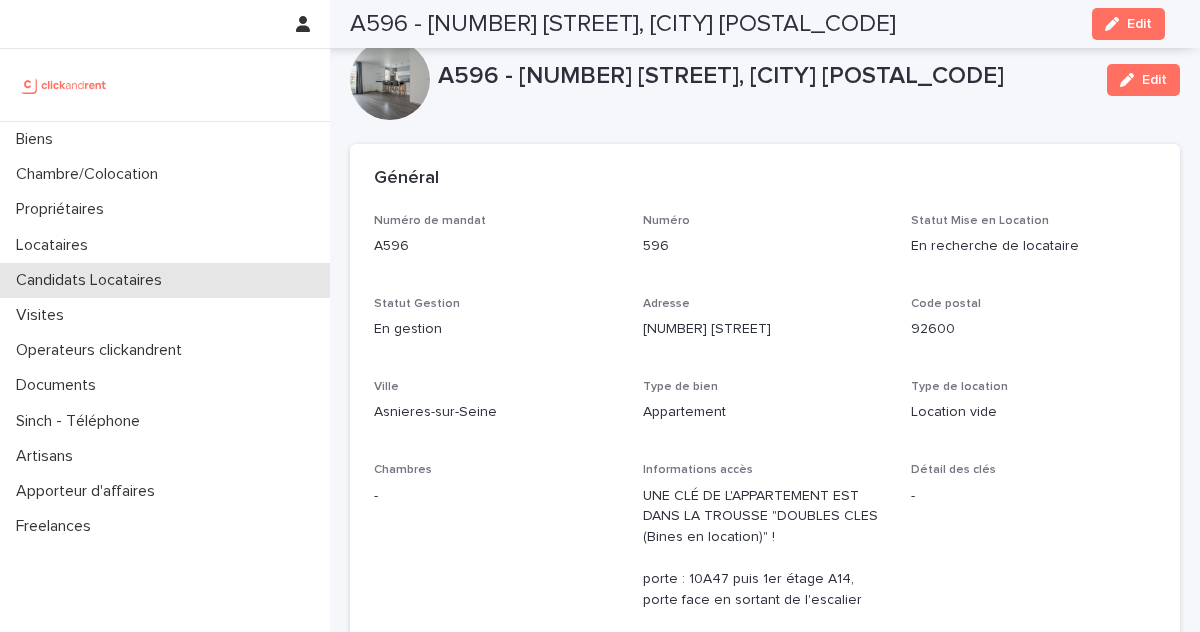 scroll, scrollTop: 0, scrollLeft: 0, axis: both 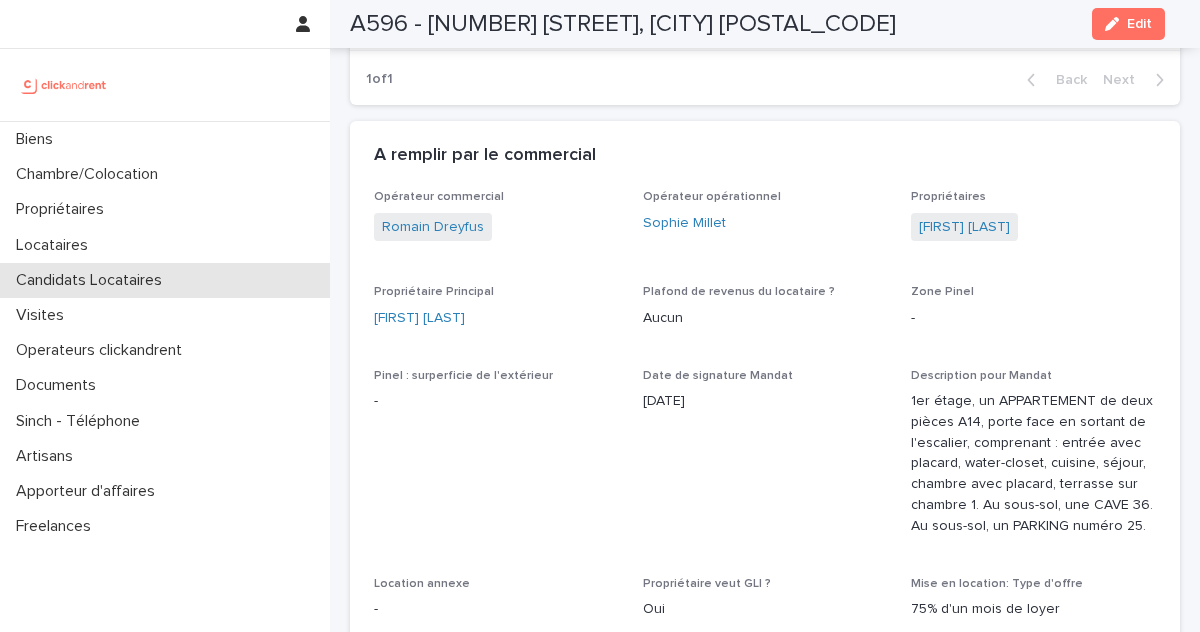 click on "Candidats Locataires" at bounding box center (93, 280) 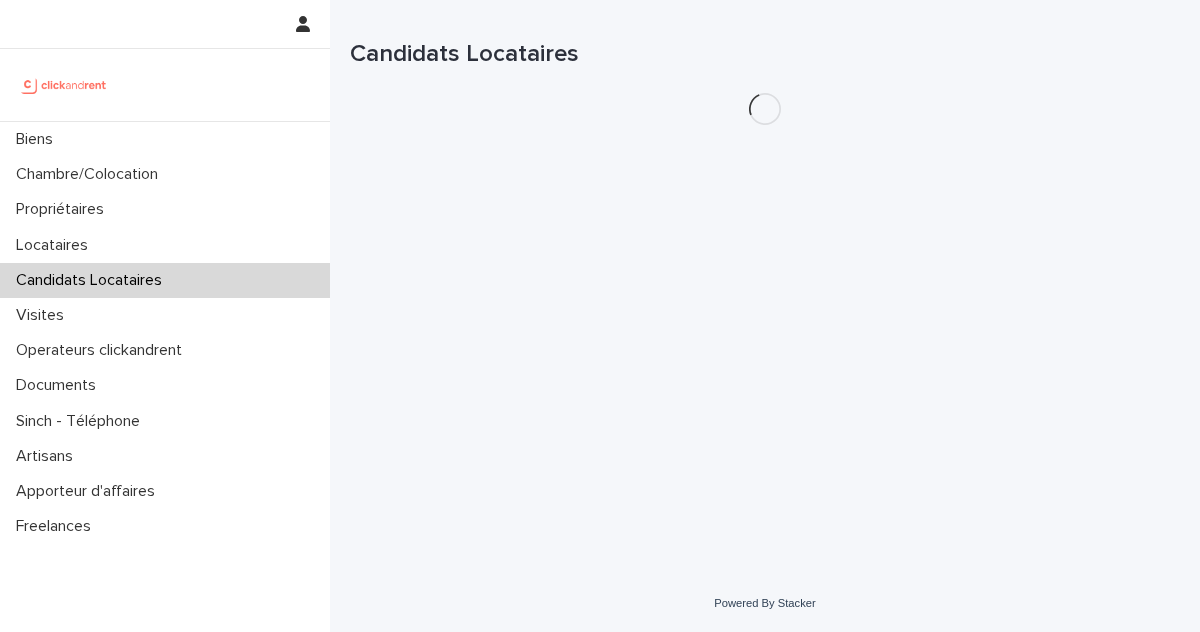 click on "Candidats Locataires" at bounding box center (93, 280) 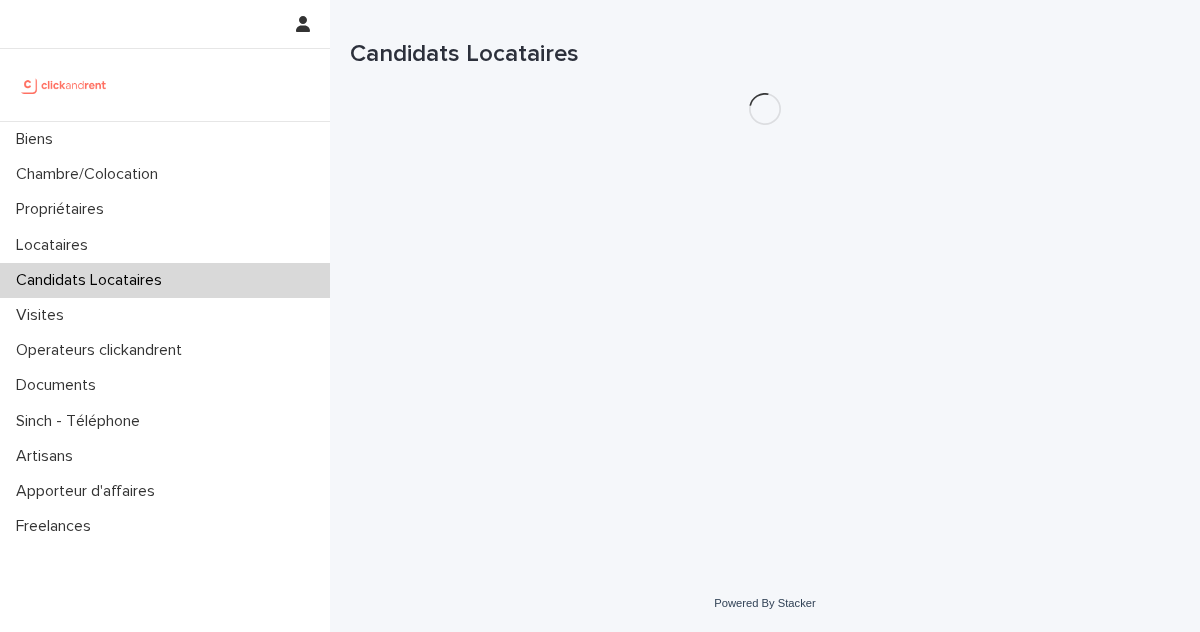 scroll, scrollTop: 0, scrollLeft: 0, axis: both 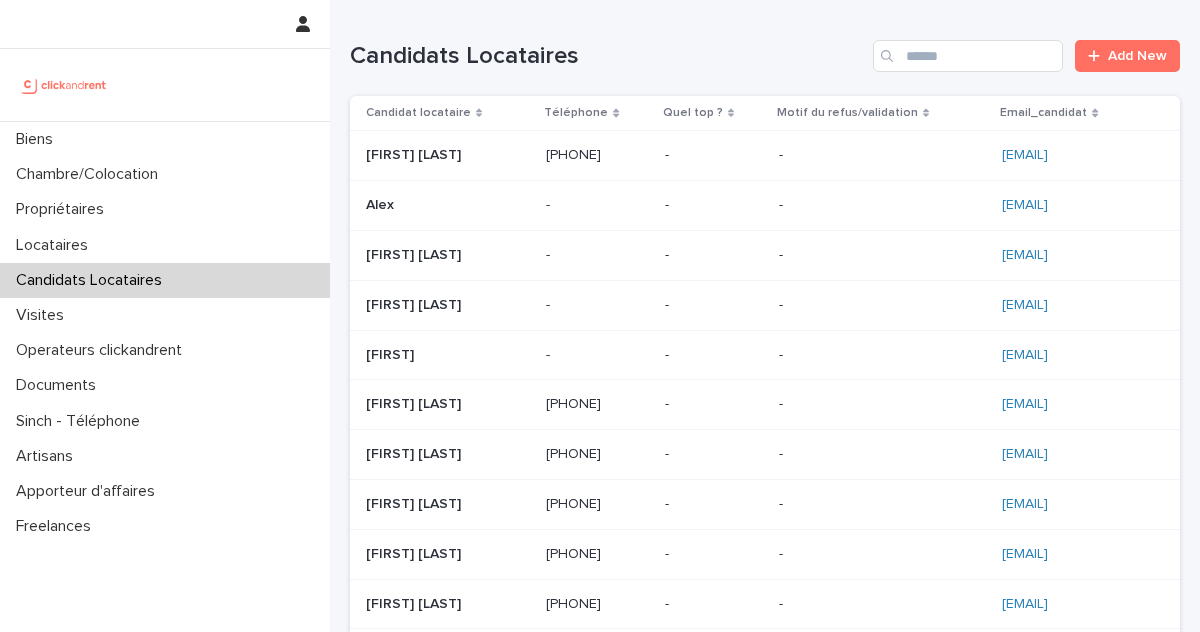 click on "Candidats Locataires" at bounding box center [93, 280] 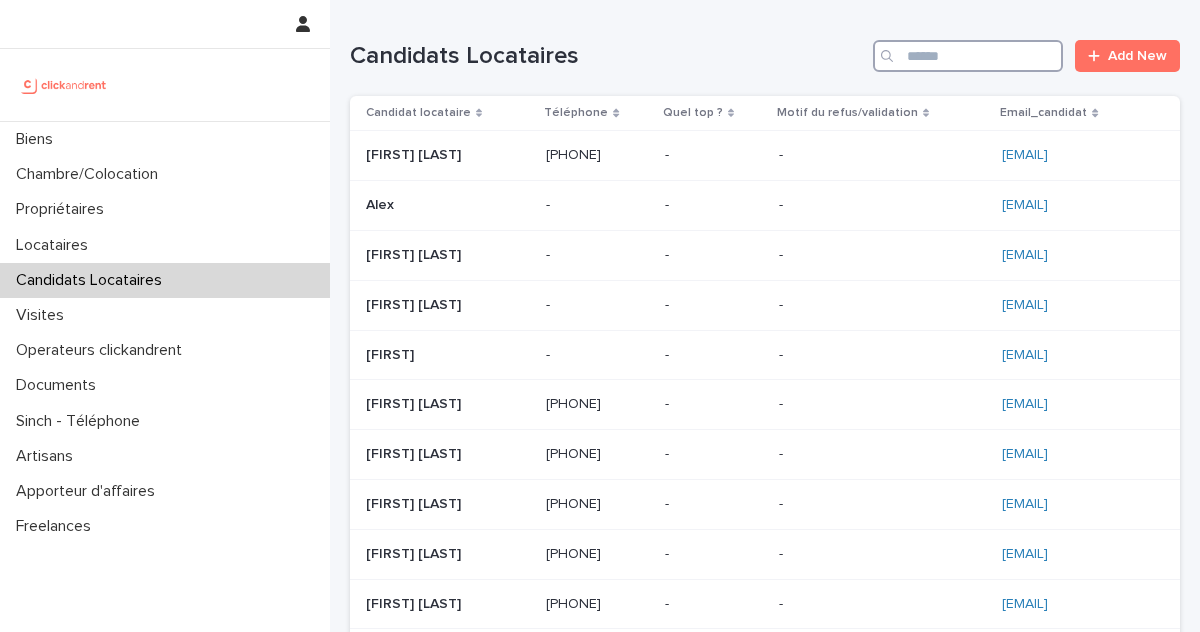 paste on "**********" 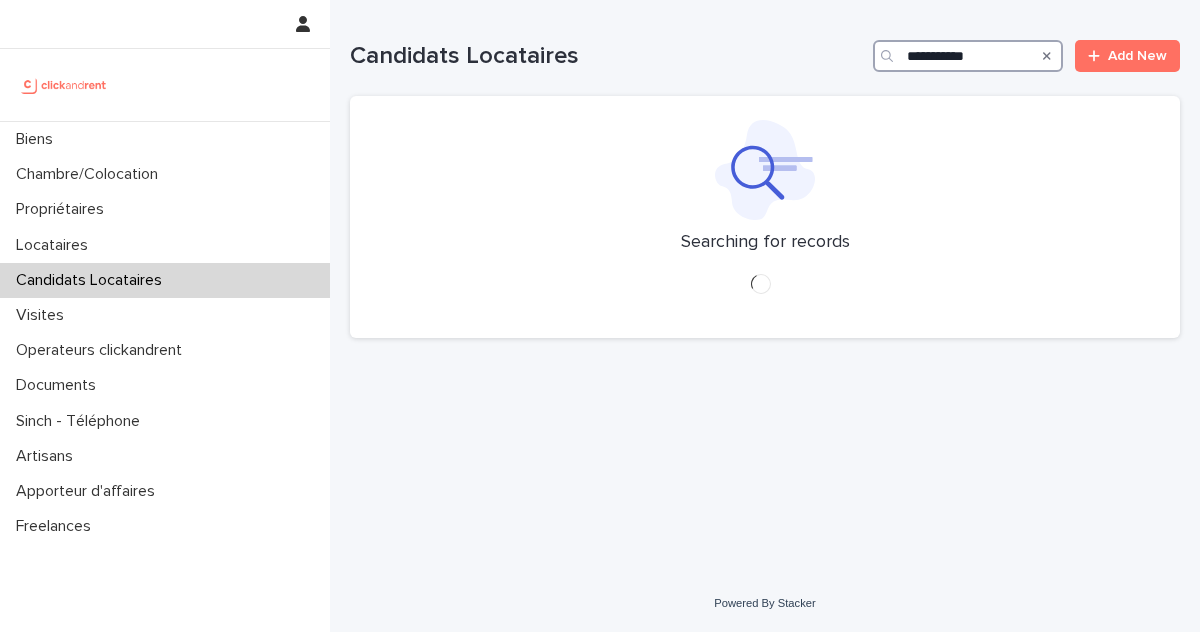 type on "**********" 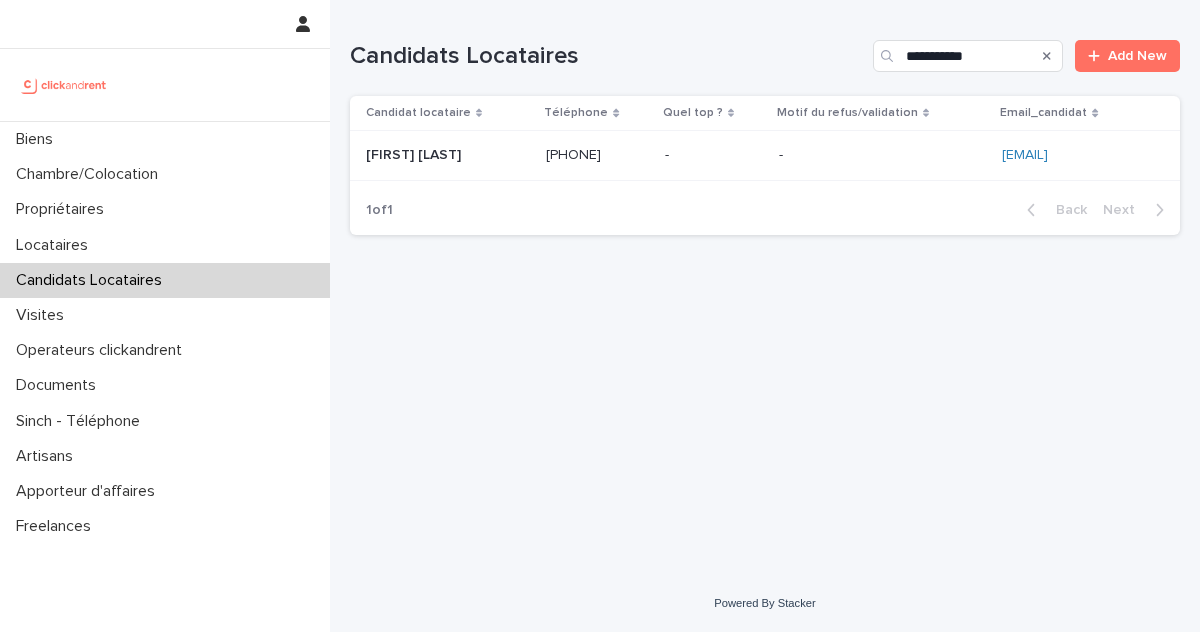 click at bounding box center (448, 155) 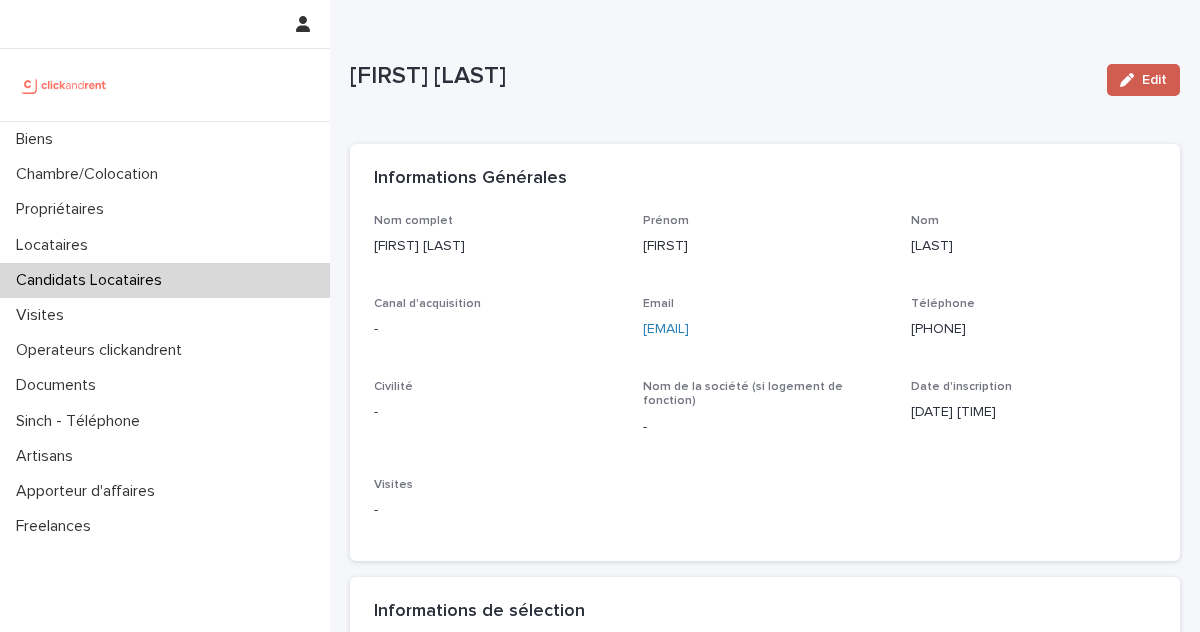 click 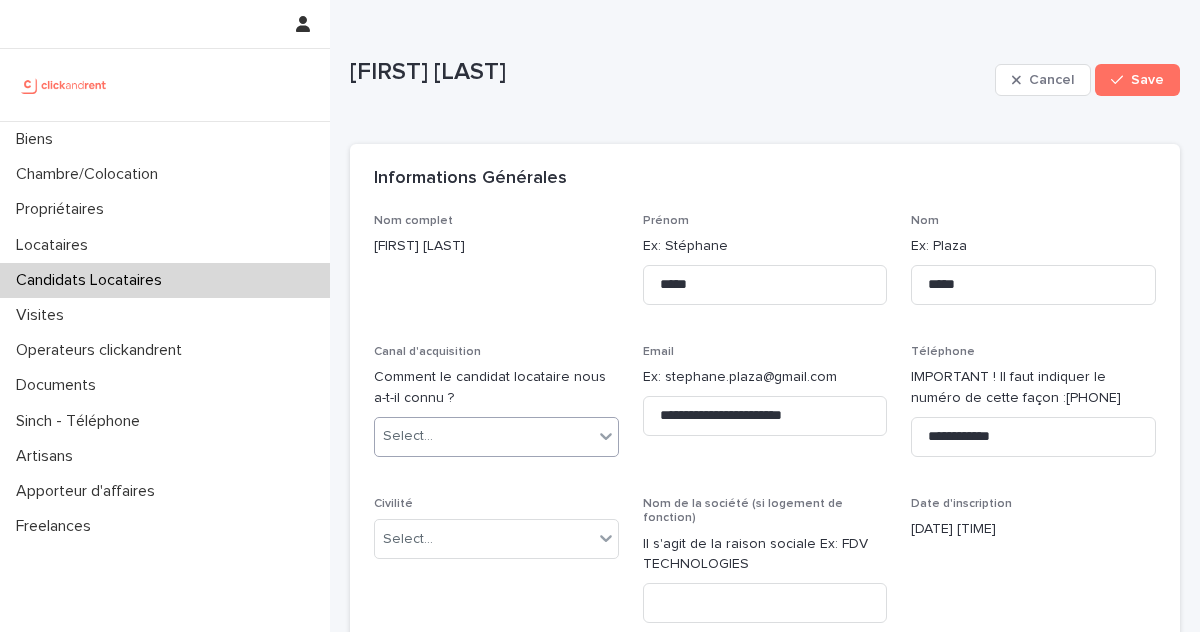click on "Select..." at bounding box center [496, 437] 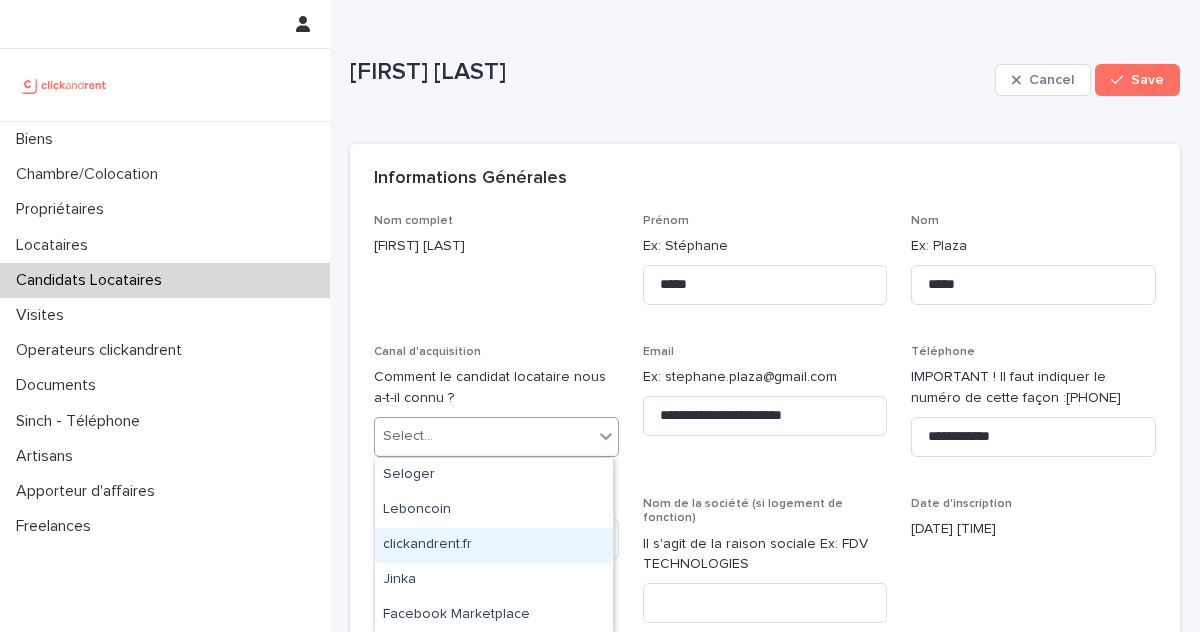 click on "clickandrent.fr" at bounding box center [494, 545] 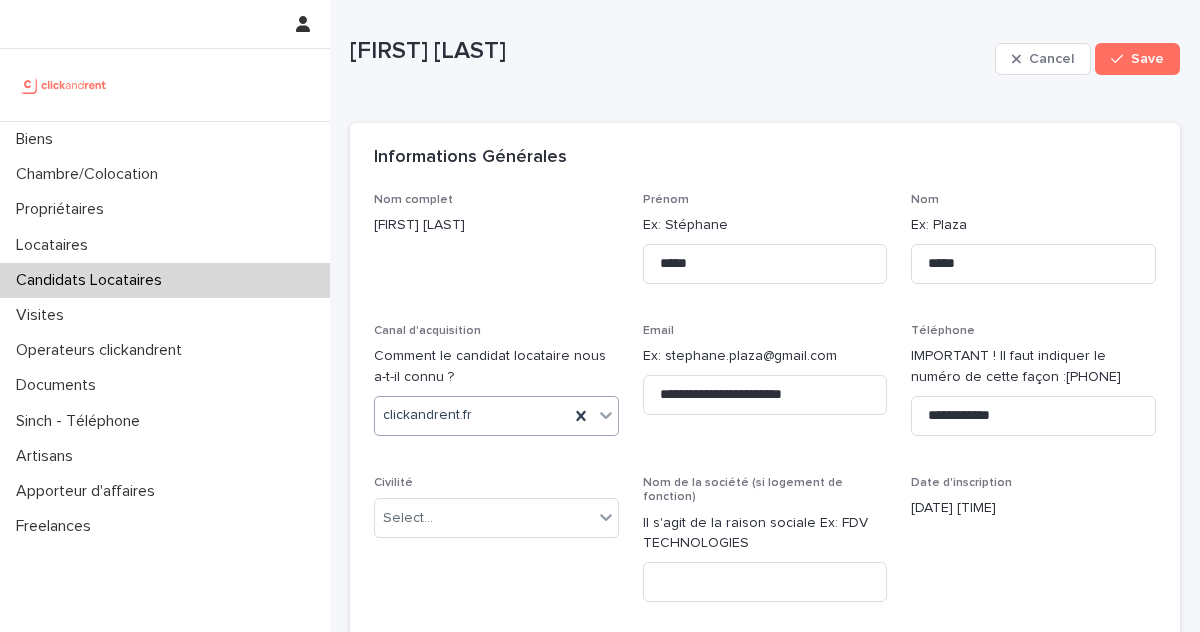 scroll, scrollTop: 37, scrollLeft: 0, axis: vertical 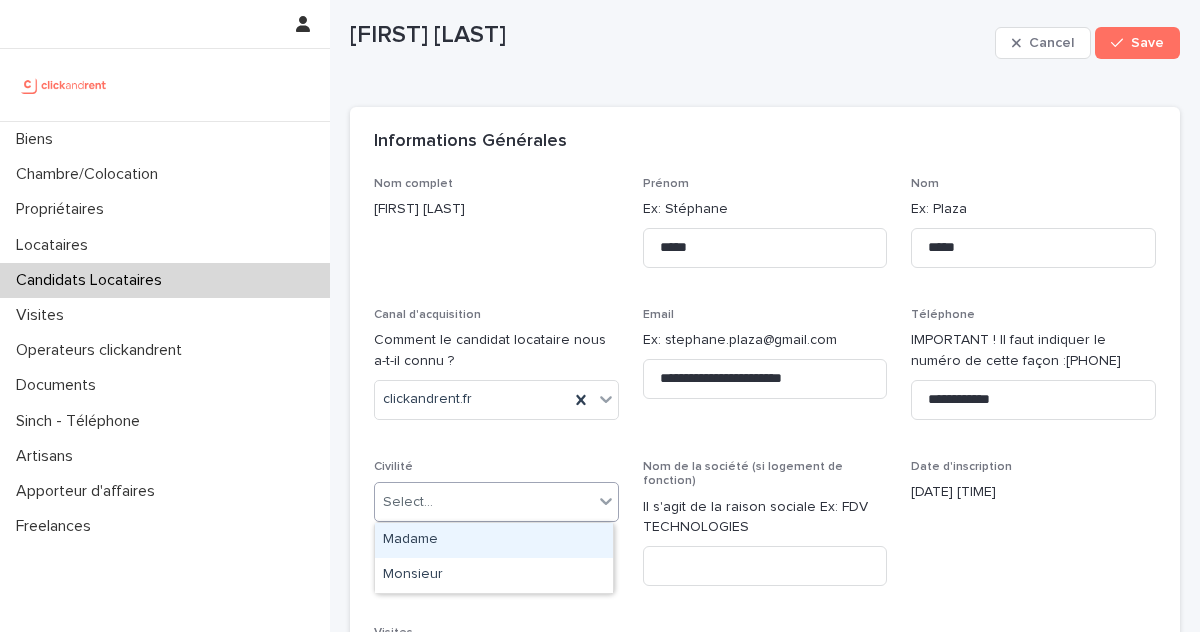 click on "Select..." at bounding box center [484, 502] 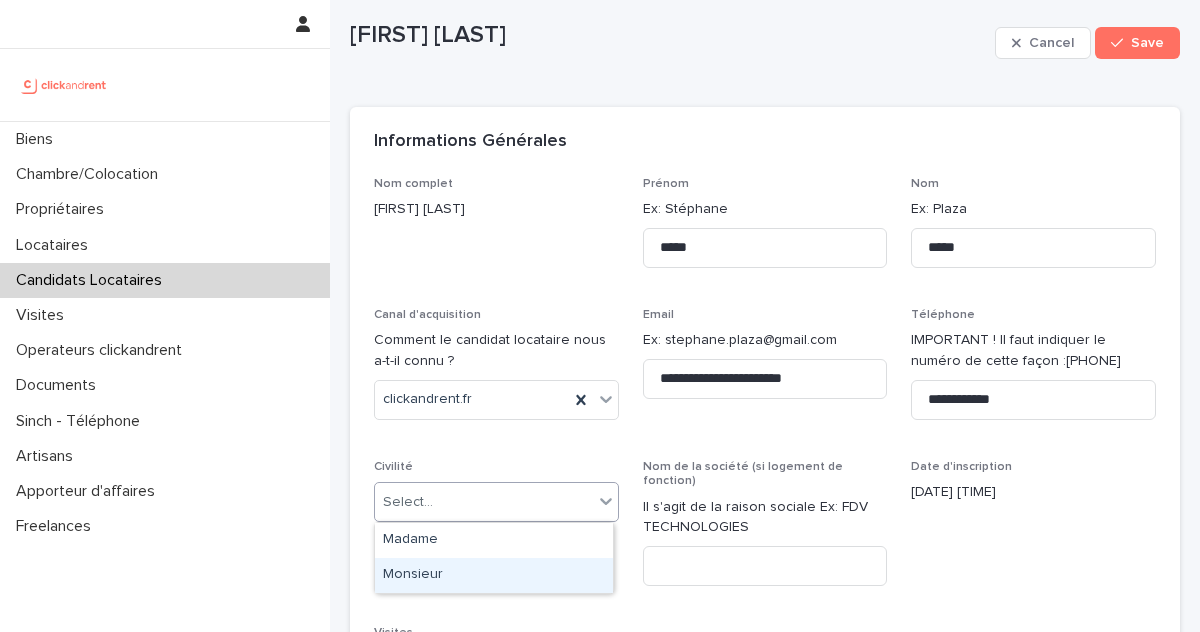 click on "Monsieur" at bounding box center [494, 575] 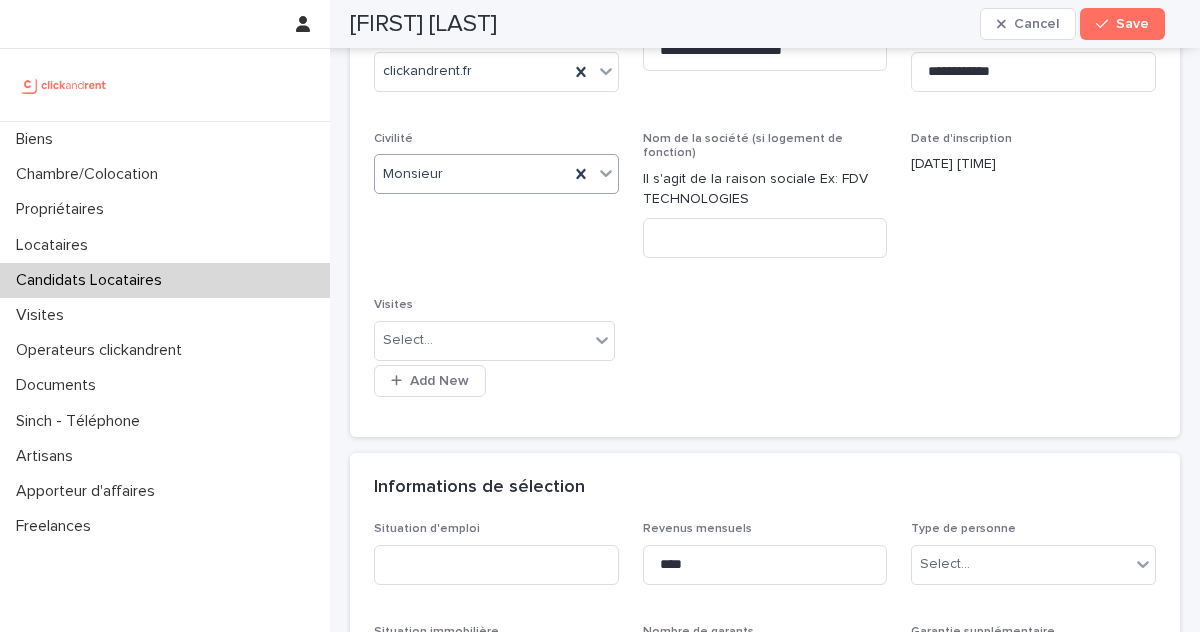 scroll, scrollTop: 590, scrollLeft: 0, axis: vertical 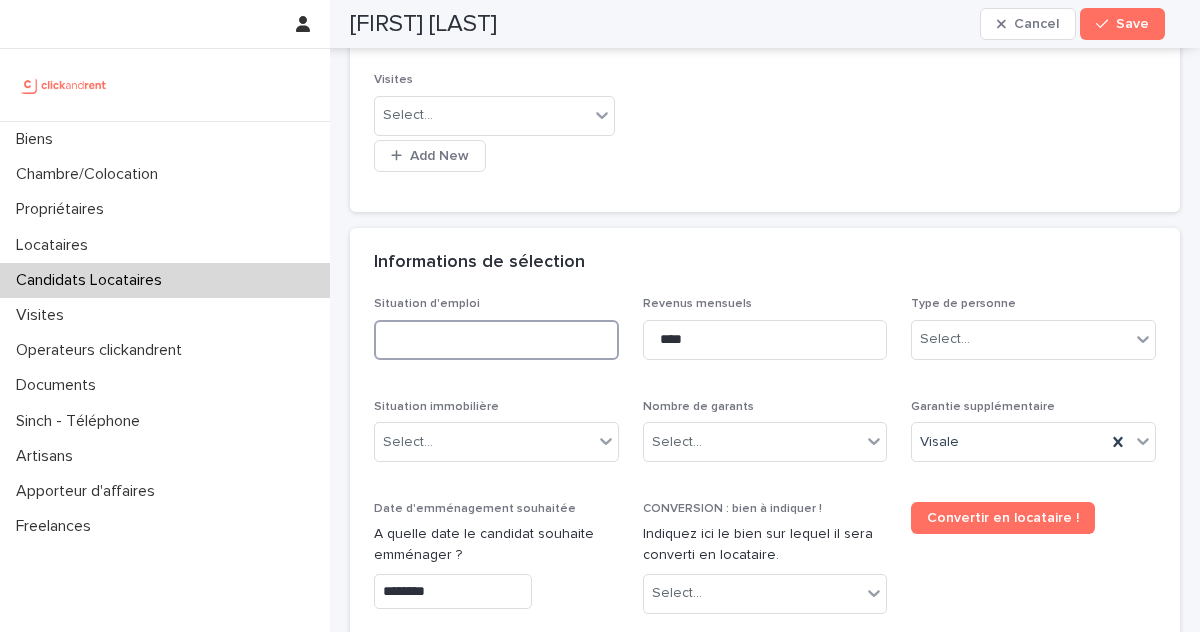 click at bounding box center (496, 340) 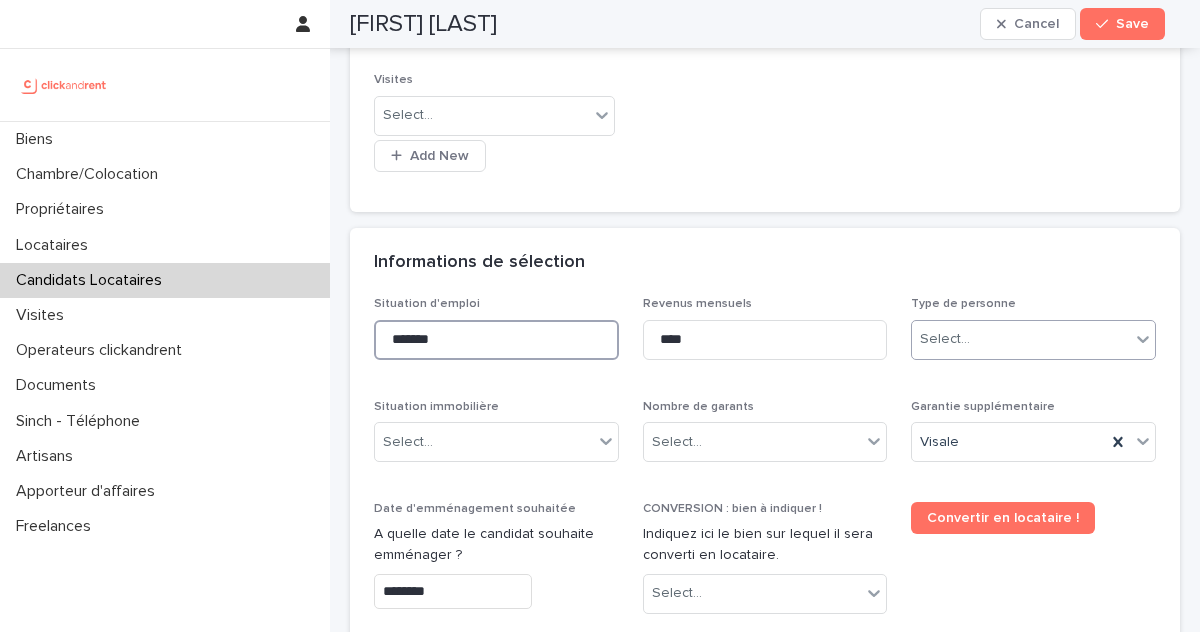 type on "*******" 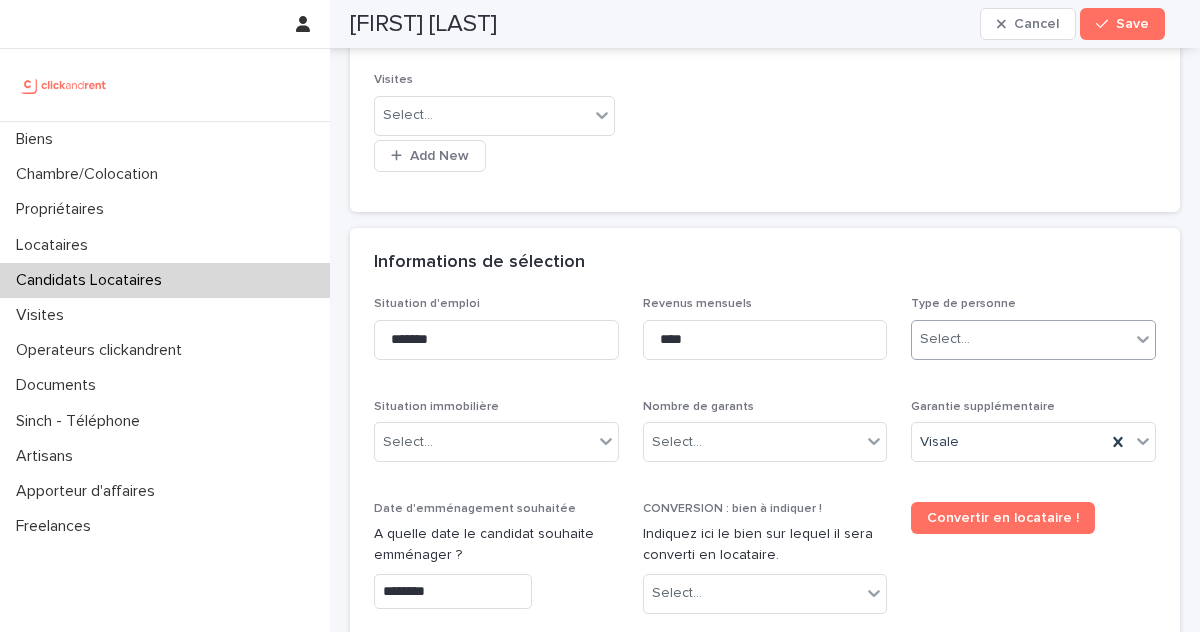 click on "Select..." at bounding box center (945, 339) 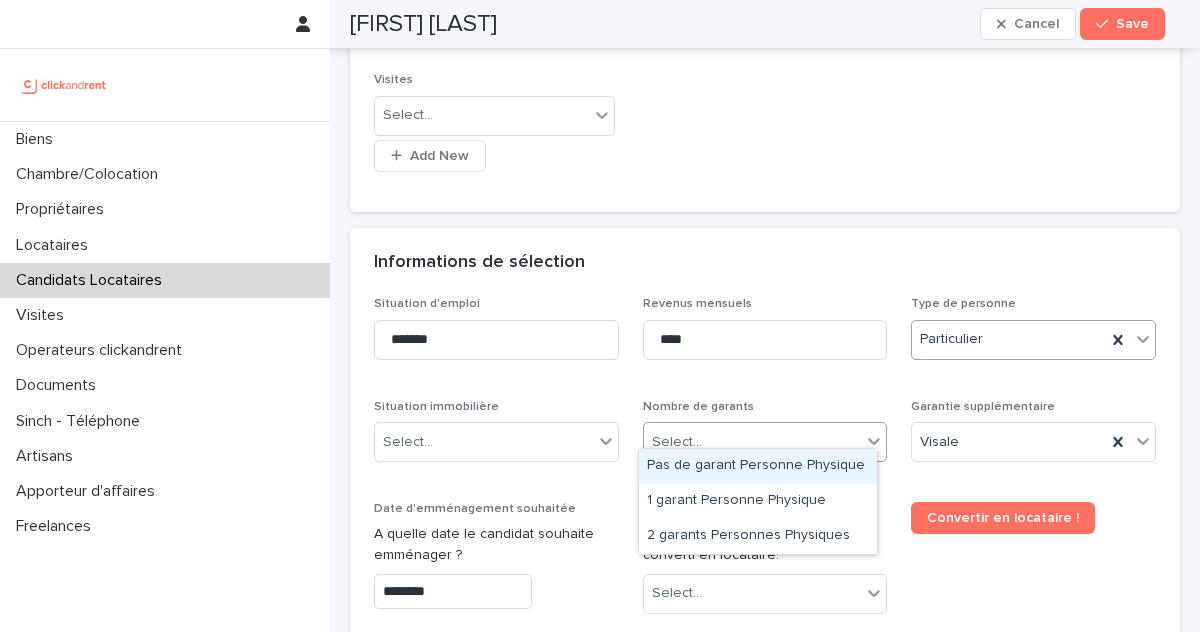 click on "Select..." at bounding box center (753, 442) 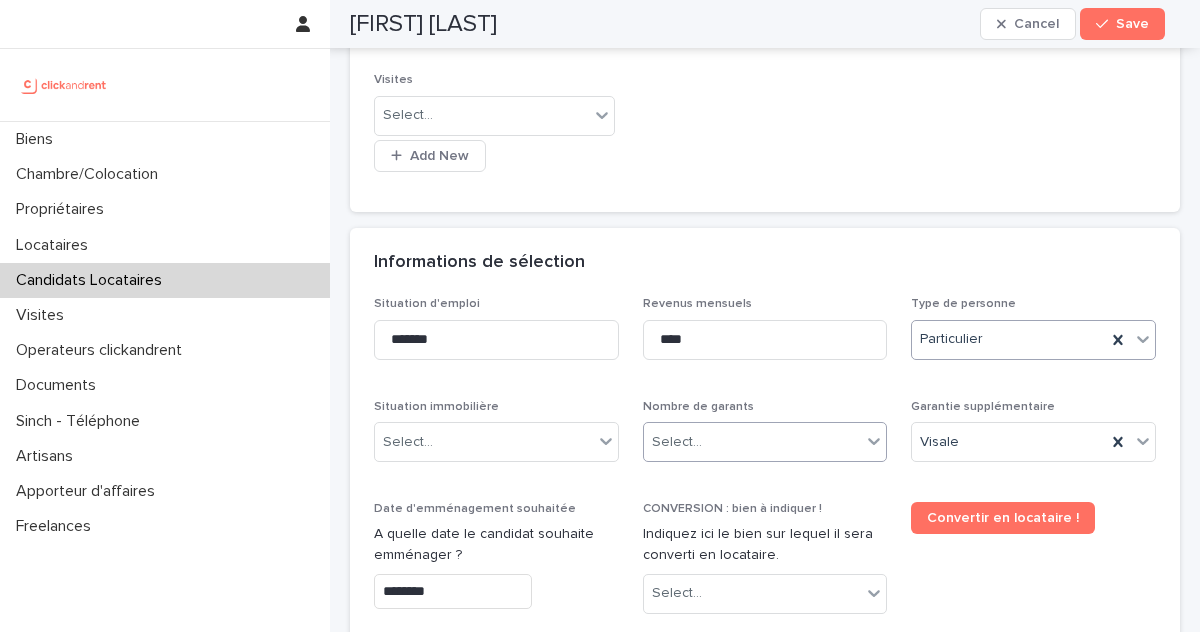 click on "Select..." at bounding box center (753, 442) 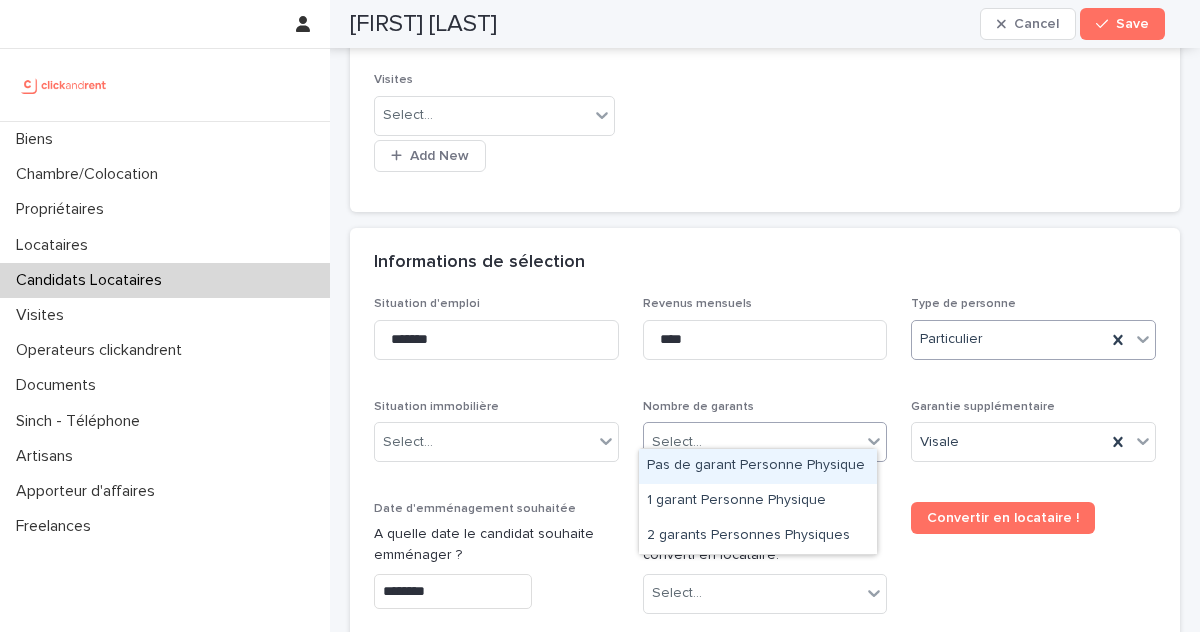 click on "Pas de garant Personne Physique" at bounding box center (758, 466) 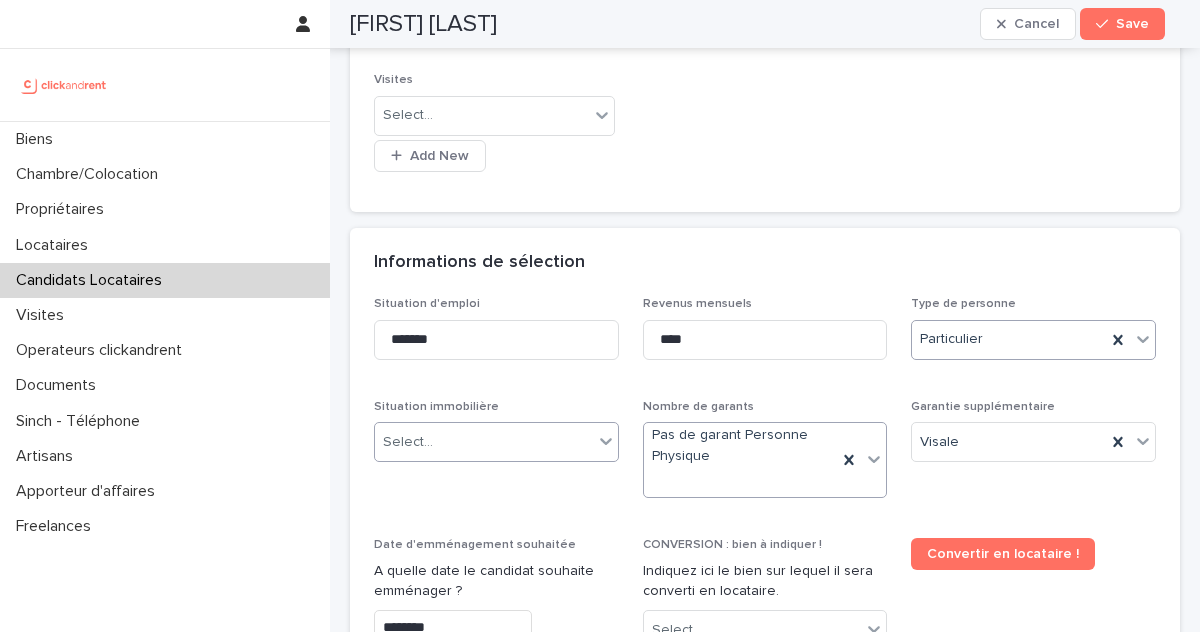 scroll, scrollTop: 608, scrollLeft: 0, axis: vertical 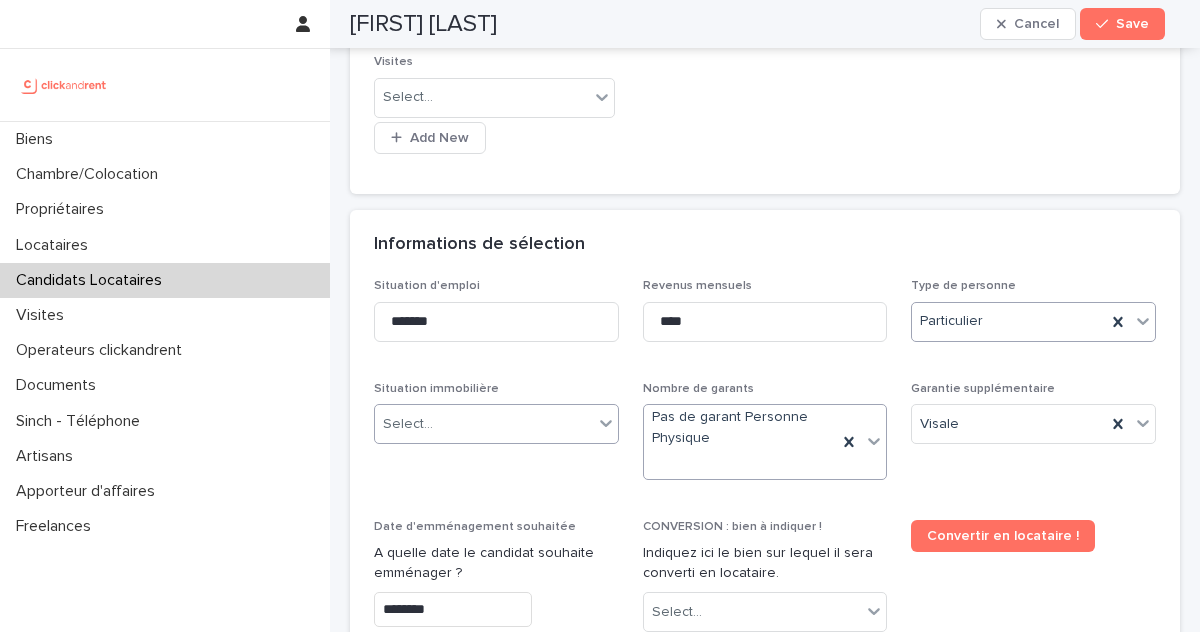 click on "Select..." at bounding box center [484, 424] 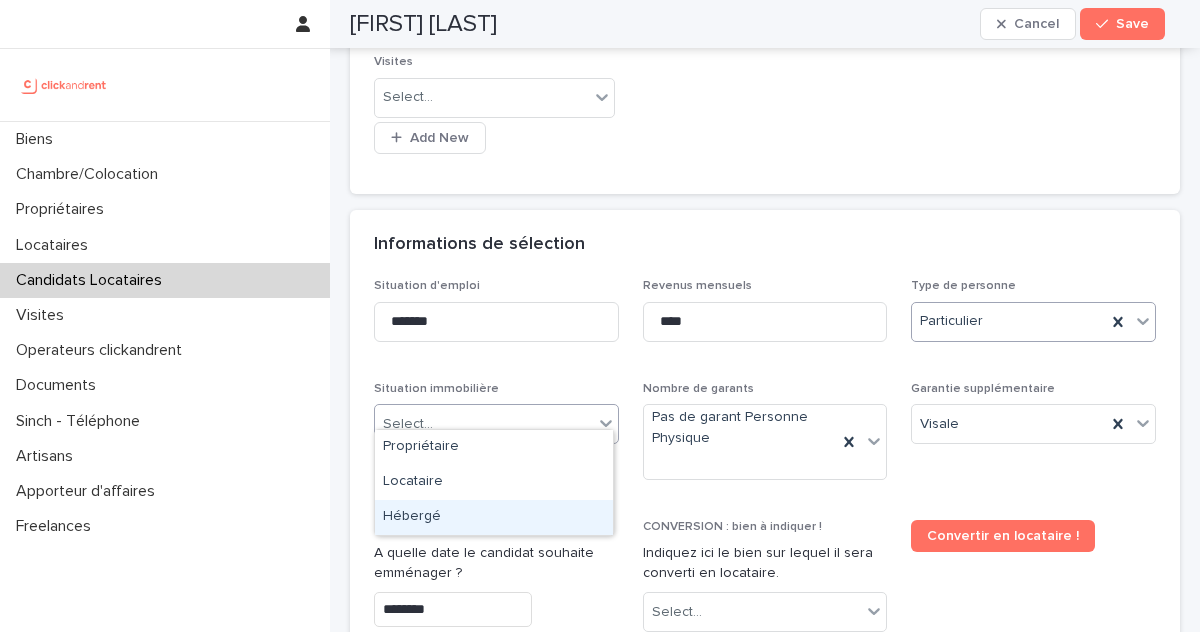 click on "Hébergé" at bounding box center (494, 517) 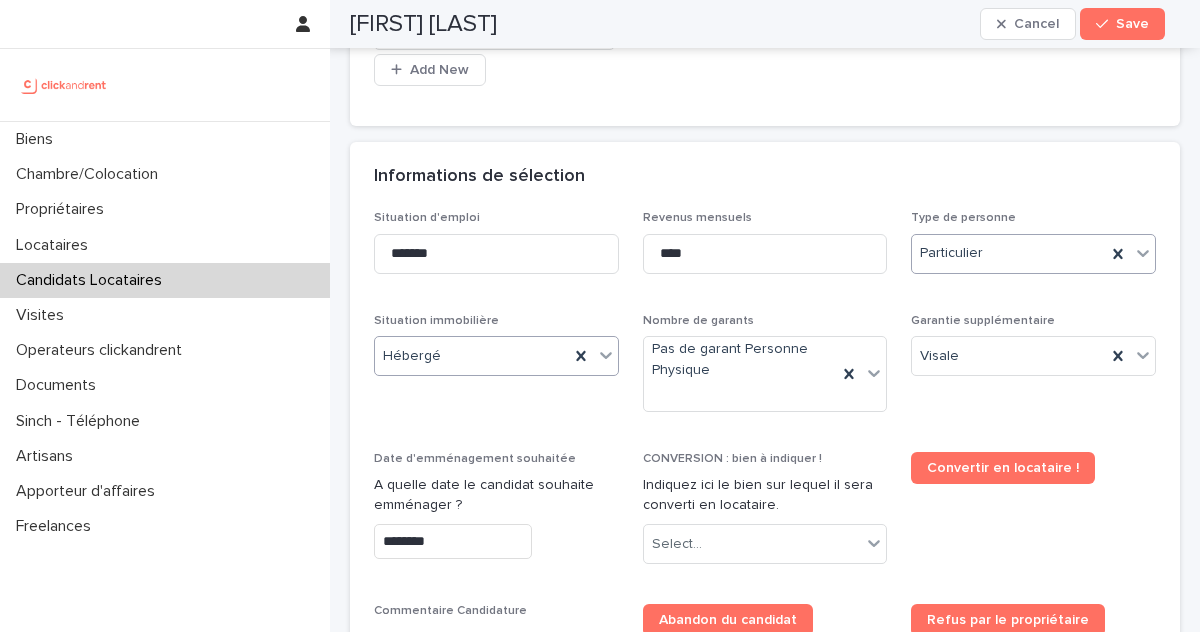 scroll, scrollTop: 681, scrollLeft: 0, axis: vertical 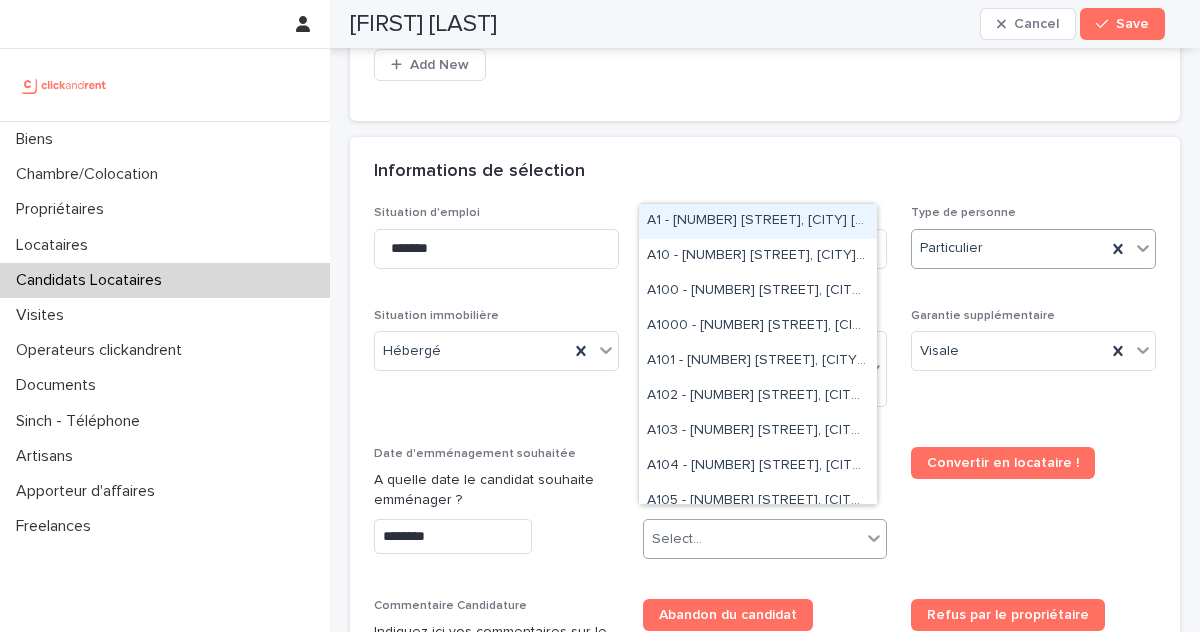 click on "Select..." at bounding box center [753, 539] 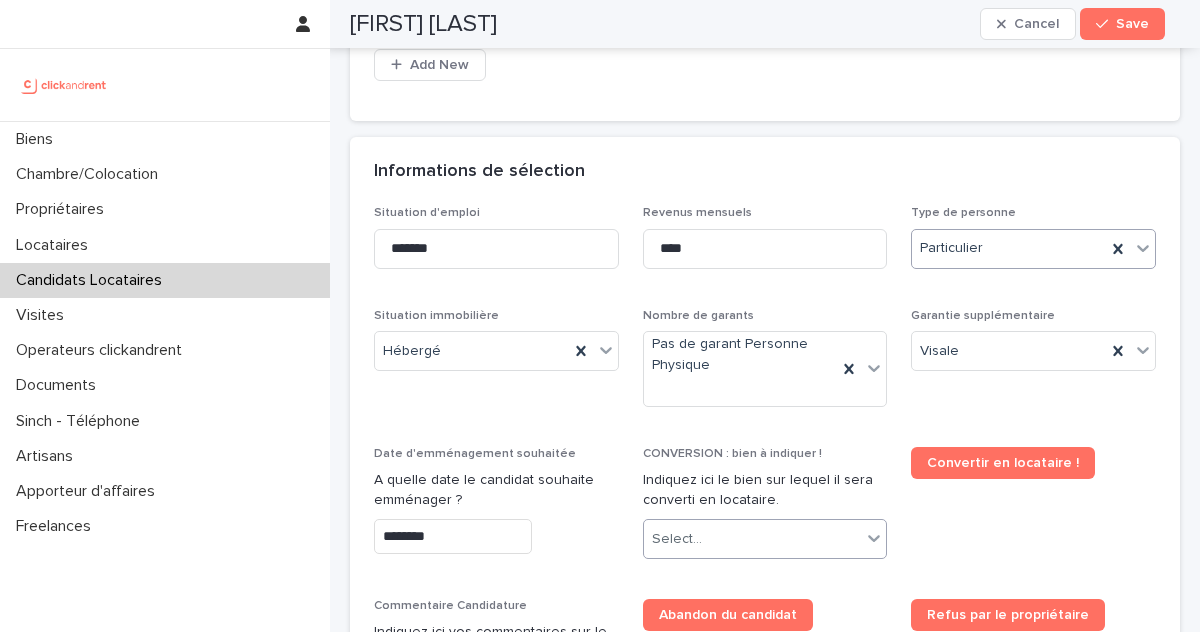 click on "Select..." at bounding box center (753, 539) 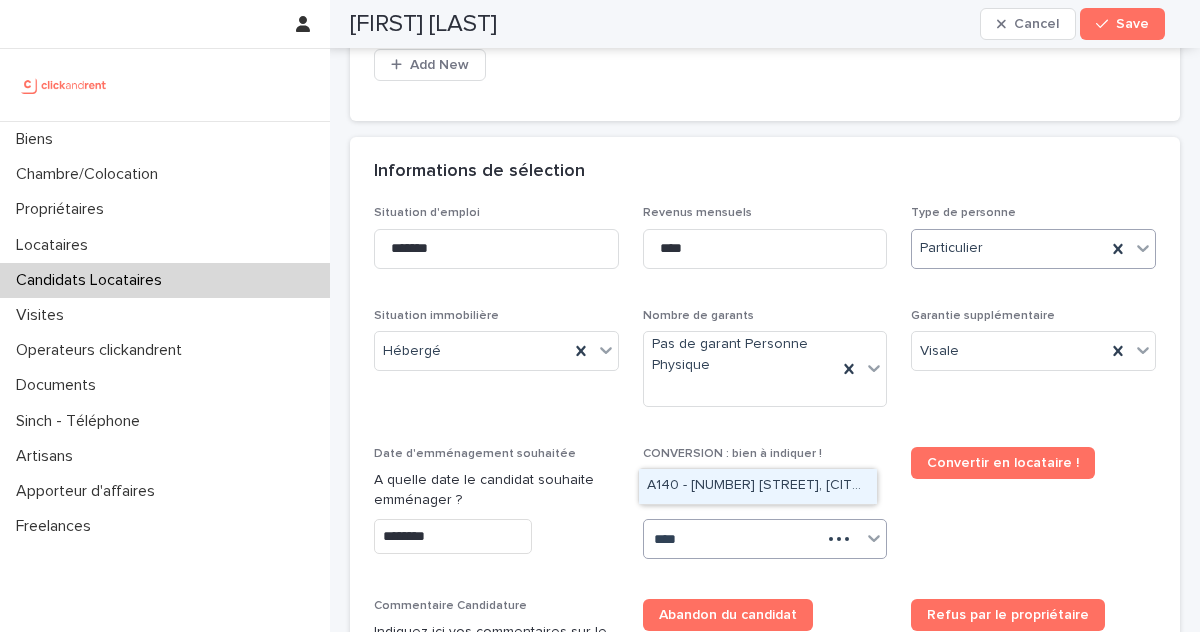 type on "*****" 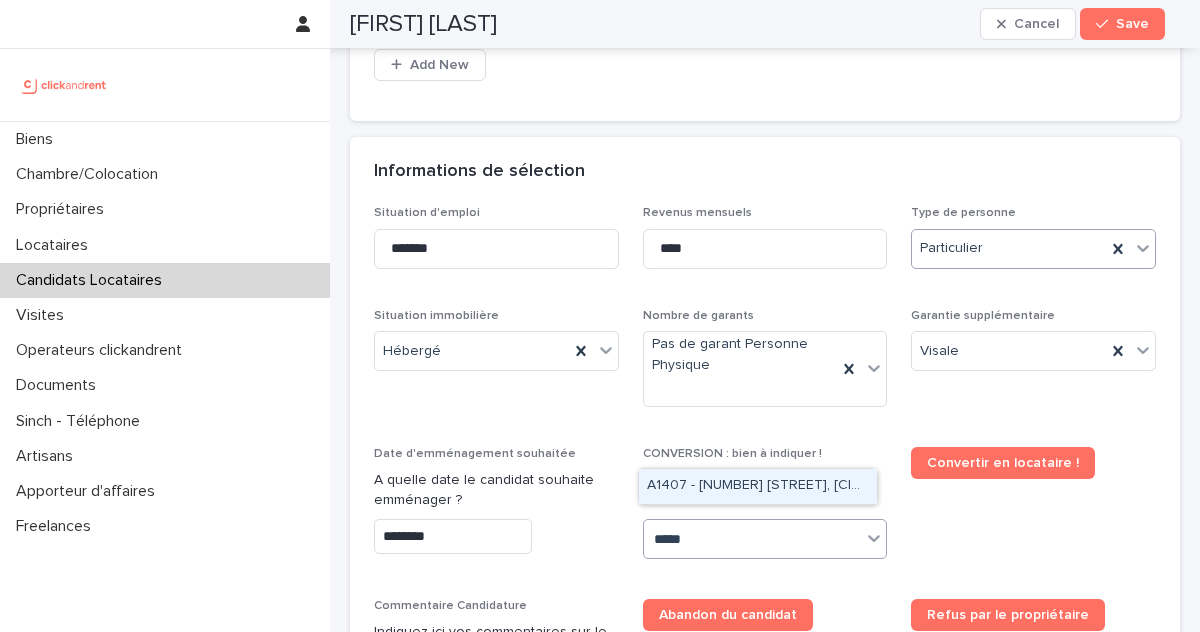 drag, startPoint x: 706, startPoint y: 489, endPoint x: 777, endPoint y: 474, distance: 72.56721 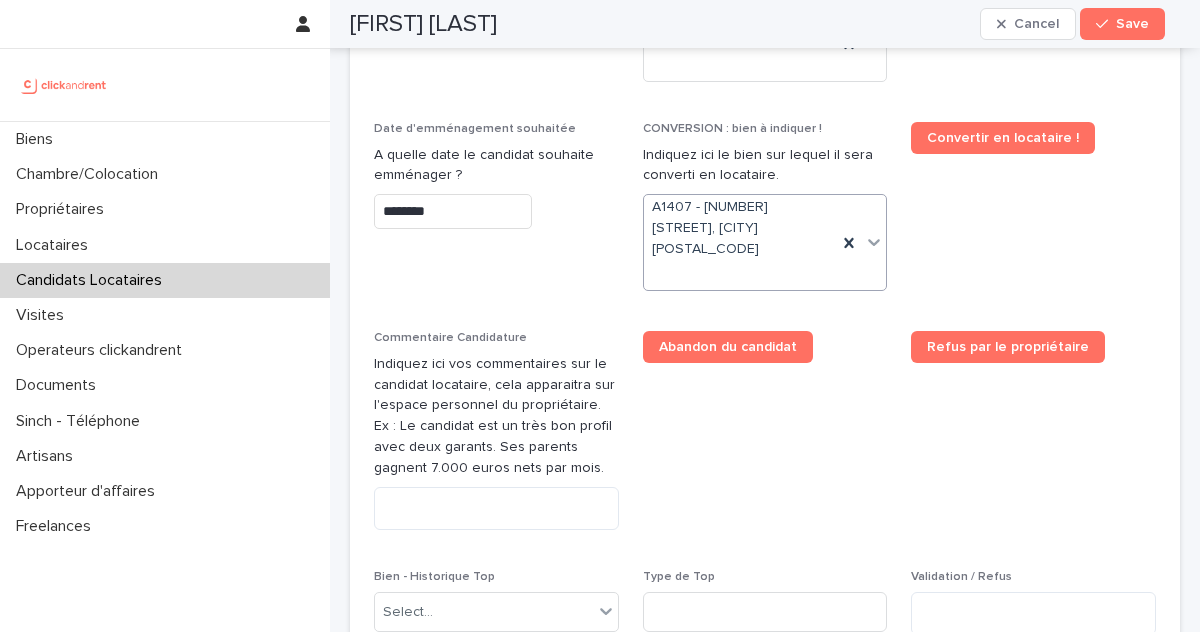 scroll, scrollTop: 1009, scrollLeft: 0, axis: vertical 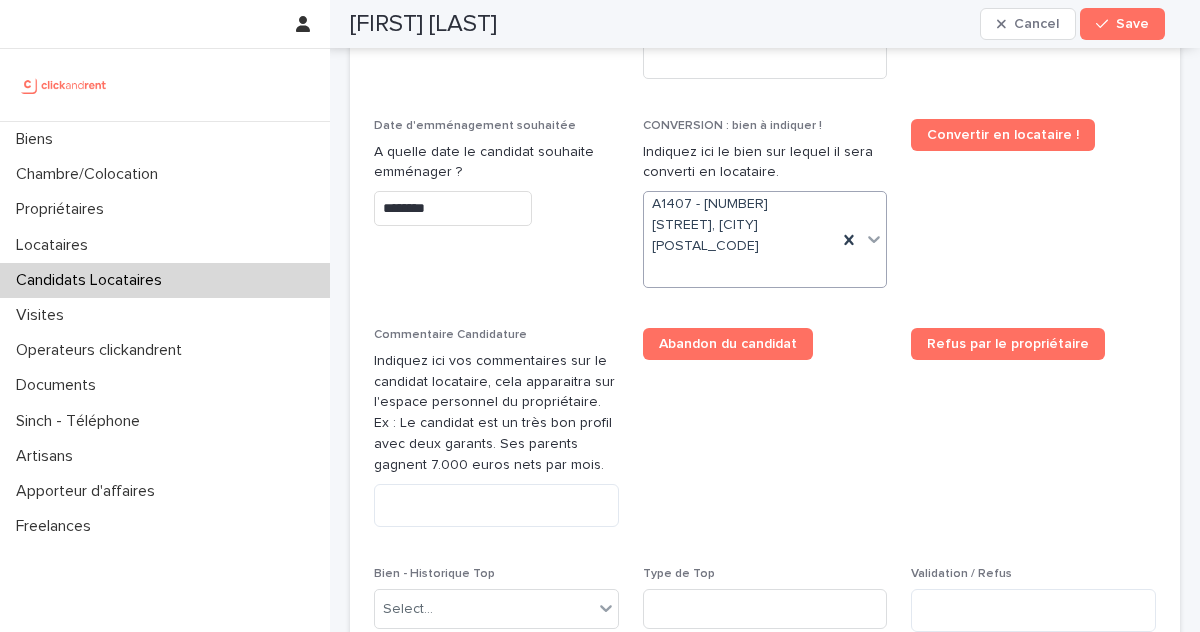 click on "********" at bounding box center [453, 208] 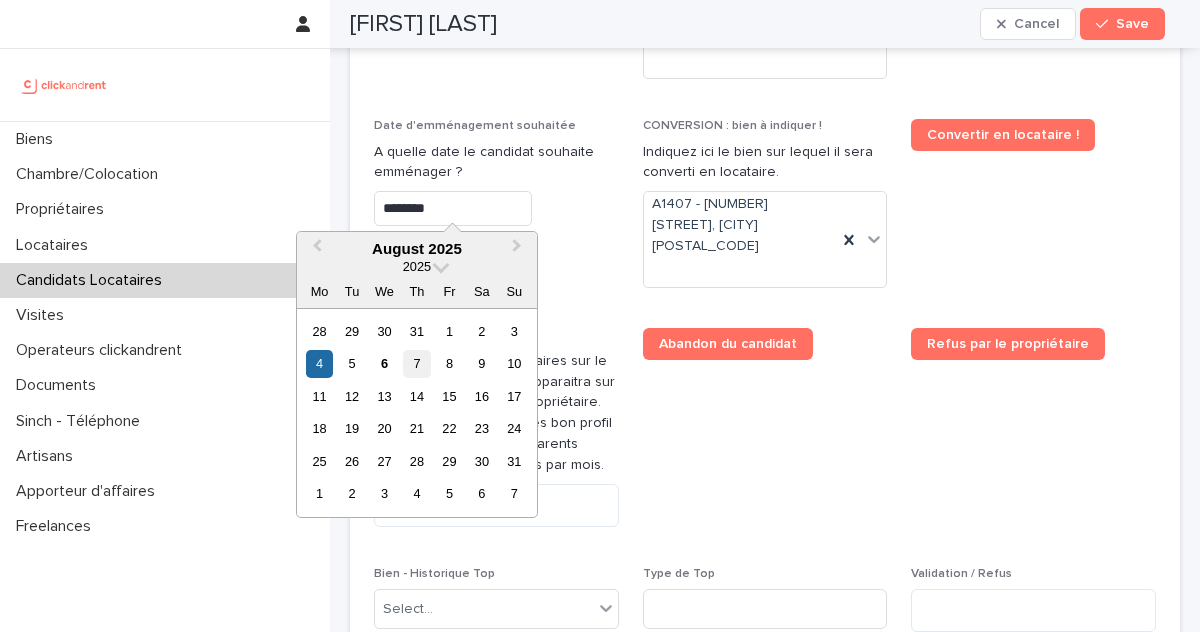 click on "7" at bounding box center (416, 363) 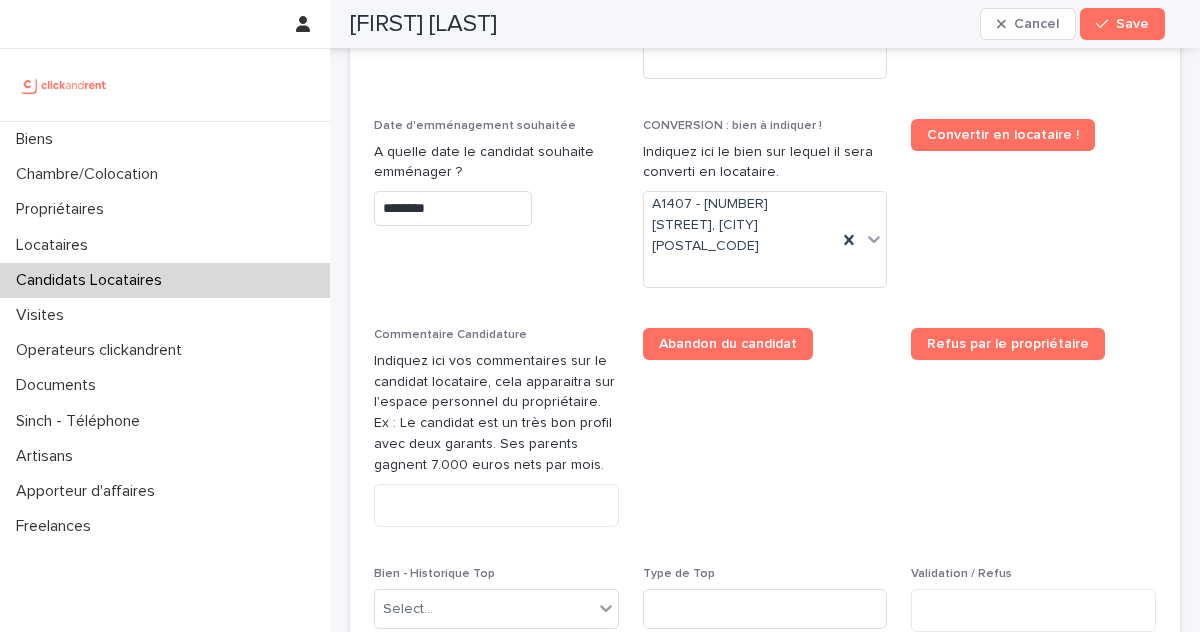 type on "********" 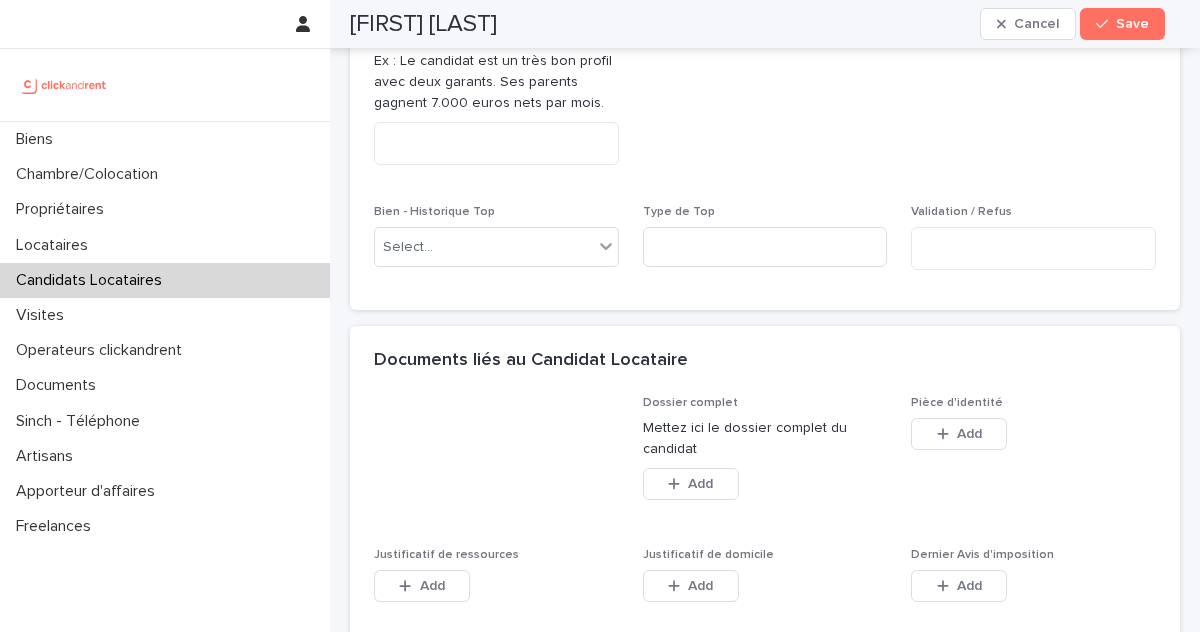 scroll, scrollTop: 1387, scrollLeft: 0, axis: vertical 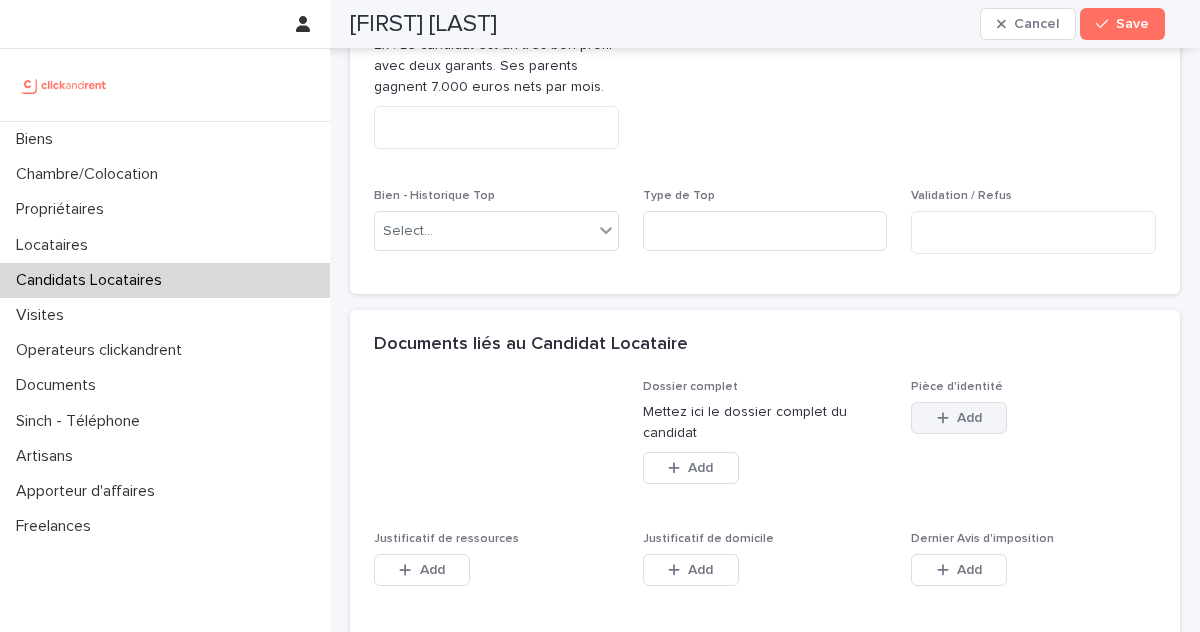 click on "Add" at bounding box center [969, 418] 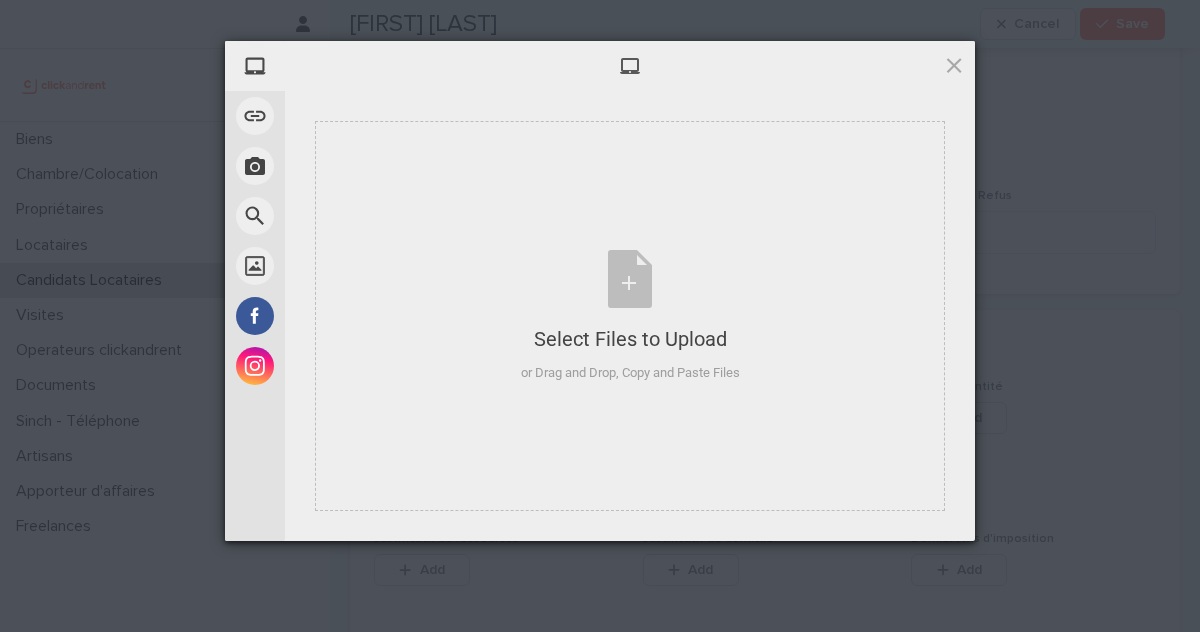 click on "My Device         Link (URL)         Take Photo         Web Search         Unsplash         Facebook         Instagram
Select Files to Upload
or Drag and Drop, Copy and Paste Files
Selected Files: 0     View/Edit Selected
Powered by   Filestack" at bounding box center [600, 316] 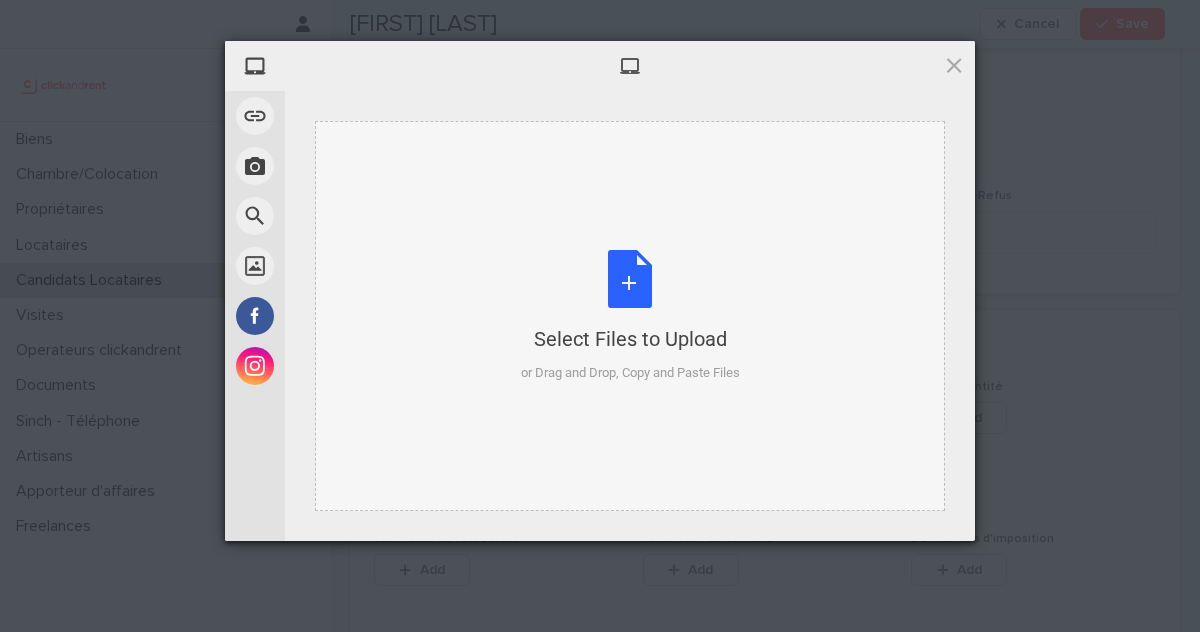 click on "or Drag and Drop, Copy and Paste Files" at bounding box center [630, 373] 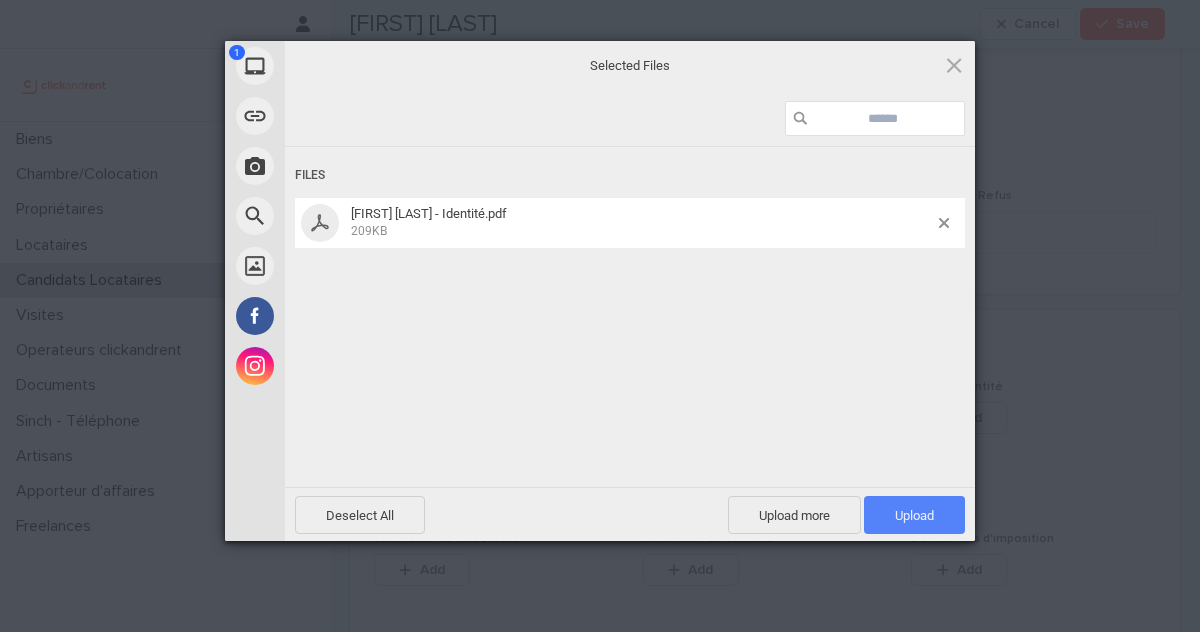 click on "Upload
1" at bounding box center [914, 515] 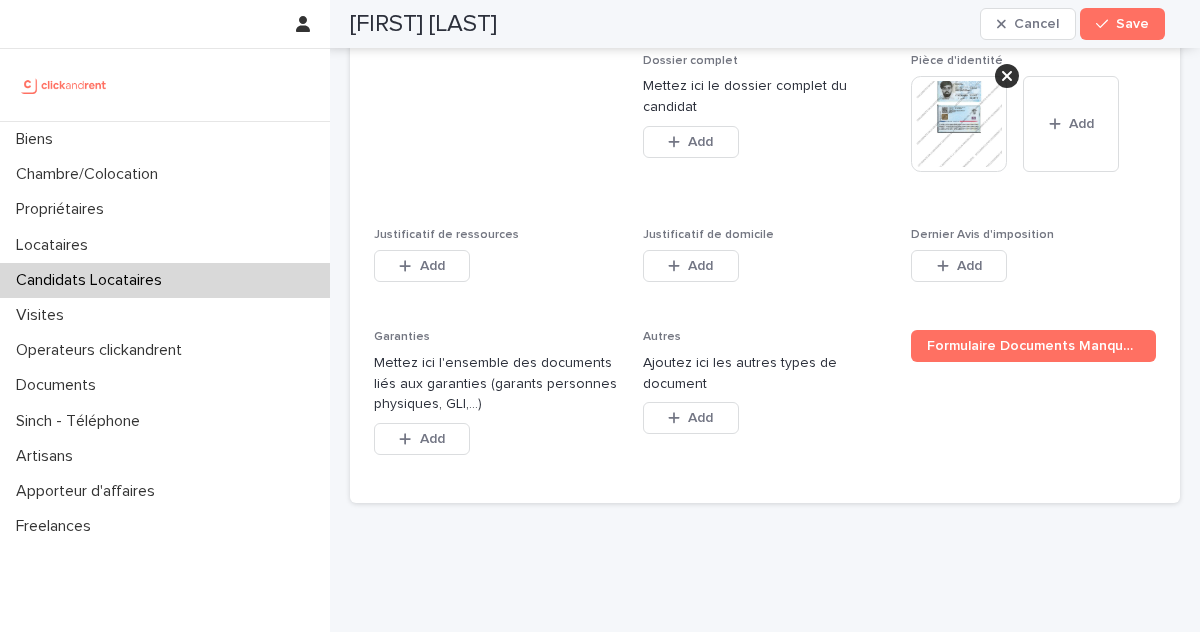 scroll, scrollTop: 1742, scrollLeft: 0, axis: vertical 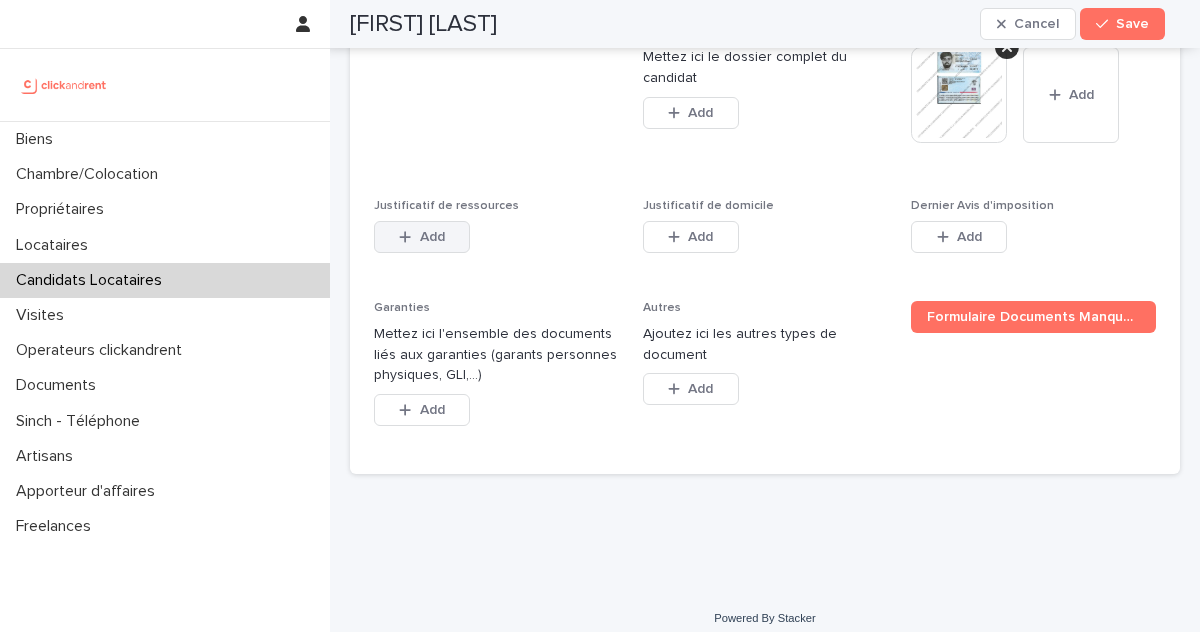 click on "Add" at bounding box center (432, 237) 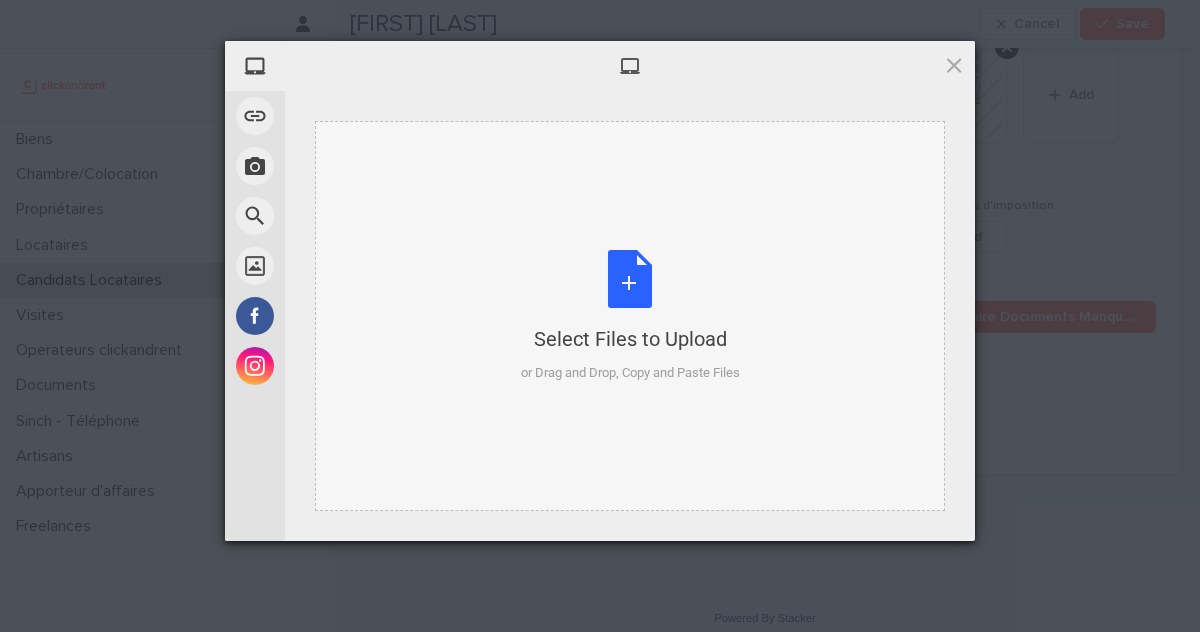 click on "Select Files to Upload
or Drag and Drop, Copy and Paste Files" at bounding box center [630, 316] 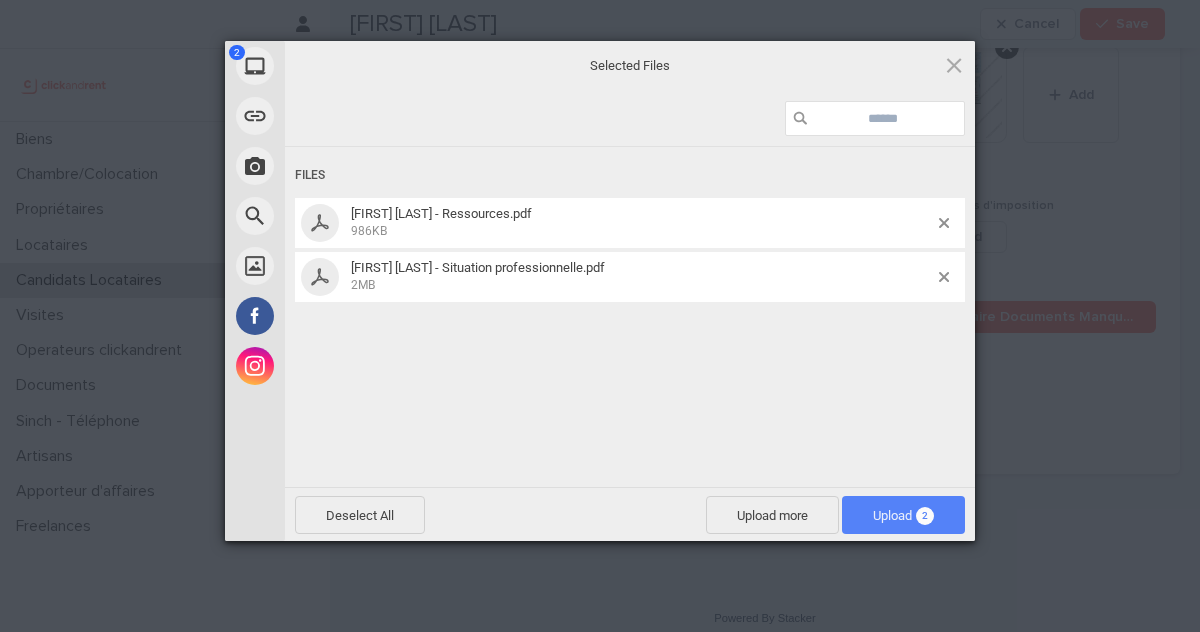 click on "2" at bounding box center [925, 516] 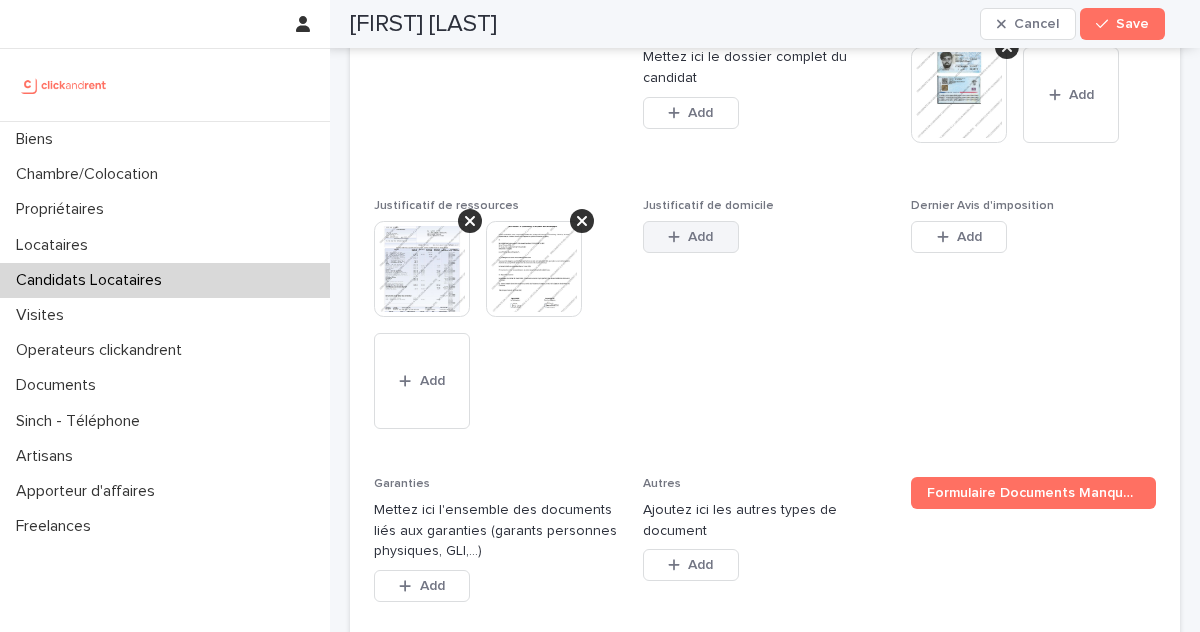 click on "Add" at bounding box center [691, 237] 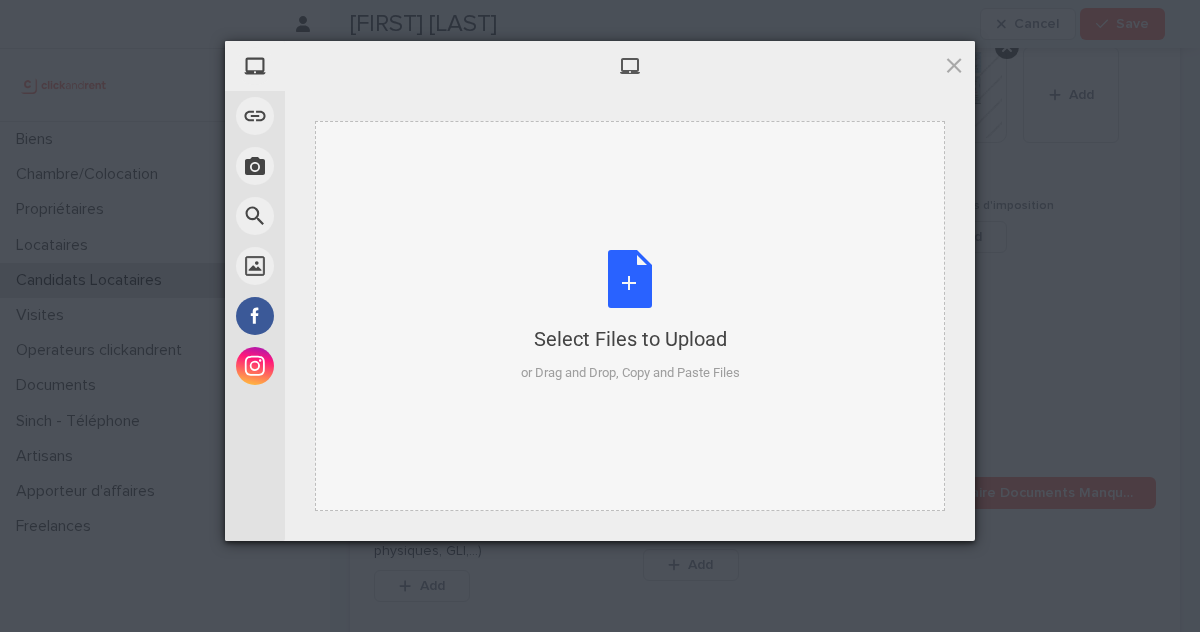 click on "Select Files to Upload
or Drag and Drop, Copy and Paste Files" at bounding box center [630, 316] 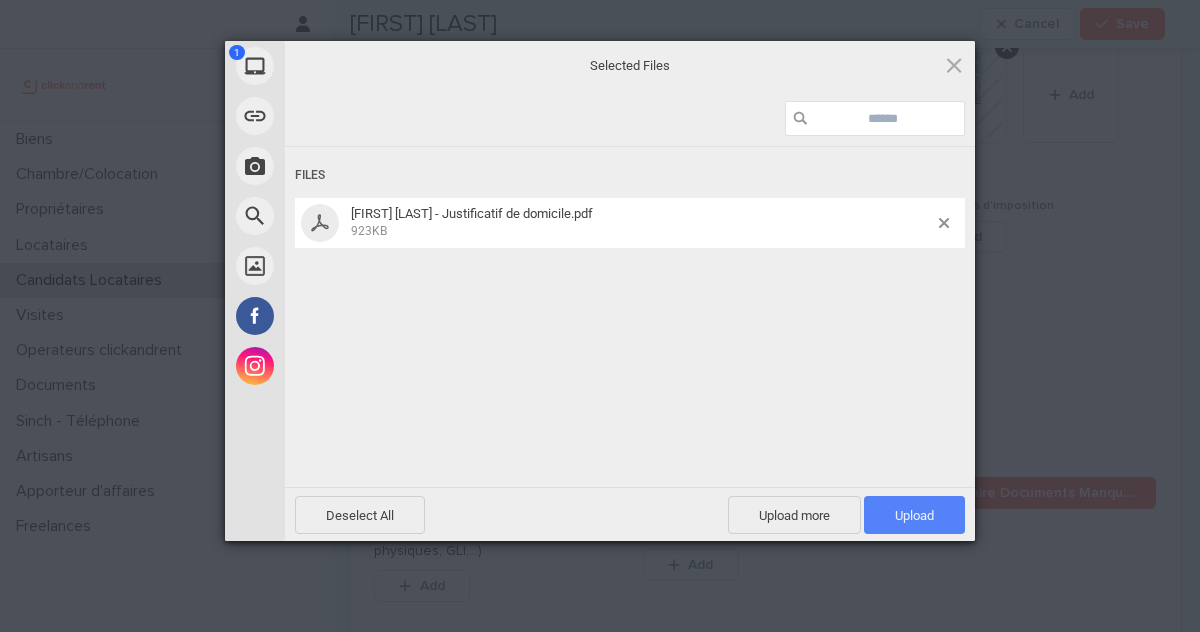 click on "Upload
1" at bounding box center [914, 515] 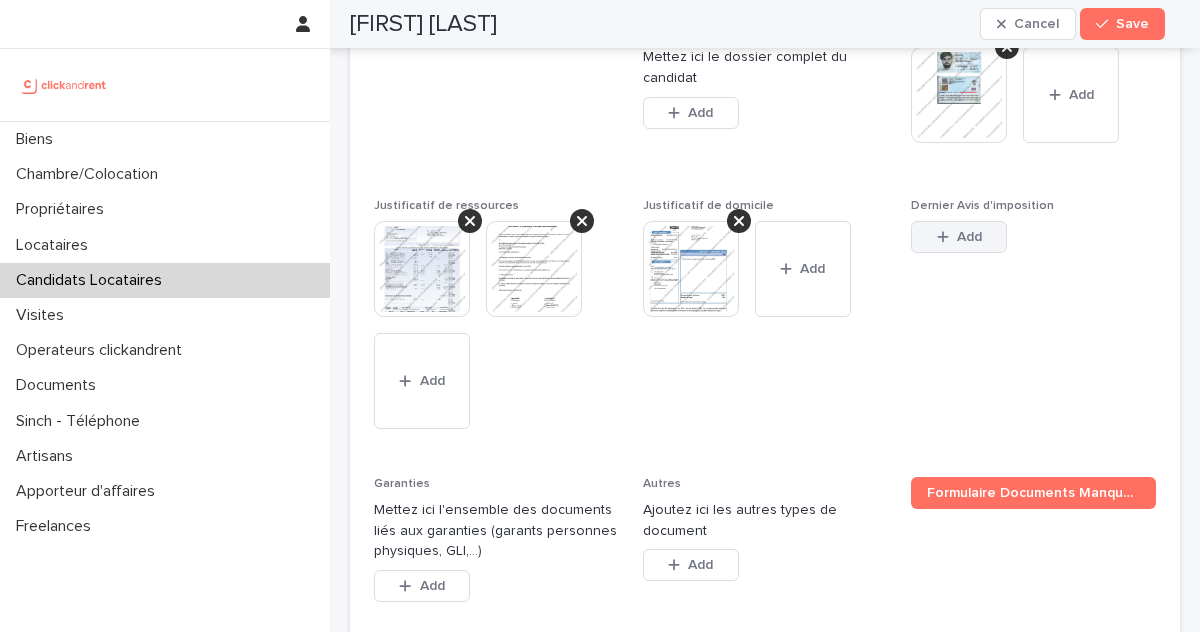 click on "Add" at bounding box center (959, 237) 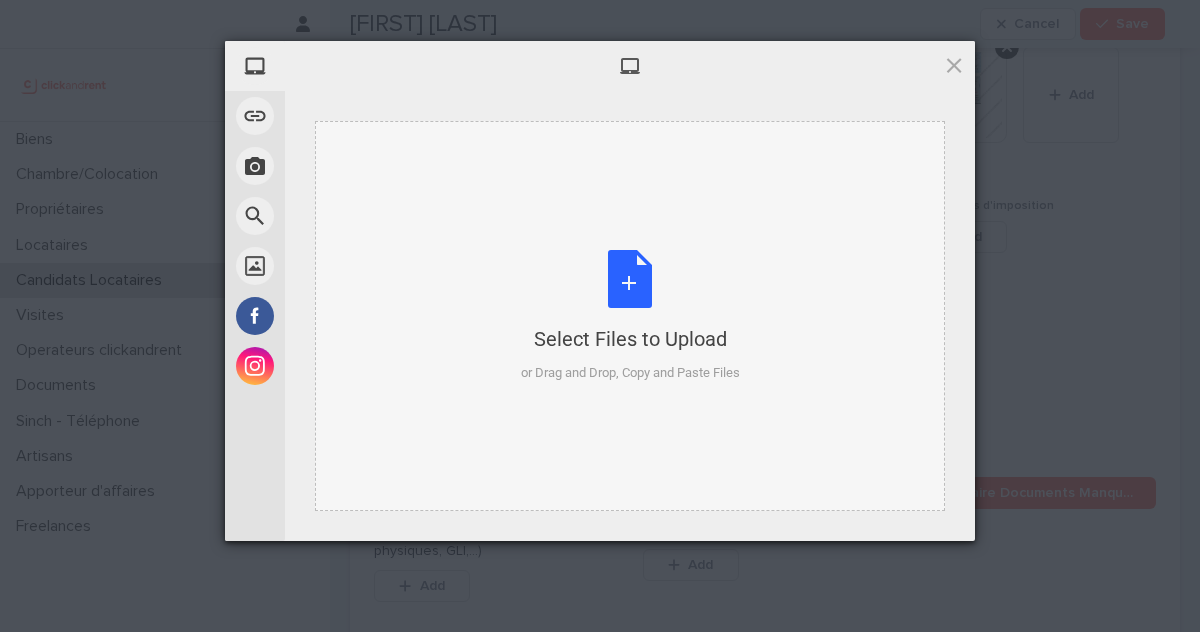 click on "Select Files to Upload
or Drag and Drop, Copy and Paste Files" at bounding box center (630, 316) 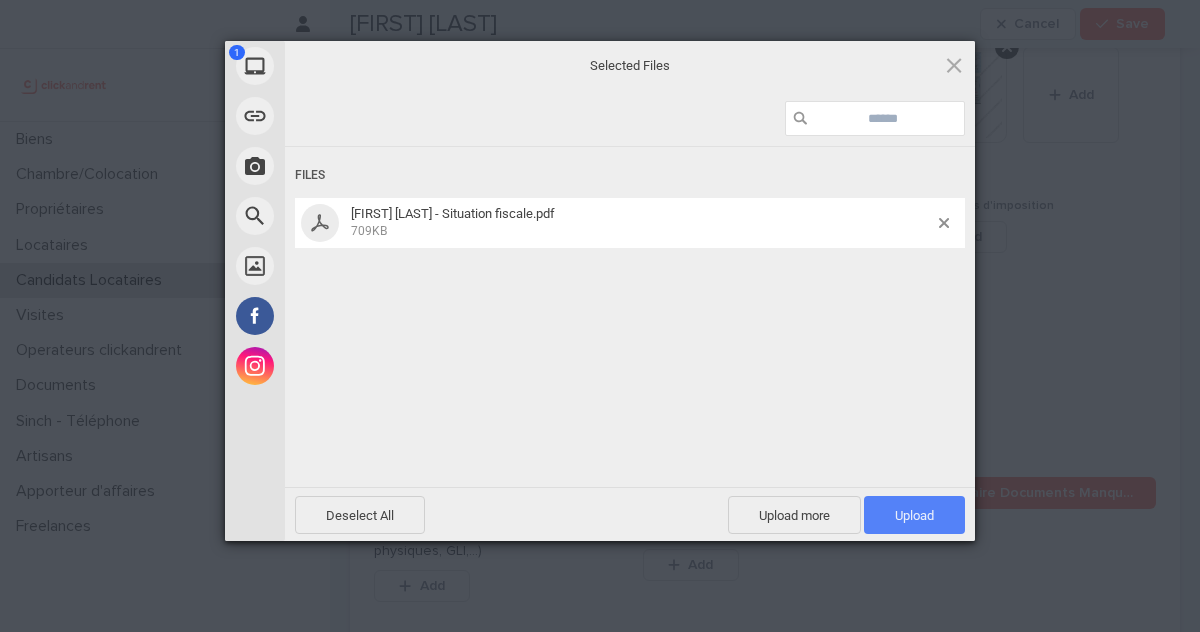 click on "Upload
1" at bounding box center [914, 515] 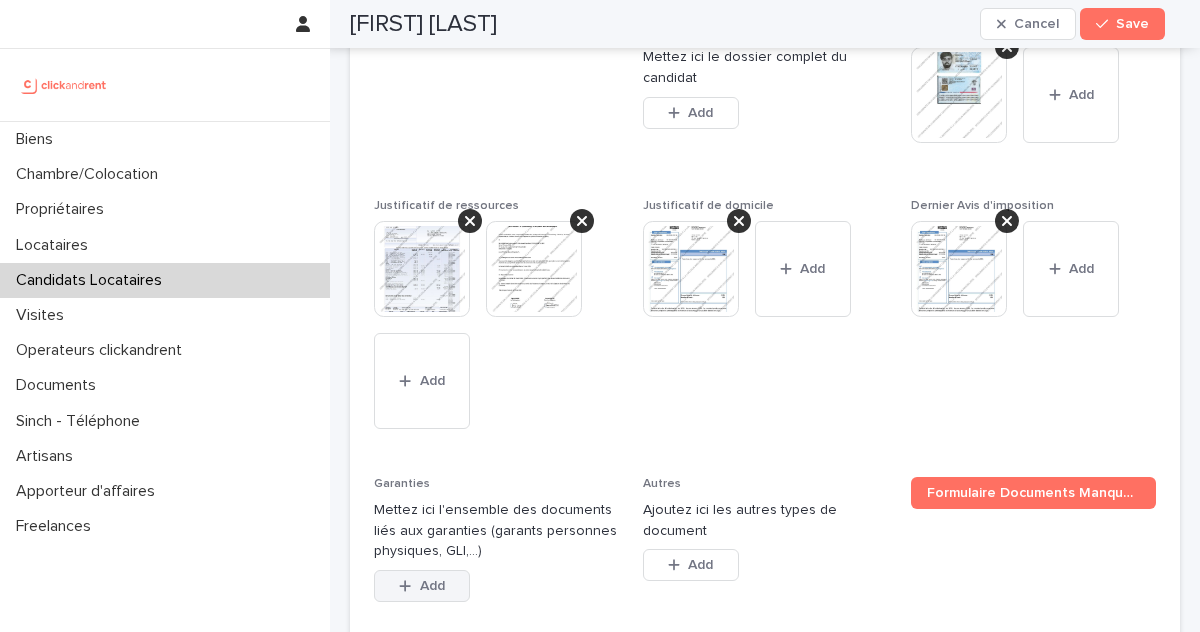 click on "Add" at bounding box center (432, 586) 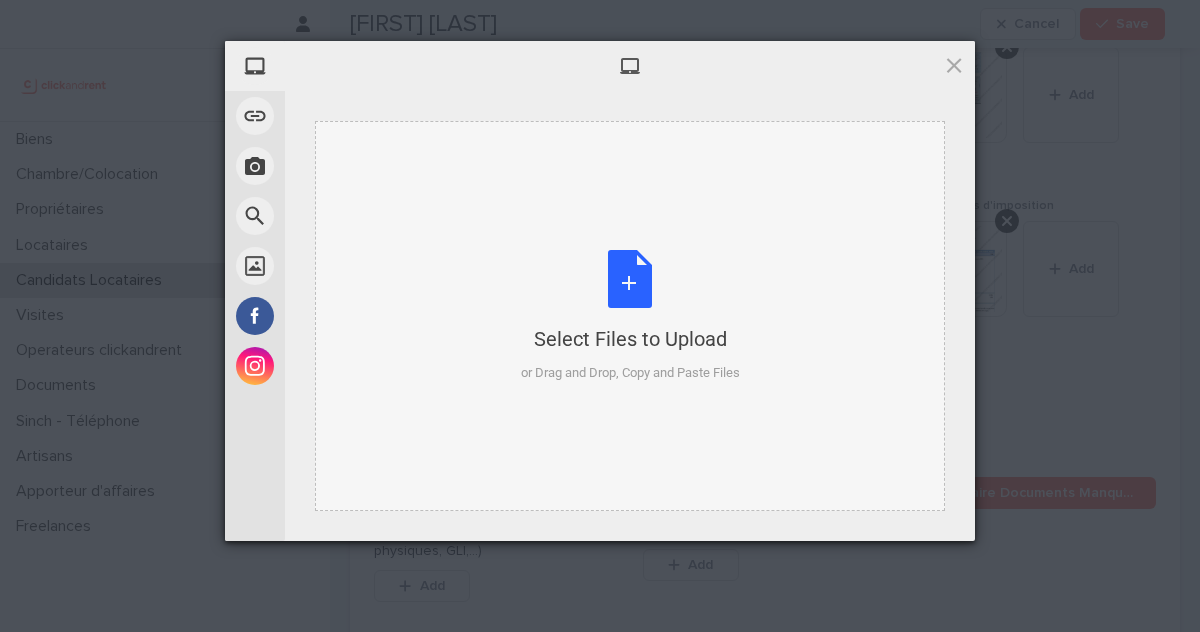 click on "Select Files to Upload
or Drag and Drop, Copy and Paste Files" at bounding box center [630, 316] 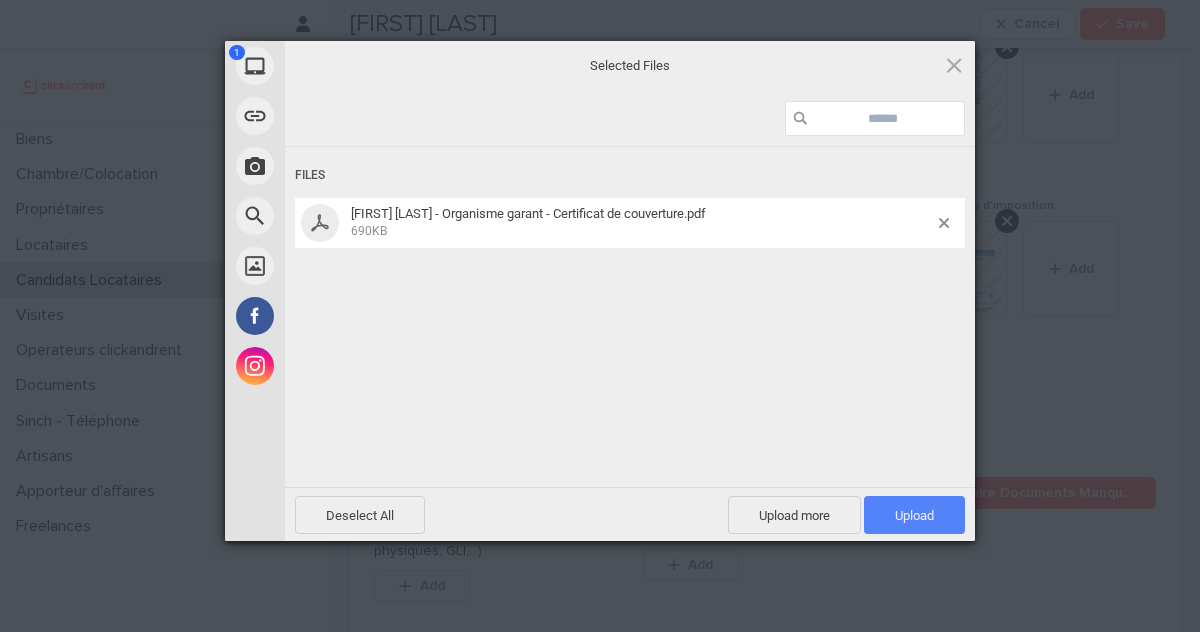 click on "Upload
1" at bounding box center [914, 515] 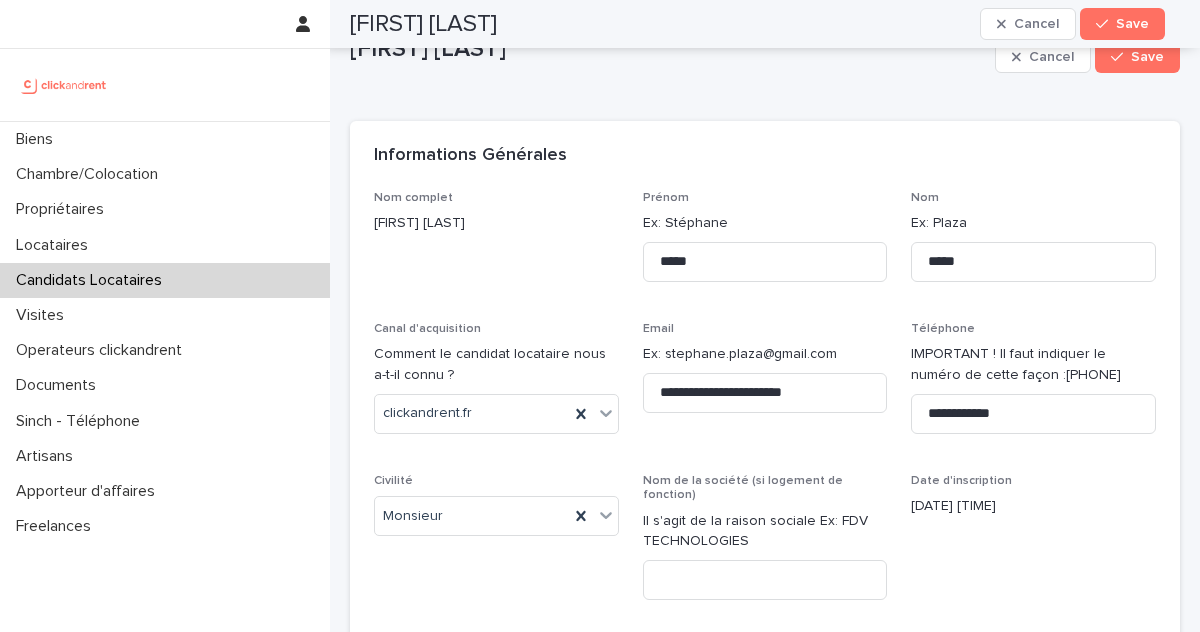 scroll, scrollTop: 0, scrollLeft: 0, axis: both 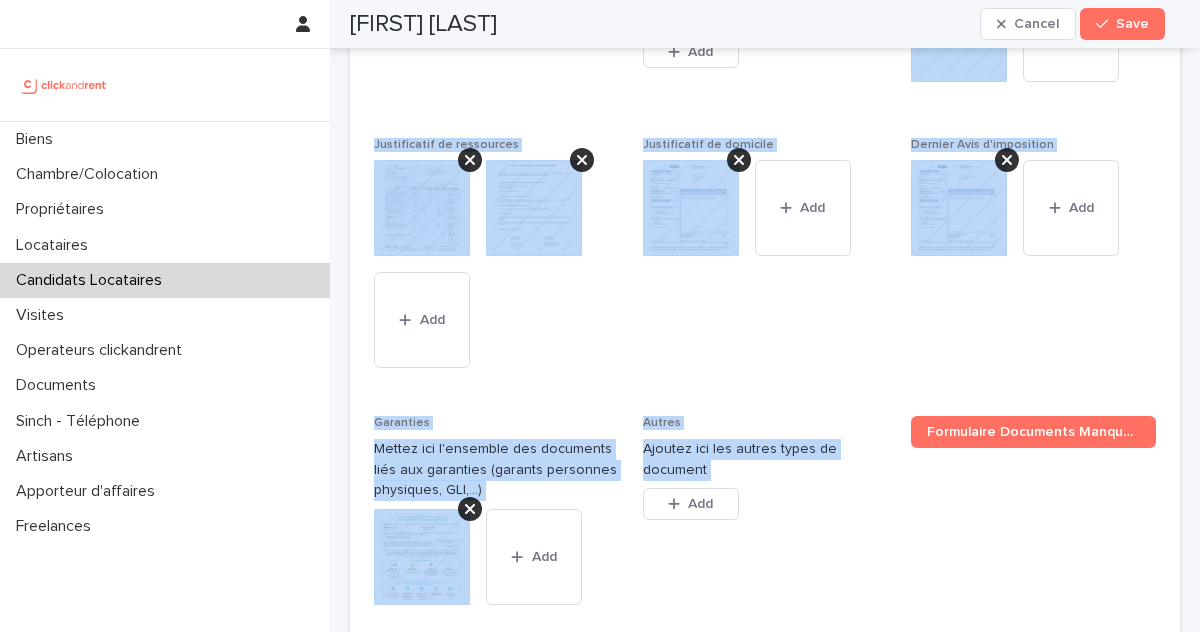 drag, startPoint x: 373, startPoint y: 175, endPoint x: 738, endPoint y: 570, distance: 537.8197 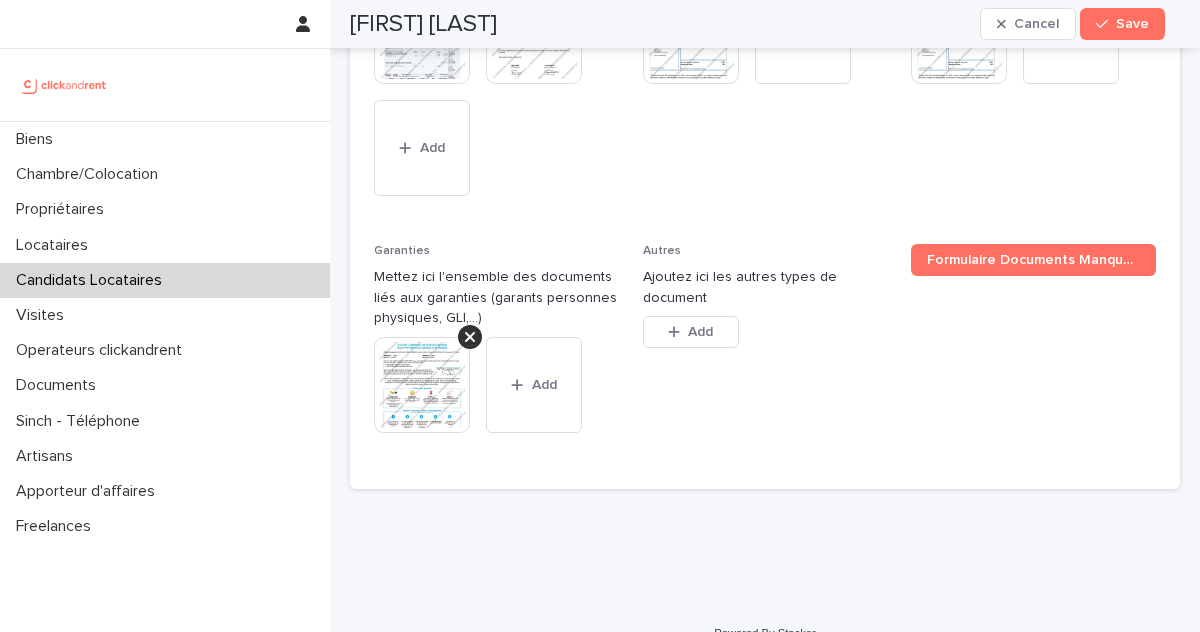 scroll, scrollTop: 1990, scrollLeft: 0, axis: vertical 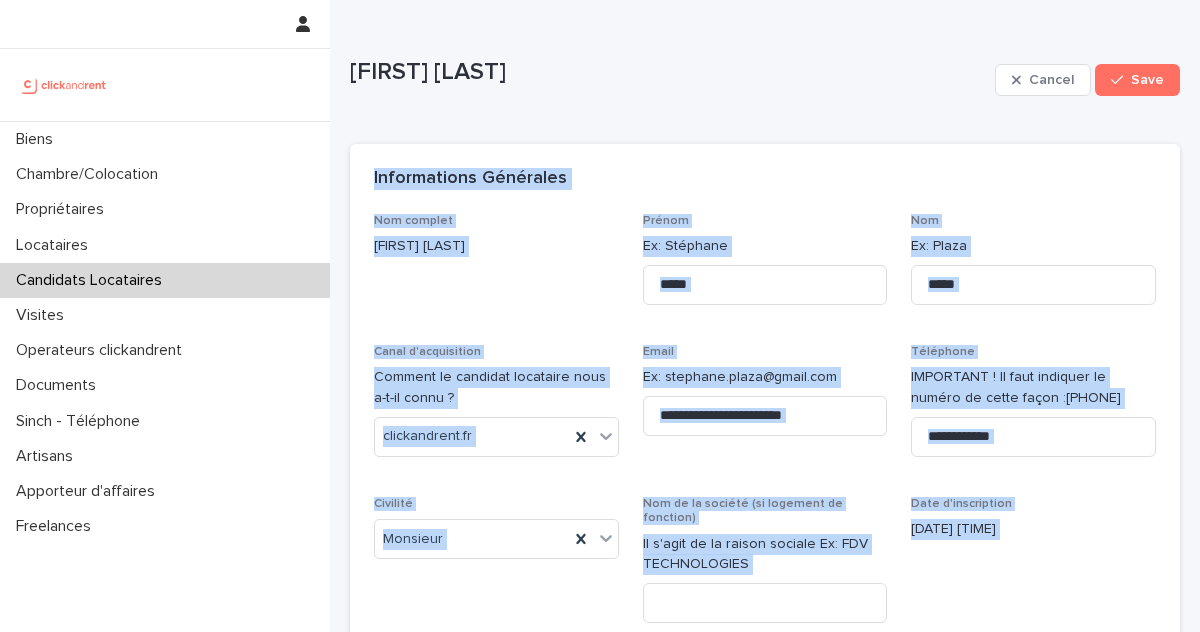 drag, startPoint x: 621, startPoint y: 399, endPoint x: 367, endPoint y: 175, distance: 338.66208 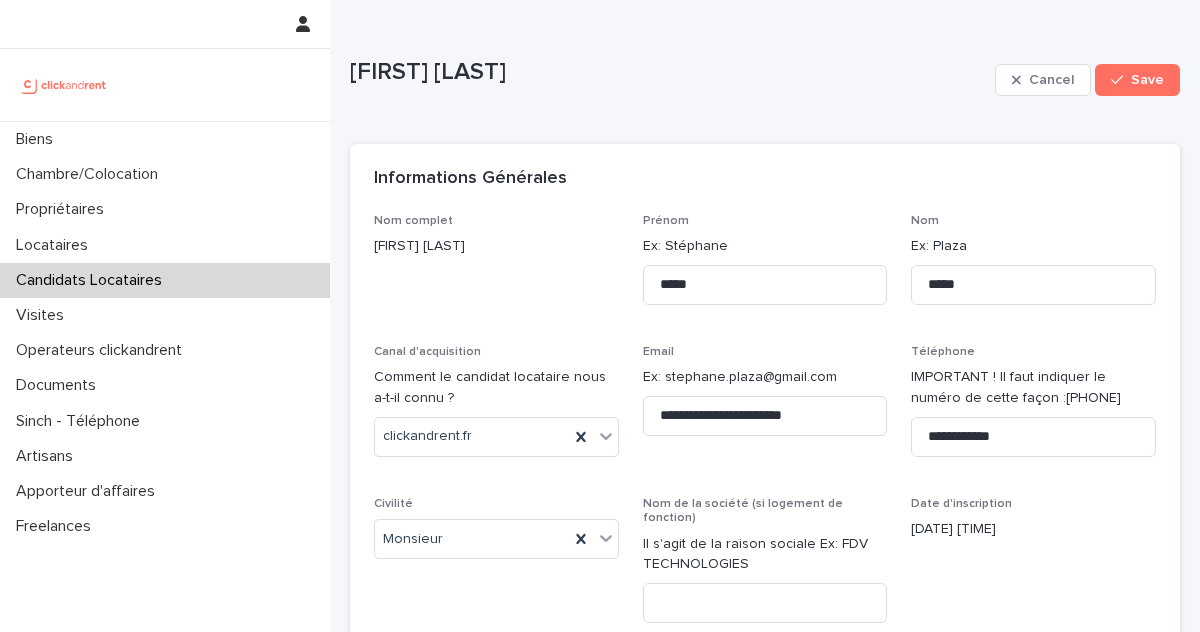 click on "Civilité" at bounding box center [496, 504] 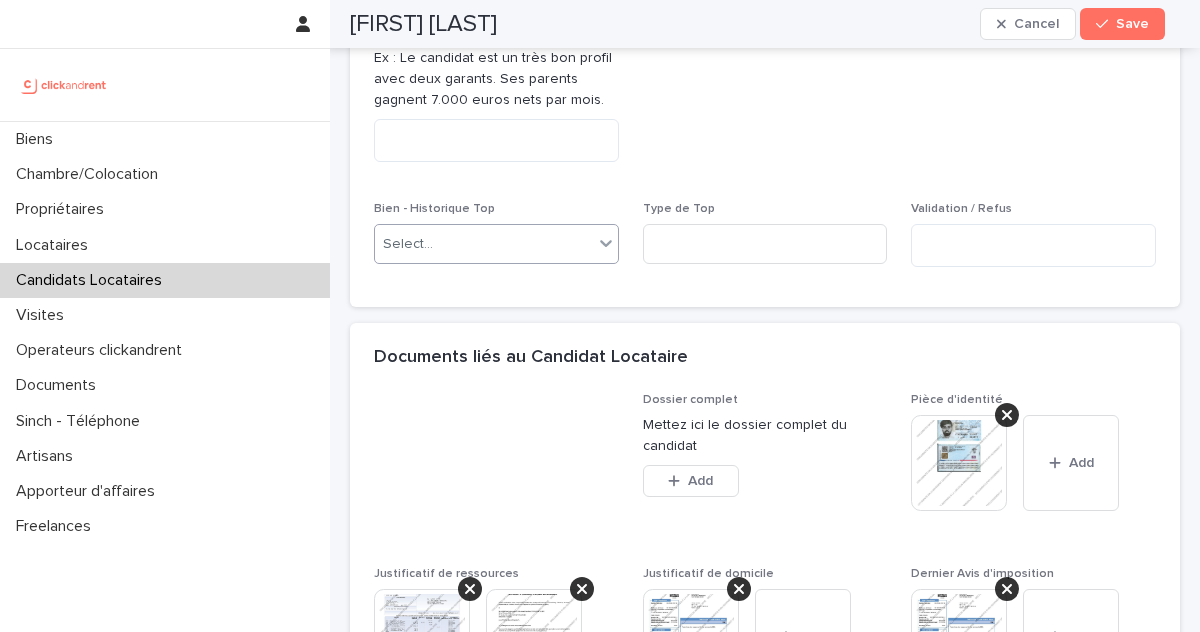 scroll, scrollTop: 1400, scrollLeft: 0, axis: vertical 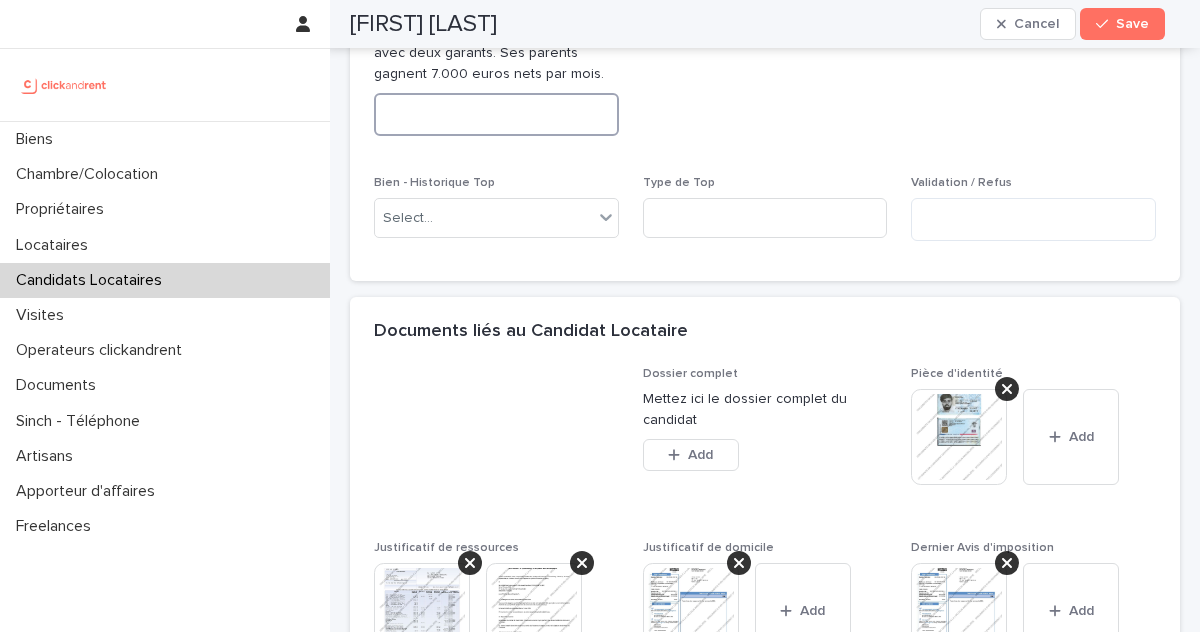 click at bounding box center (496, 114) 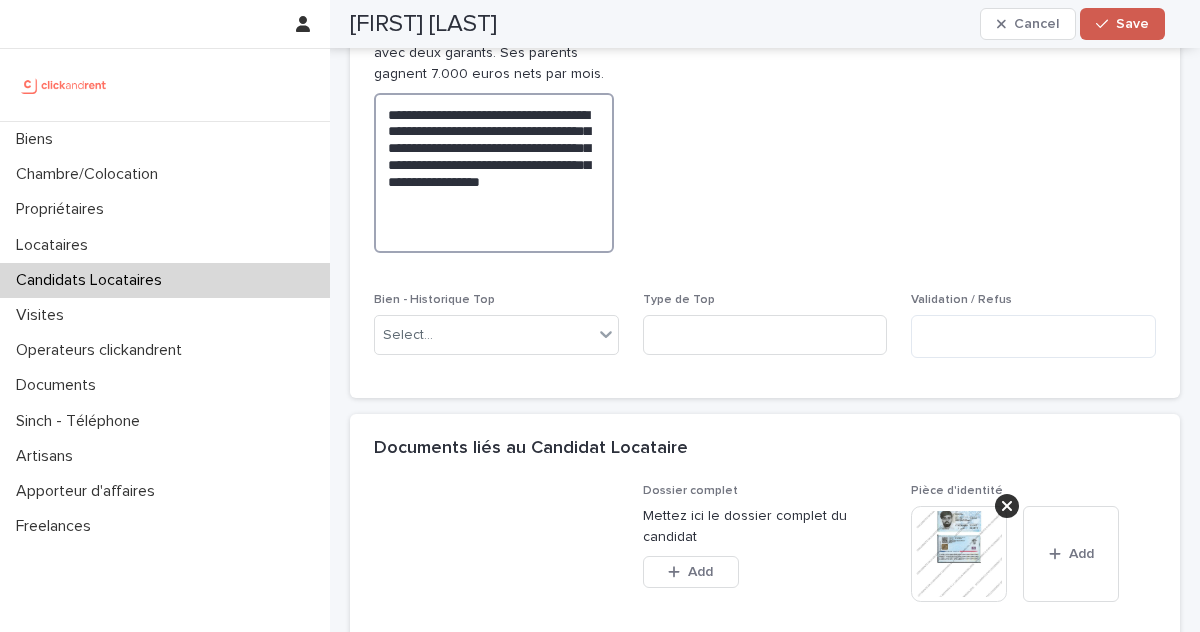 type on "**********" 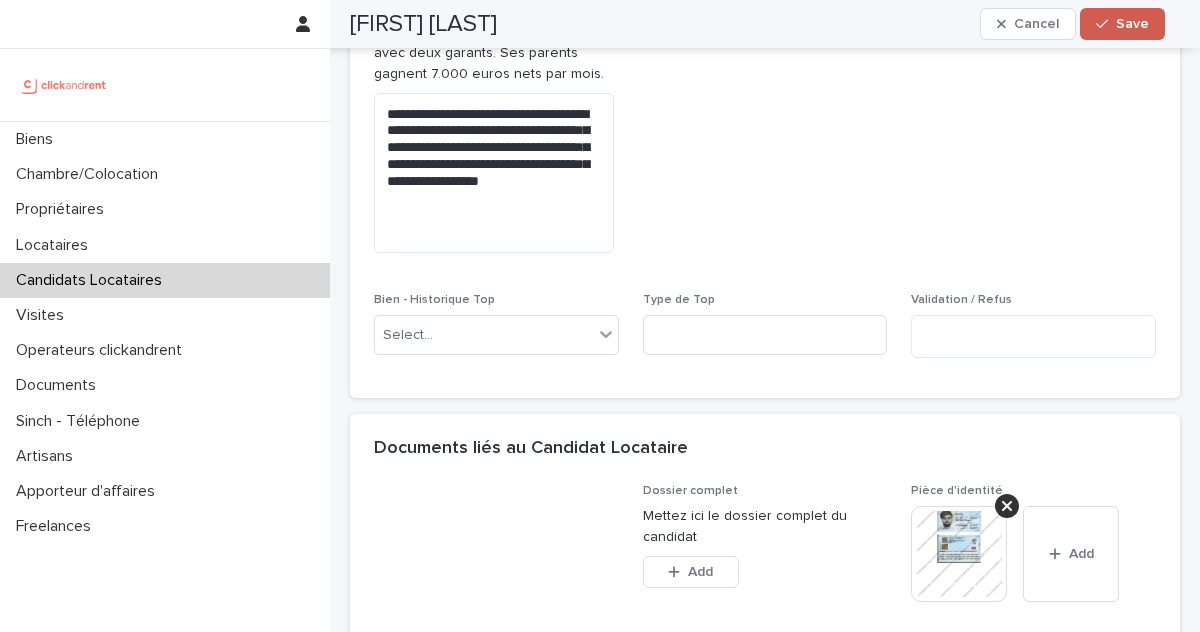 click at bounding box center (1106, 24) 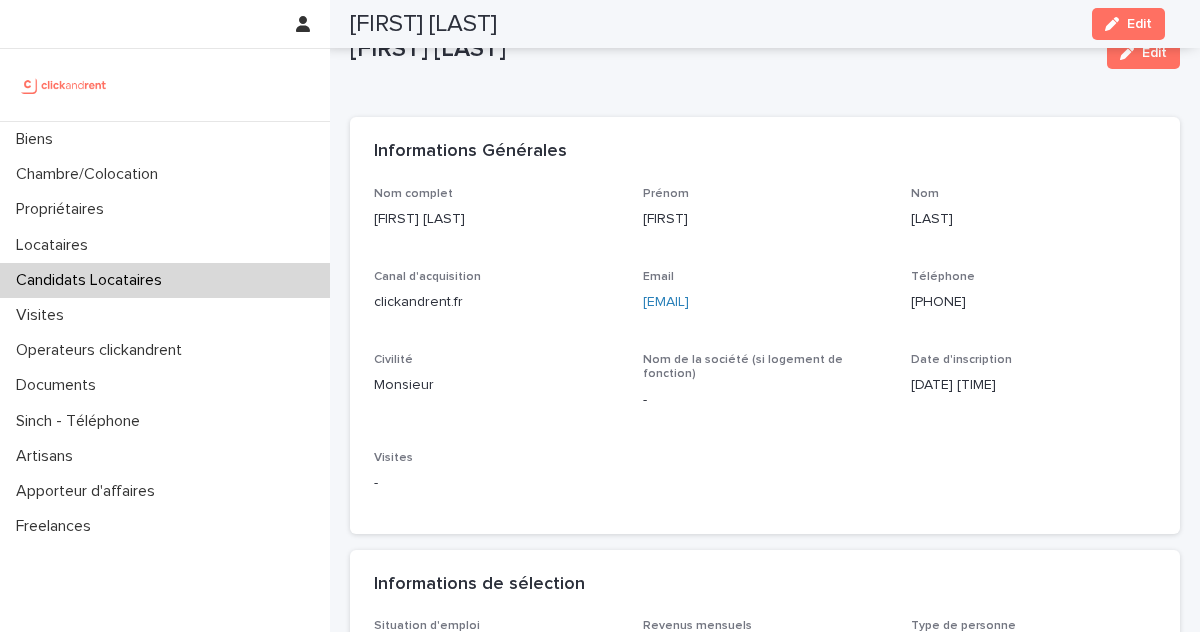 scroll, scrollTop: 0, scrollLeft: 0, axis: both 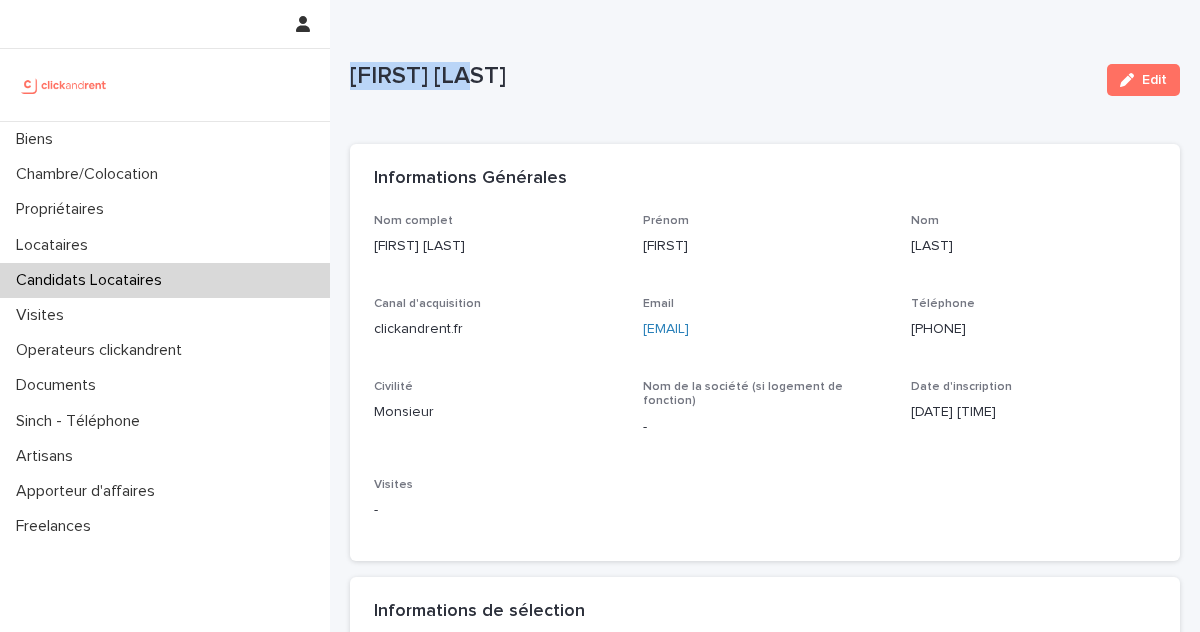 drag, startPoint x: 470, startPoint y: 79, endPoint x: 355, endPoint y: 76, distance: 115.03912 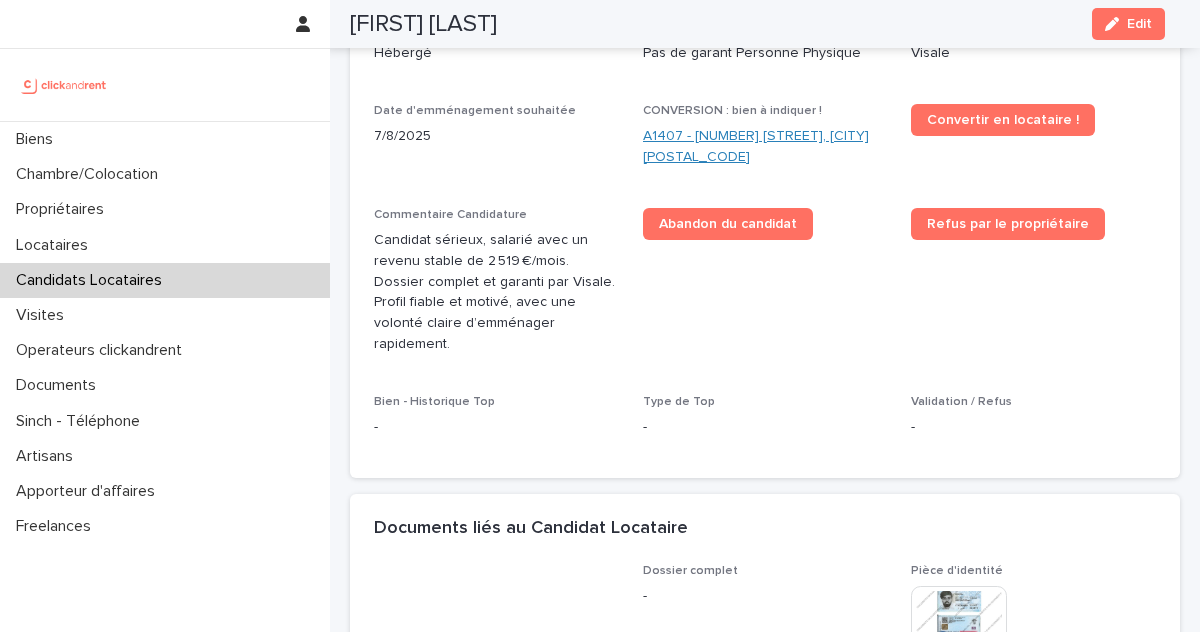 click on "A1407 - 15 Rue du Docteur Fillioux,  Villiers-sur-Marne 94350" at bounding box center [765, 147] 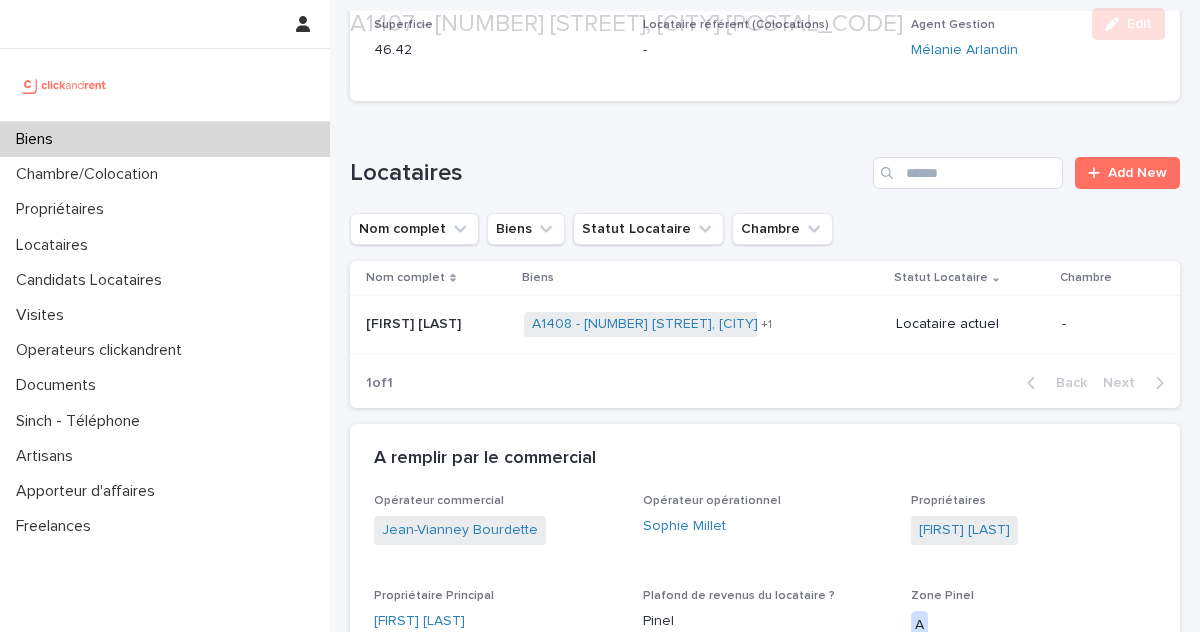 scroll, scrollTop: 1030, scrollLeft: 0, axis: vertical 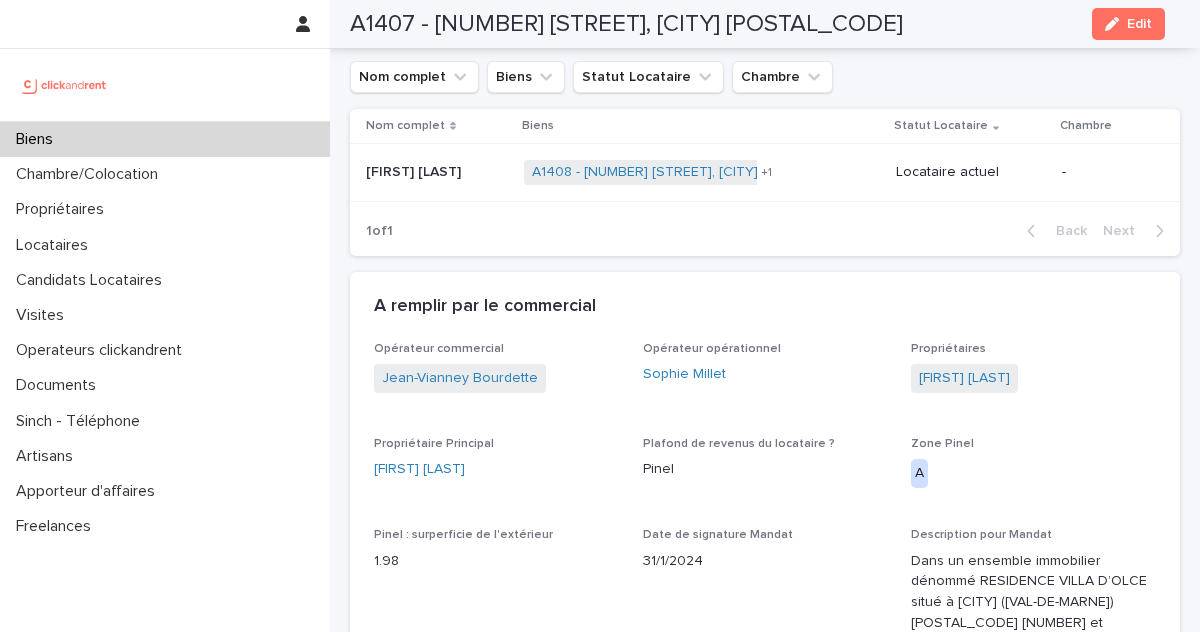 click 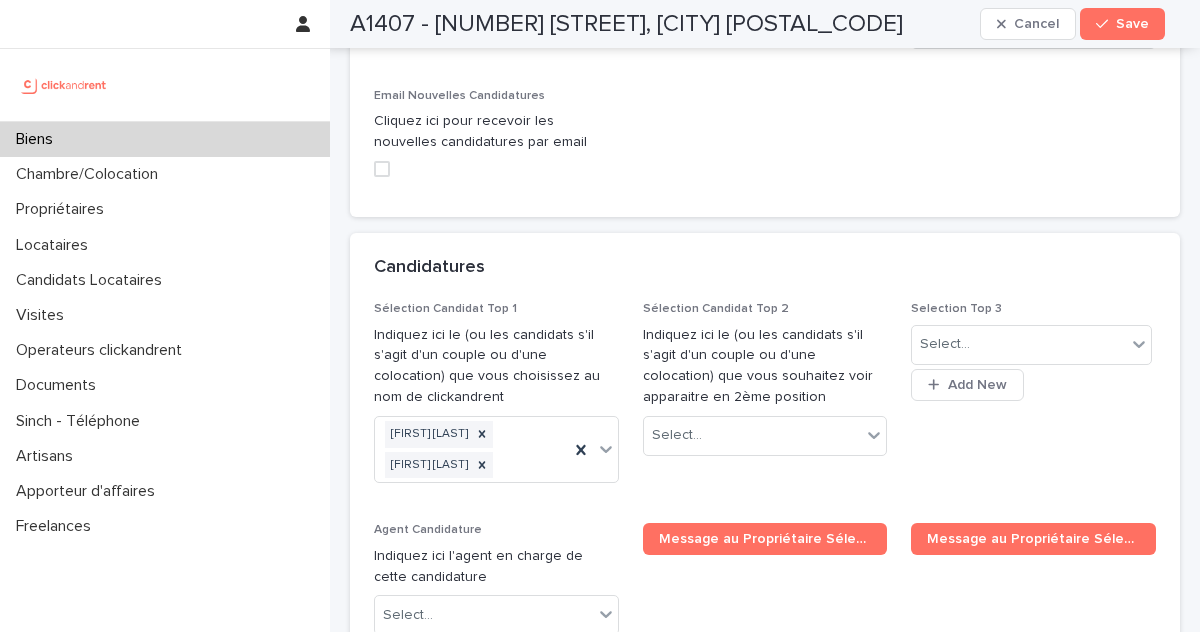 scroll, scrollTop: 10362, scrollLeft: 0, axis: vertical 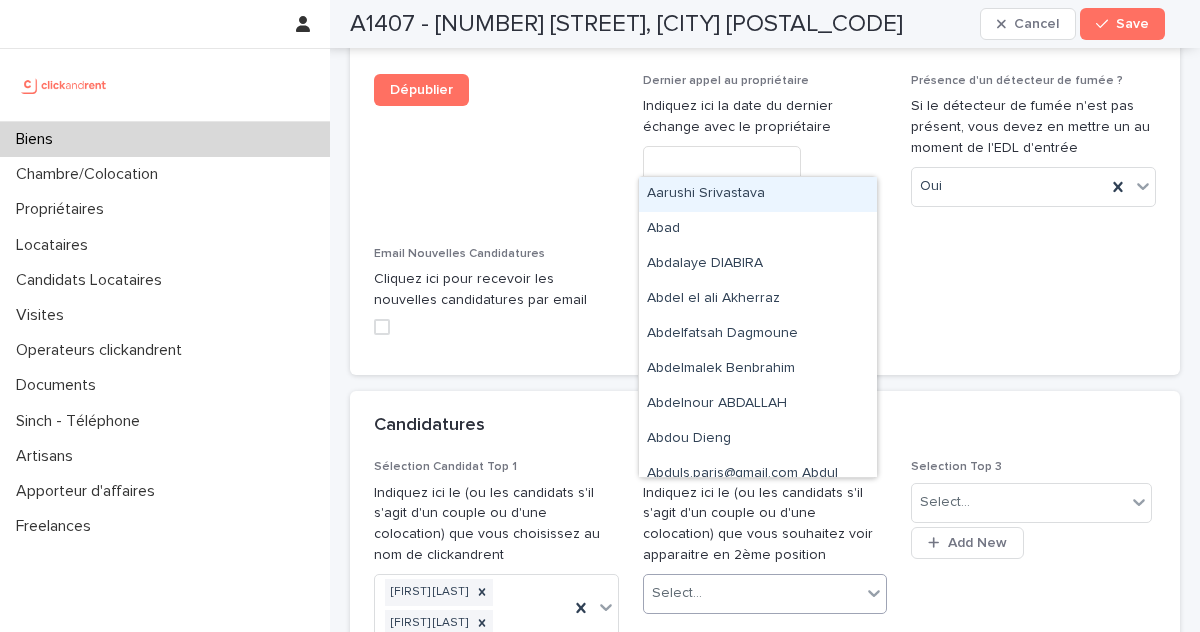 click on "Select..." at bounding box center [753, 593] 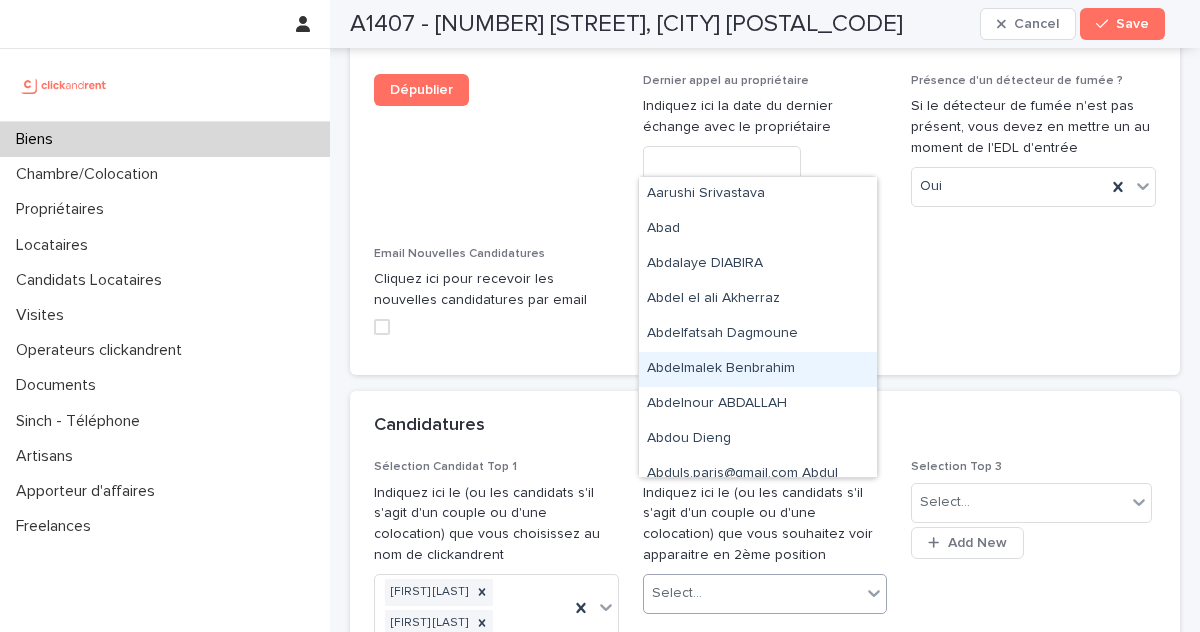 paste on "**********" 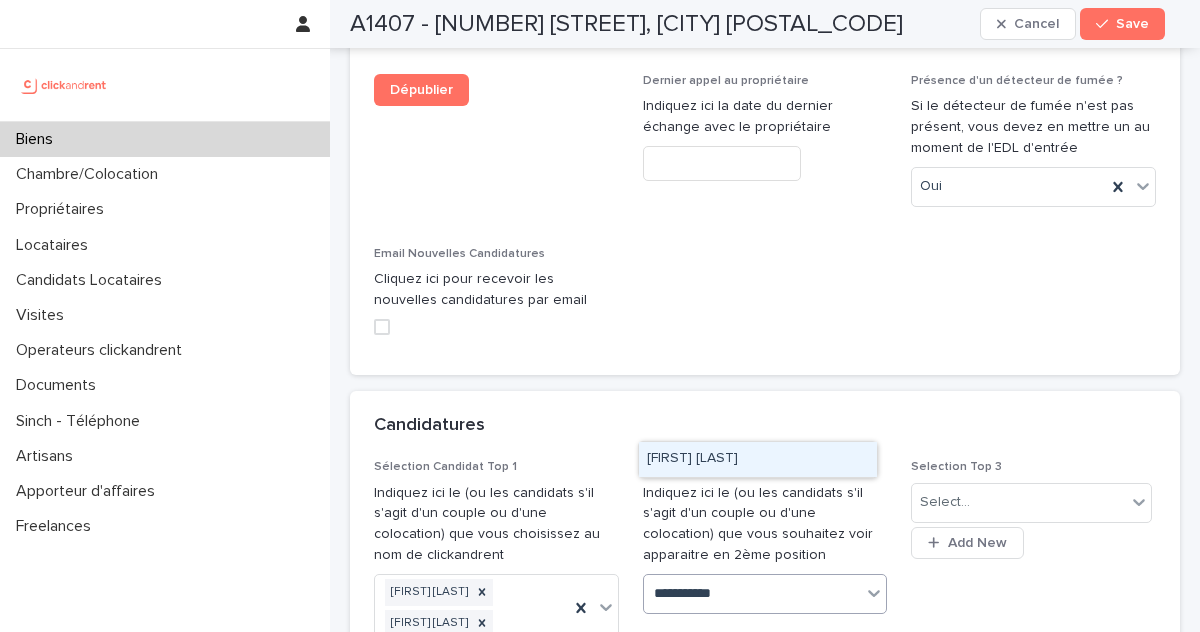 click on "David Lauga" at bounding box center [758, 459] 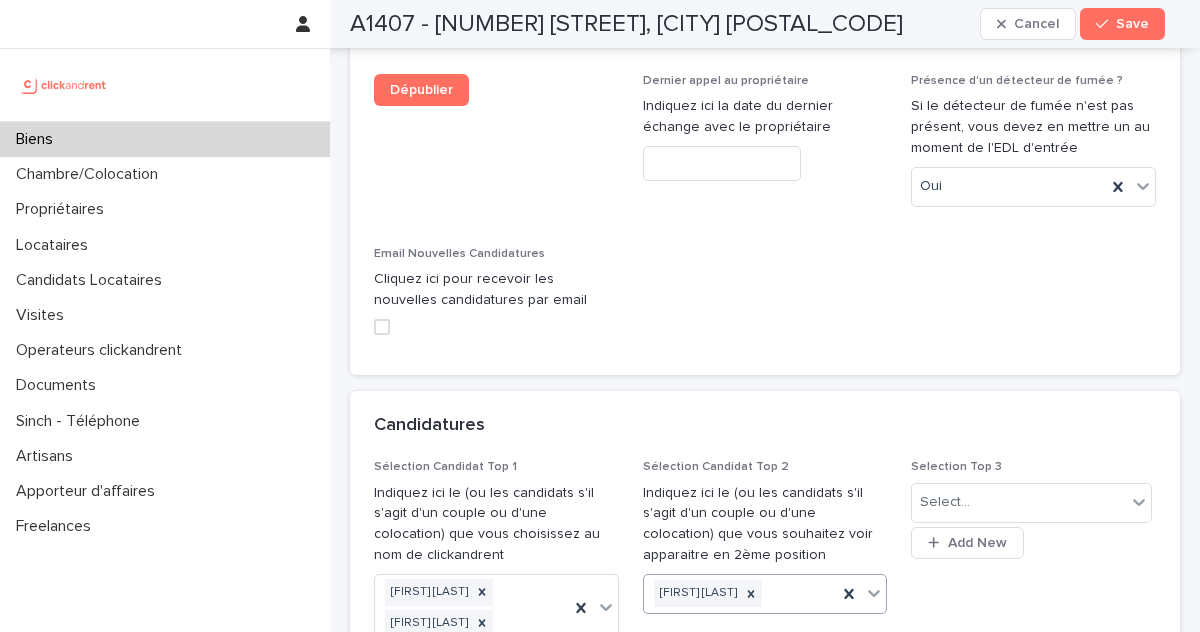 click on "Save" at bounding box center [1122, 24] 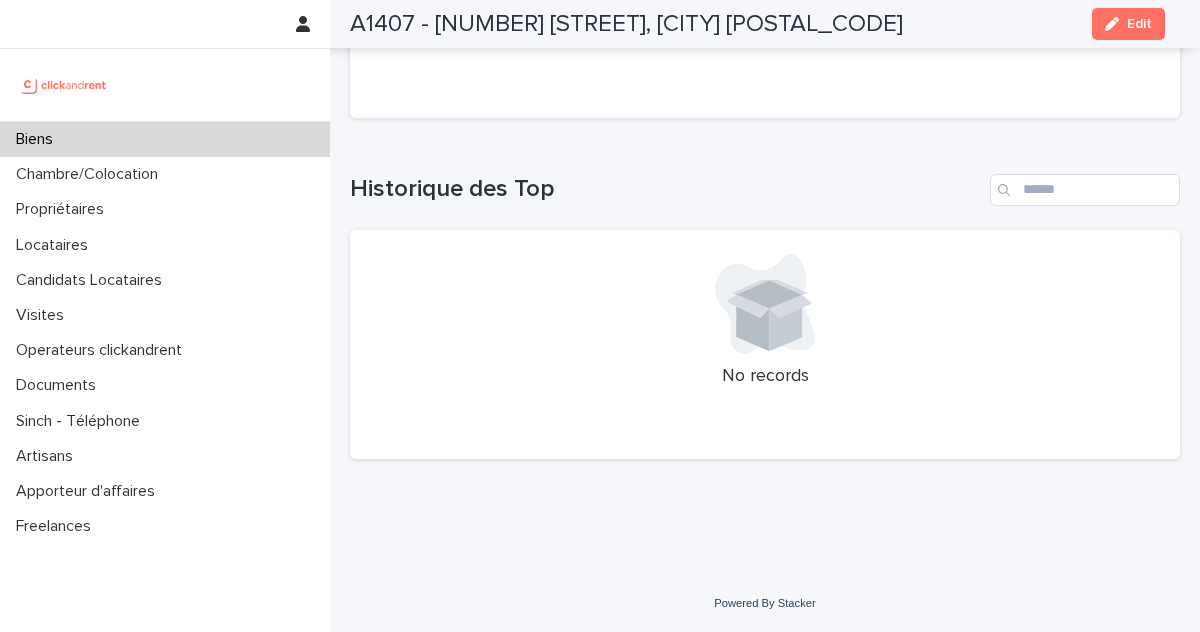 scroll, scrollTop: 8690, scrollLeft: 0, axis: vertical 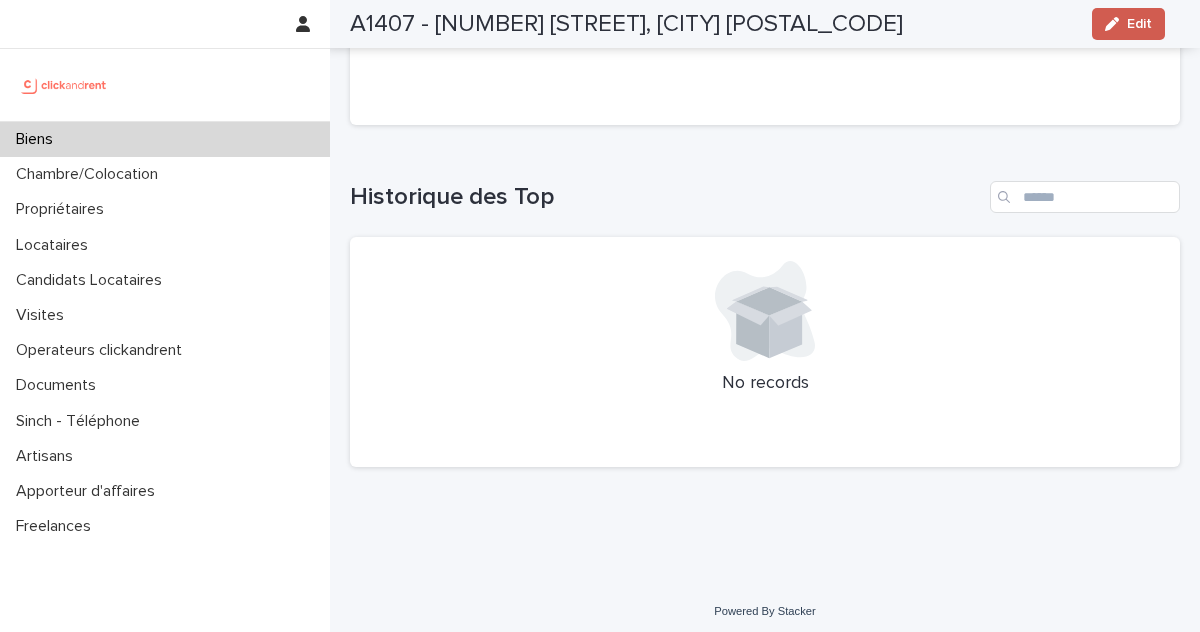 click on "Edit" at bounding box center (1139, 24) 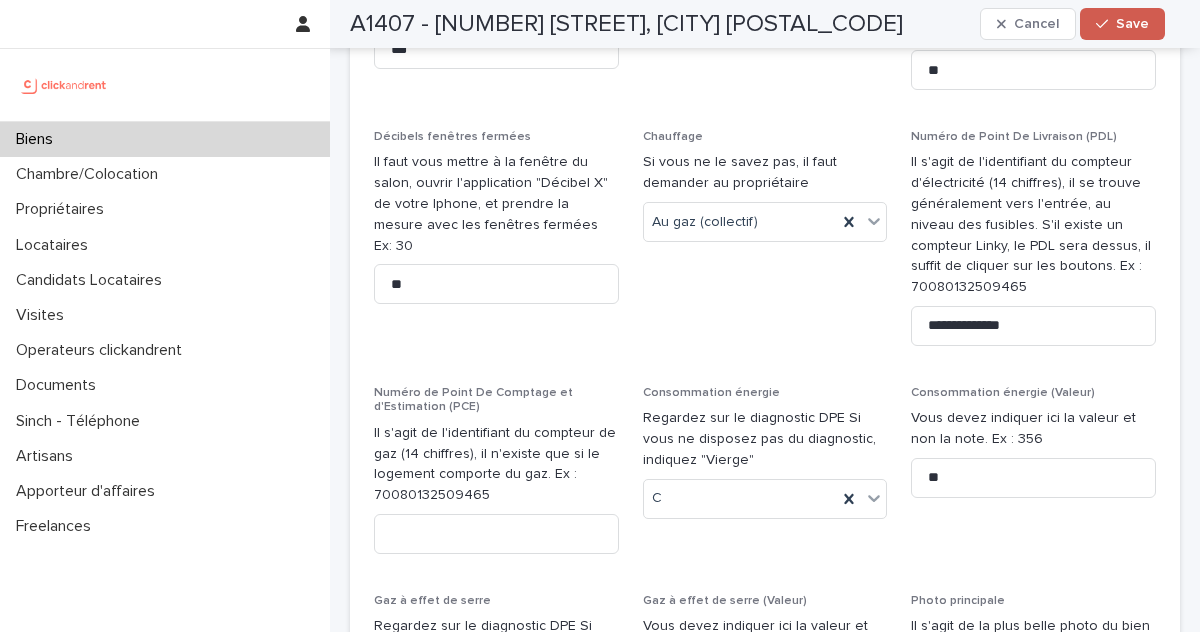 click on "Save" at bounding box center (1132, 24) 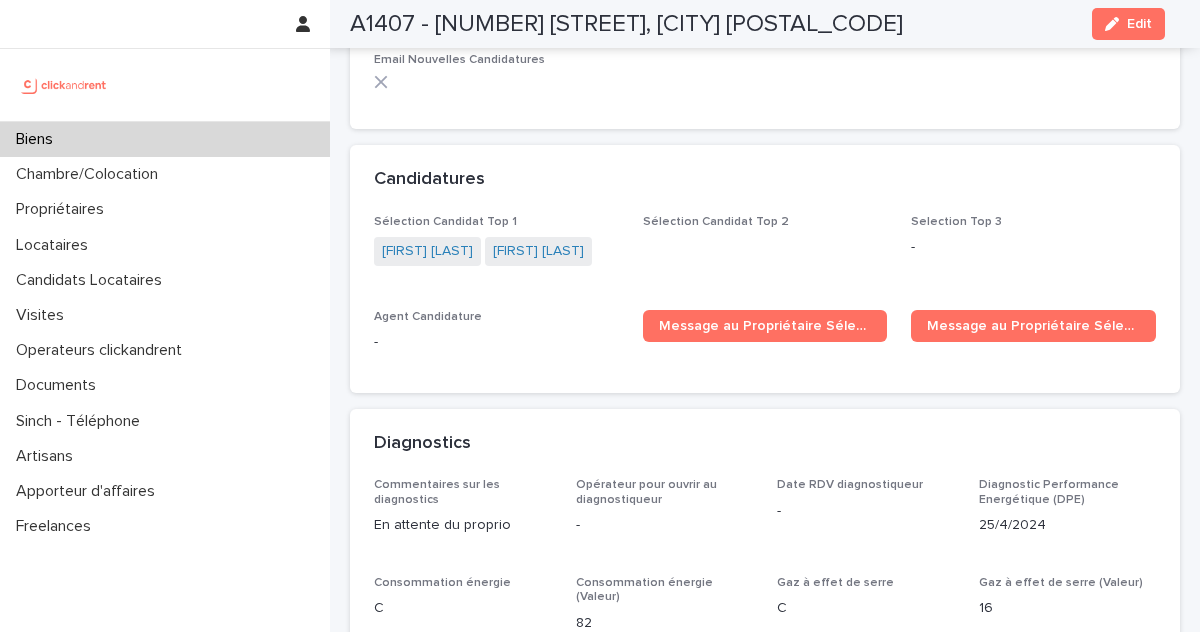 scroll, scrollTop: 6676, scrollLeft: 0, axis: vertical 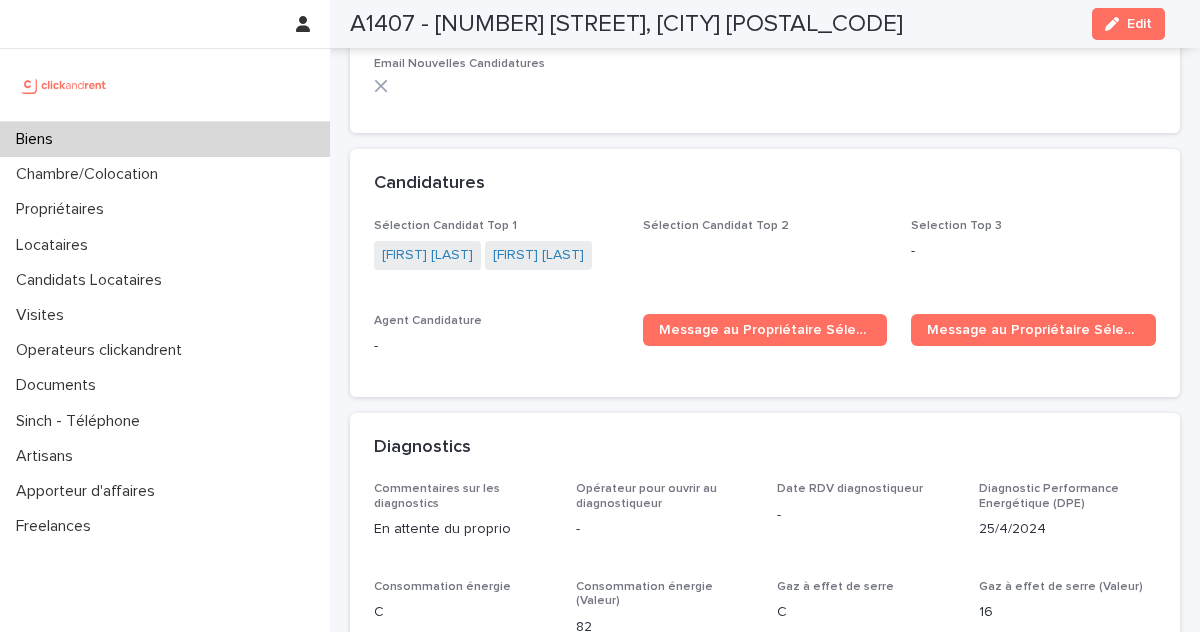 click on "Sélection Candidat Top 2" at bounding box center (765, 254) 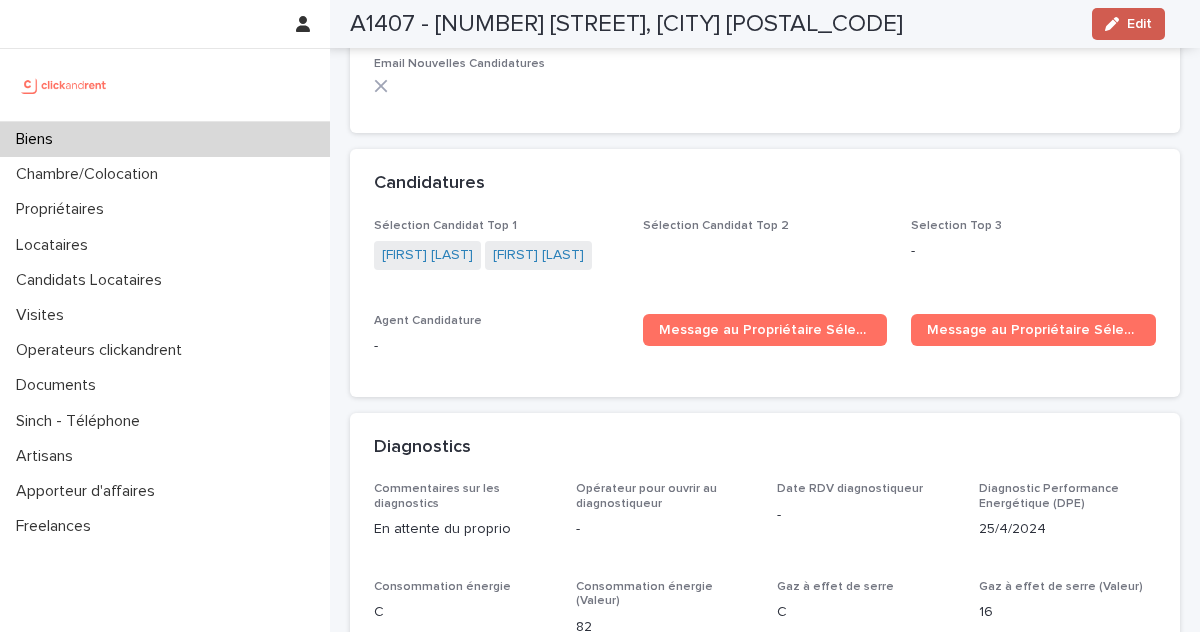 click on "Edit" at bounding box center [1139, 24] 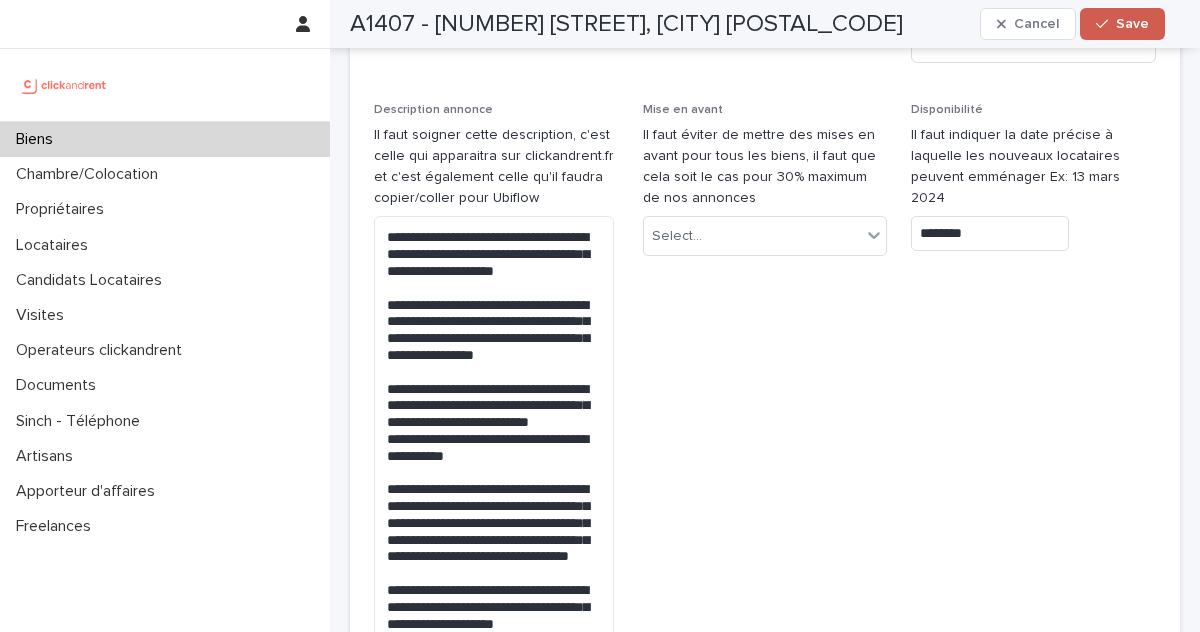 click on "Save" at bounding box center (1132, 24) 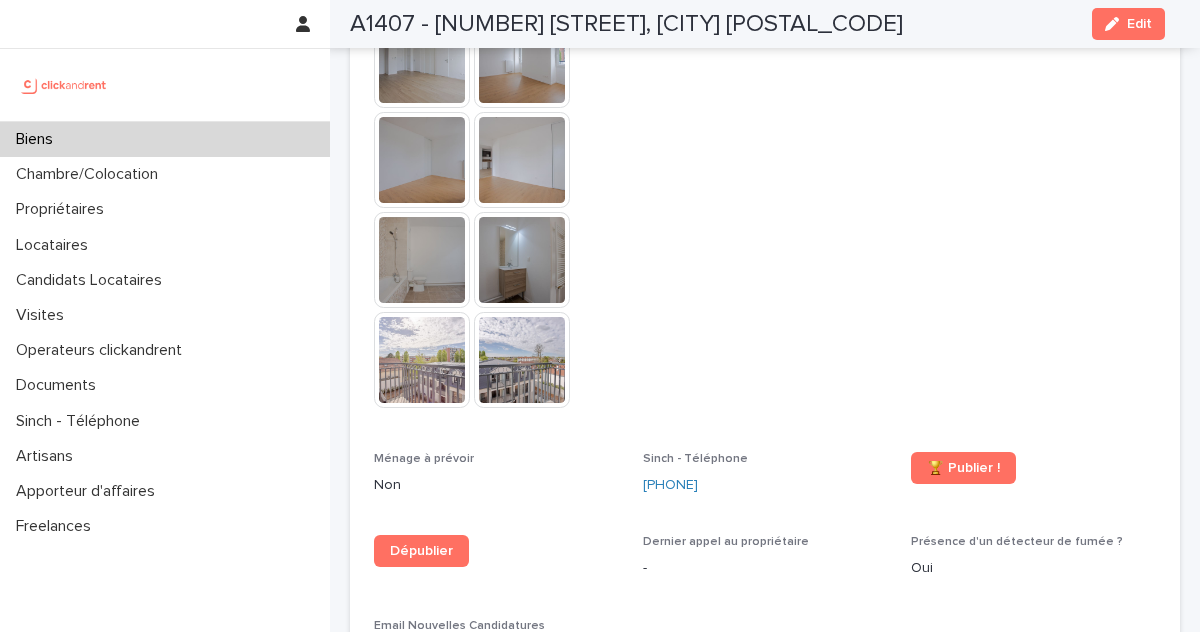 scroll, scrollTop: 6531, scrollLeft: 0, axis: vertical 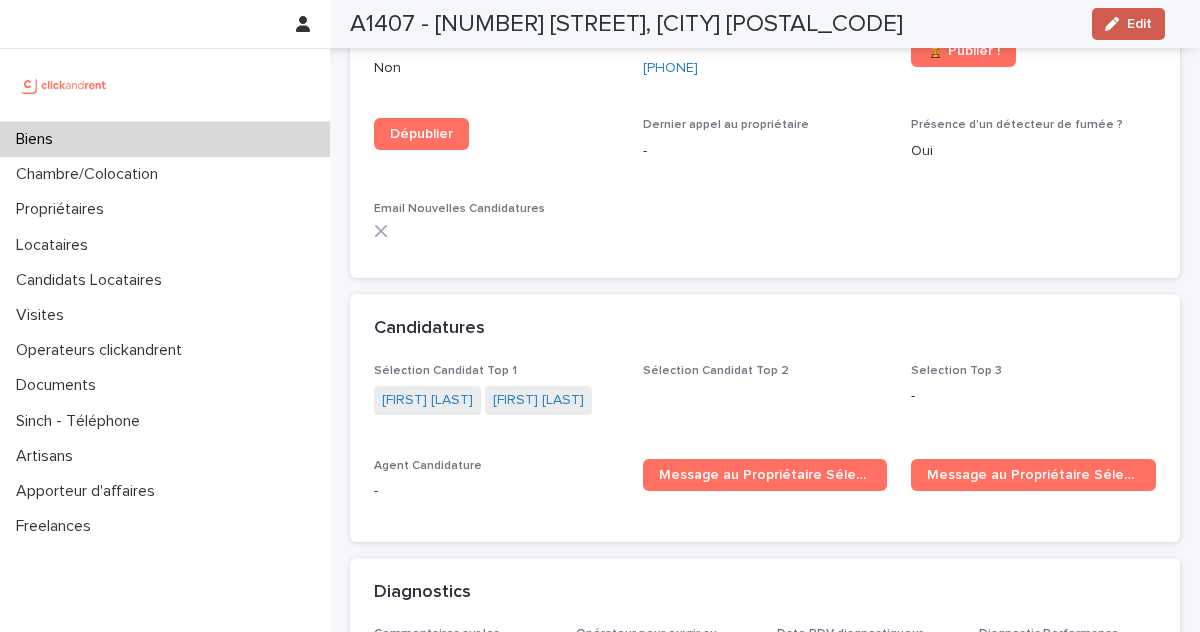 click on "Edit" at bounding box center (1128, 24) 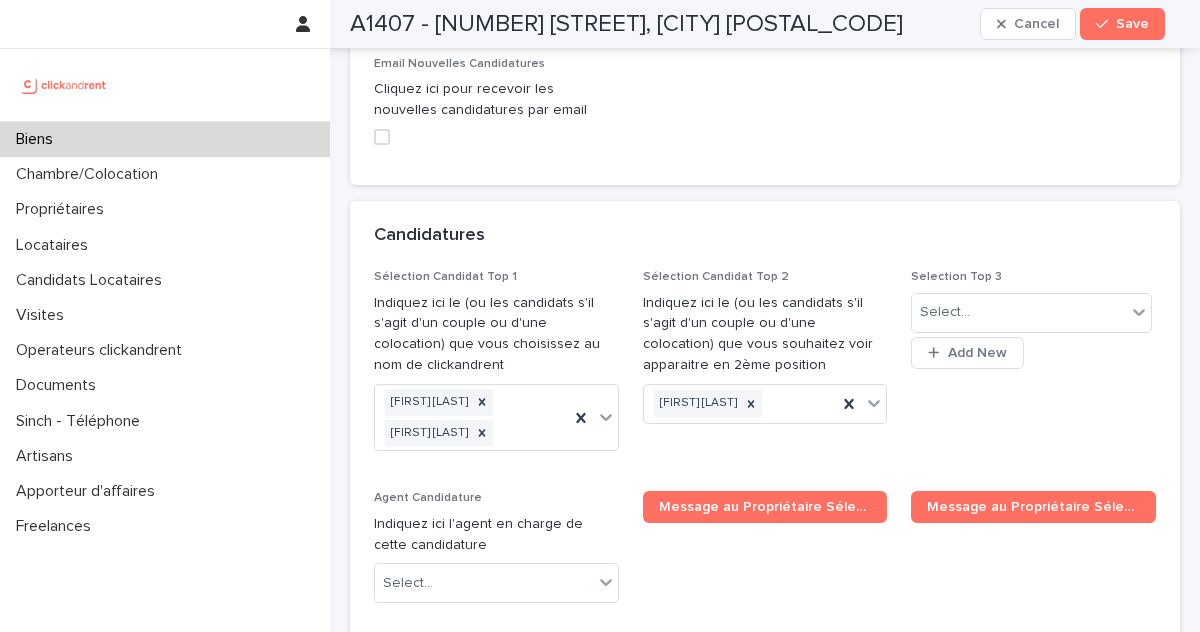 scroll, scrollTop: 10657, scrollLeft: 0, axis: vertical 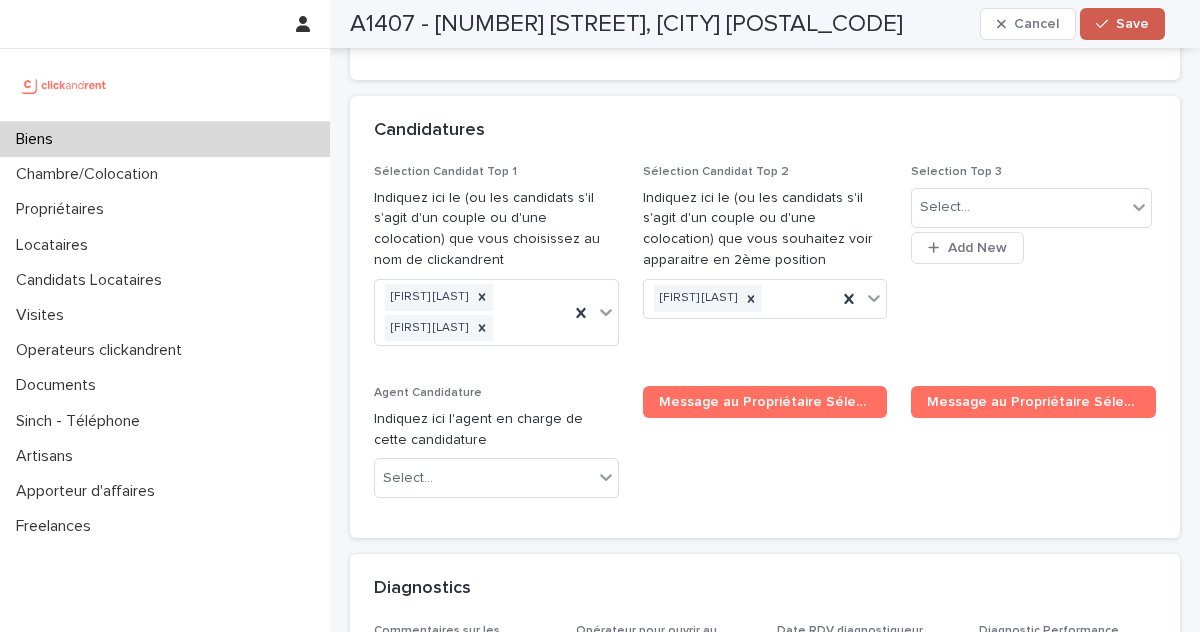 click on "Save" at bounding box center [1132, 24] 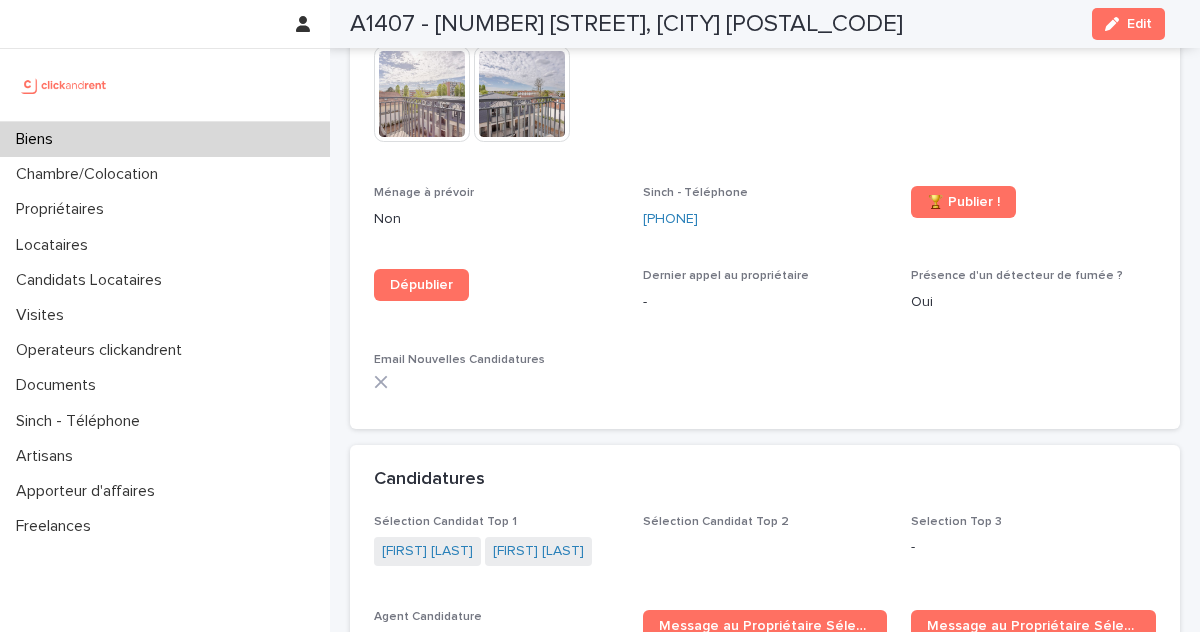 scroll, scrollTop: 6556, scrollLeft: 0, axis: vertical 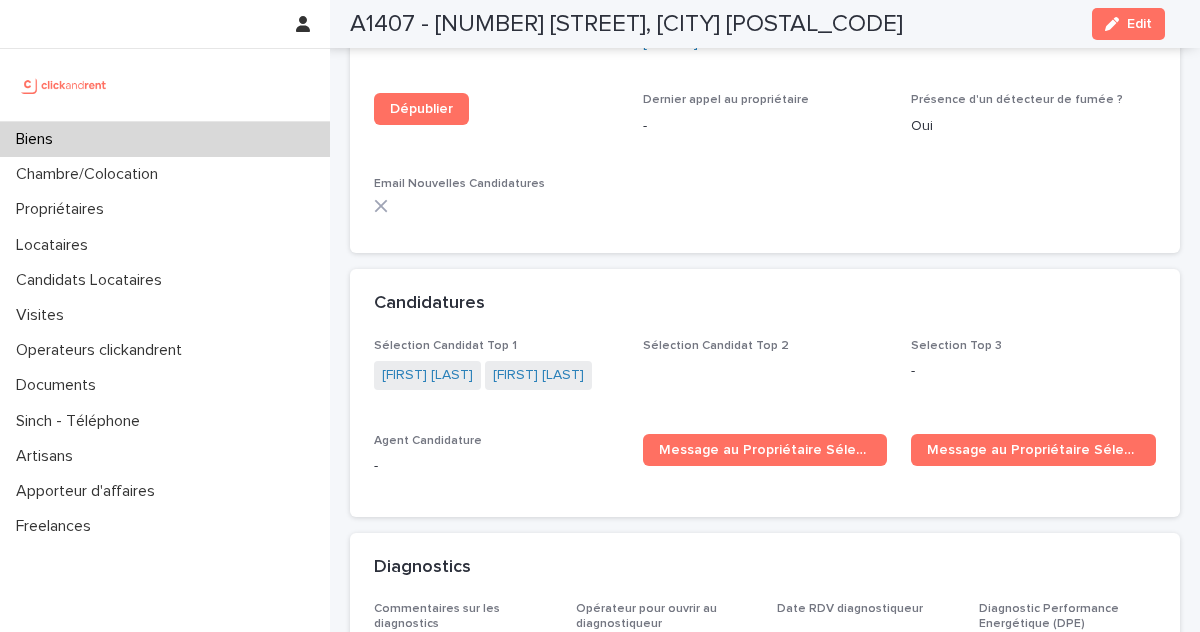 click on "Sélection Candidat Top 2" at bounding box center (765, 374) 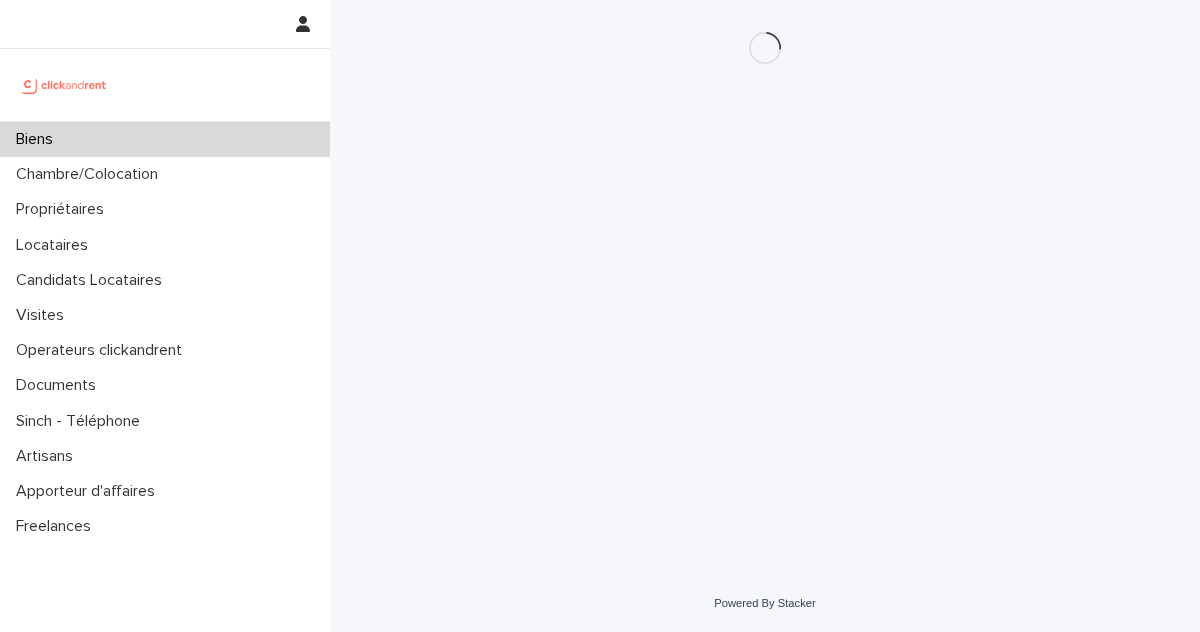 scroll, scrollTop: 0, scrollLeft: 0, axis: both 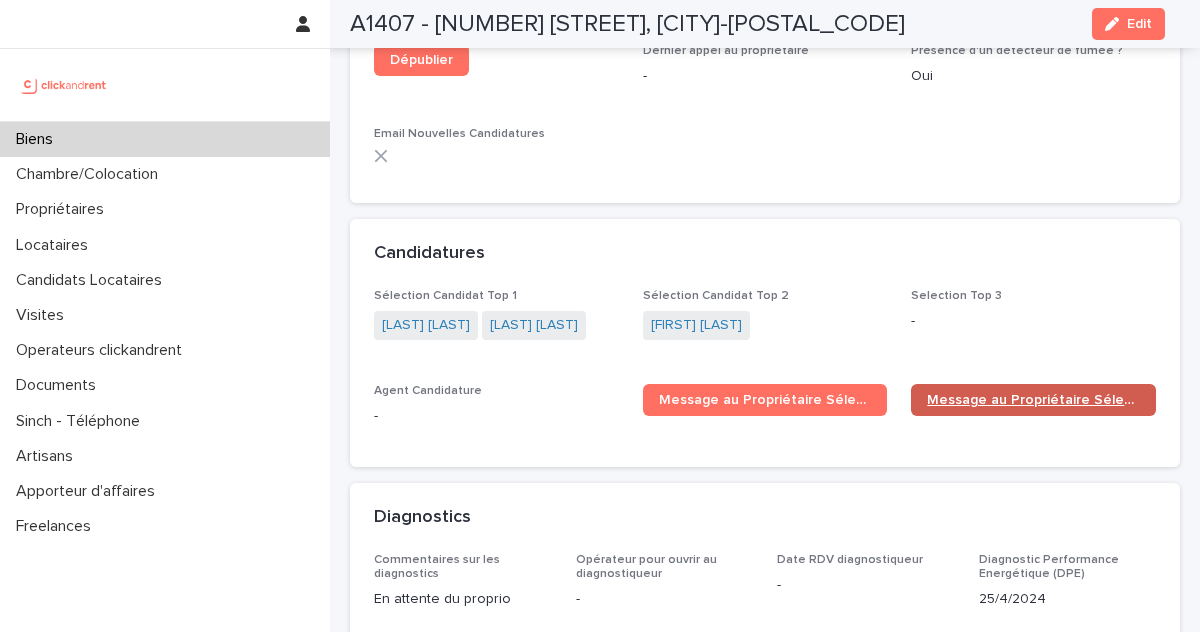click on "Message au Propriétaire Sélection Top 2" at bounding box center [1033, 400] 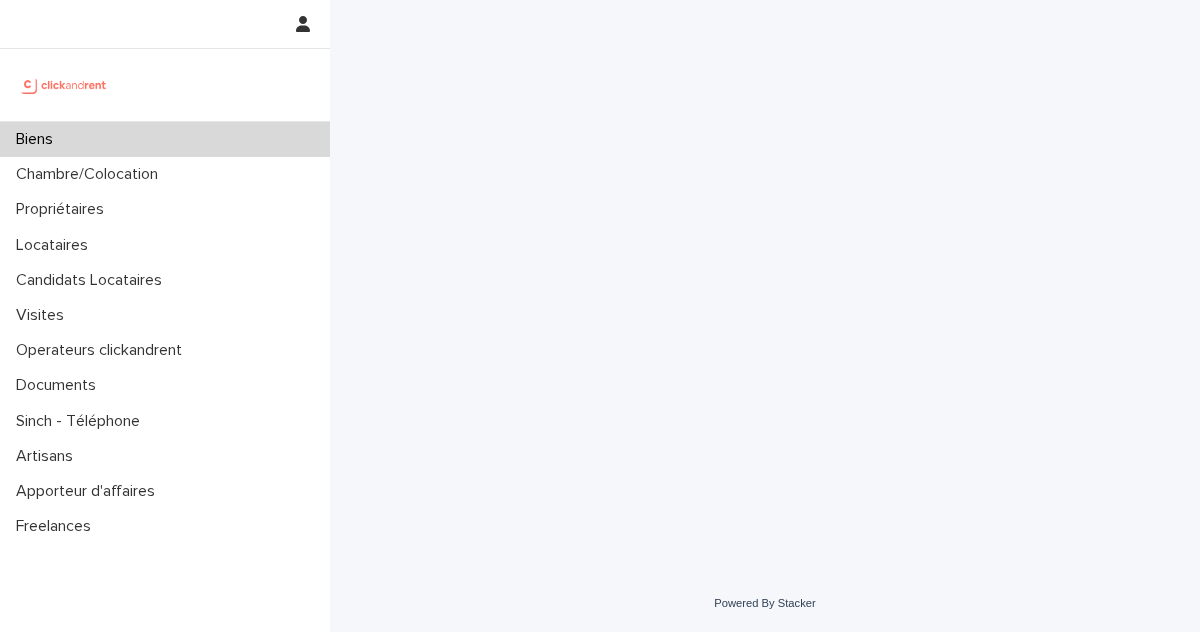 scroll, scrollTop: 0, scrollLeft: 0, axis: both 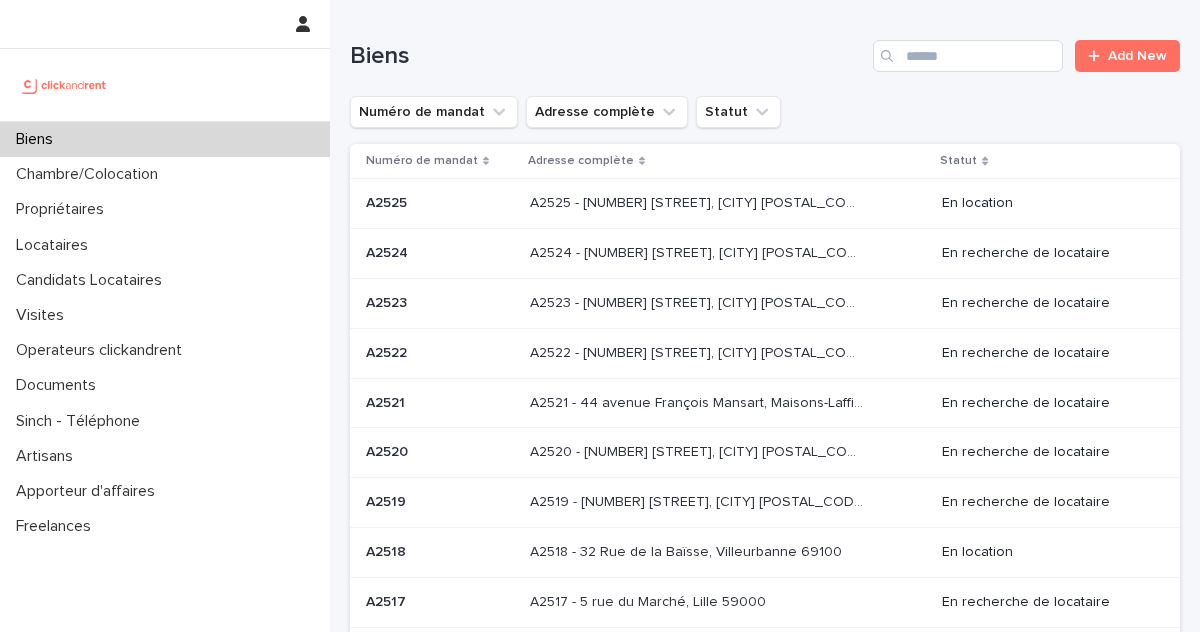click on "Biens" at bounding box center [607, 56] 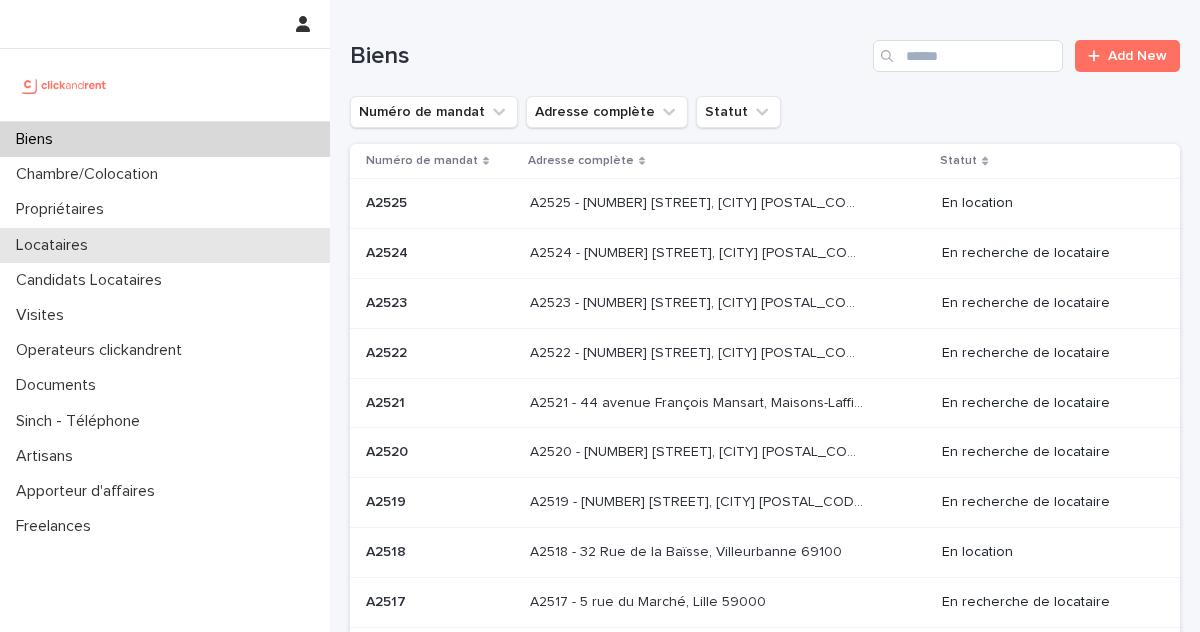 click on "Locataires" at bounding box center (165, 245) 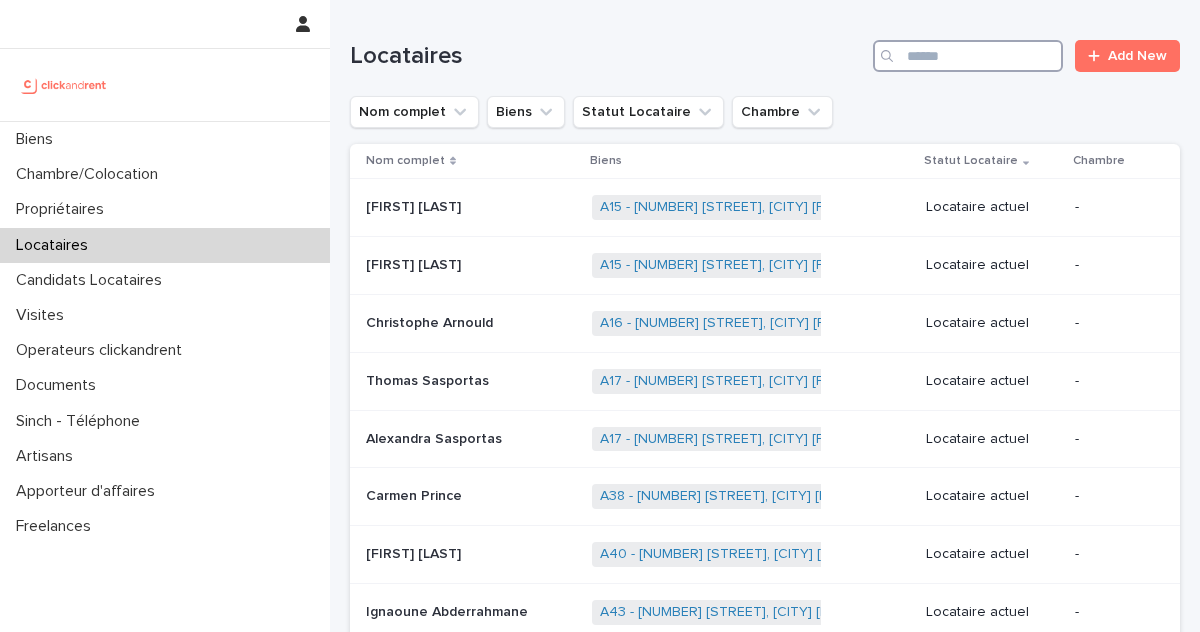 click at bounding box center [968, 56] 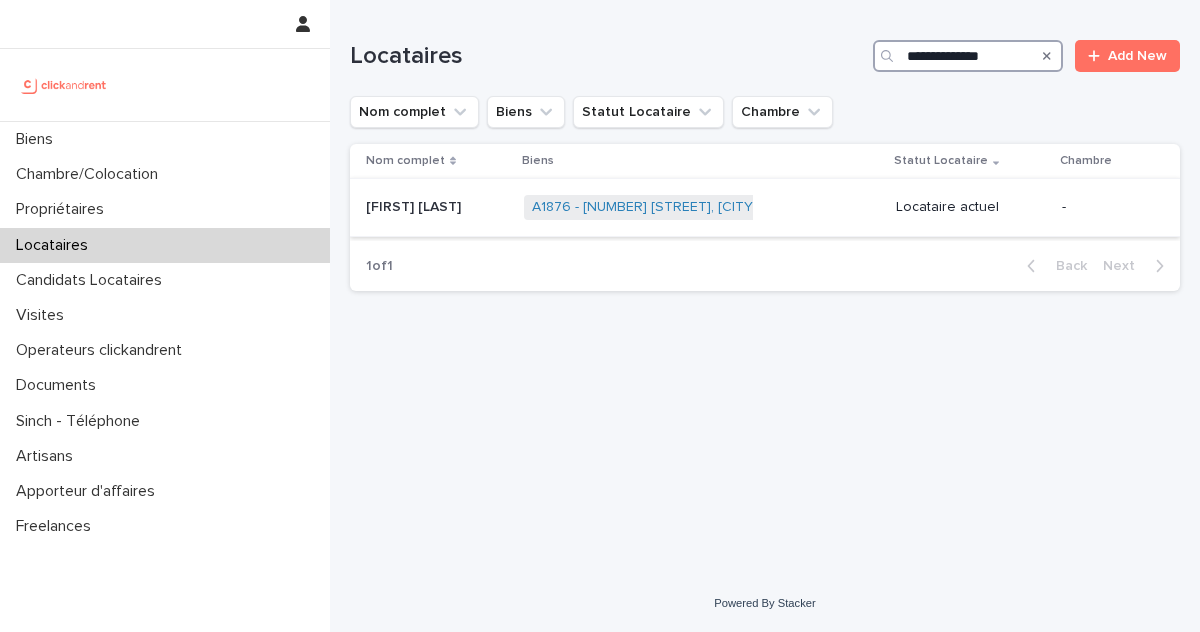 type on "**********" 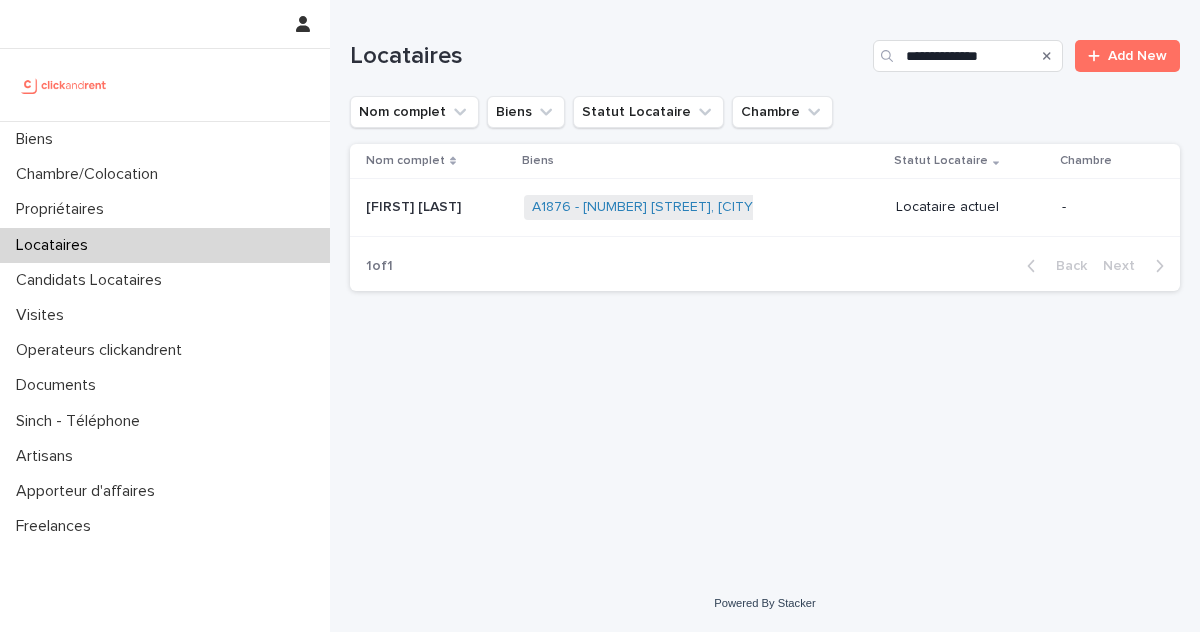 click at bounding box center [437, 207] 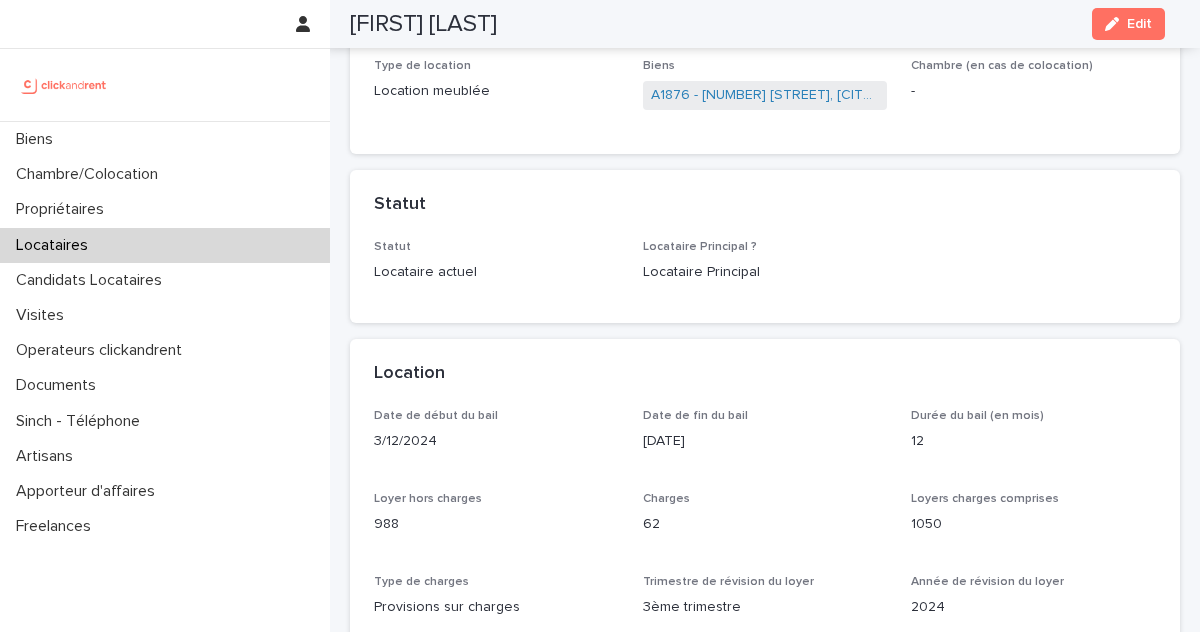 scroll, scrollTop: 0, scrollLeft: 0, axis: both 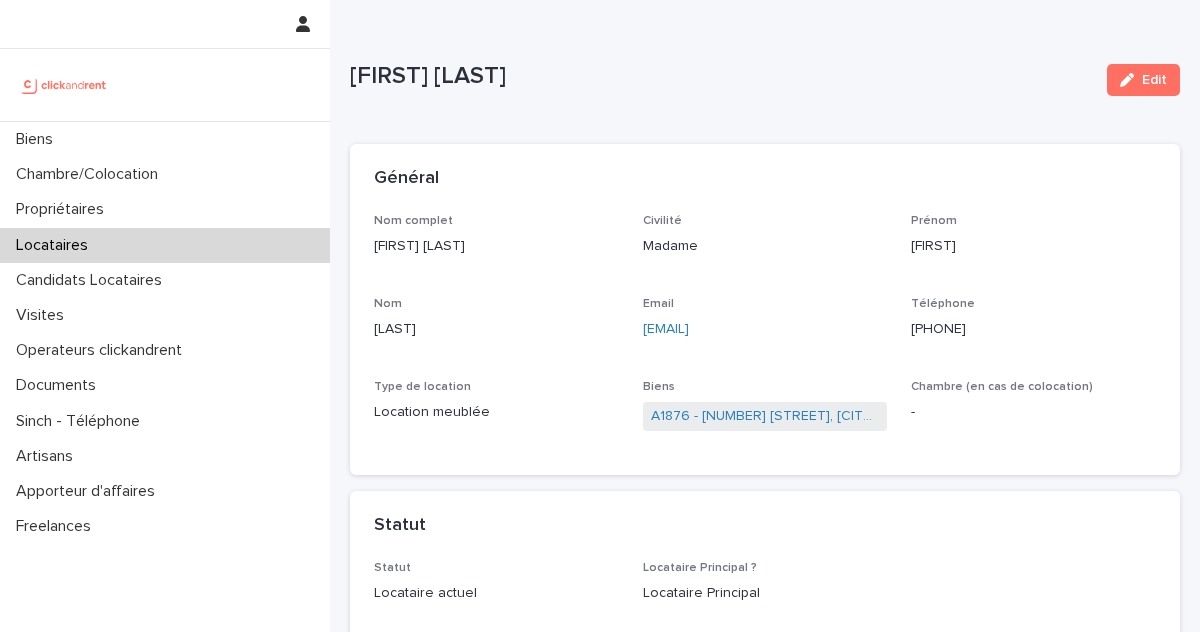 type 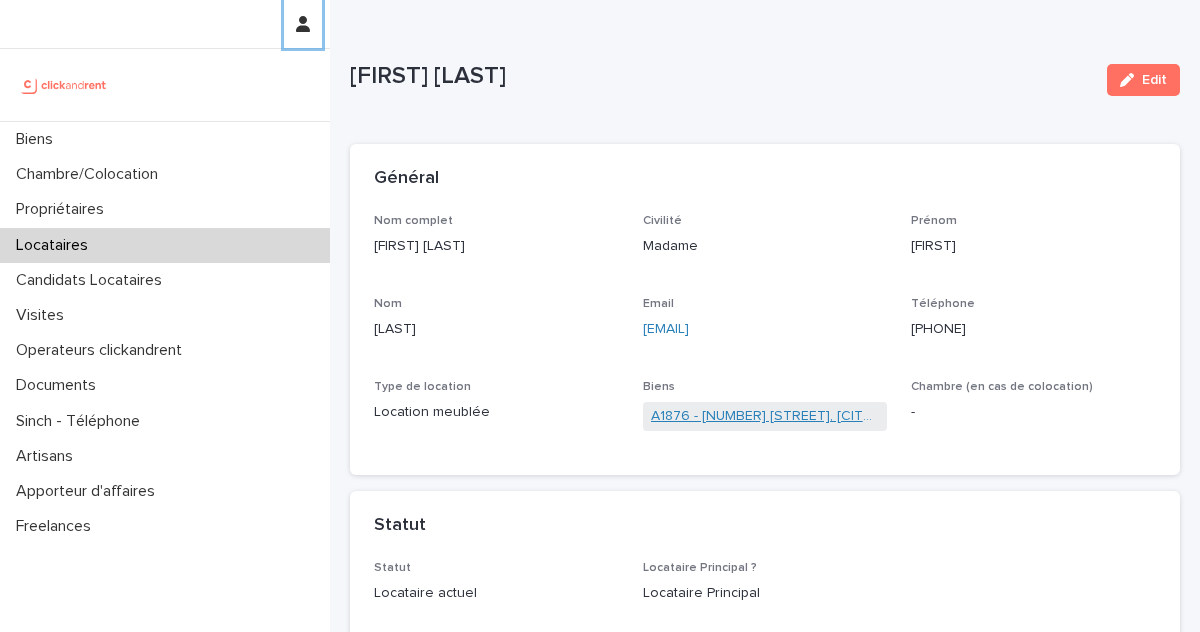 click on "A1876 - 4 rue Fourcade,  Paris 75015" at bounding box center (765, 416) 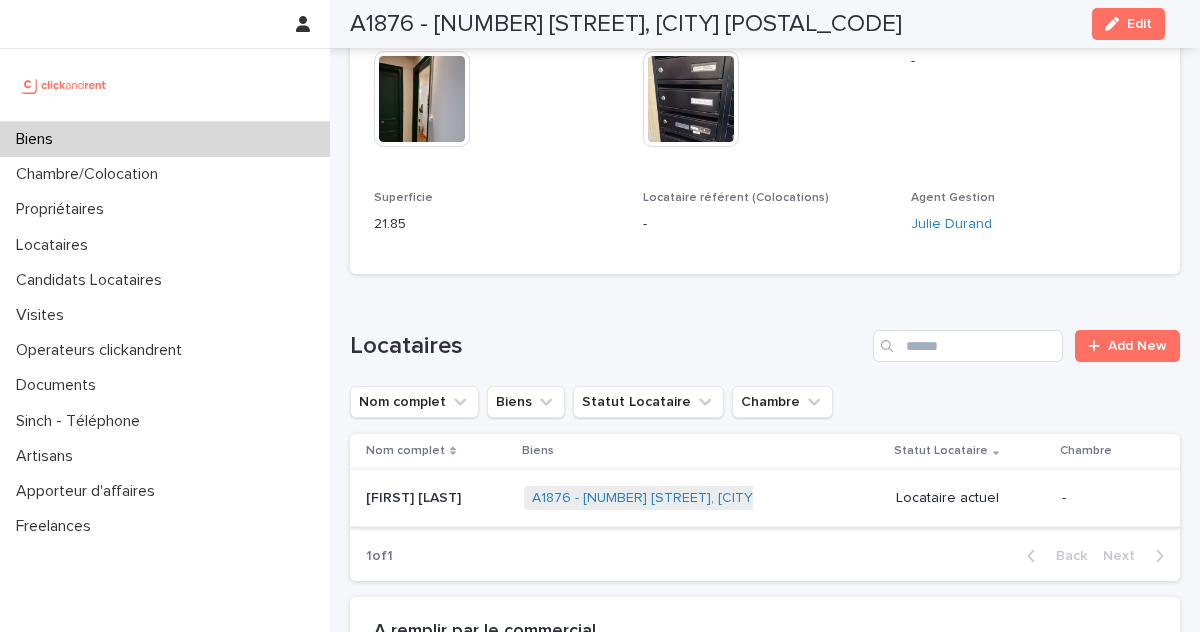 scroll, scrollTop: 887, scrollLeft: 0, axis: vertical 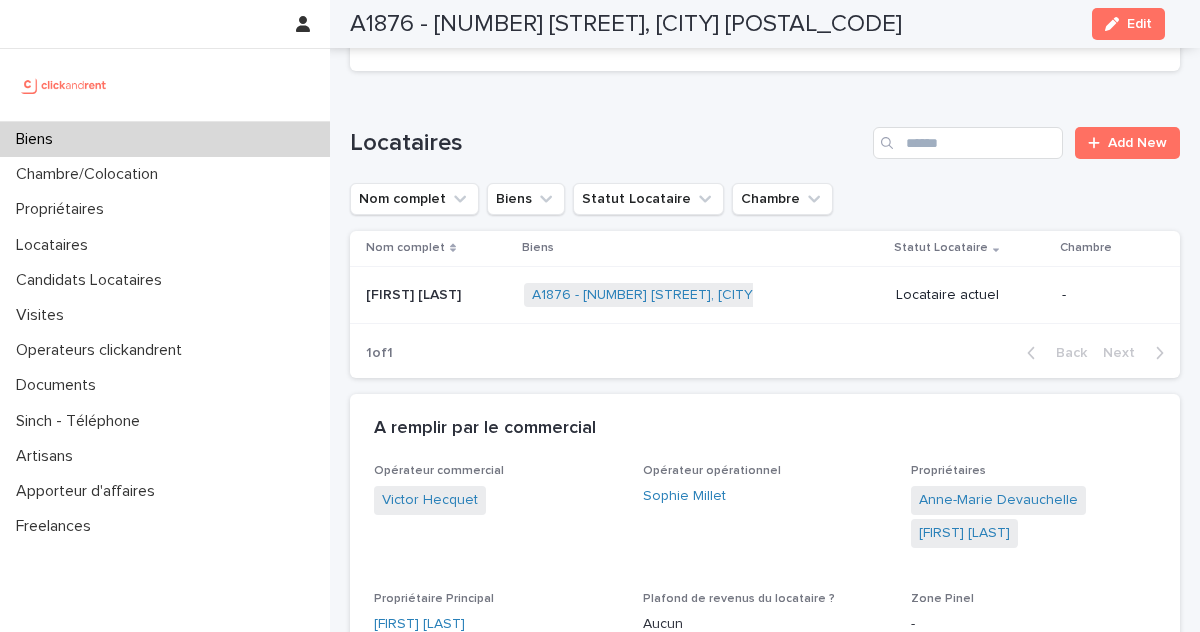drag, startPoint x: 894, startPoint y: 473, endPoint x: 1054, endPoint y: 525, distance: 168.23793 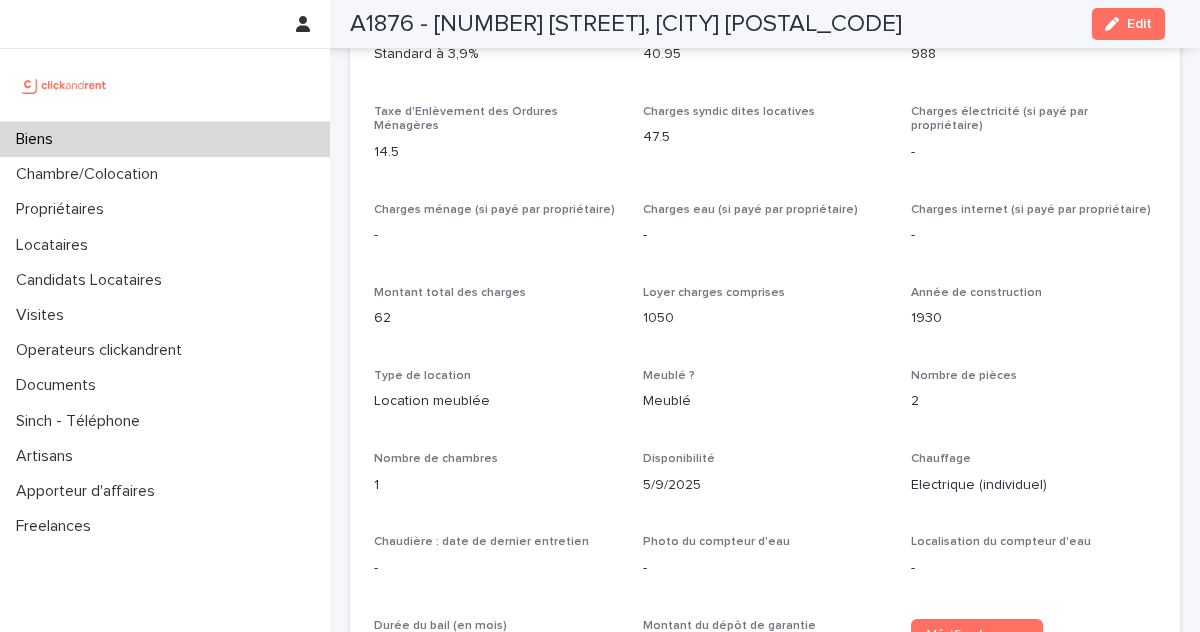 scroll, scrollTop: 1900, scrollLeft: 0, axis: vertical 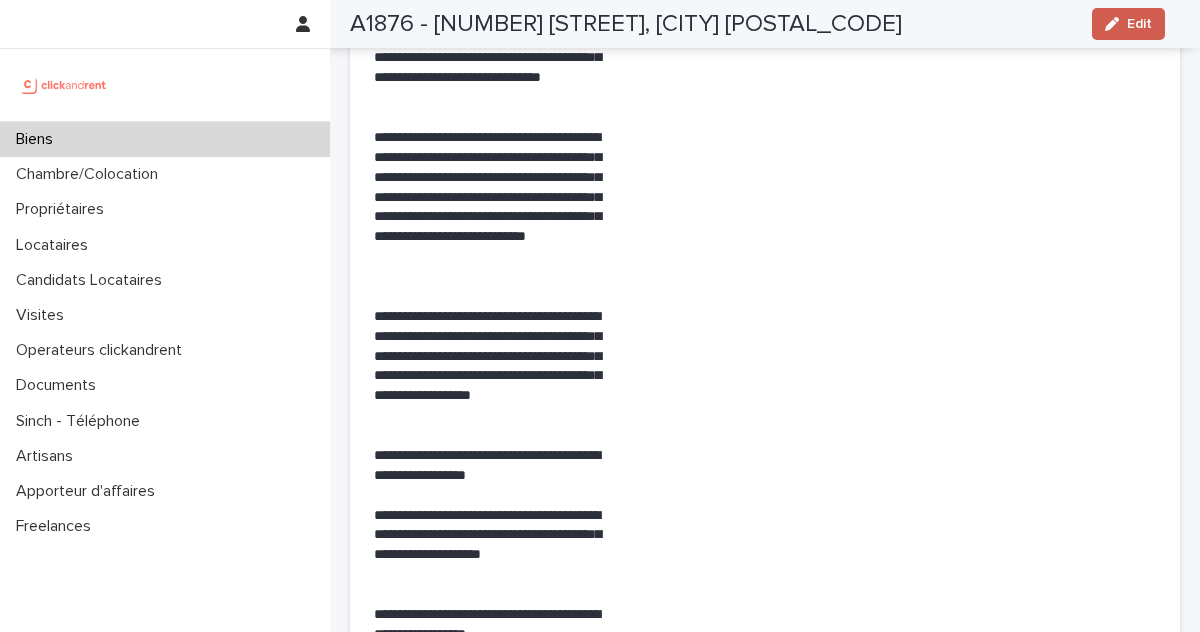 click 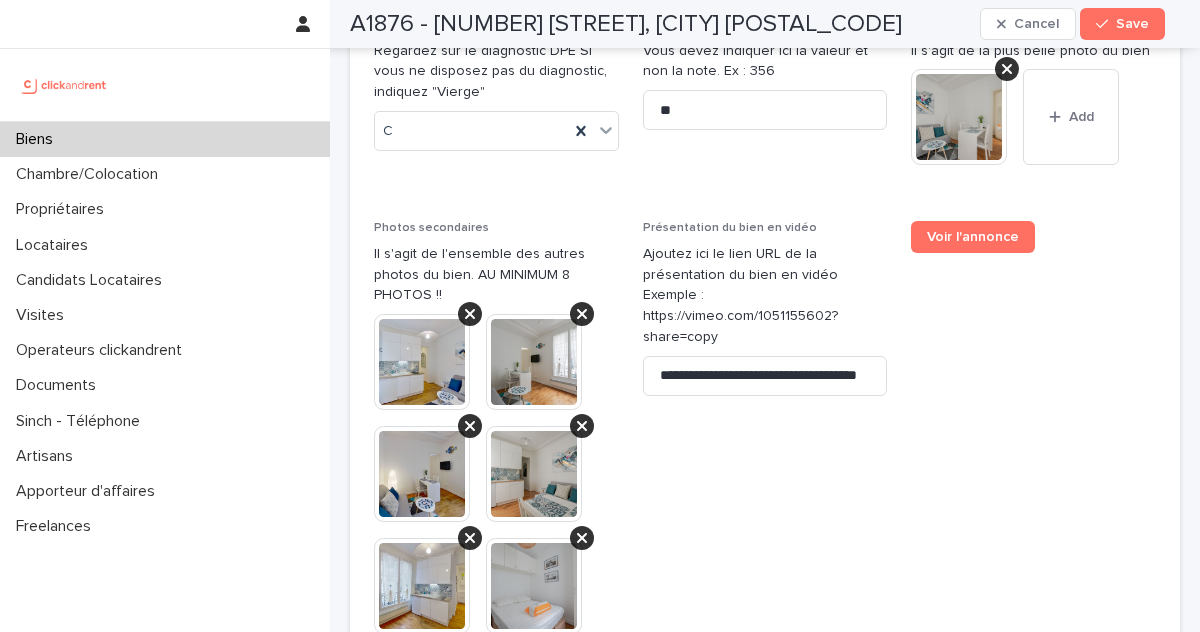 scroll, scrollTop: 9689, scrollLeft: 0, axis: vertical 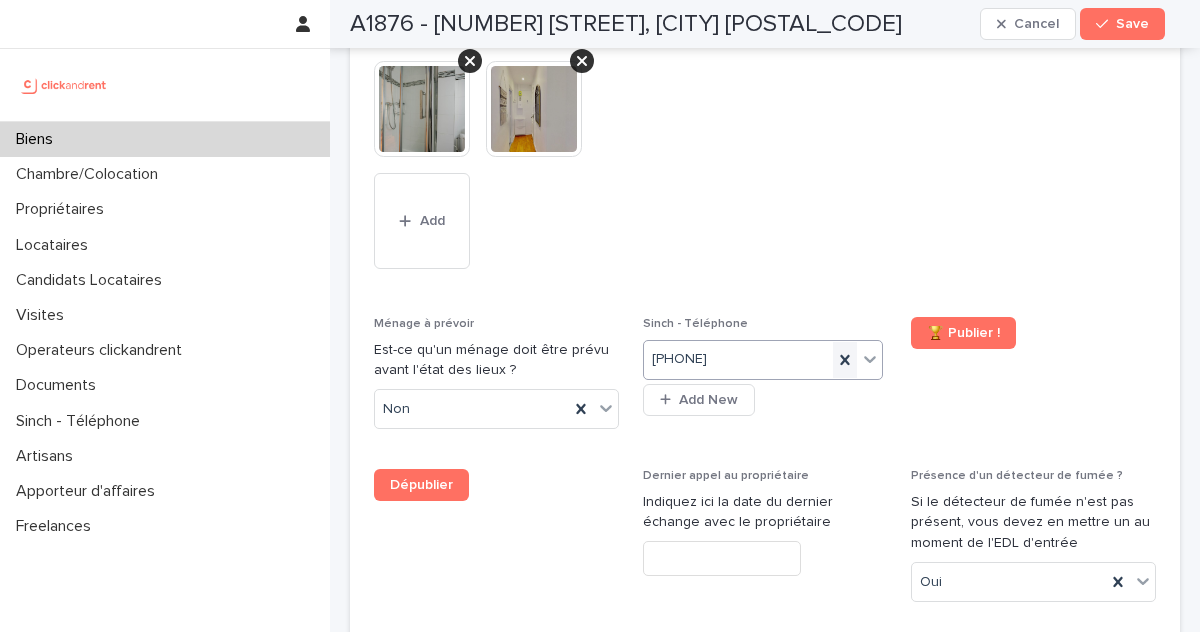 click 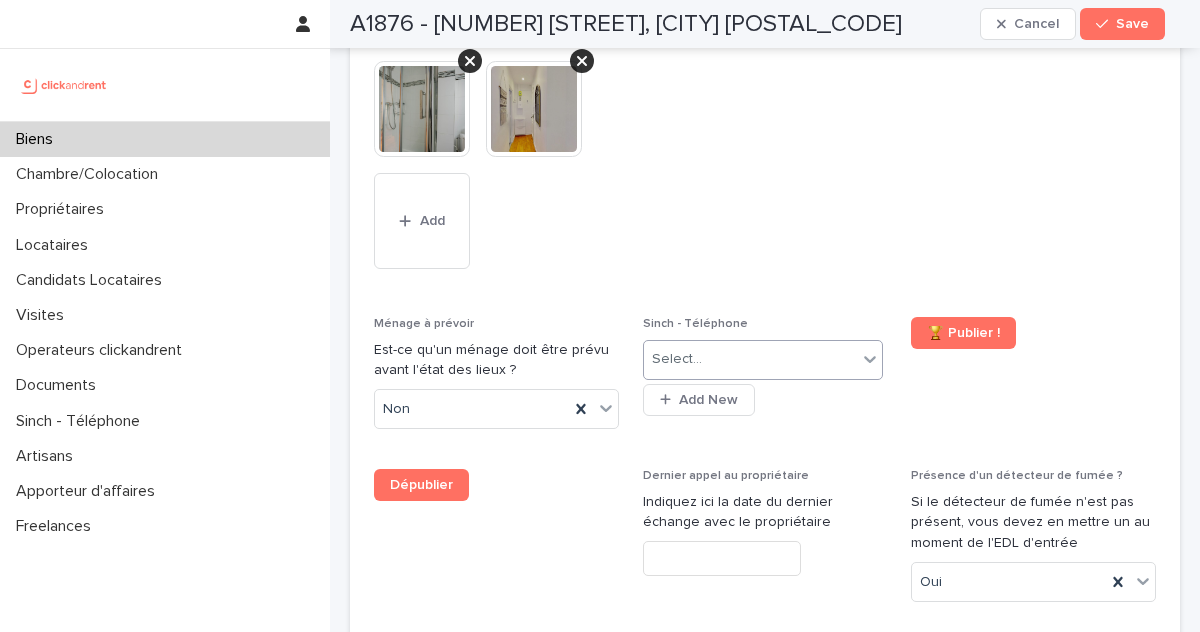 click on "Select..." at bounding box center [751, 359] 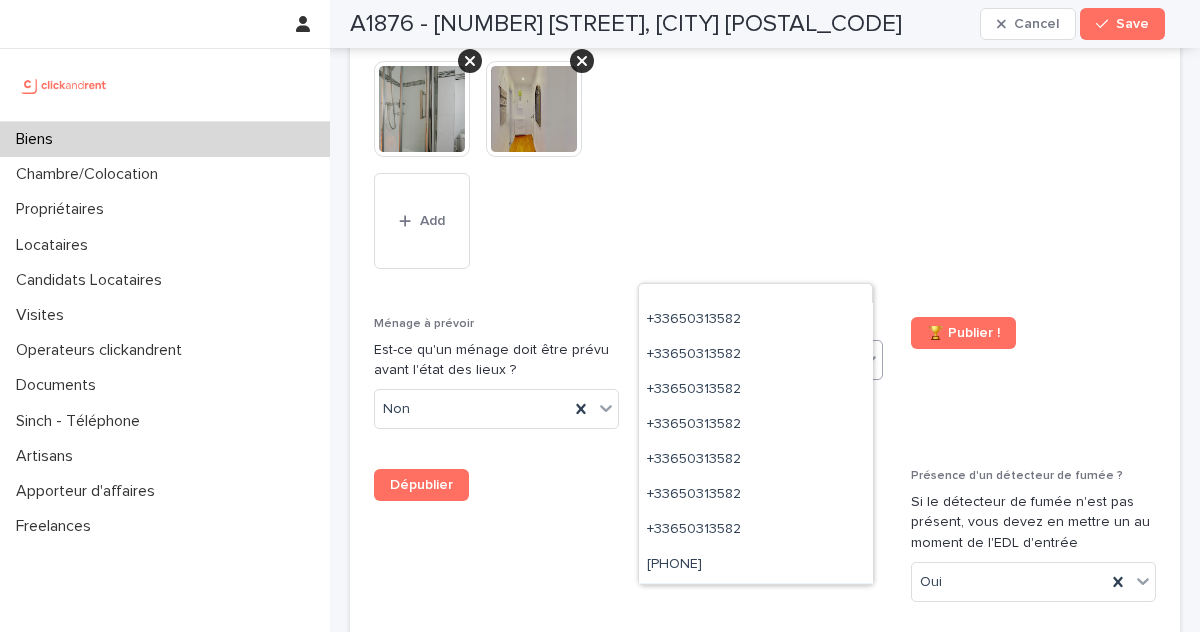 scroll, scrollTop: 201, scrollLeft: 0, axis: vertical 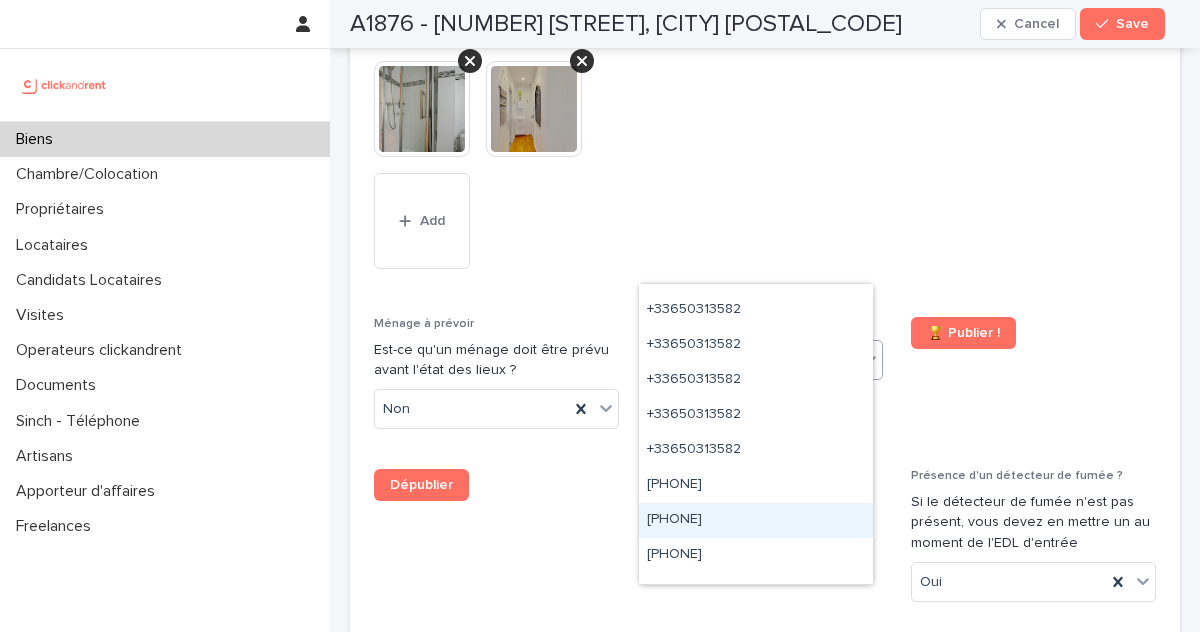click on "+33755517173" 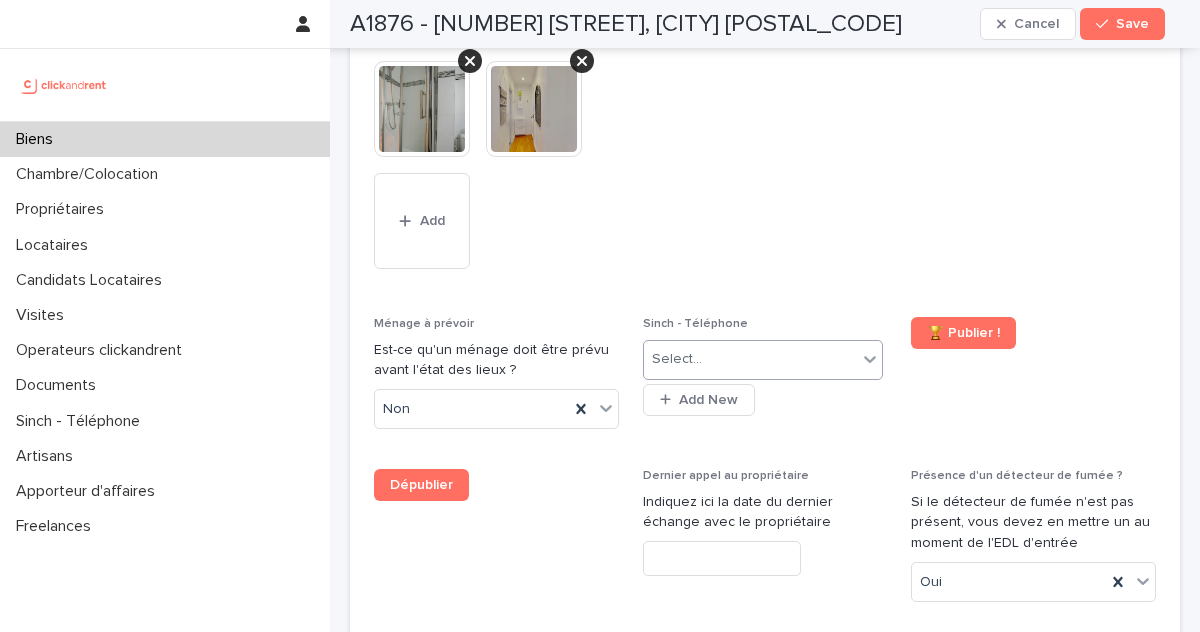 click on "Select..." at bounding box center [751, 359] 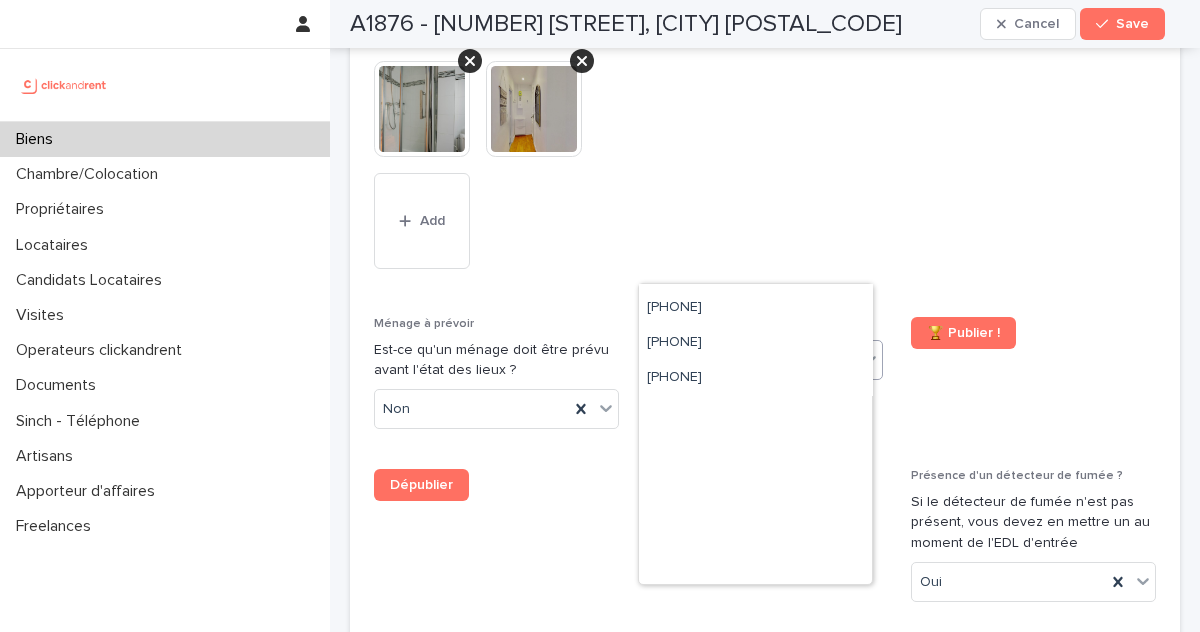 scroll, scrollTop: 750, scrollLeft: 0, axis: vertical 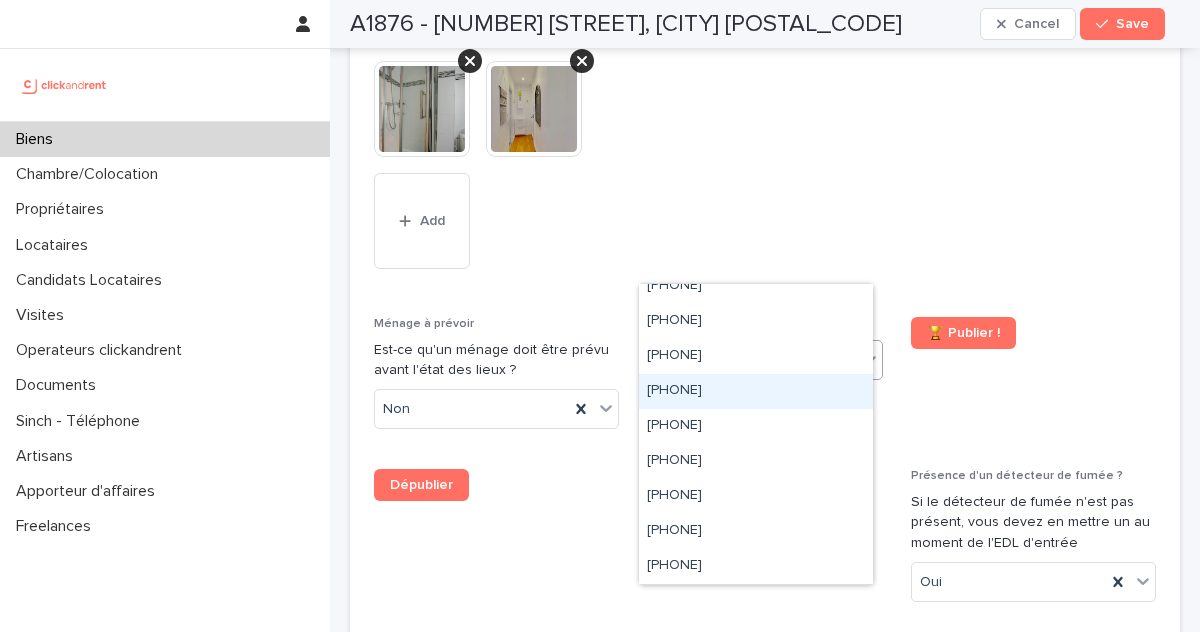 click on "+33755549442" at bounding box center [756, 391] 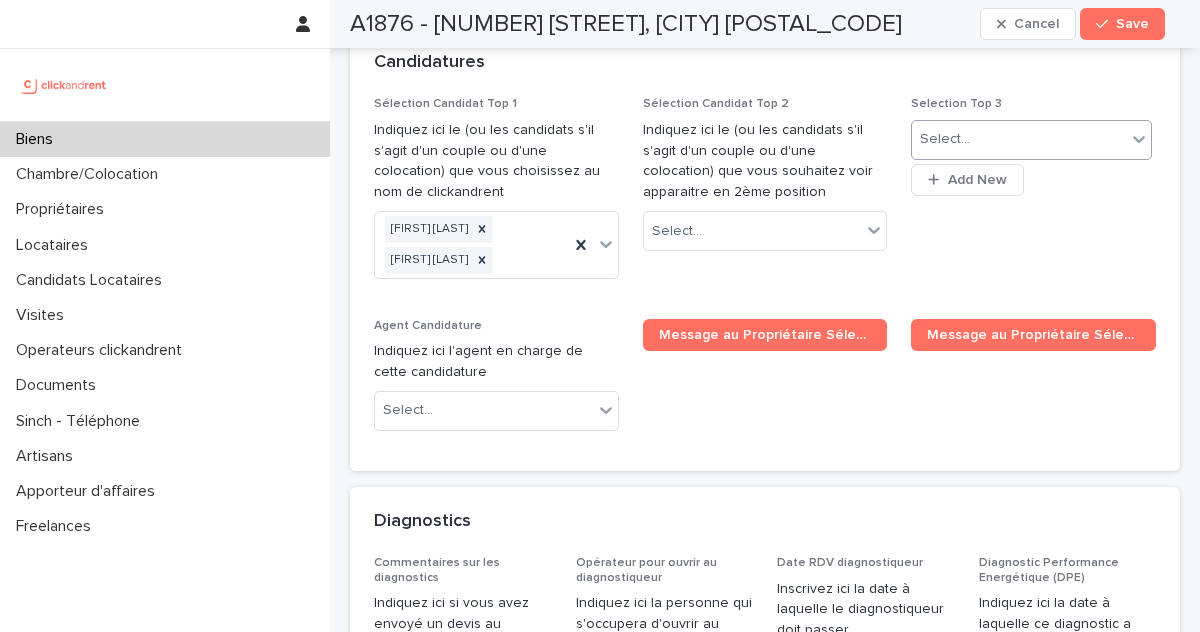 scroll, scrollTop: 10533, scrollLeft: 0, axis: vertical 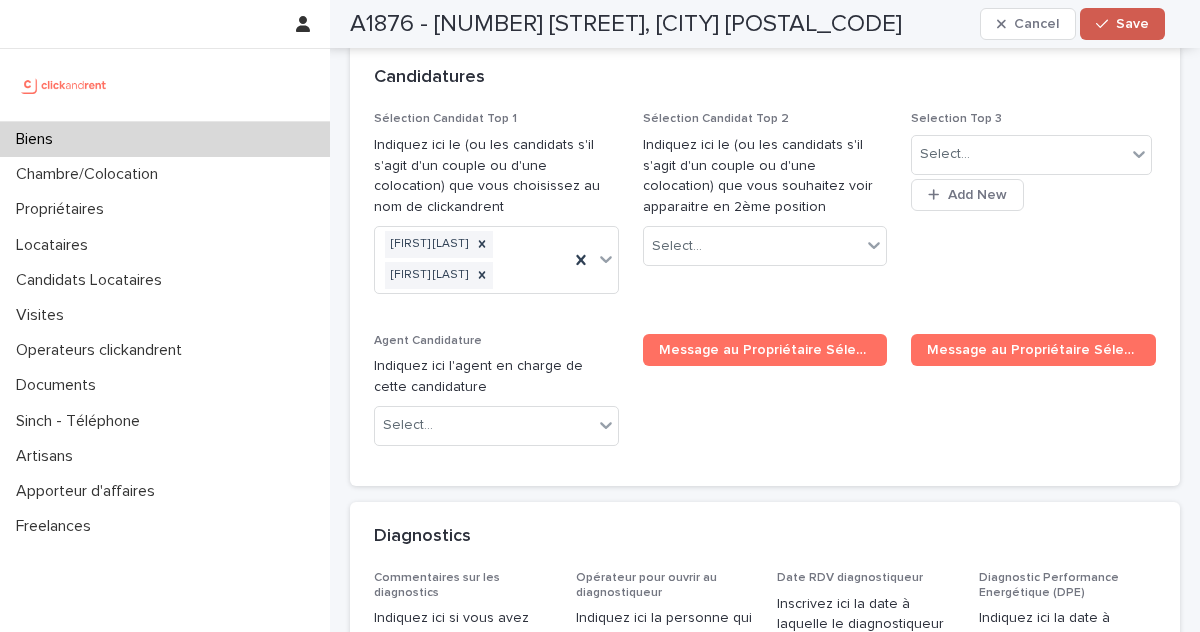click on "Save" at bounding box center [1122, 24] 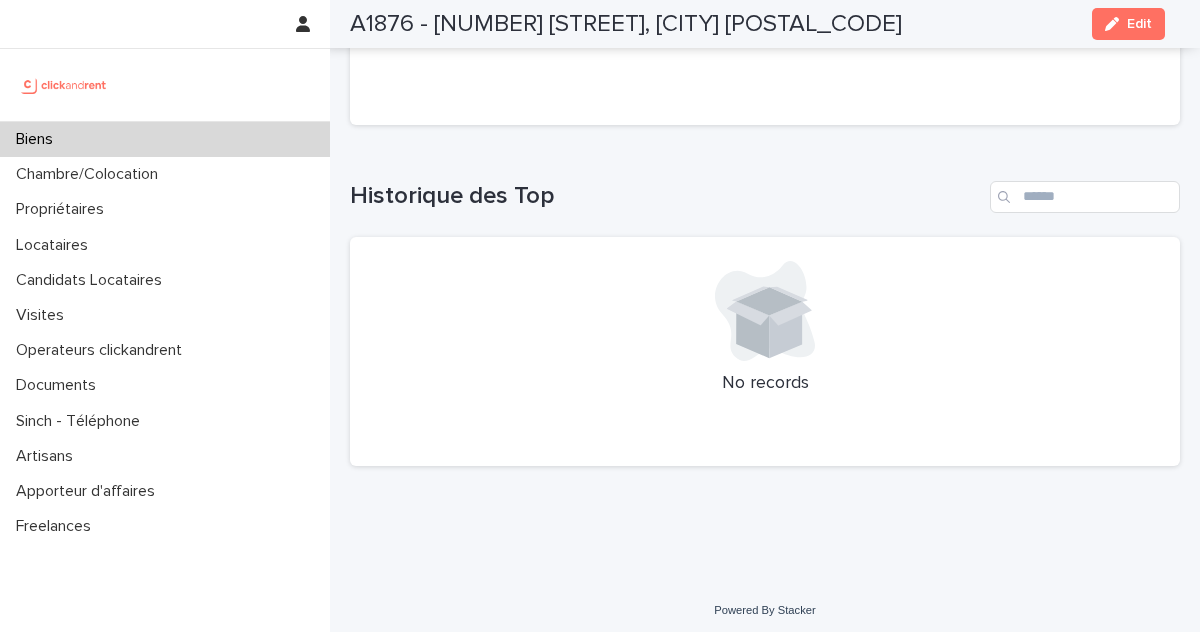 scroll, scrollTop: 7755, scrollLeft: 0, axis: vertical 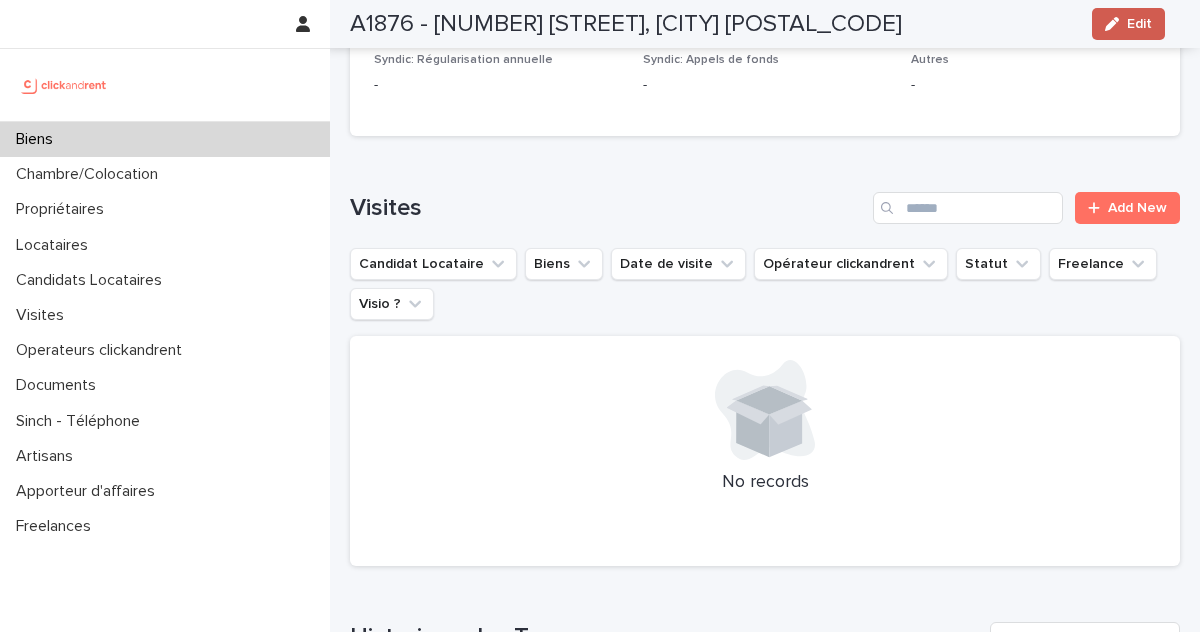 click at bounding box center (1116, 24) 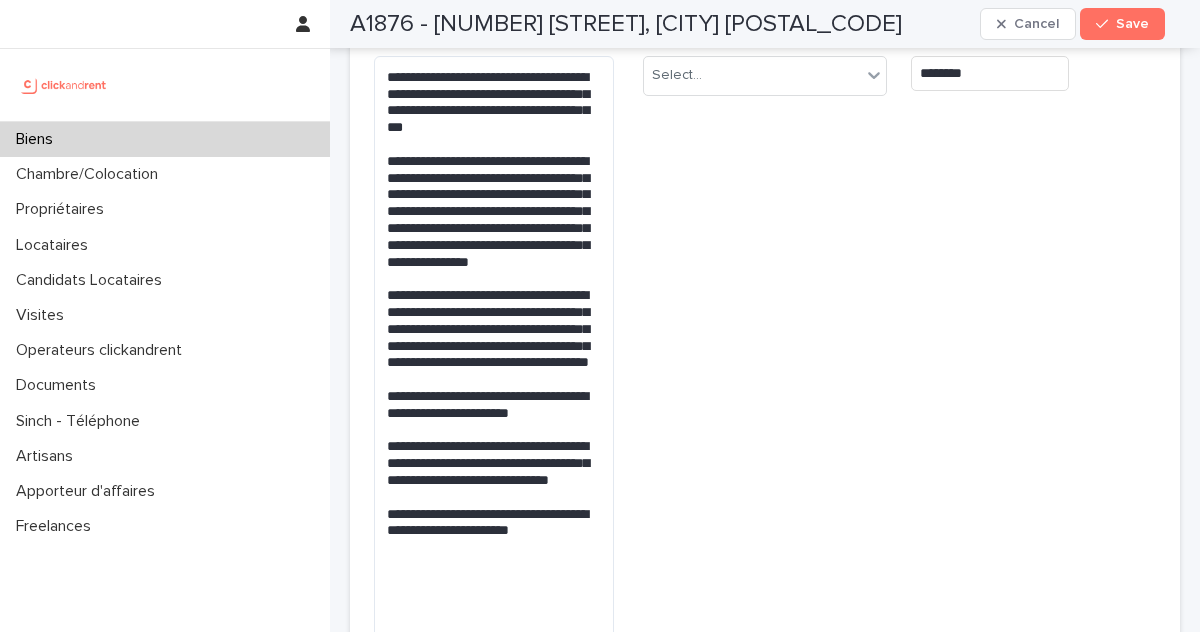 scroll, scrollTop: 7350, scrollLeft: 0, axis: vertical 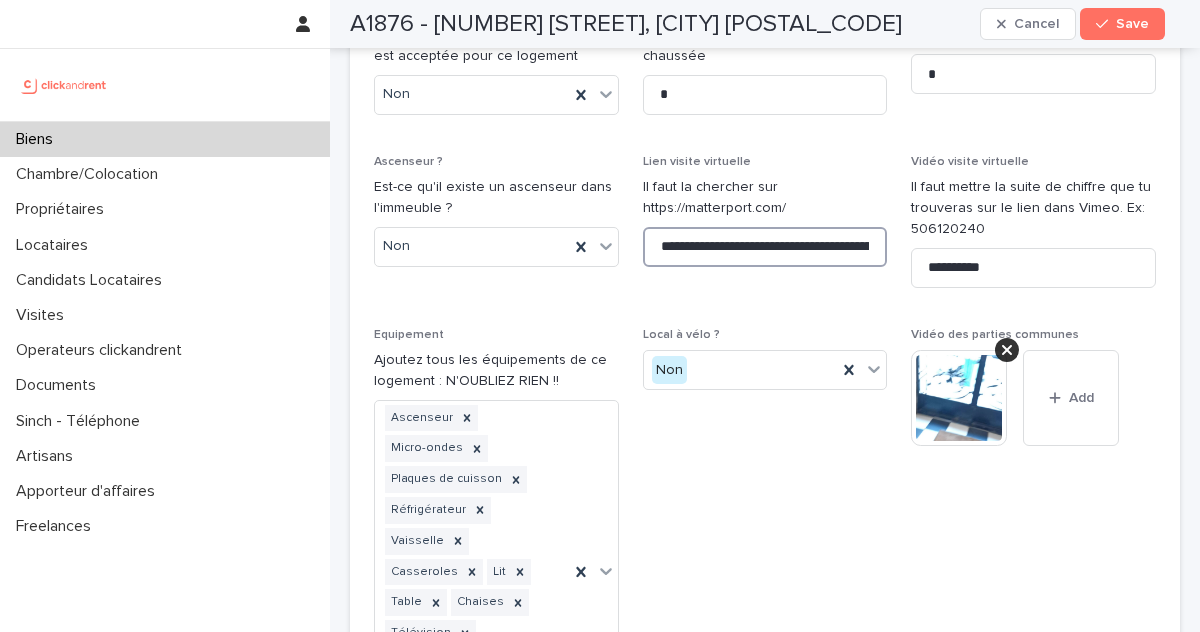 click on "**********" at bounding box center [765, 247] 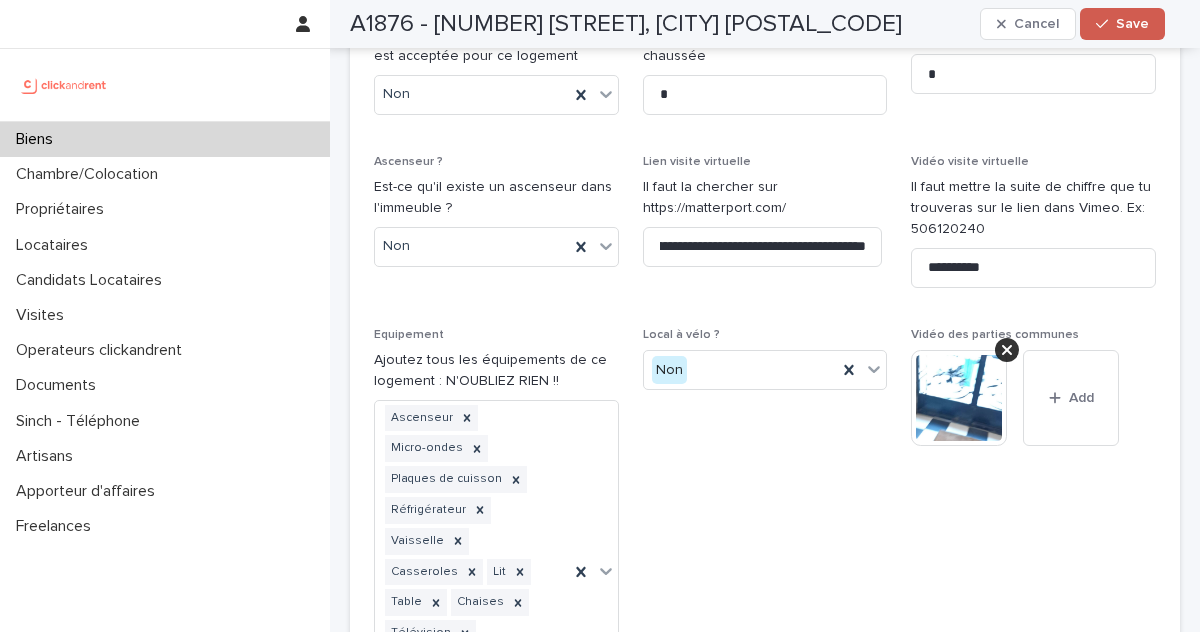 scroll, scrollTop: 0, scrollLeft: 0, axis: both 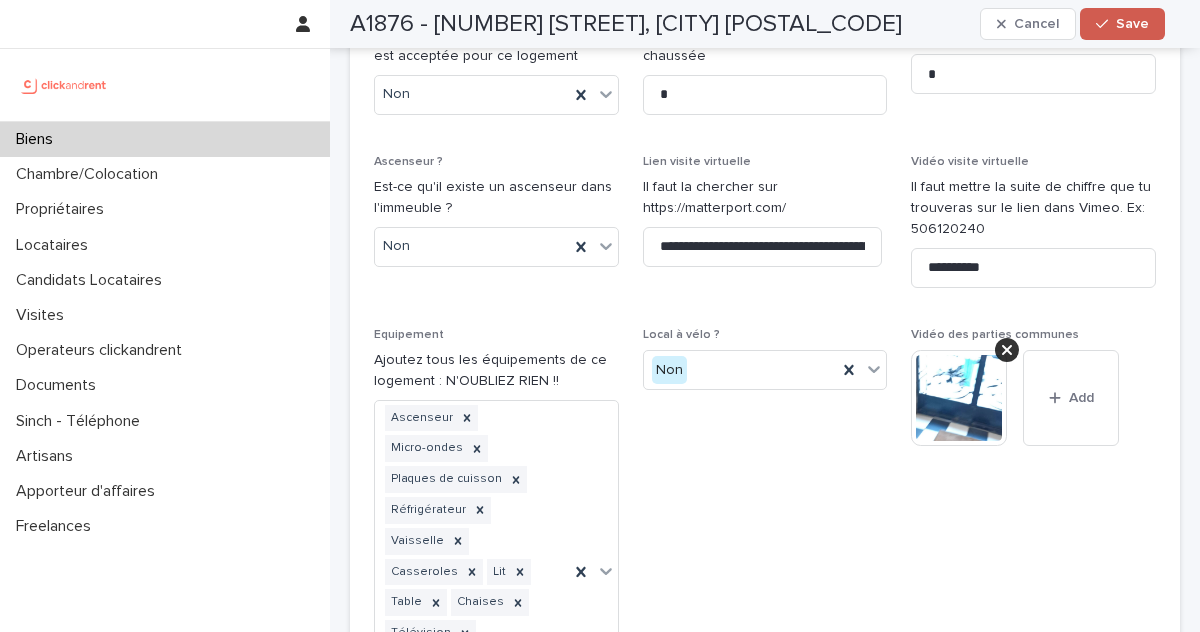 click on "Save" at bounding box center [1132, 24] 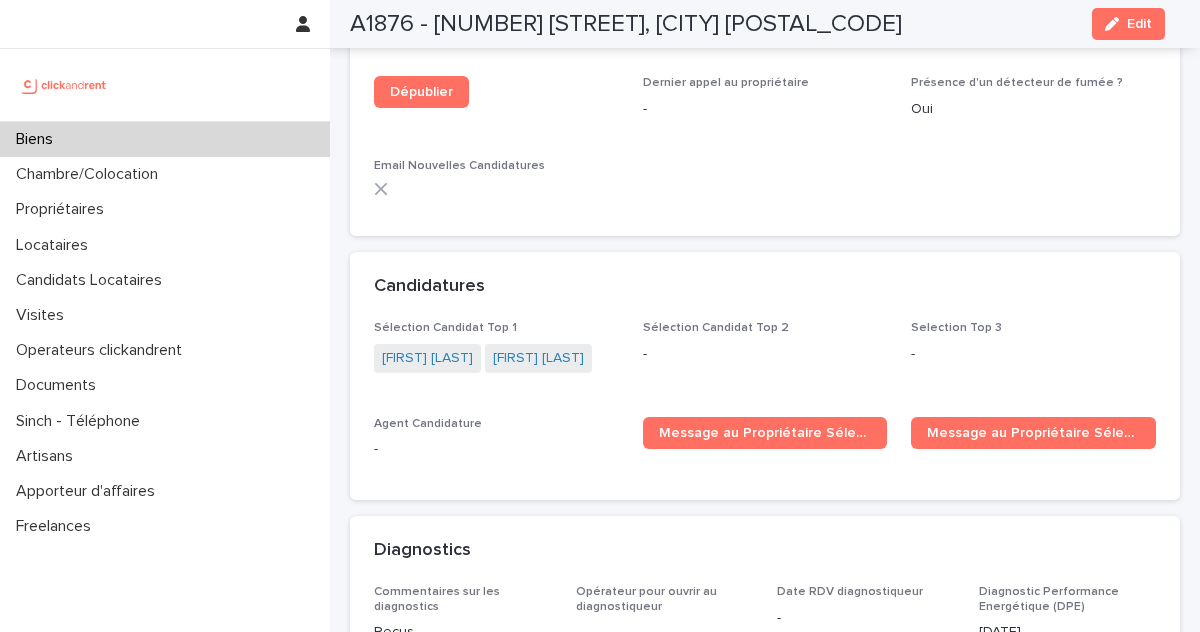 scroll, scrollTop: 5678, scrollLeft: 0, axis: vertical 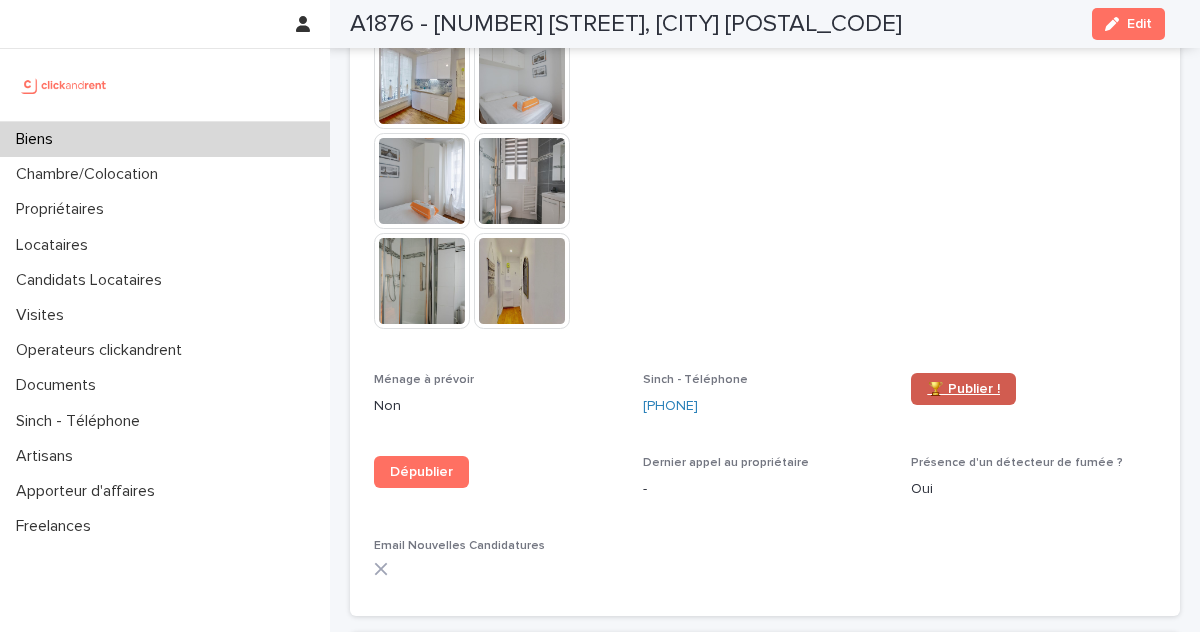 click on "🏆  Publier !" at bounding box center (963, 389) 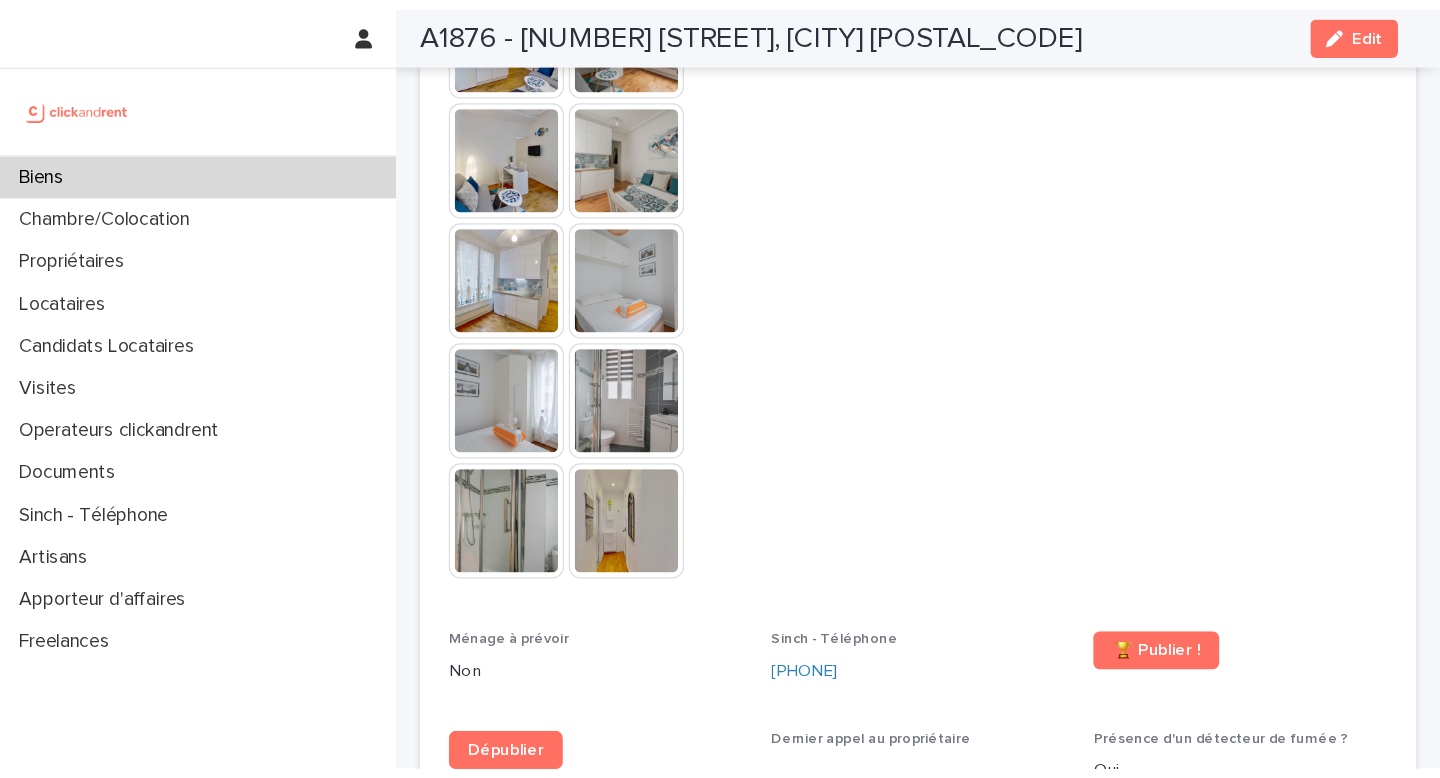 scroll, scrollTop: 5693, scrollLeft: 0, axis: vertical 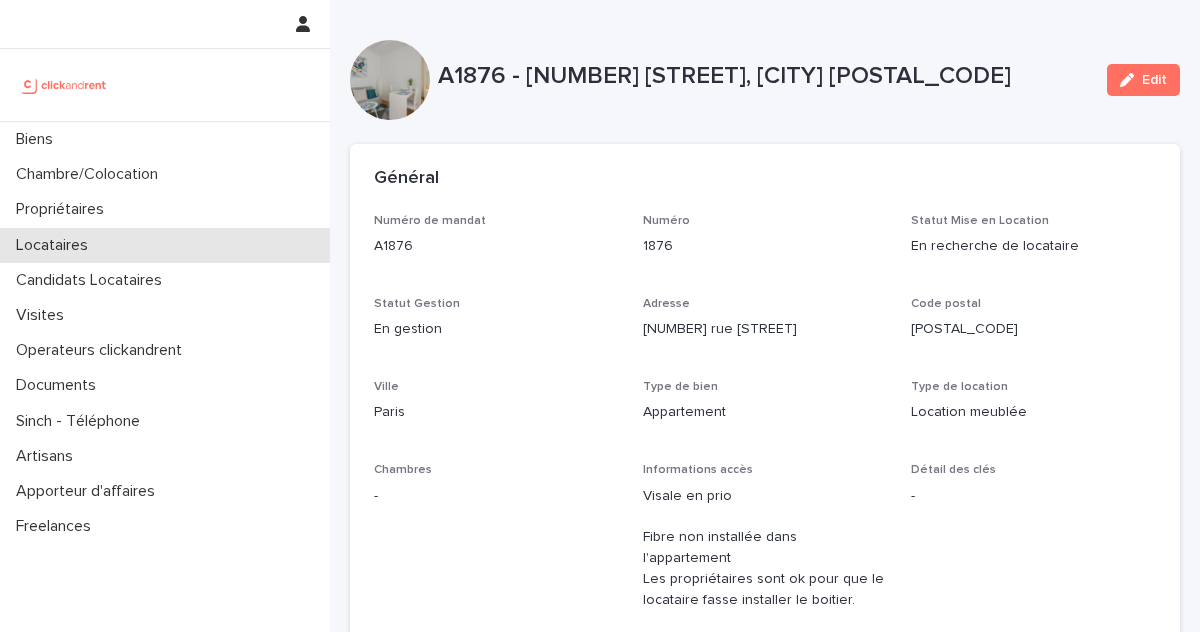 click on "Locataires" at bounding box center [56, 245] 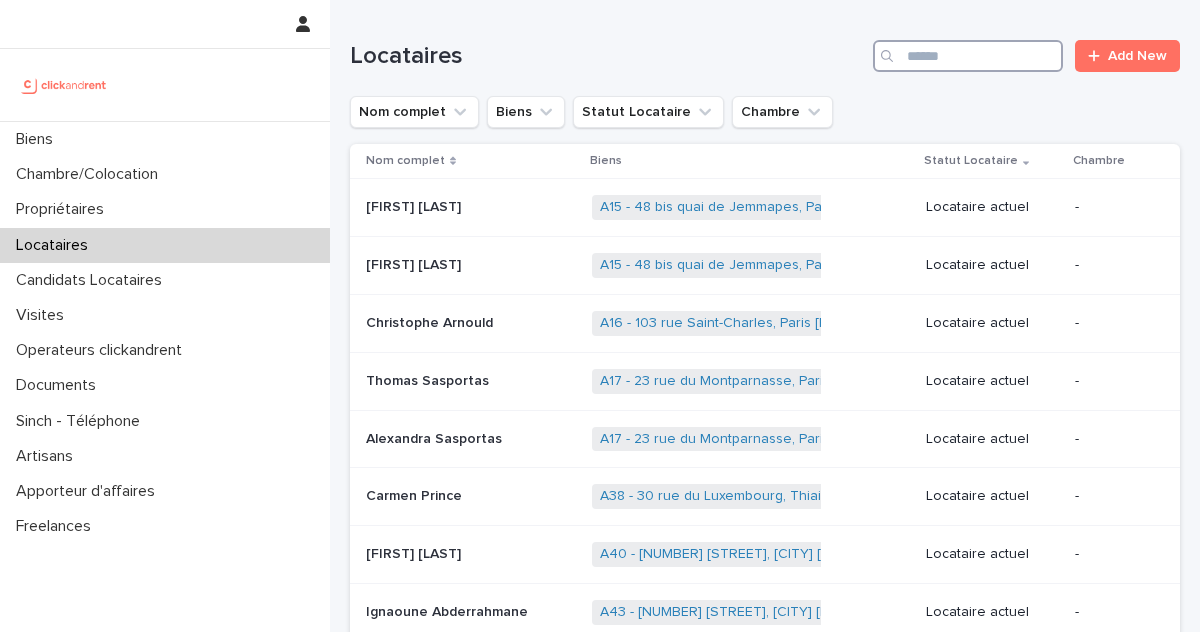 click at bounding box center (968, 56) 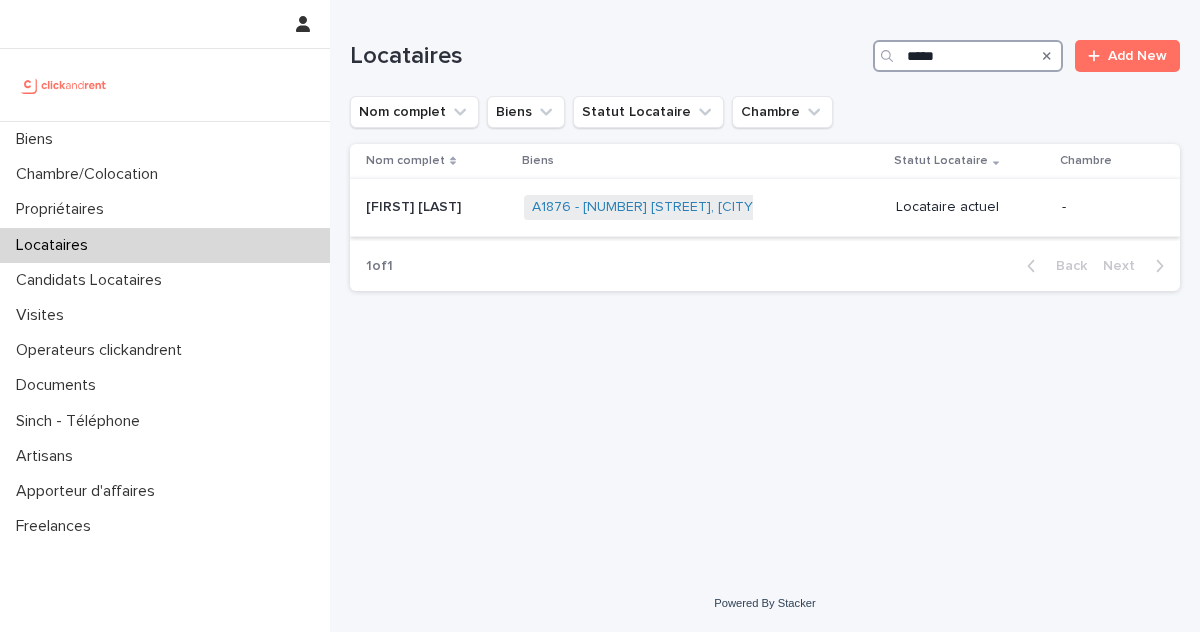 type on "*****" 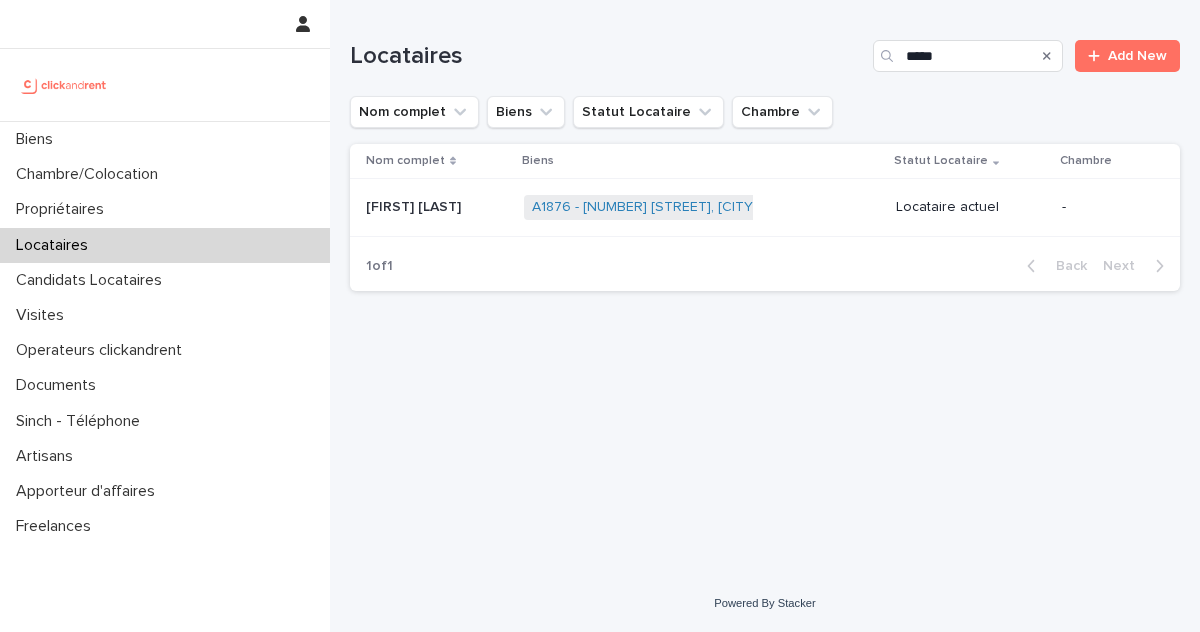 click at bounding box center [437, 207] 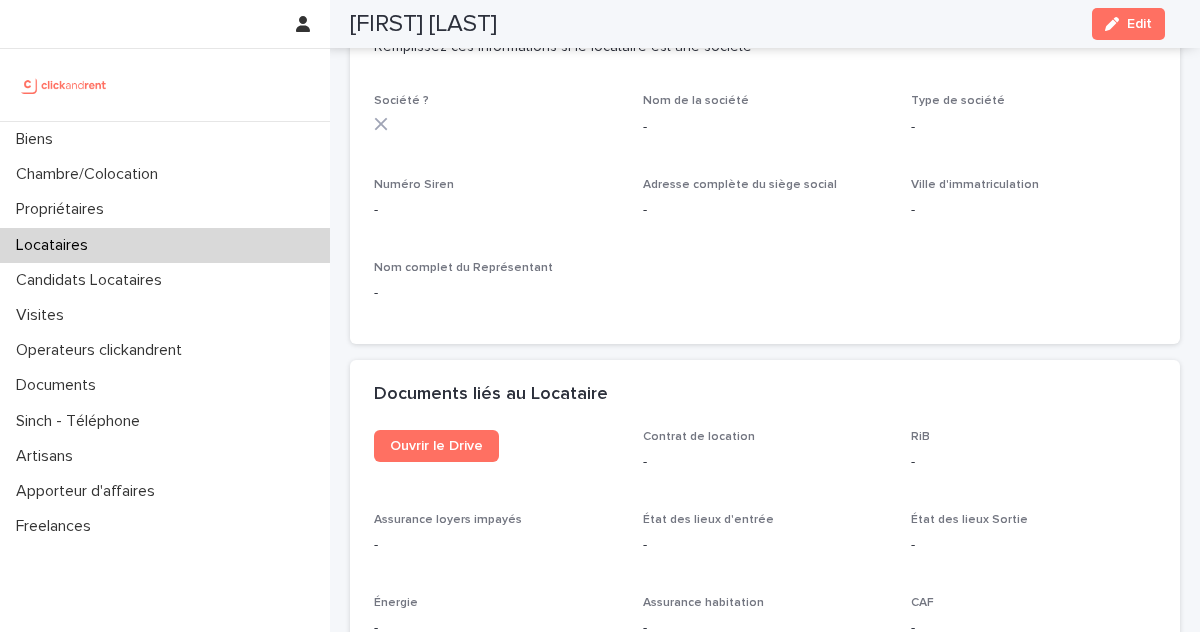 scroll, scrollTop: 1899, scrollLeft: 0, axis: vertical 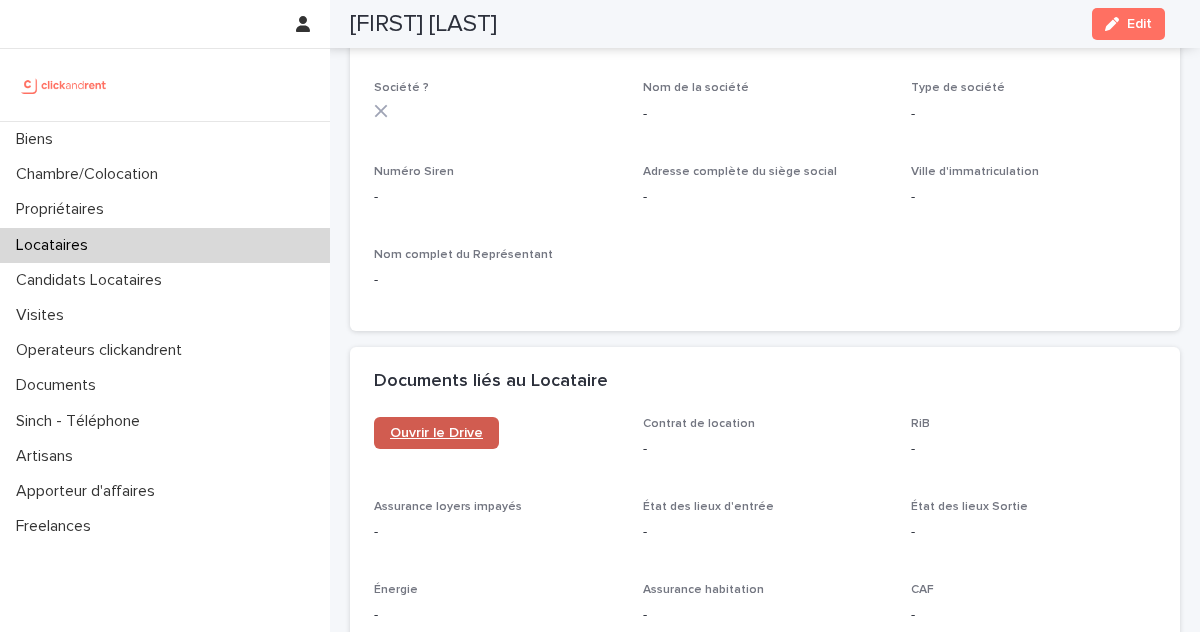 click on "Ouvrir le Drive" at bounding box center (436, 433) 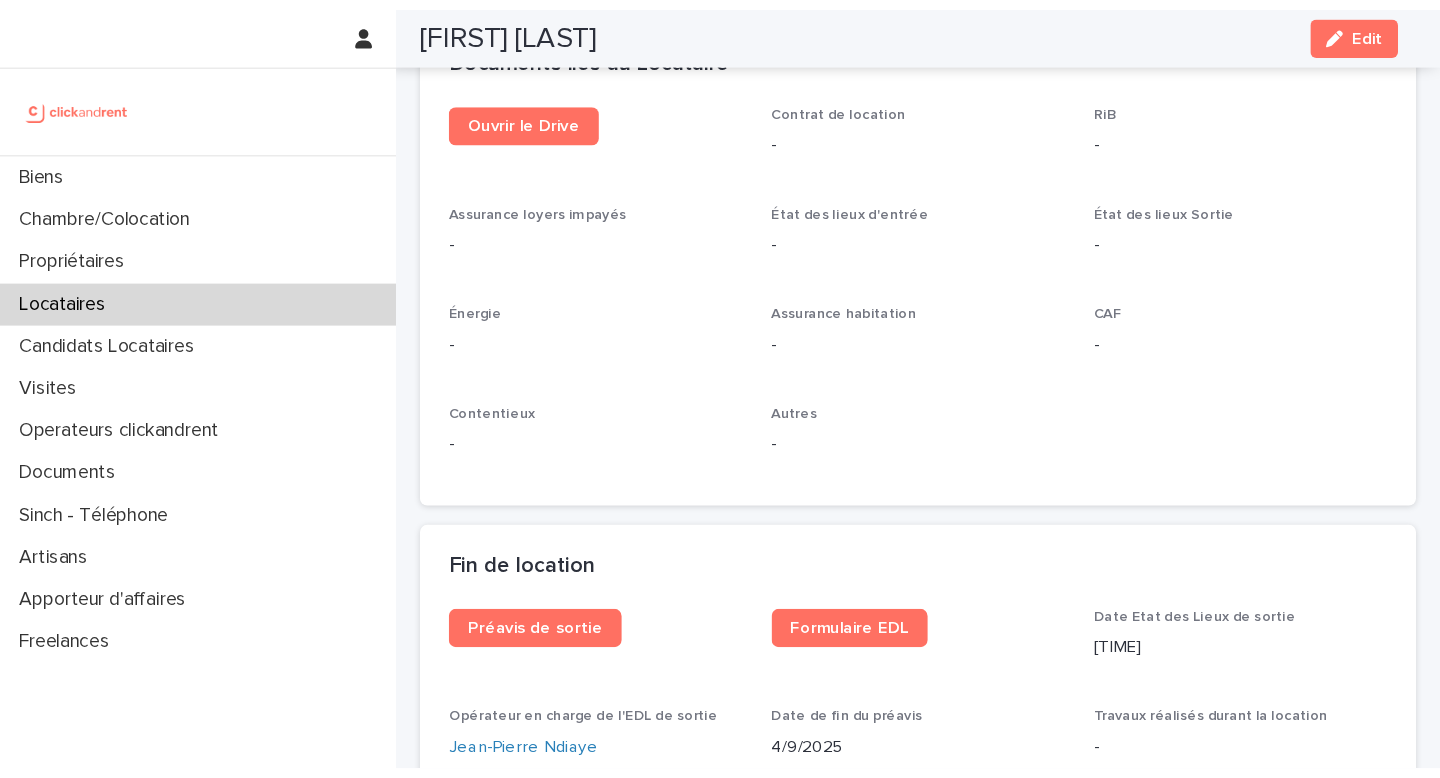 scroll, scrollTop: 2784, scrollLeft: 0, axis: vertical 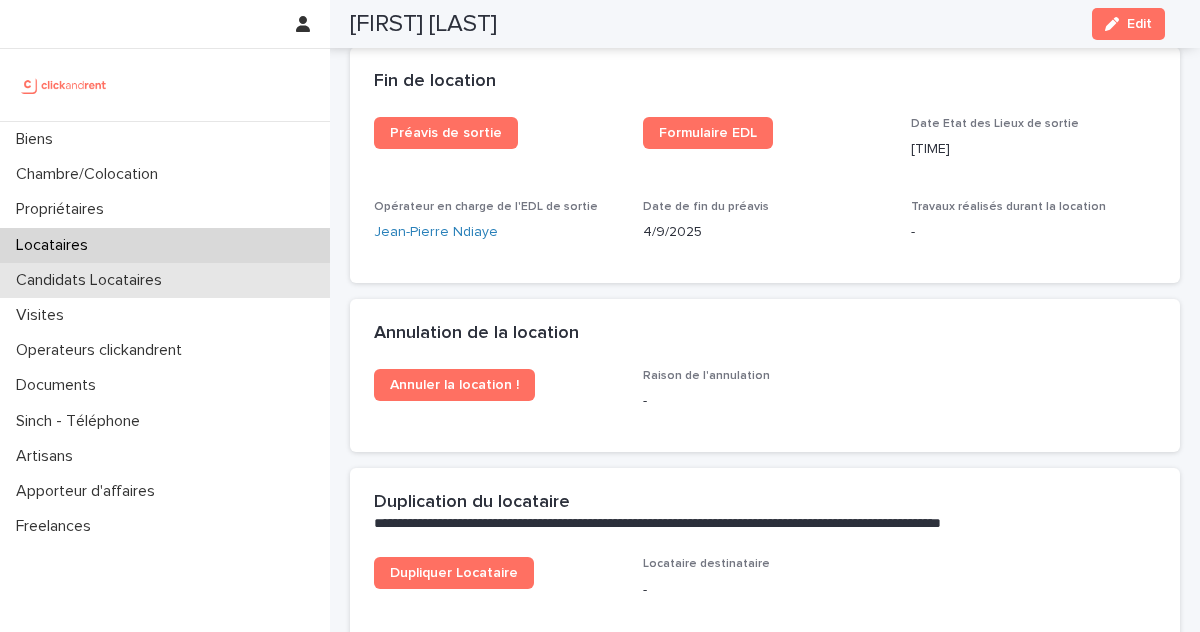 click on "Candidats Locataires" at bounding box center [93, 280] 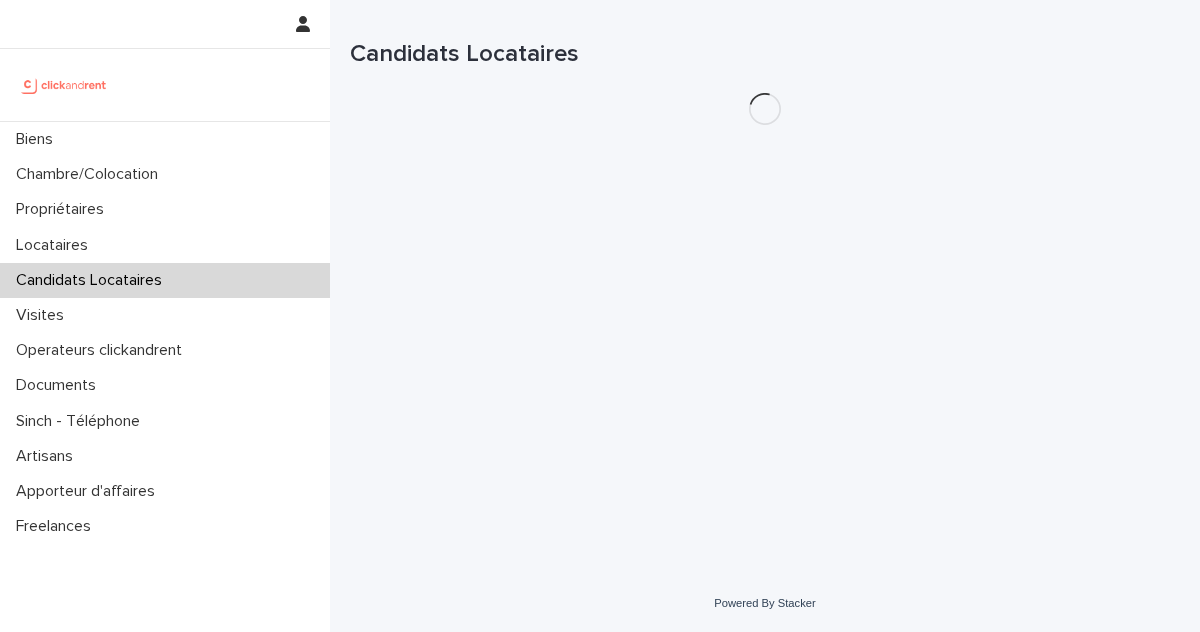 scroll, scrollTop: 0, scrollLeft: 0, axis: both 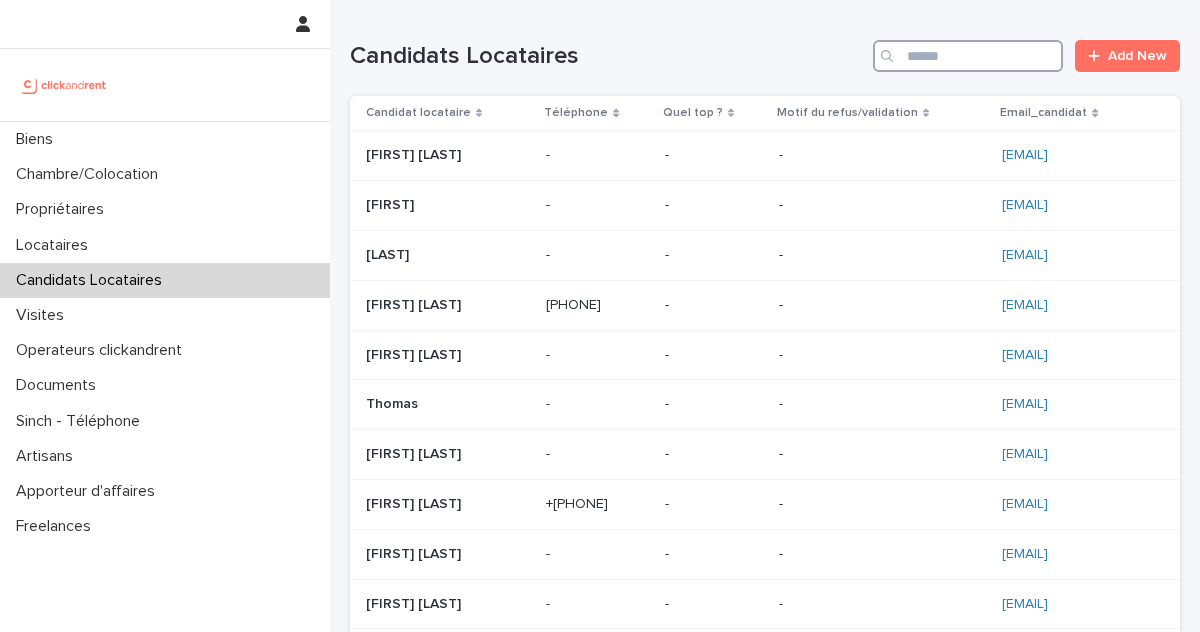 click at bounding box center (968, 56) 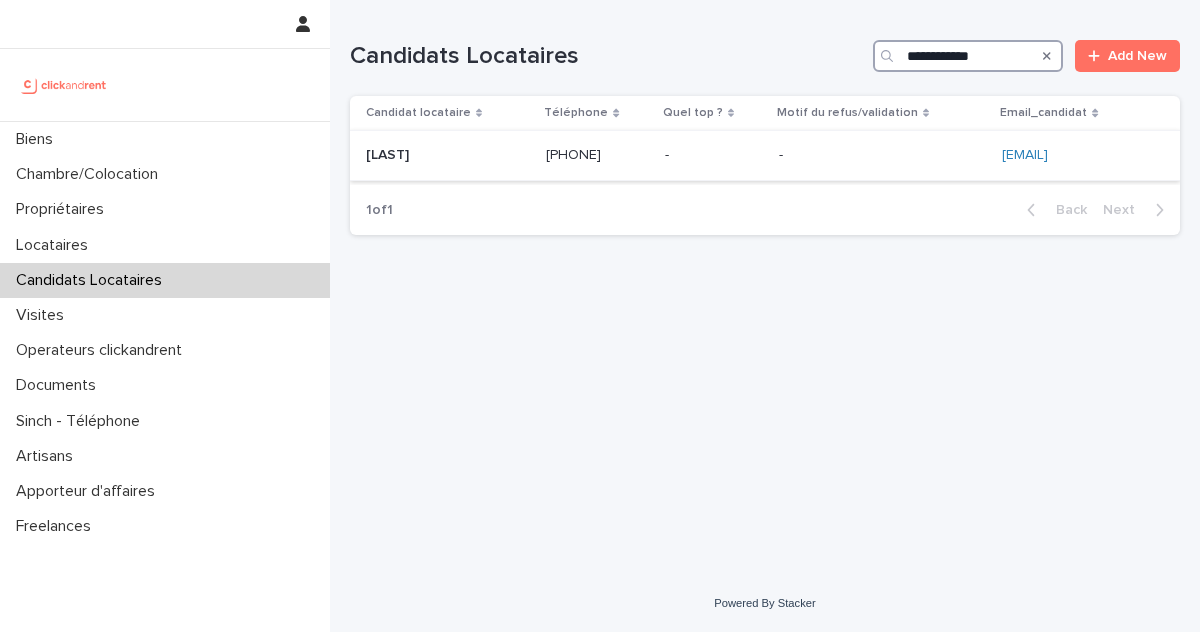 type on "**********" 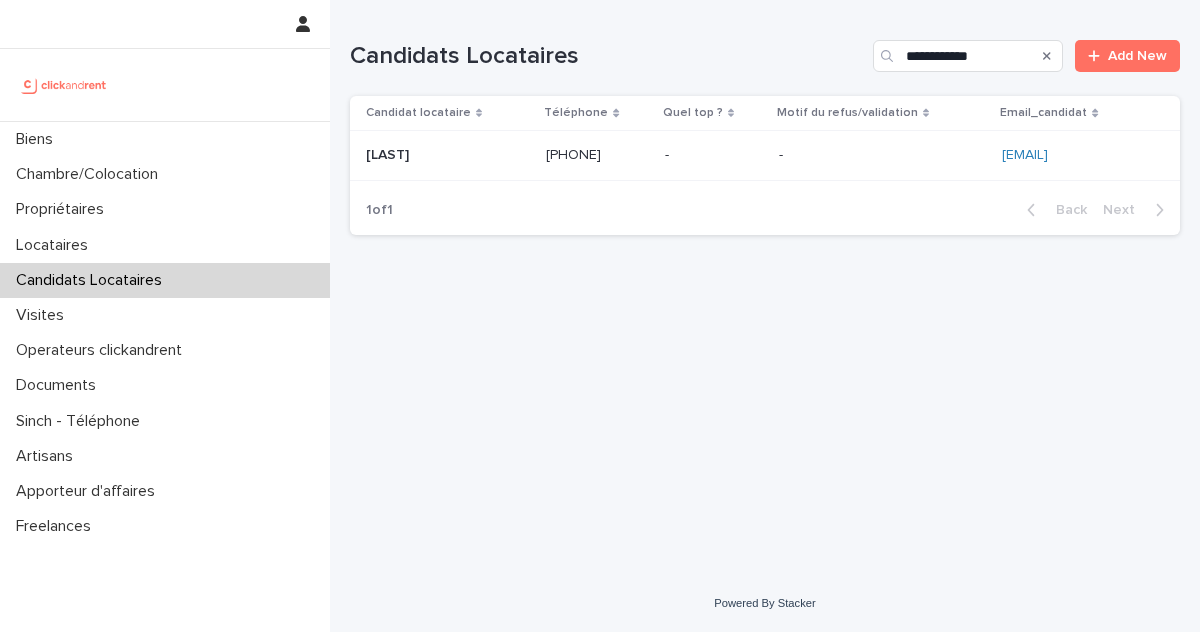 click at bounding box center (448, 155) 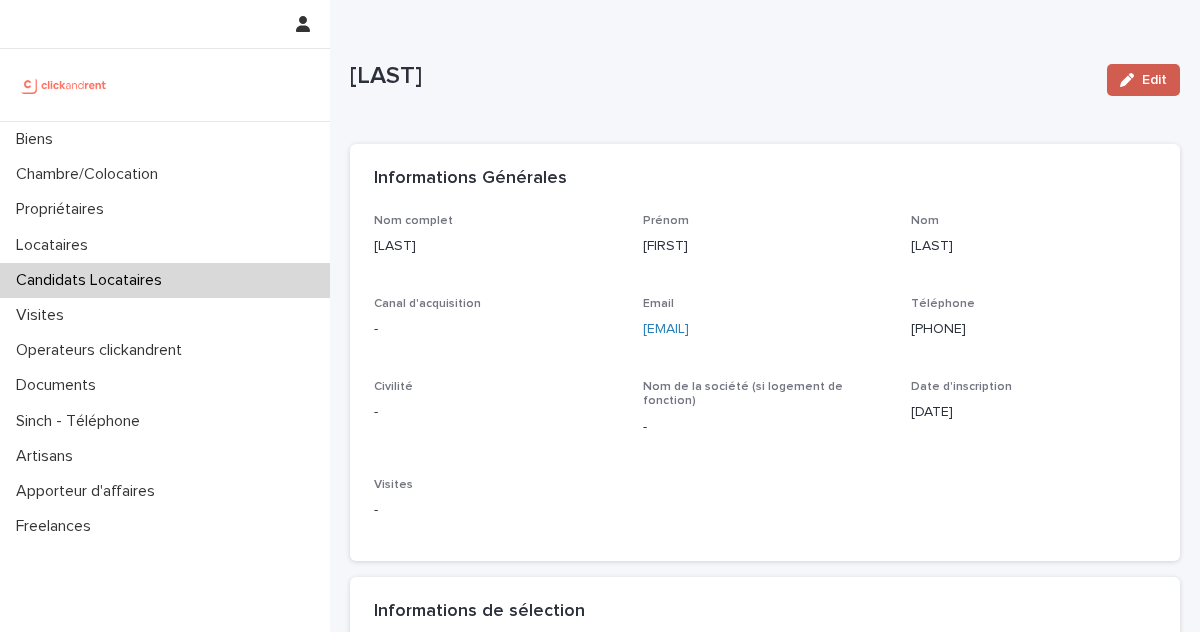 click on "Edit" at bounding box center [1154, 80] 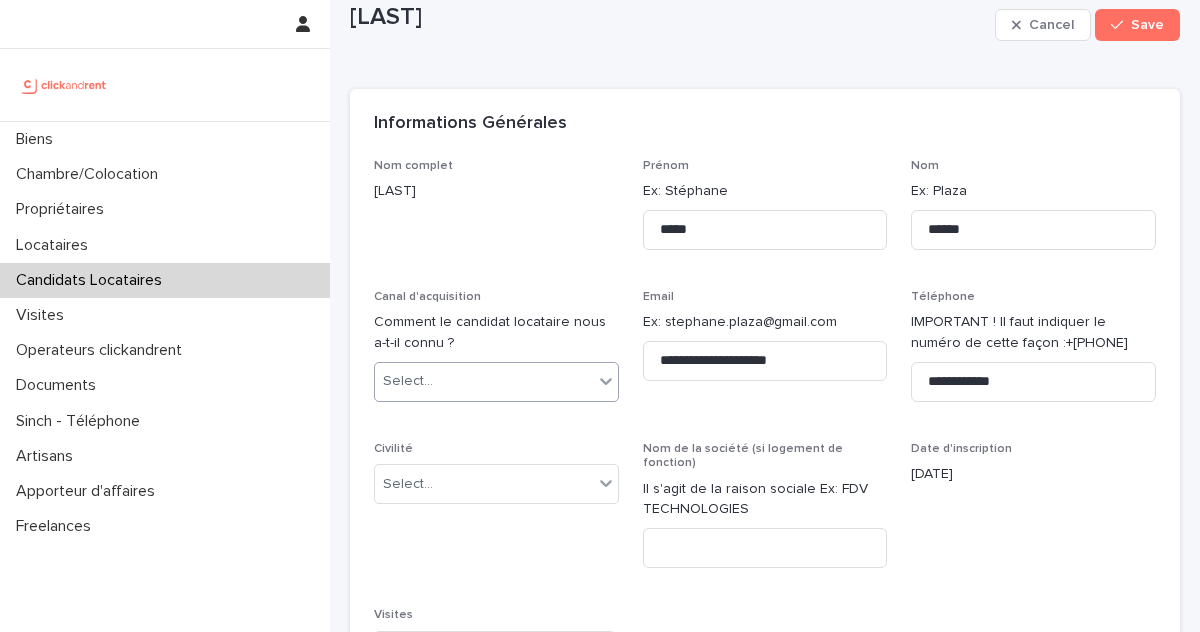 scroll, scrollTop: 160, scrollLeft: 0, axis: vertical 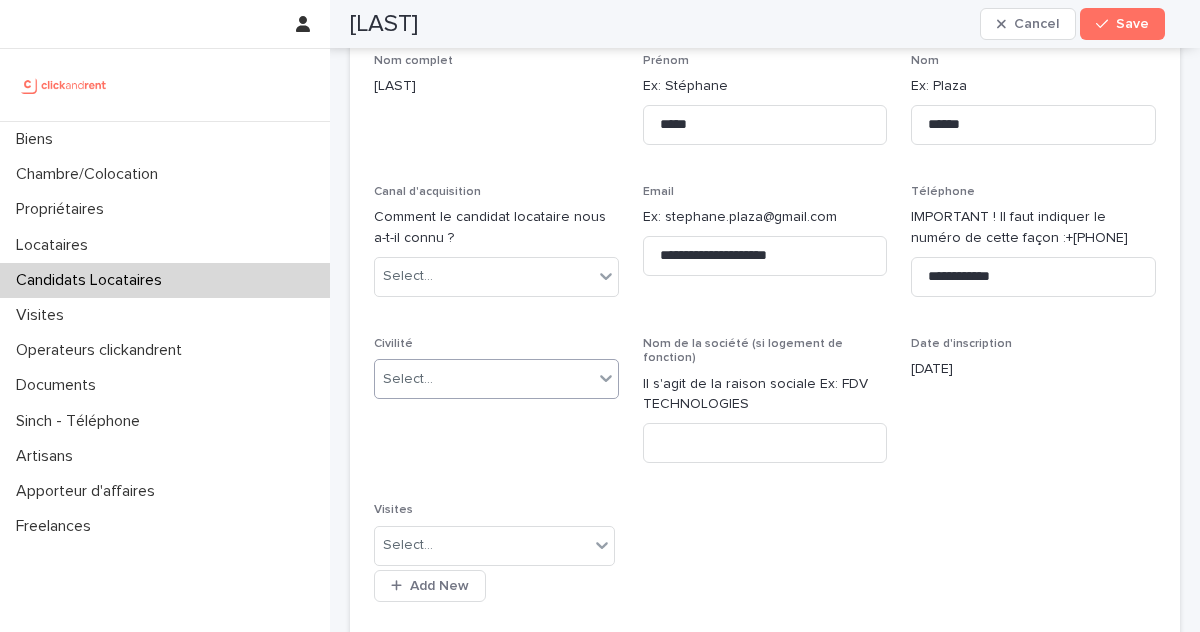 click on "Select..." at bounding box center (484, 379) 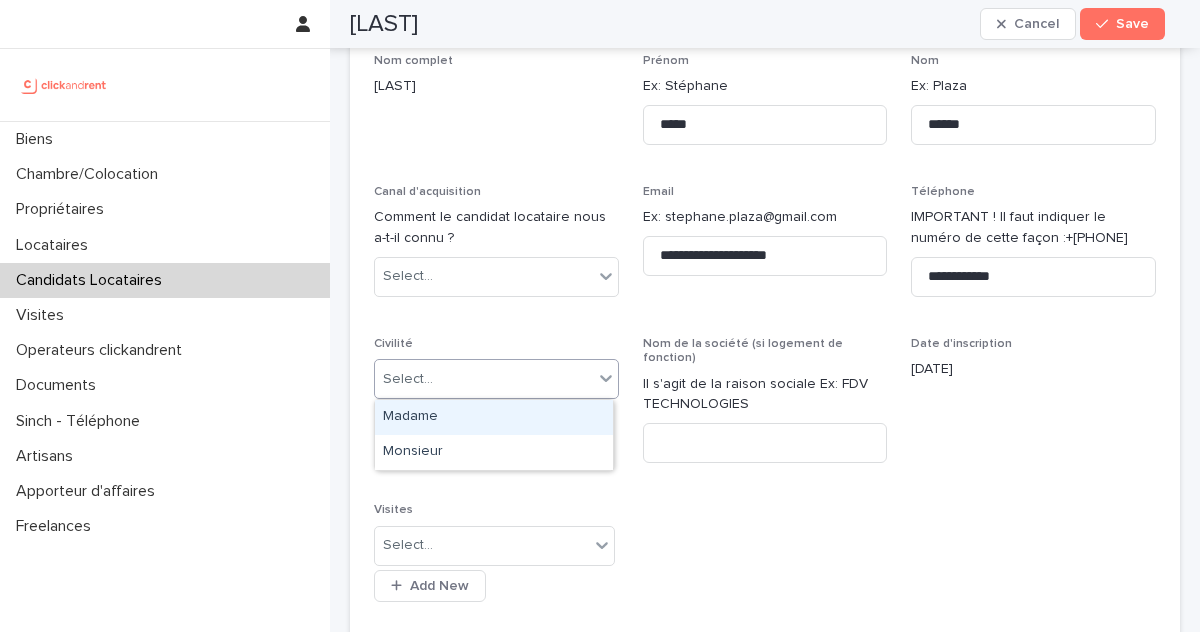 click on "Madame" at bounding box center (494, 417) 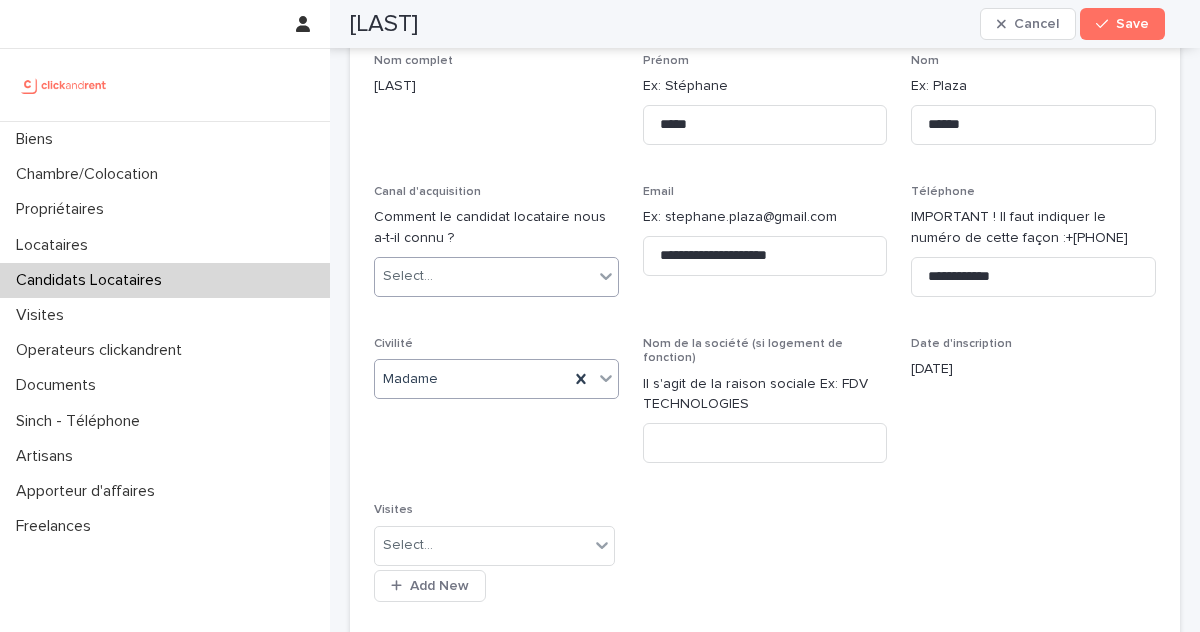 click on "Select..." at bounding box center [484, 276] 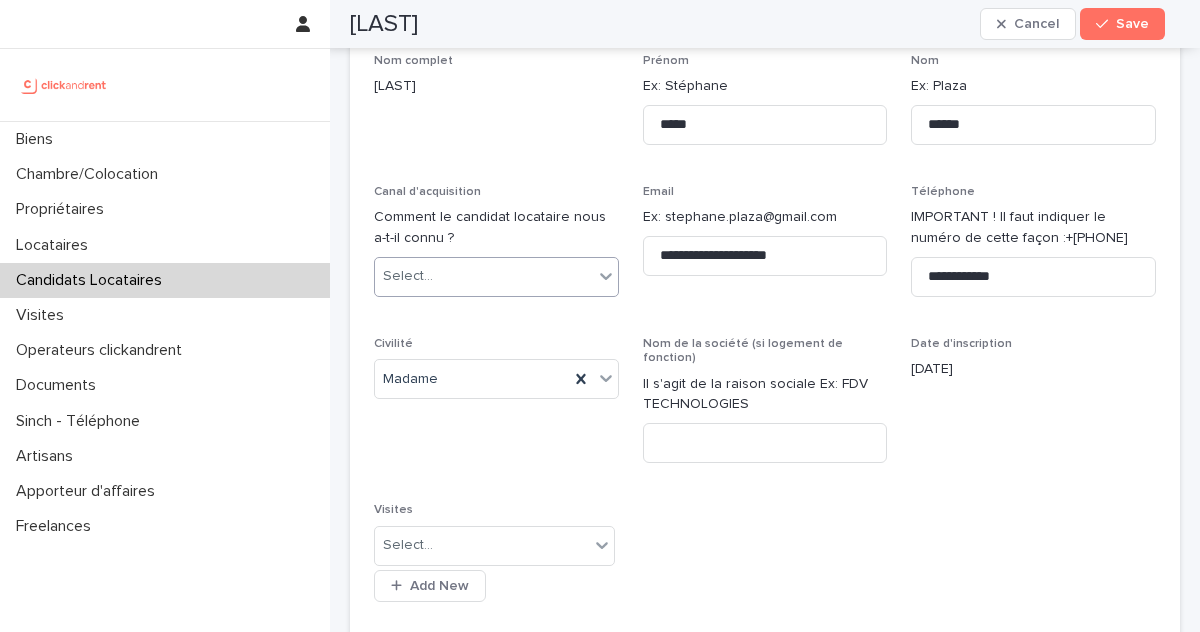 click on "Select..." at bounding box center (484, 276) 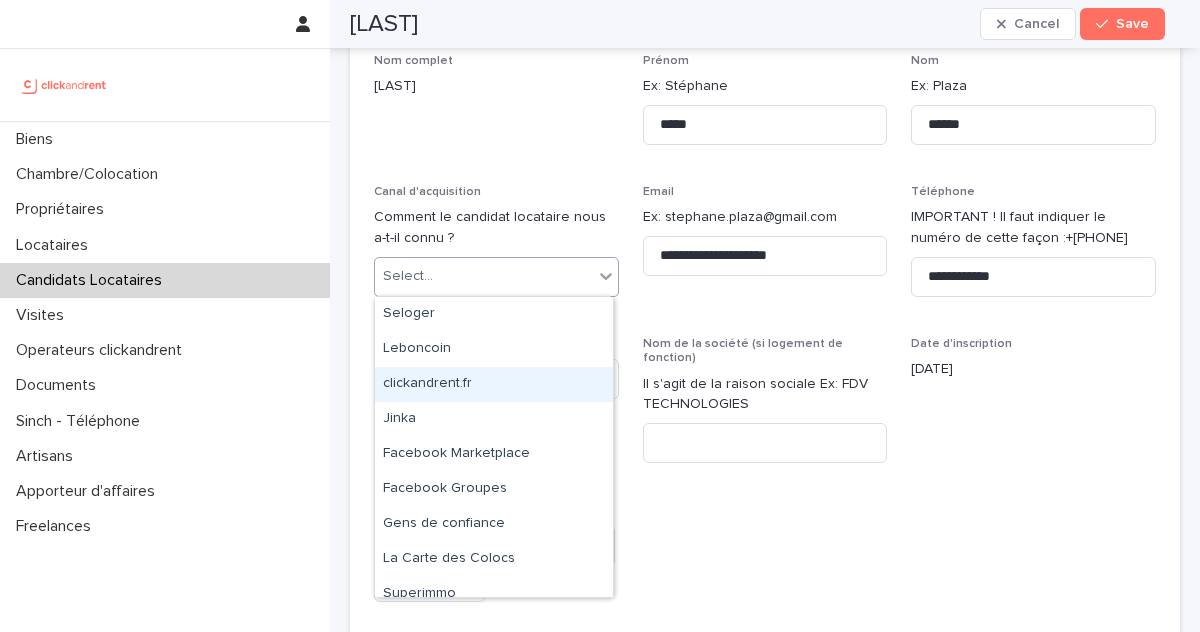 click on "clickandrent.fr" at bounding box center (494, 384) 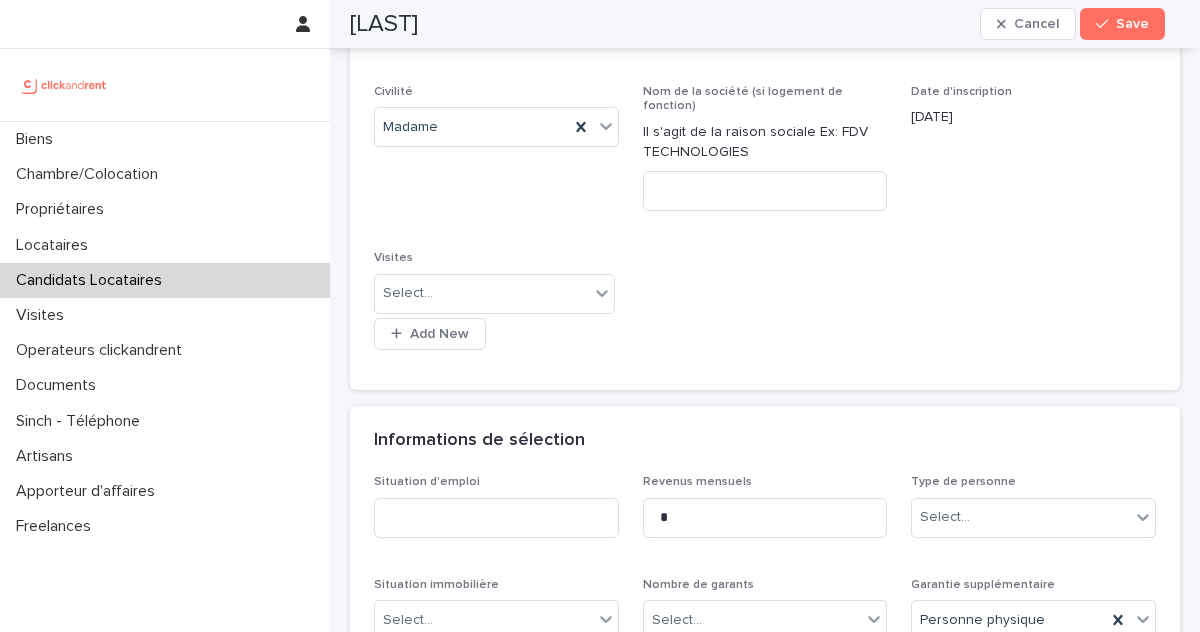 scroll, scrollTop: 596, scrollLeft: 0, axis: vertical 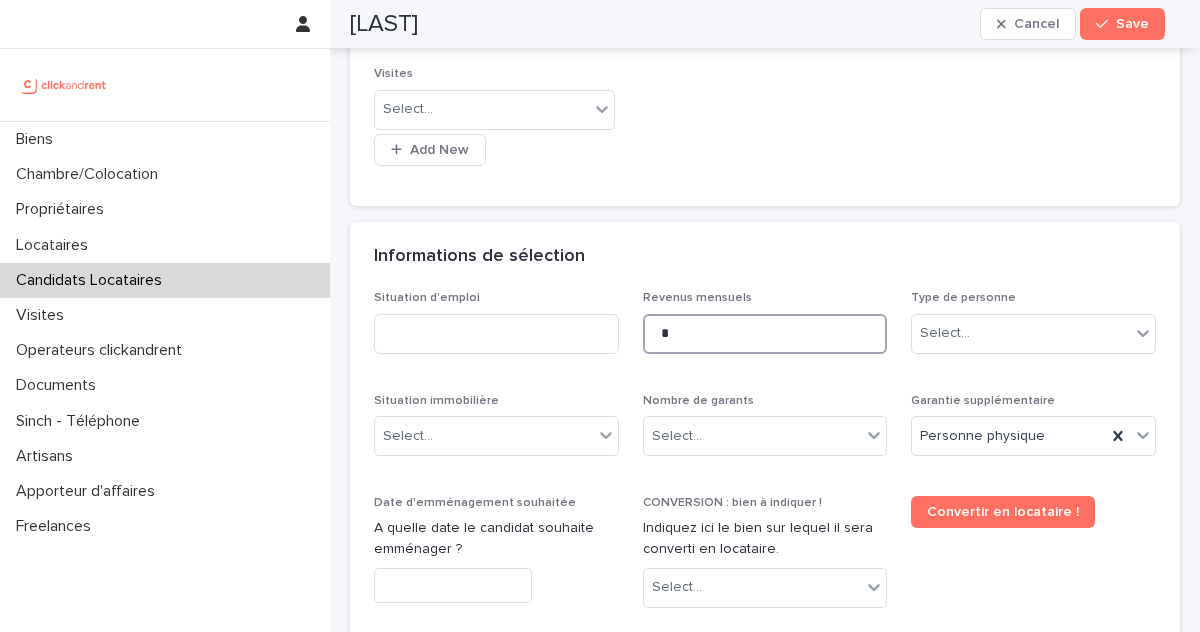 click on "*" at bounding box center (765, 334) 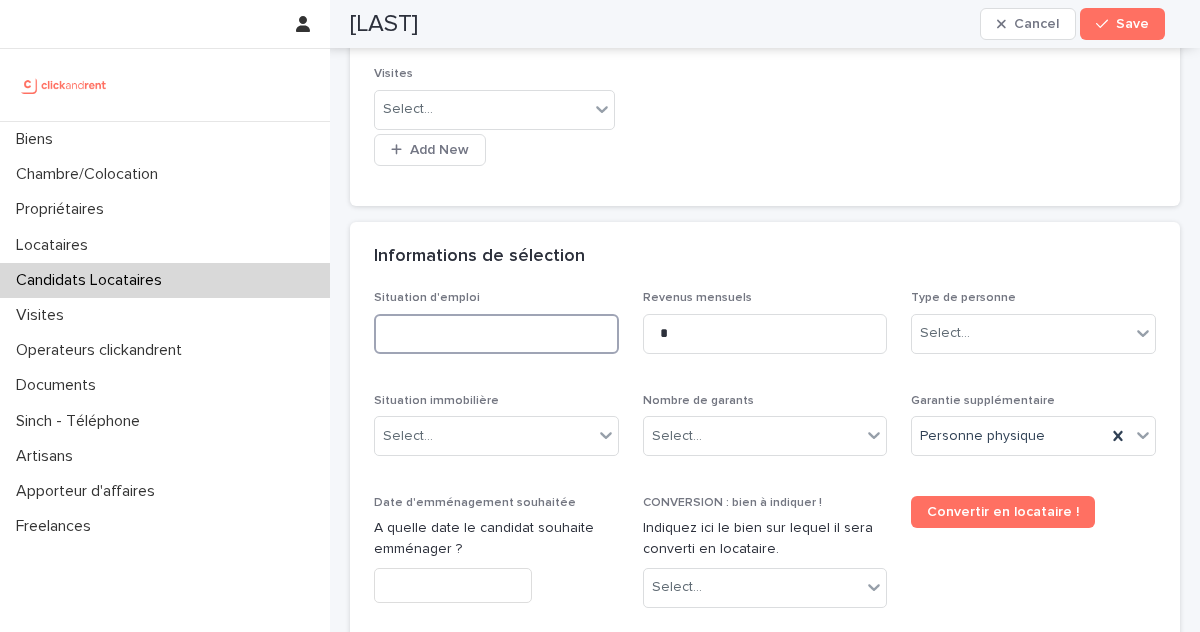 click at bounding box center (496, 334) 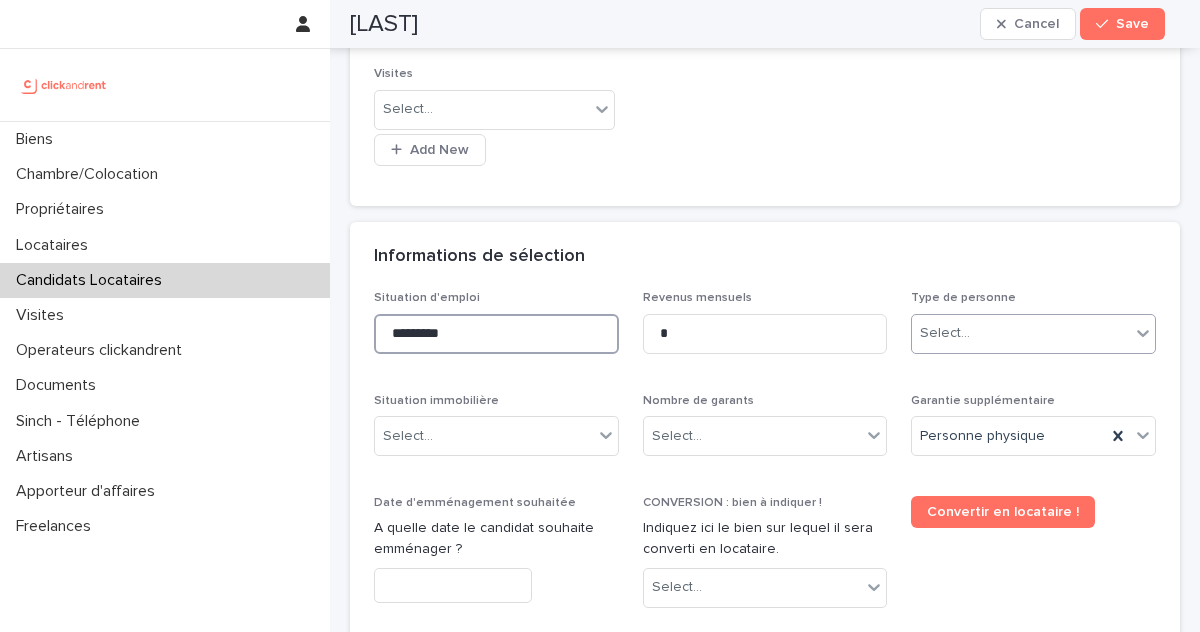 type on "*********" 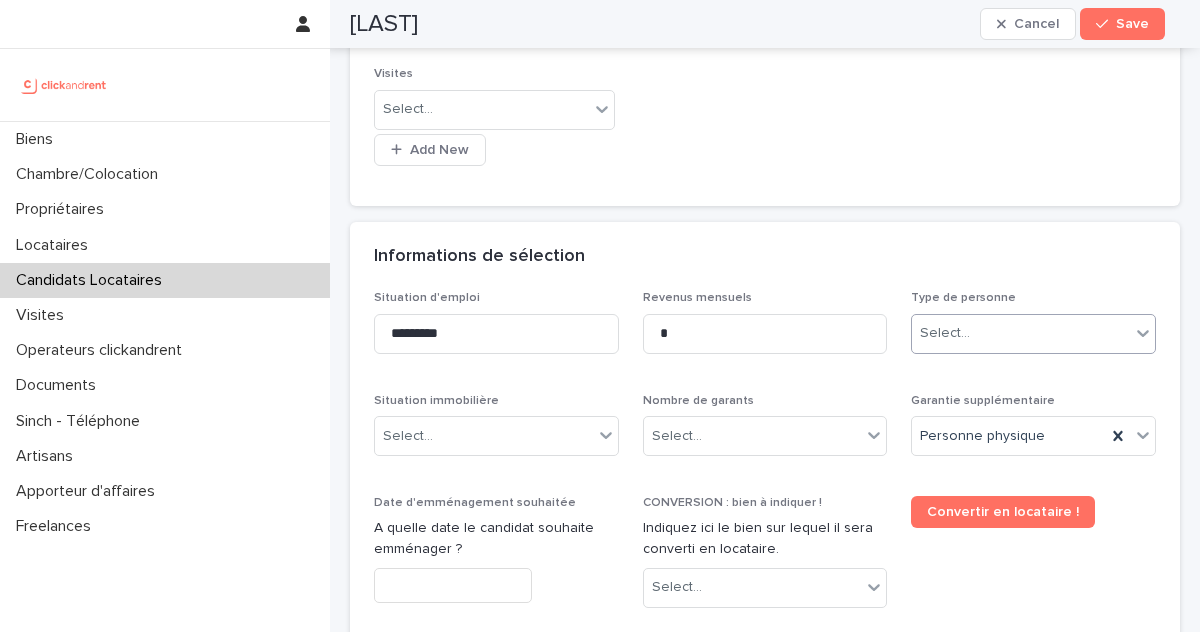 click on "Select..." at bounding box center (1021, 333) 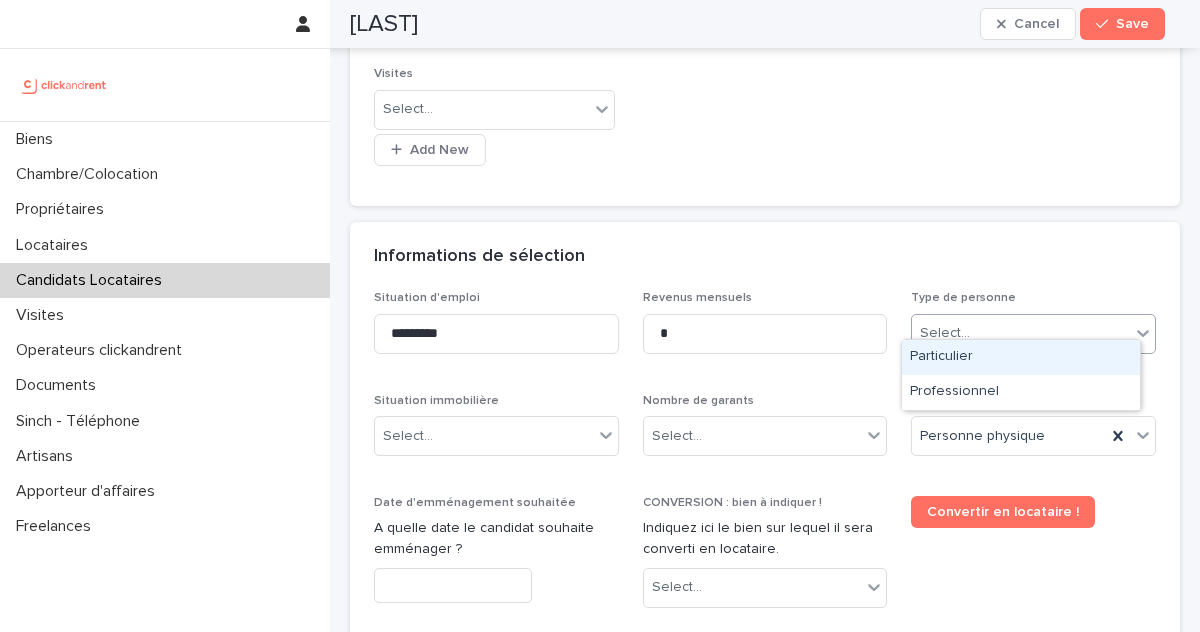click on "Particulier" at bounding box center [1021, 357] 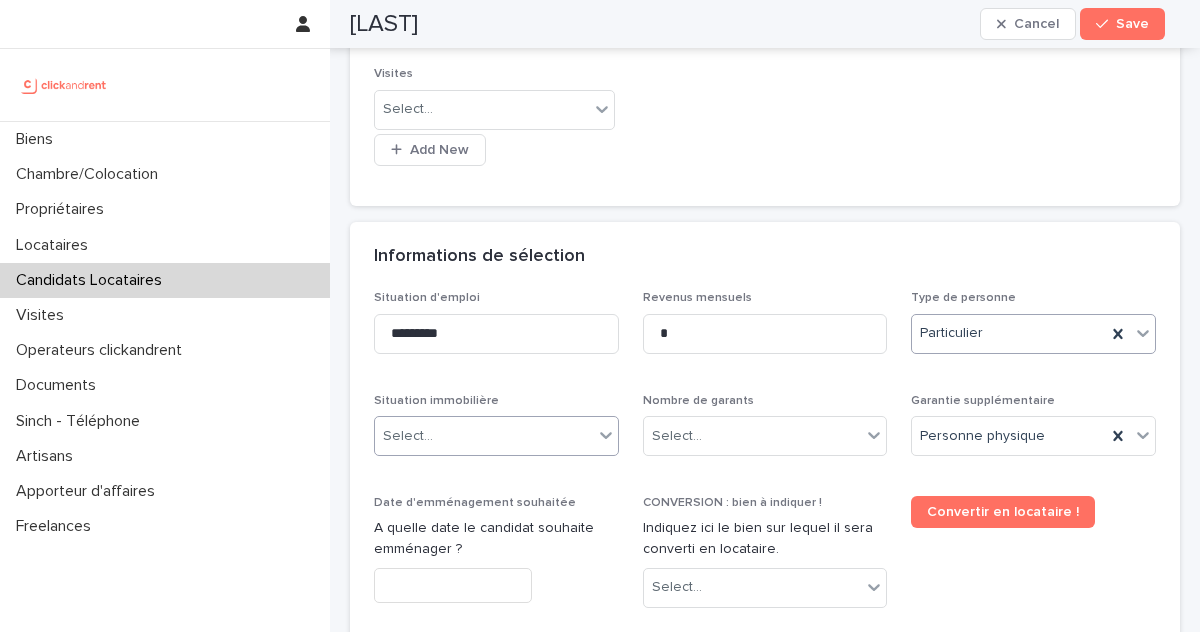 click on "Select..." at bounding box center (484, 436) 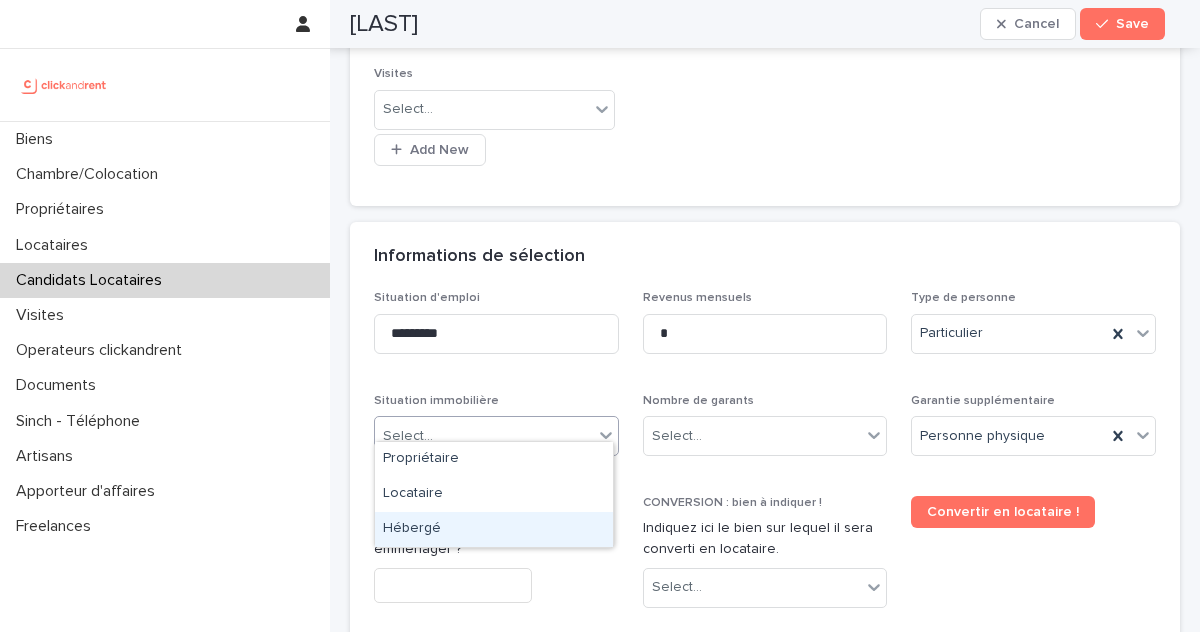 click on "Hébergé" at bounding box center (494, 529) 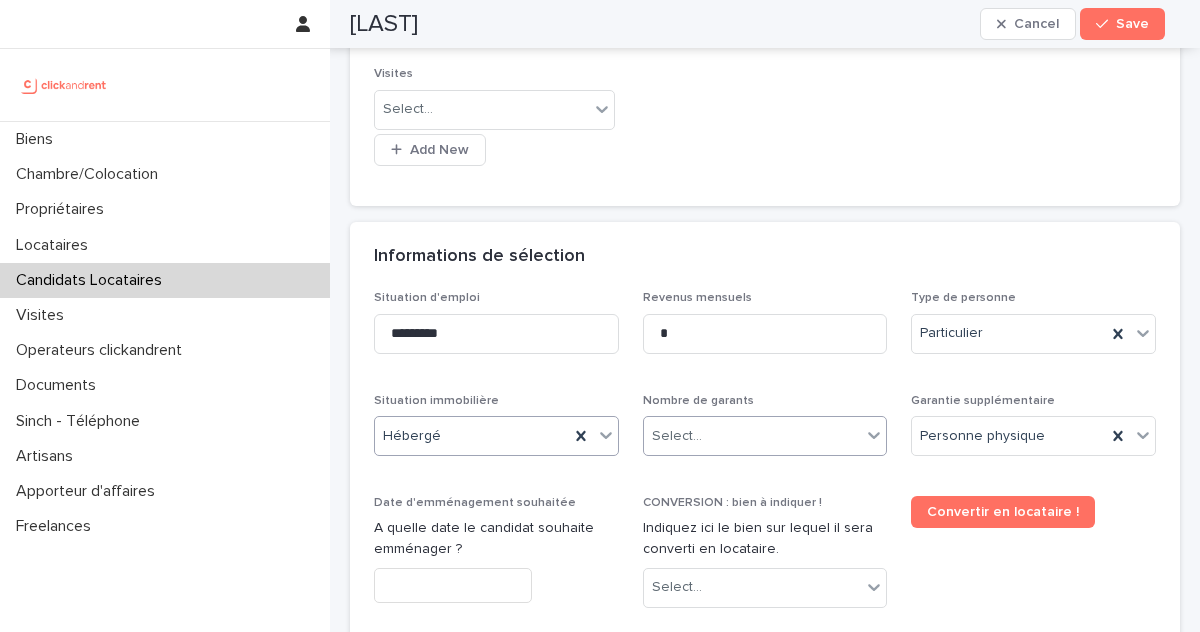 click on "Select..." at bounding box center (677, 436) 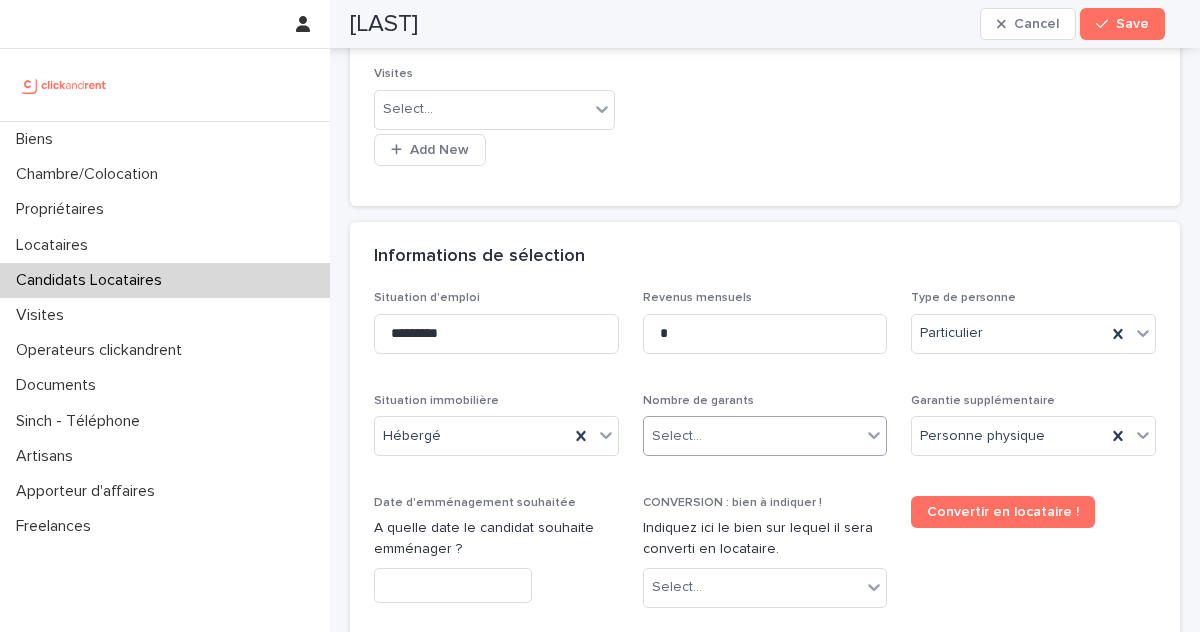 click on "Select..." at bounding box center (753, 436) 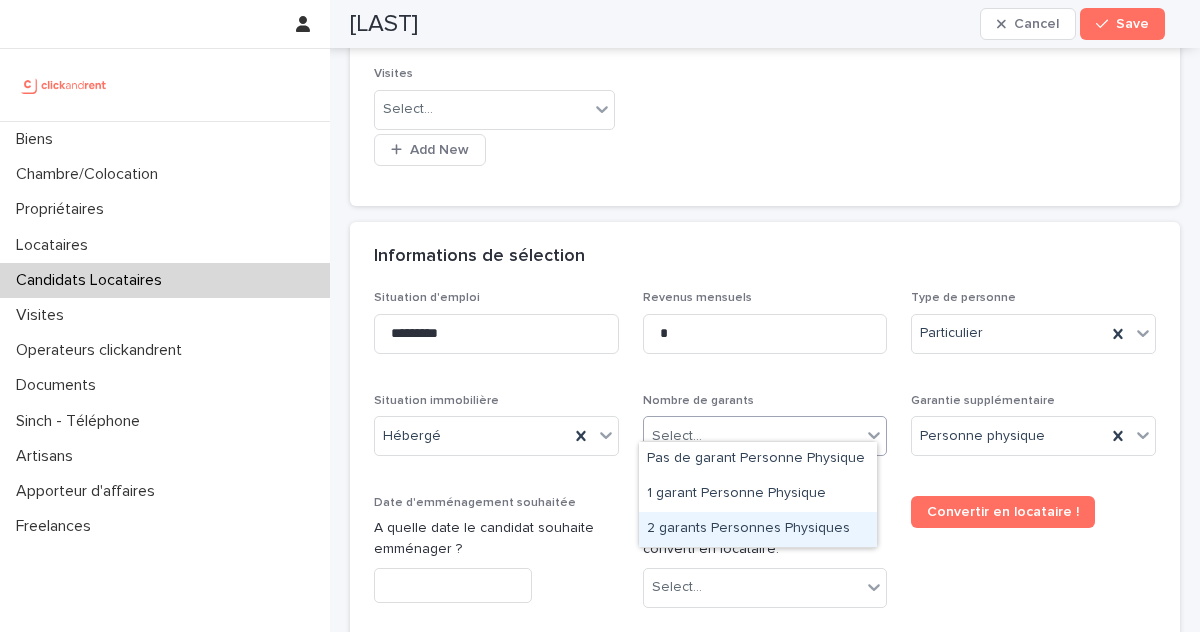 click on "2 garants Personnes Physiques" at bounding box center [758, 529] 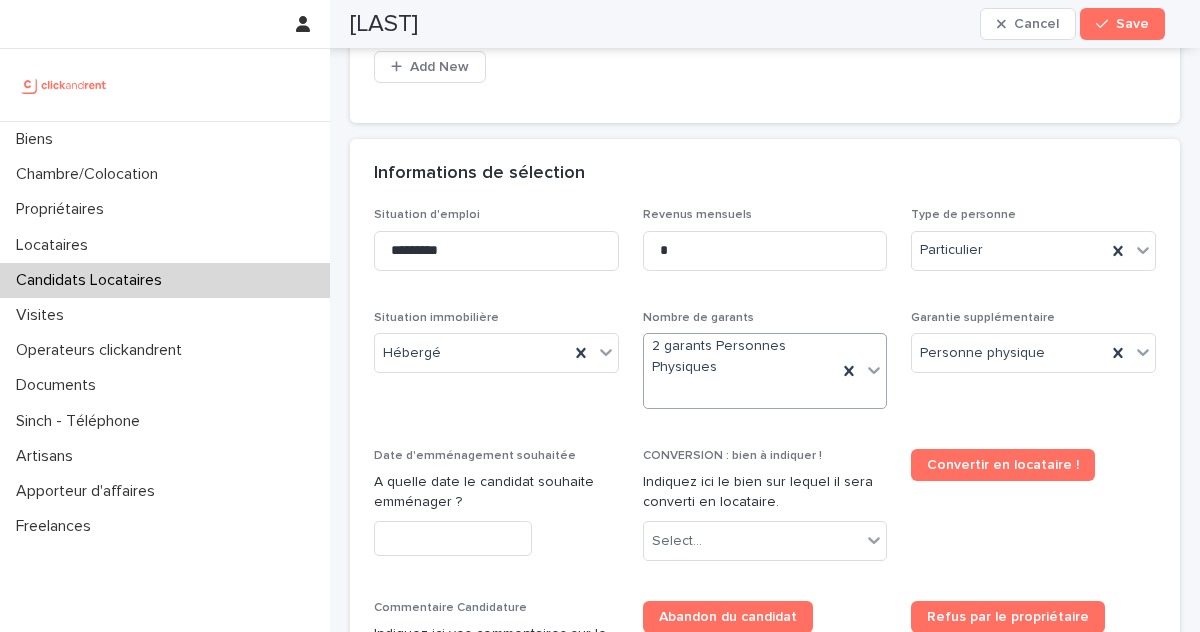 scroll, scrollTop: 679, scrollLeft: 0, axis: vertical 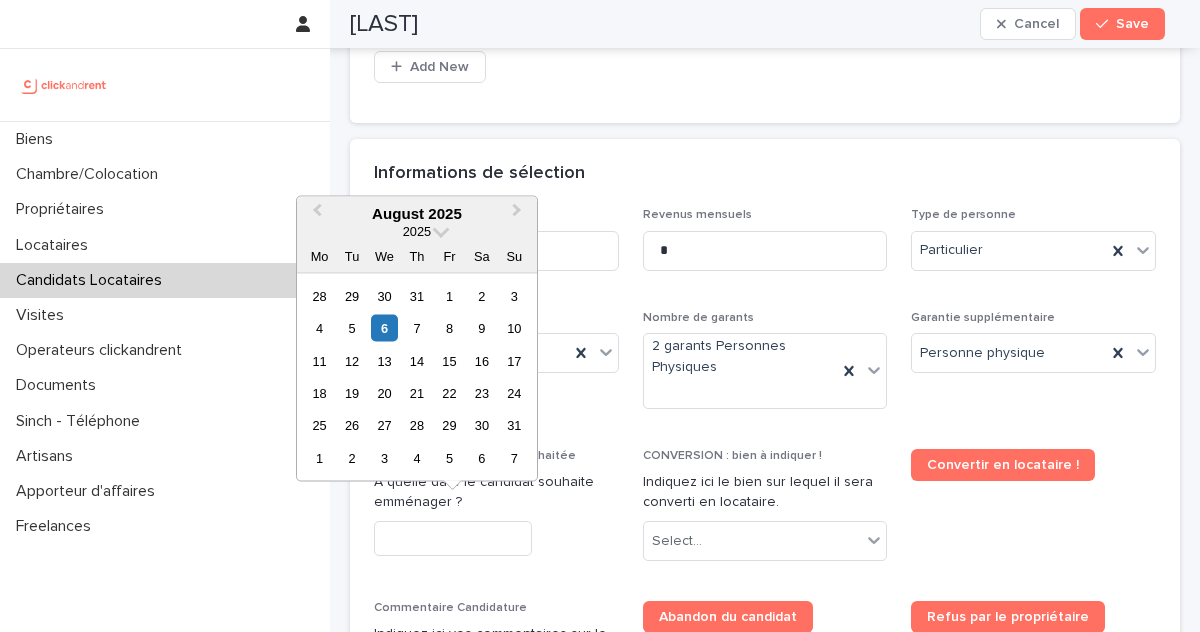 click at bounding box center (453, 538) 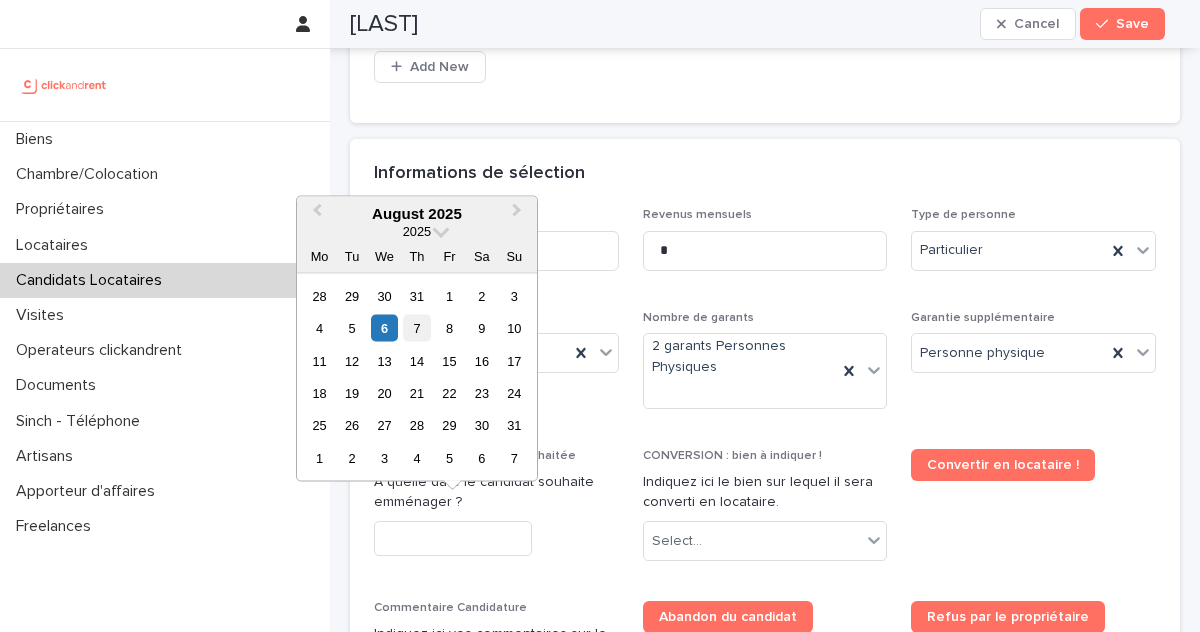 click on "7" at bounding box center [416, 328] 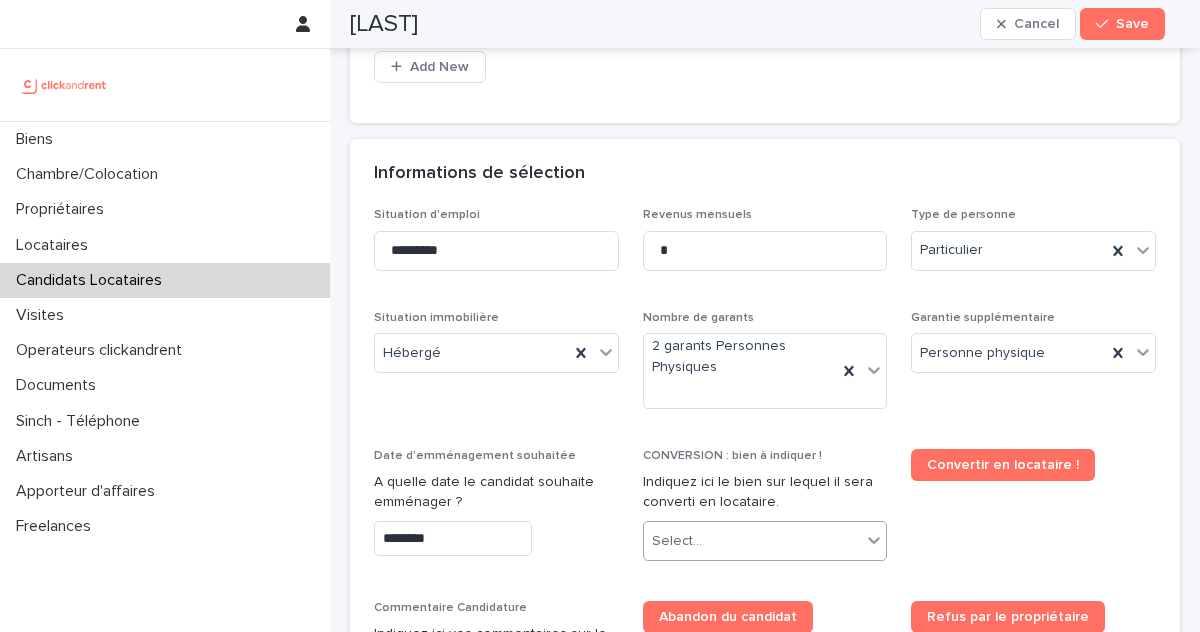 click on "Select..." at bounding box center (753, 541) 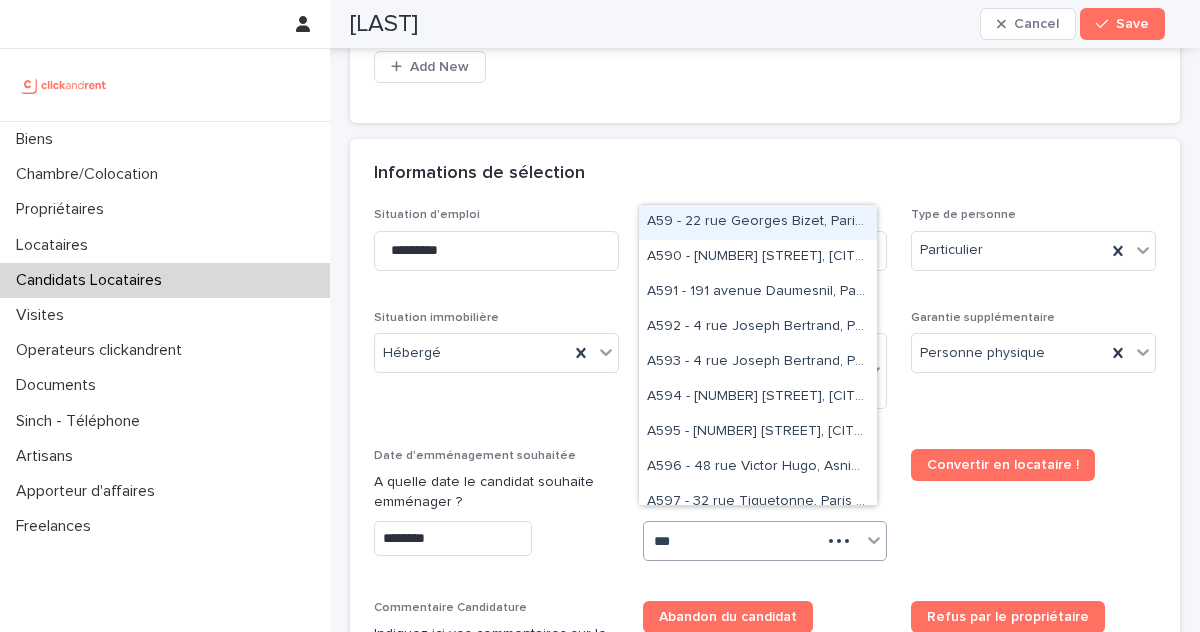 type on "****" 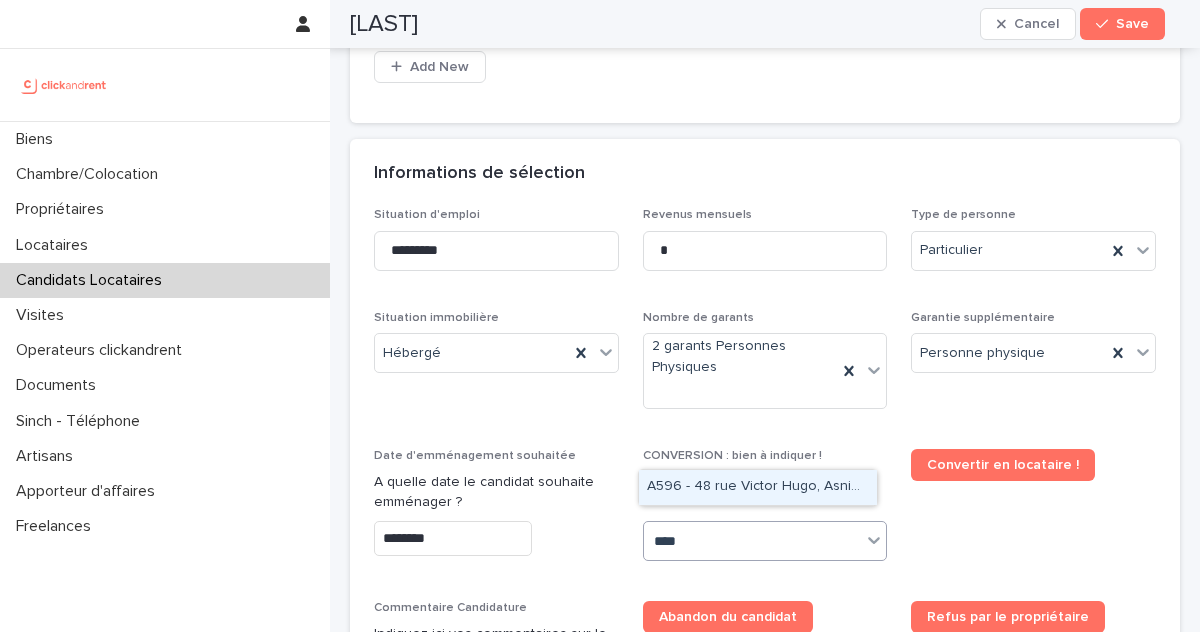 click on "A596 - 48 rue Victor Hugo,  Asnieres-sur-Seine 92600" at bounding box center [758, 487] 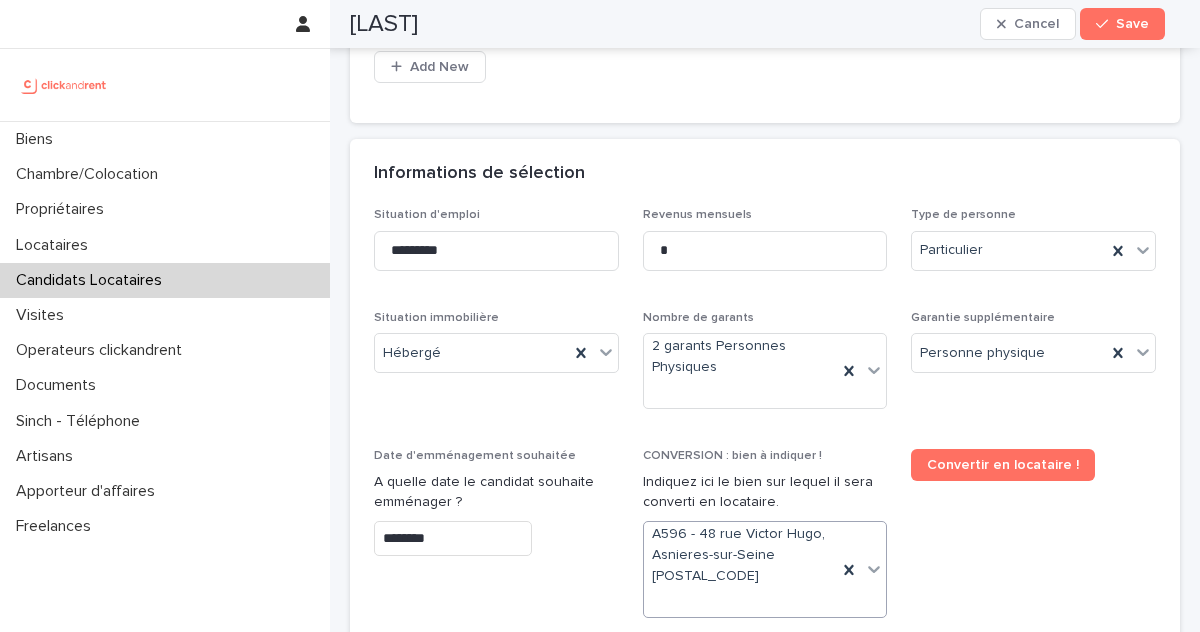 scroll, scrollTop: 697, scrollLeft: 0, axis: vertical 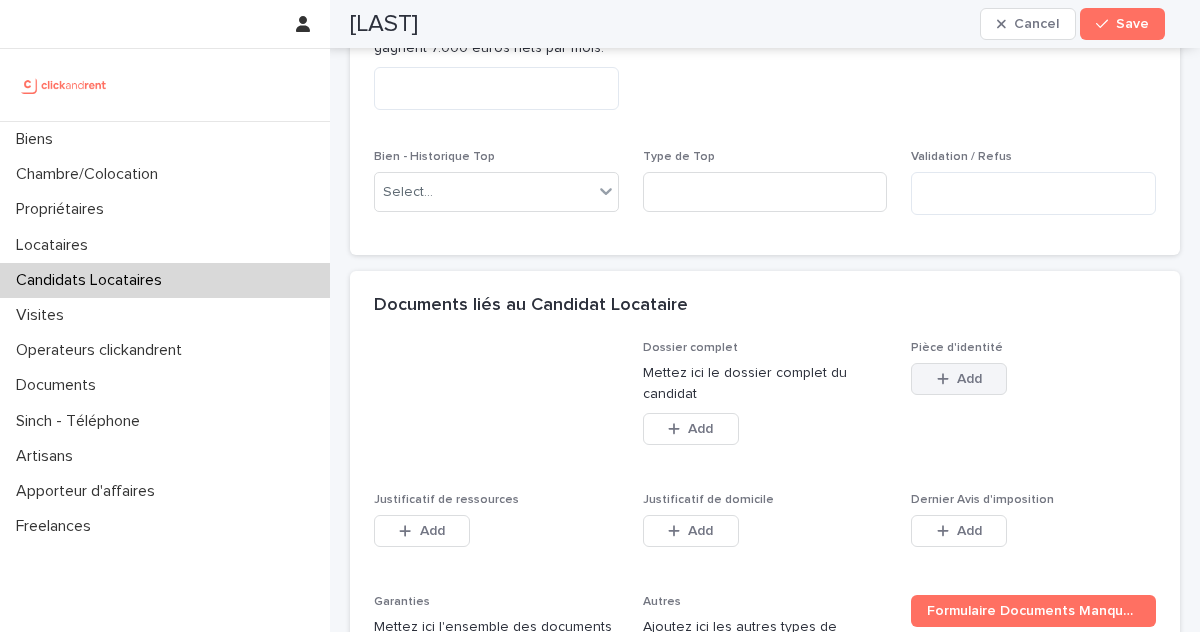 click on "Add" at bounding box center [959, 379] 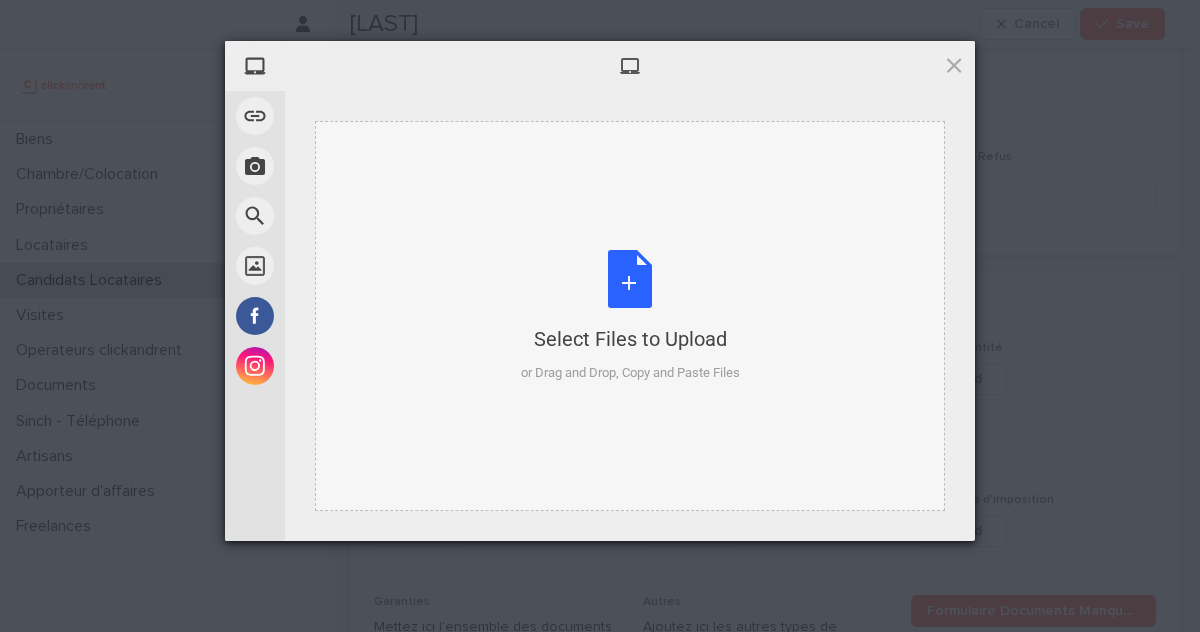 click on "or Drag and Drop, Copy and Paste Files" at bounding box center [630, 373] 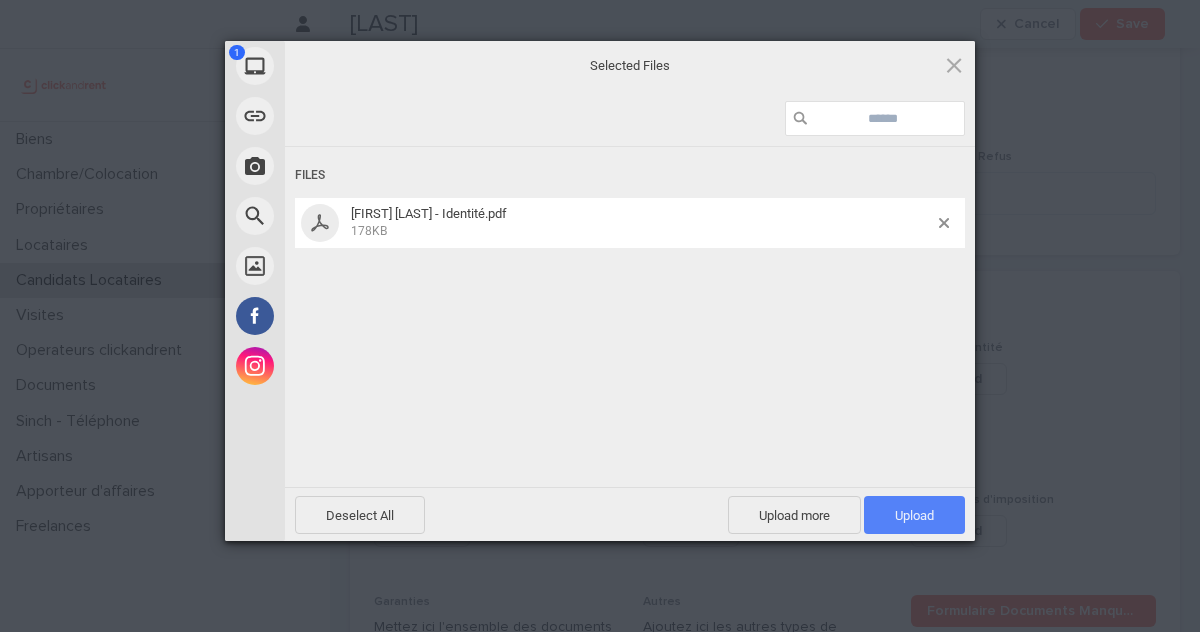 click on "Upload
1" at bounding box center (914, 515) 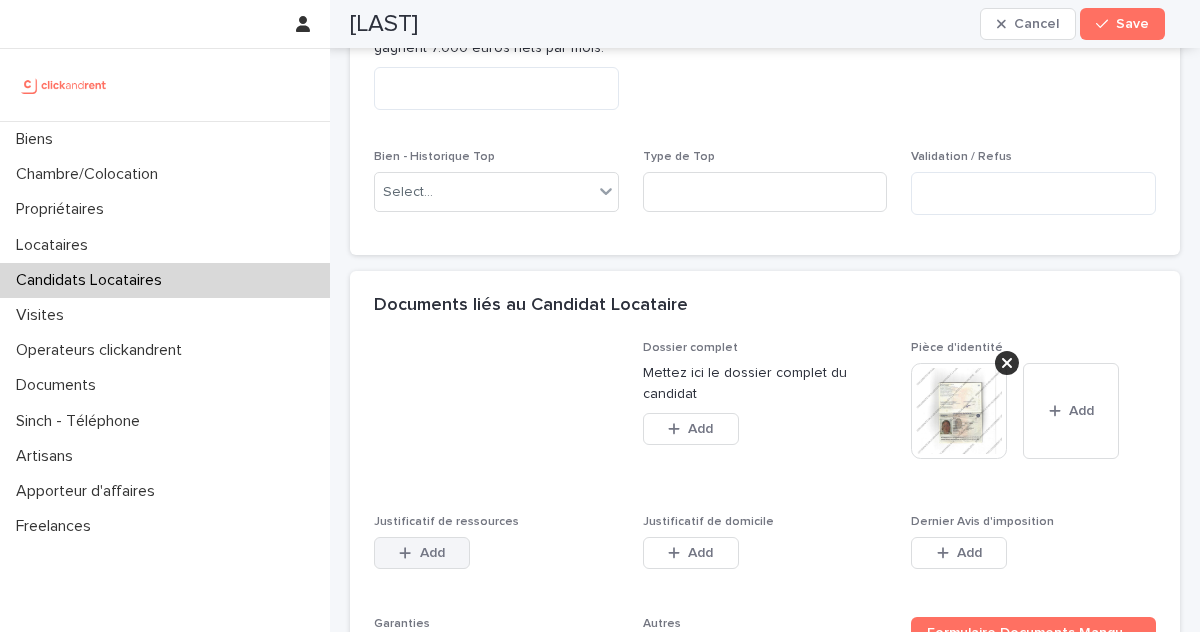 click on "Add" at bounding box center [432, 553] 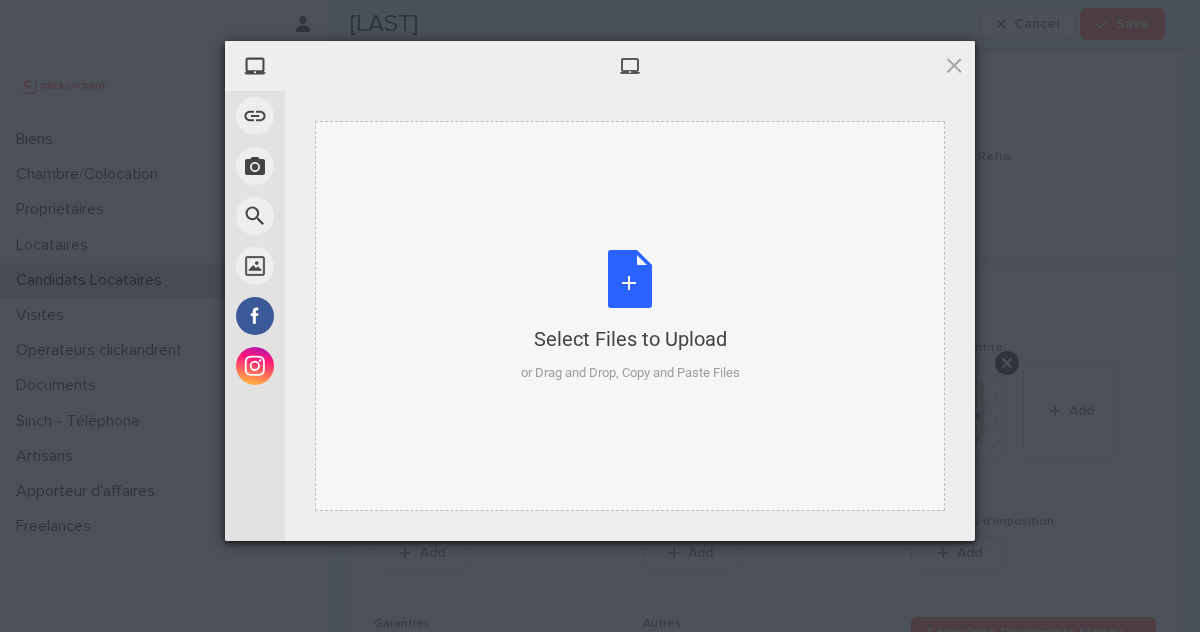 click on "Select Files to Upload" at bounding box center (630, 339) 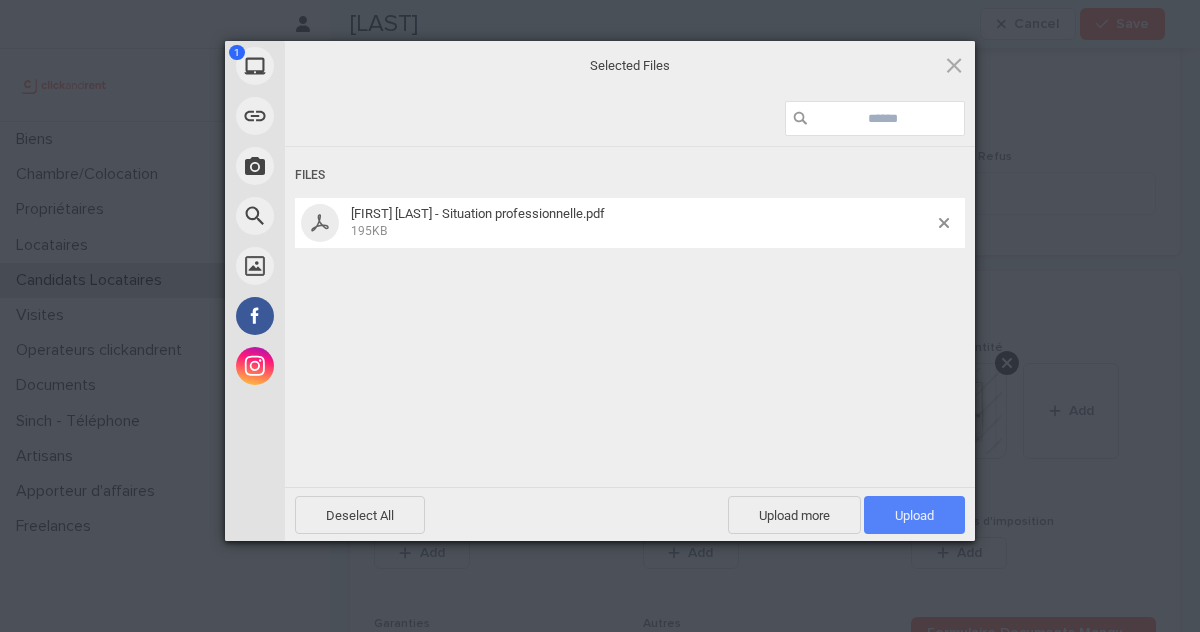 click on "Upload
1" at bounding box center [914, 515] 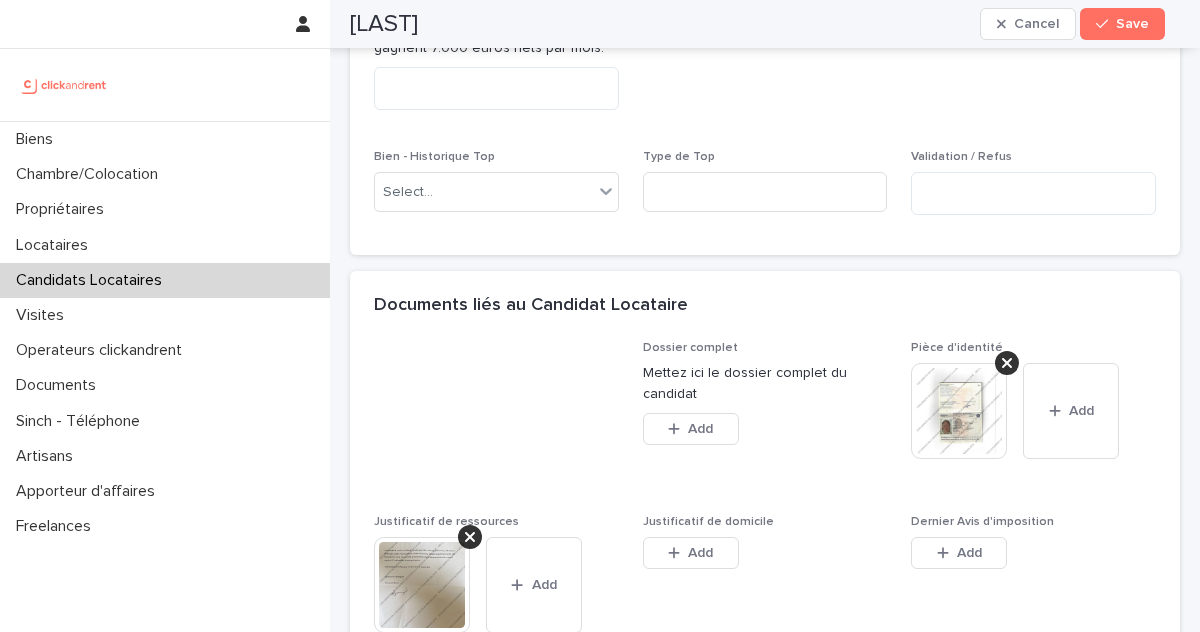 scroll, scrollTop: 1610, scrollLeft: 0, axis: vertical 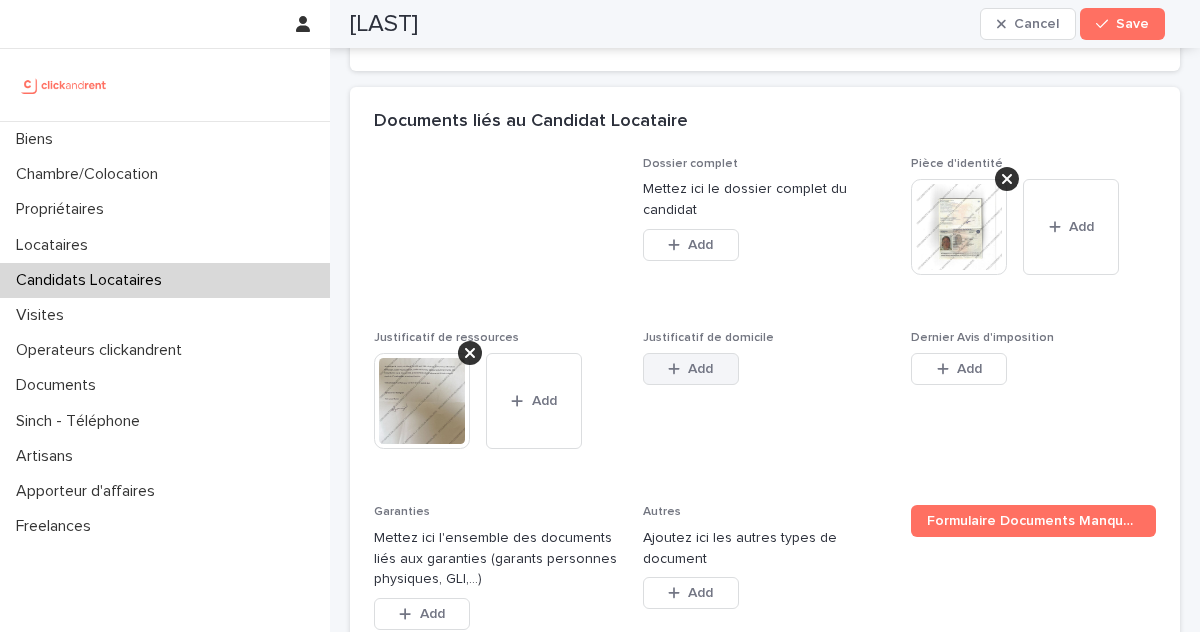 click on "Add" at bounding box center [700, 369] 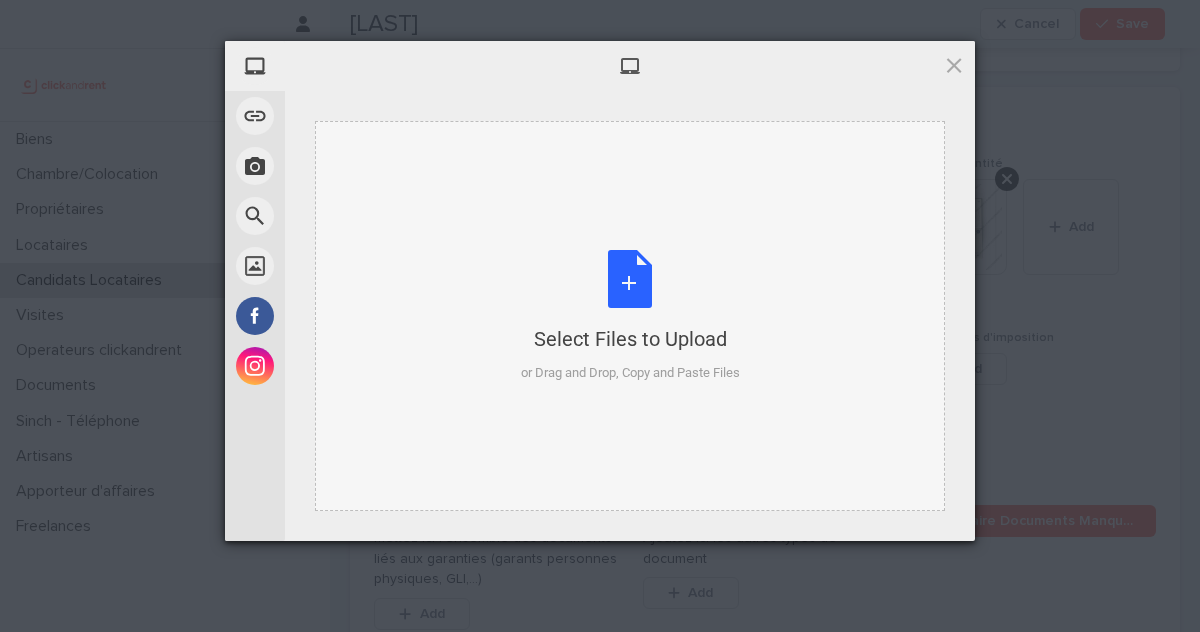 click on "Select Files to Upload
or Drag and Drop, Copy and Paste Files" at bounding box center [630, 316] 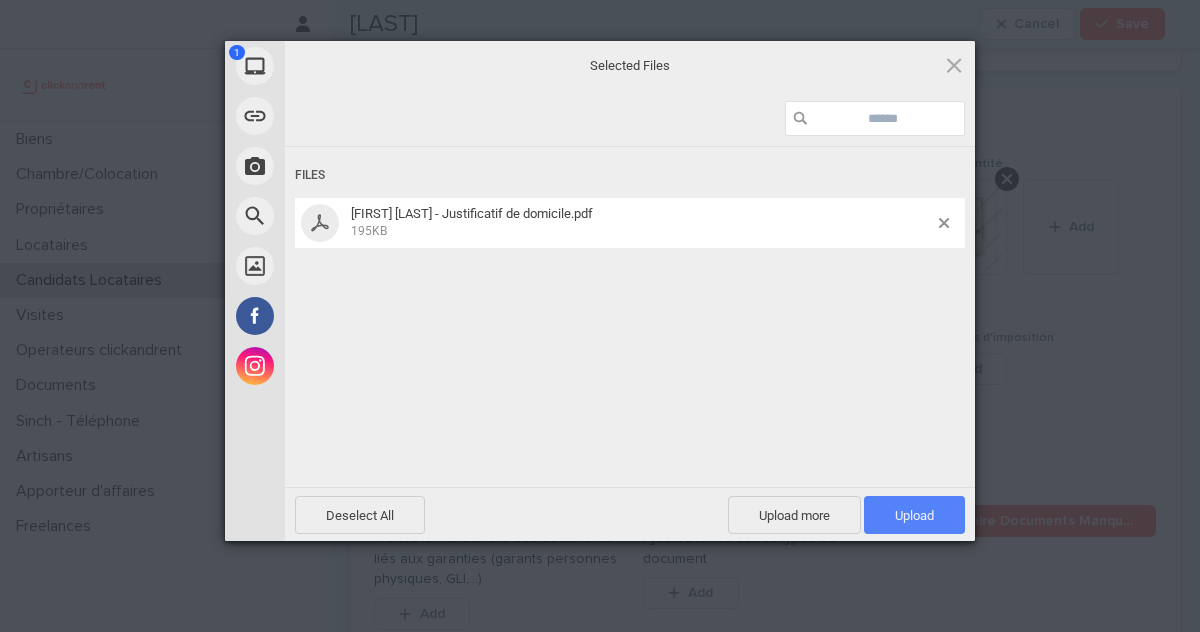 click on "Upload
1" at bounding box center [914, 515] 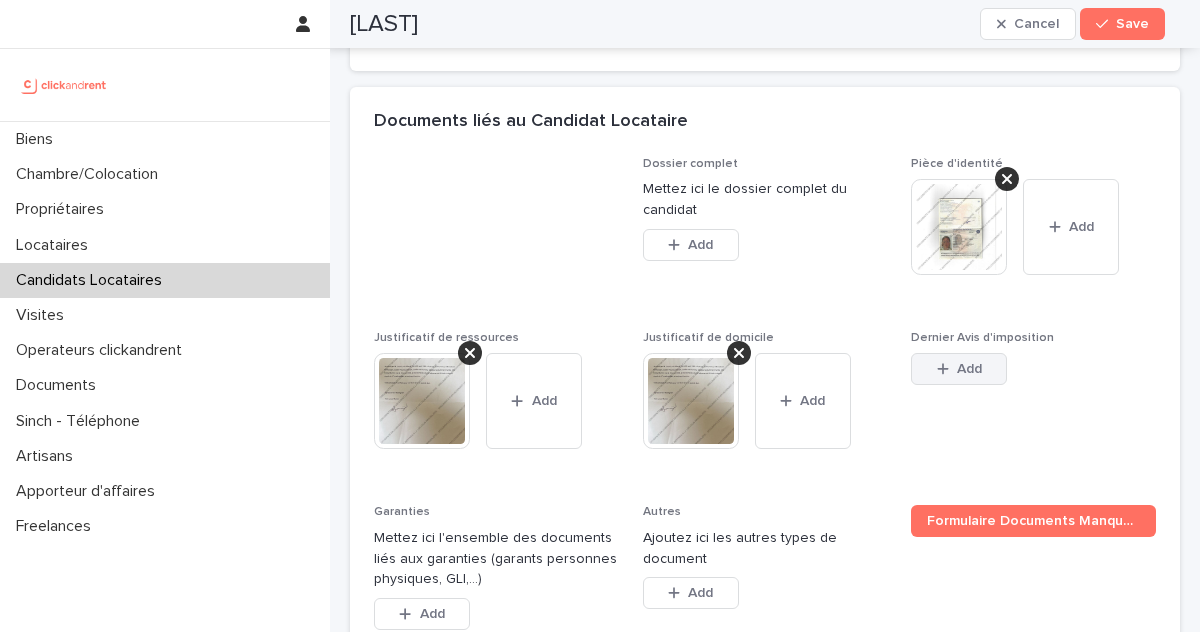 click on "Add" at bounding box center [969, 369] 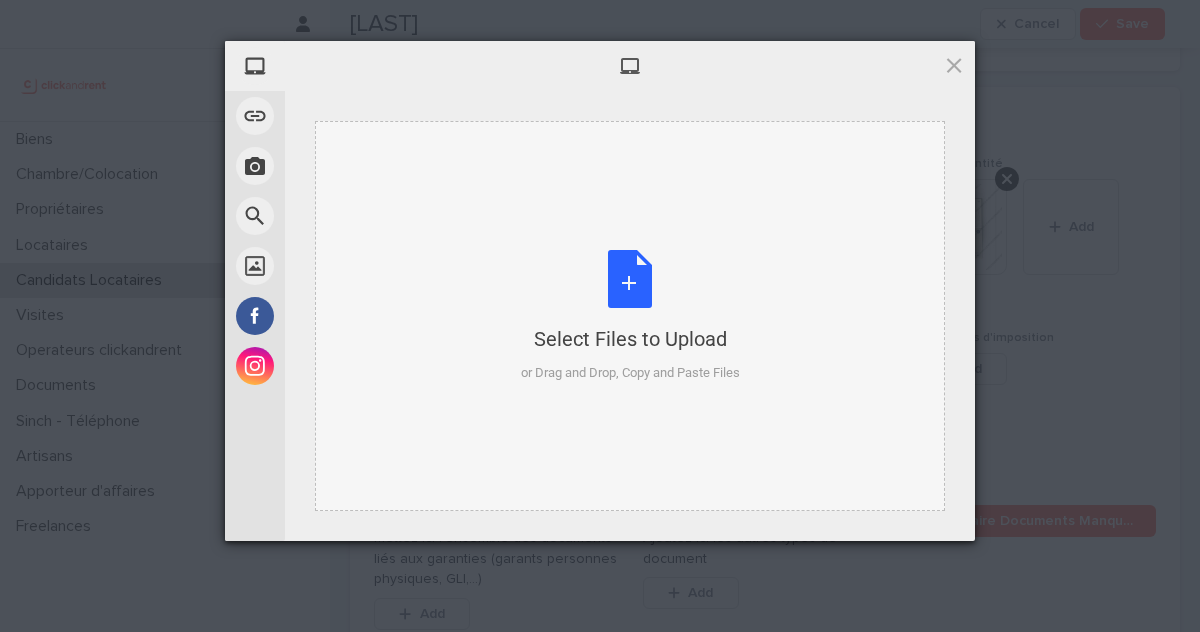 click on "Select Files to Upload" at bounding box center [630, 339] 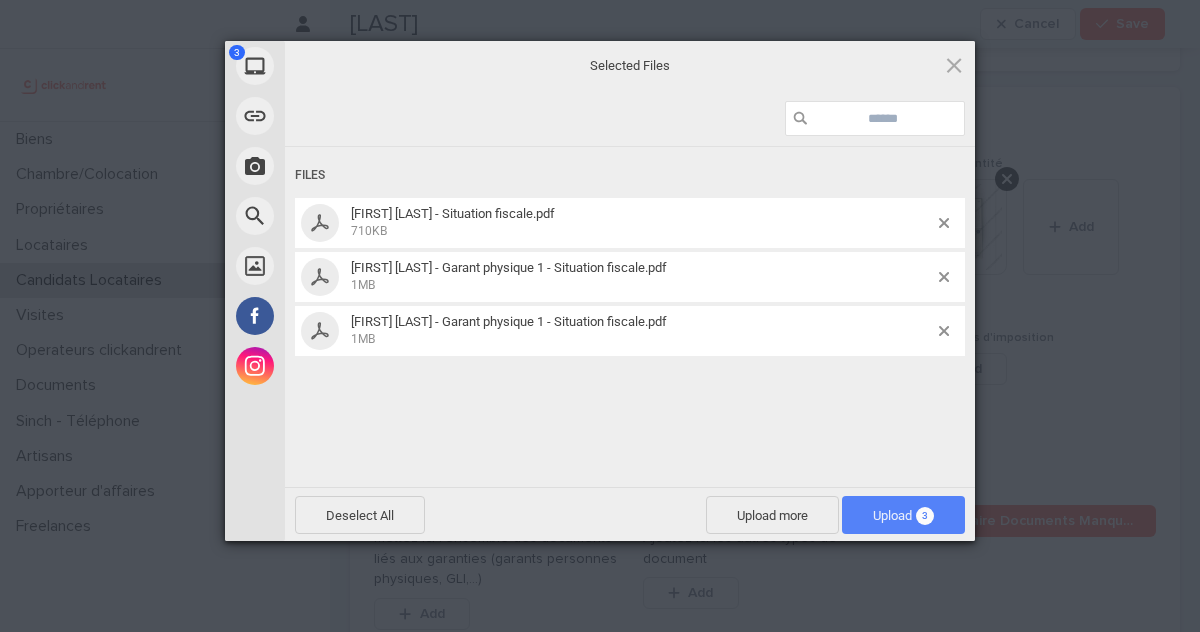 click on "Upload
3" at bounding box center (903, 515) 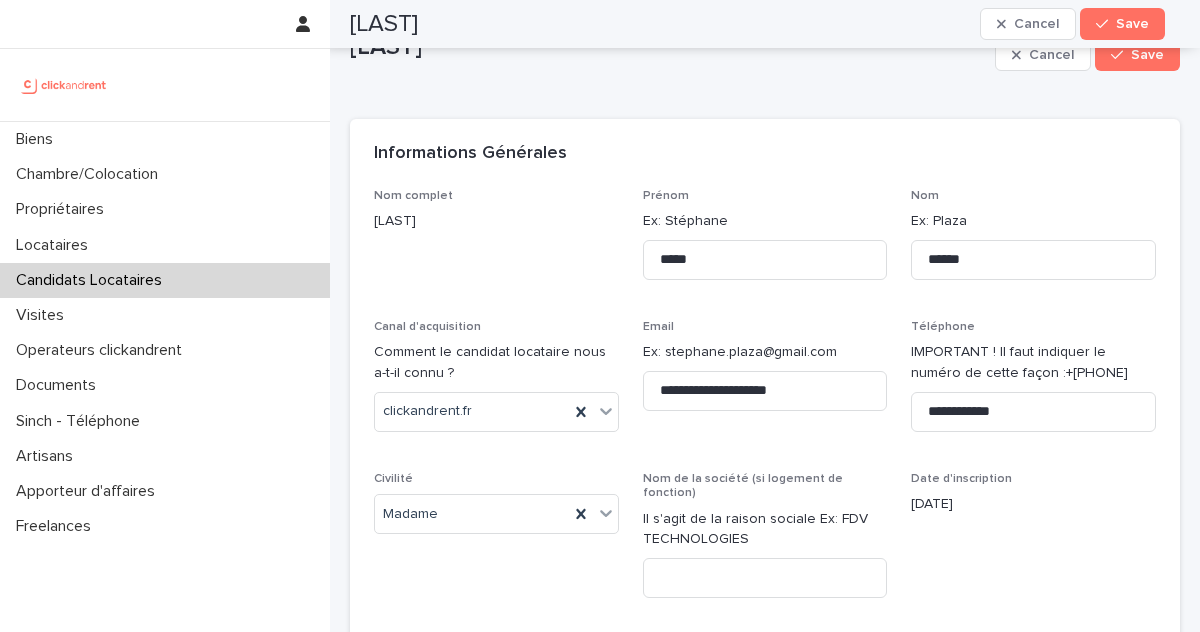 scroll, scrollTop: 0, scrollLeft: 0, axis: both 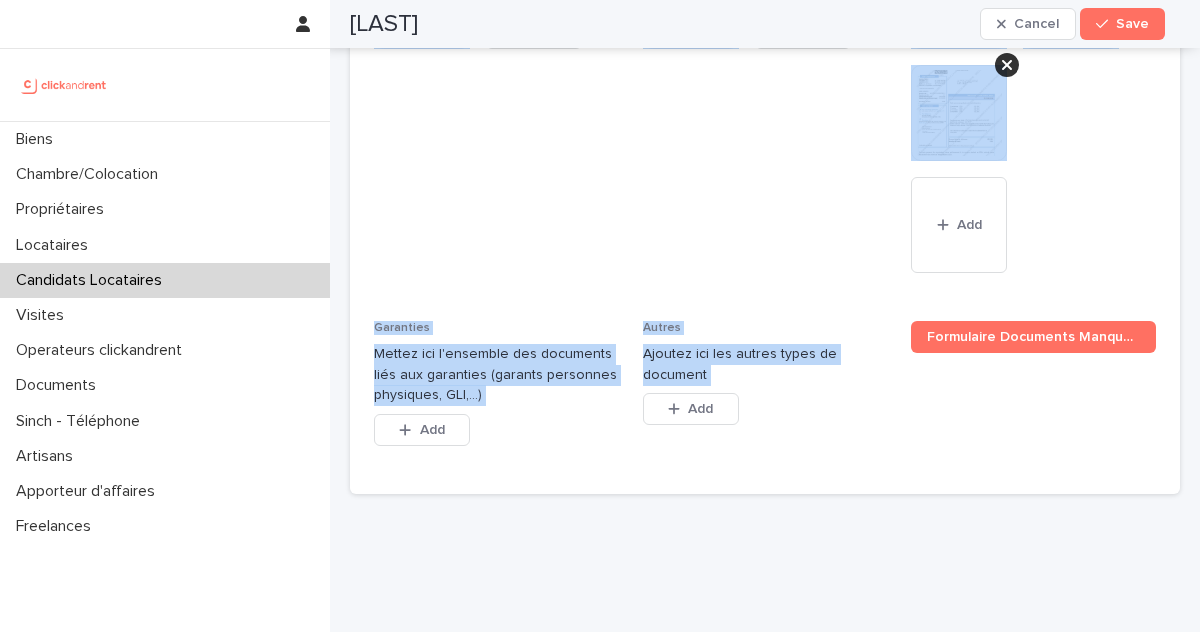 drag, startPoint x: 371, startPoint y: 204, endPoint x: 801, endPoint y: 397, distance: 471.32684 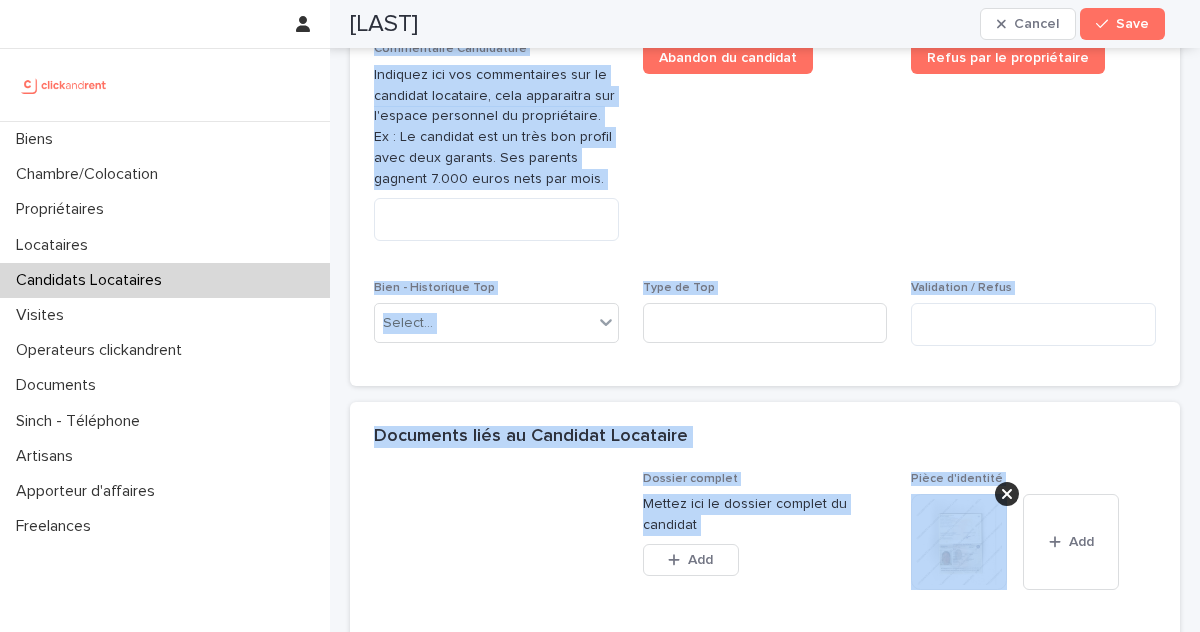 scroll, scrollTop: 1312, scrollLeft: 0, axis: vertical 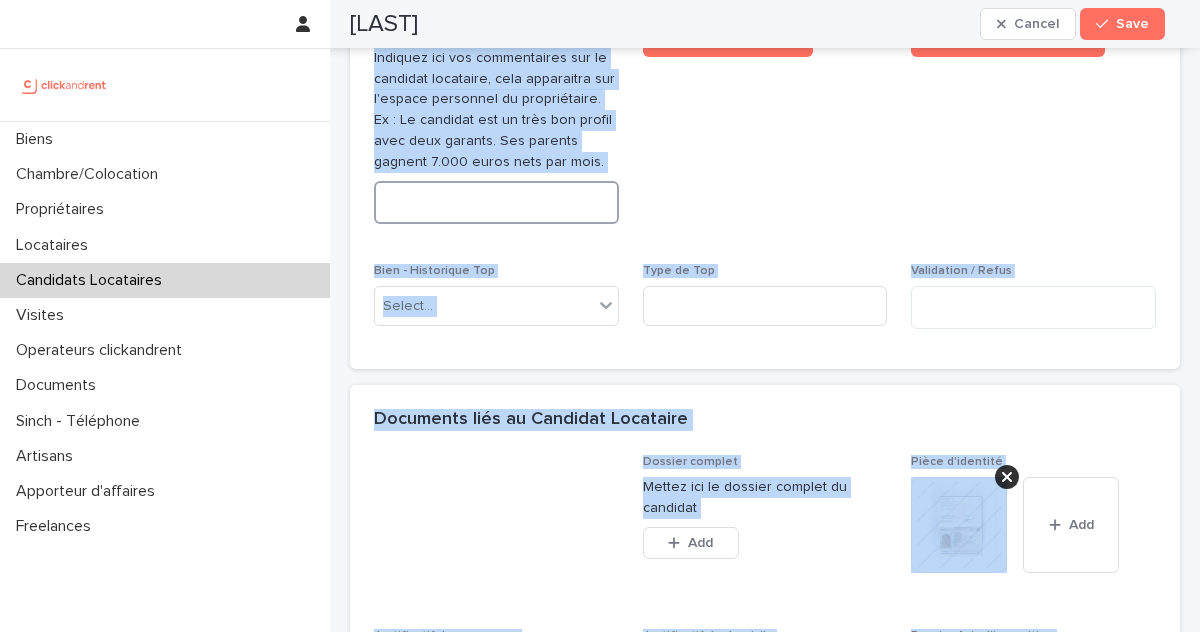 click at bounding box center (496, 202) 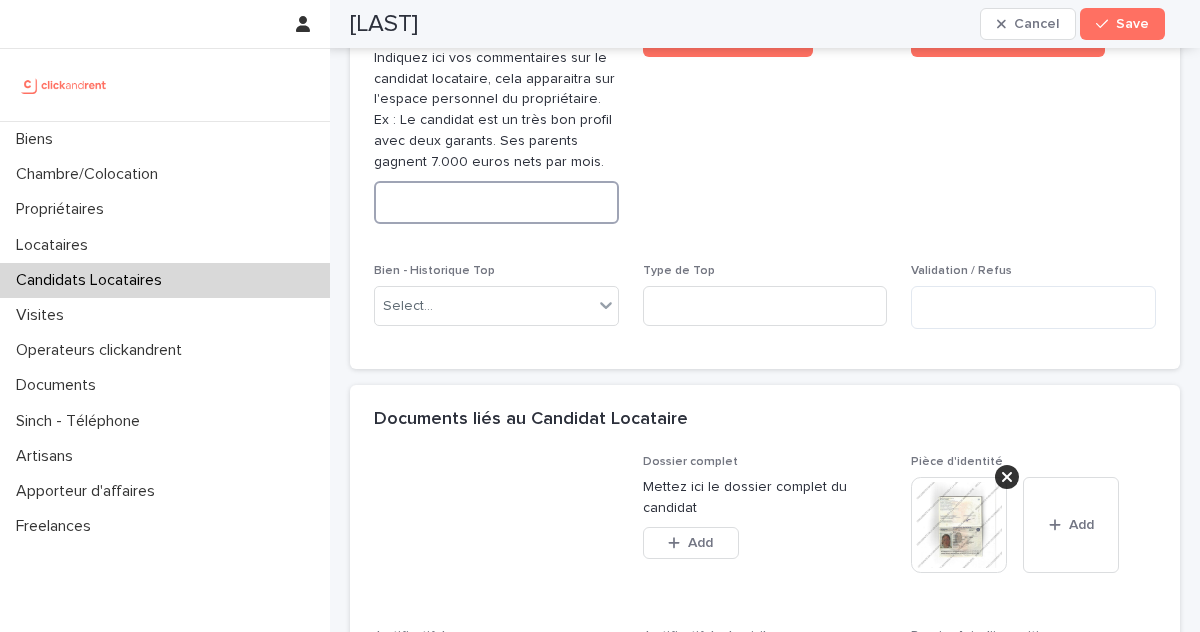 paste on "**********" 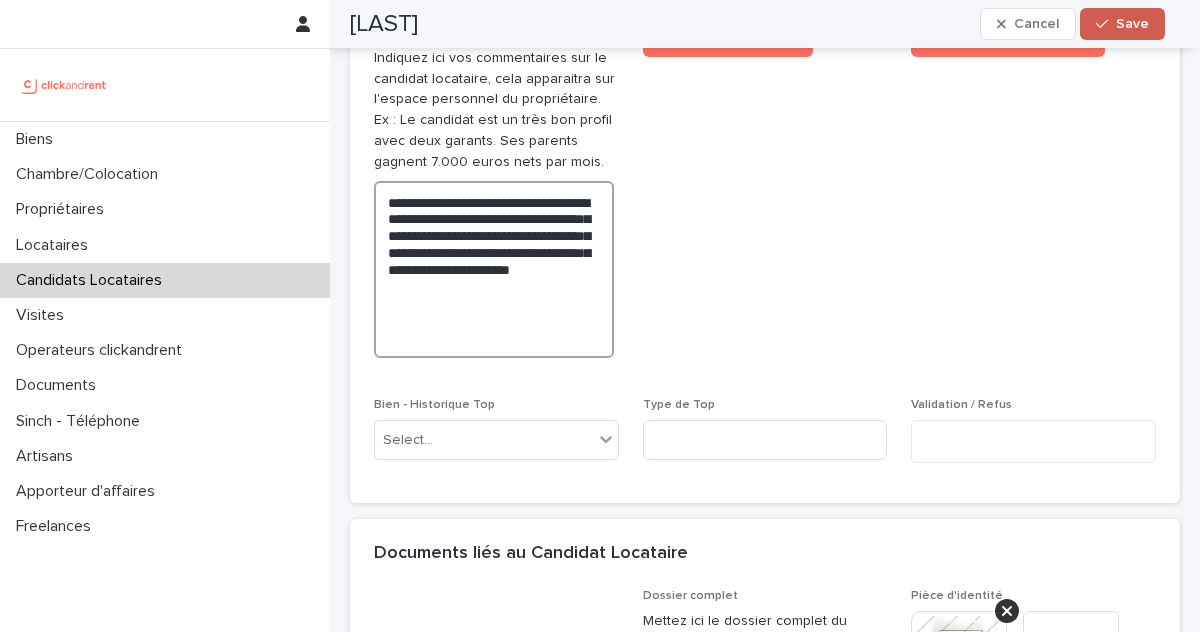 type on "**********" 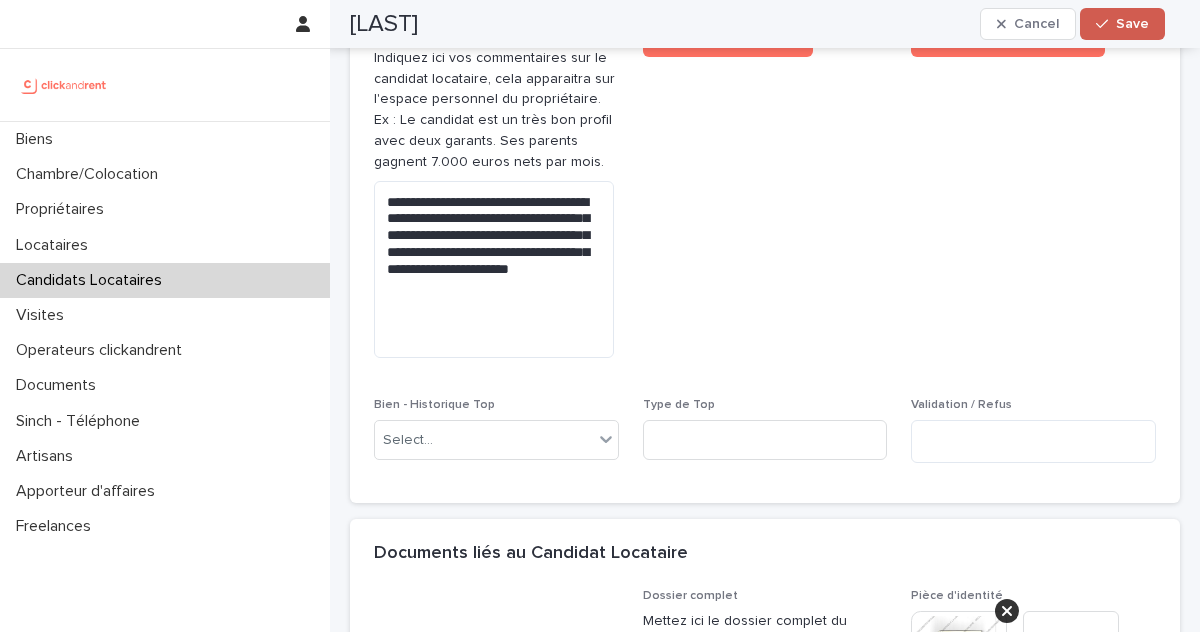 click on "Save" at bounding box center [1132, 24] 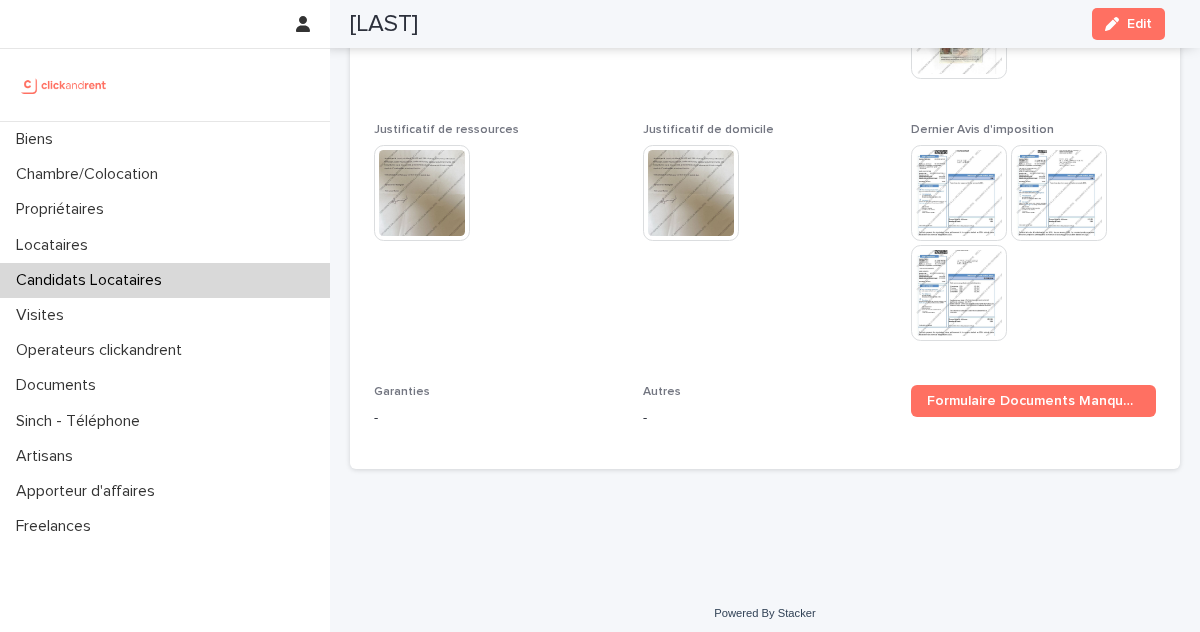 scroll, scrollTop: 904, scrollLeft: 0, axis: vertical 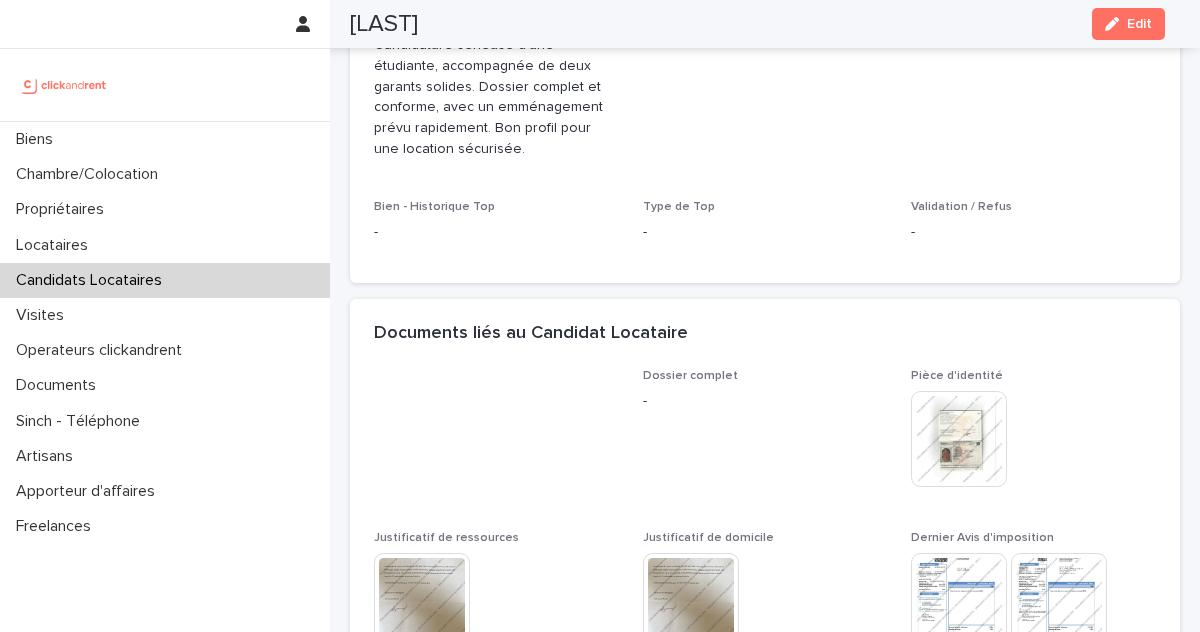 drag, startPoint x: 496, startPoint y: 33, endPoint x: 343, endPoint y: 32, distance: 153.00327 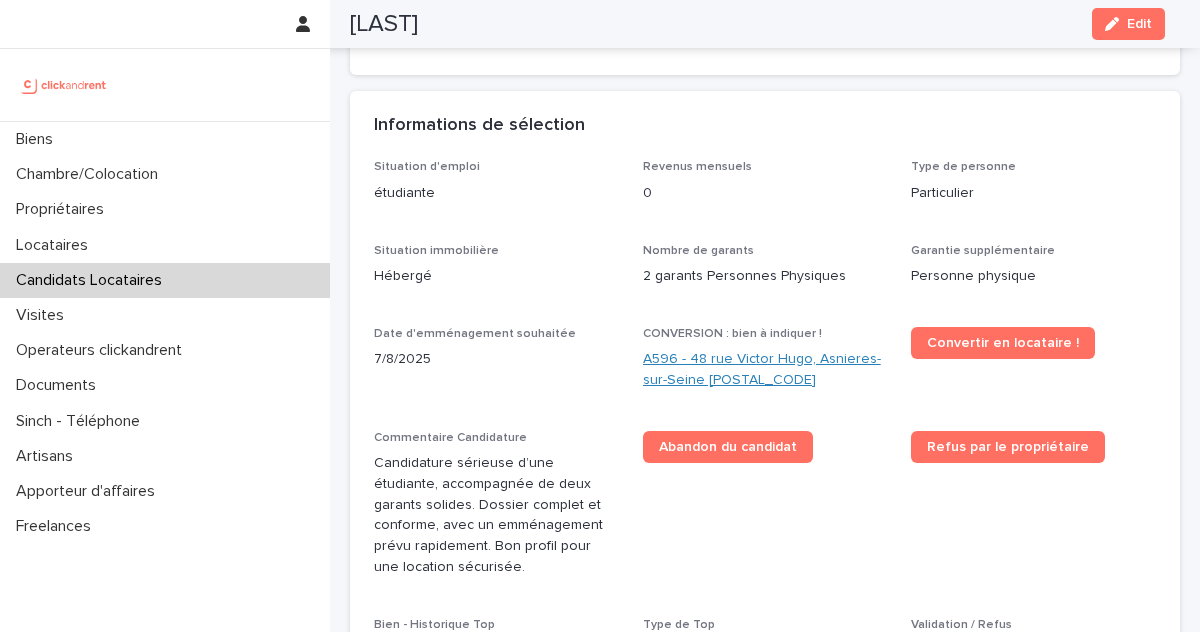 scroll, scrollTop: 471, scrollLeft: 0, axis: vertical 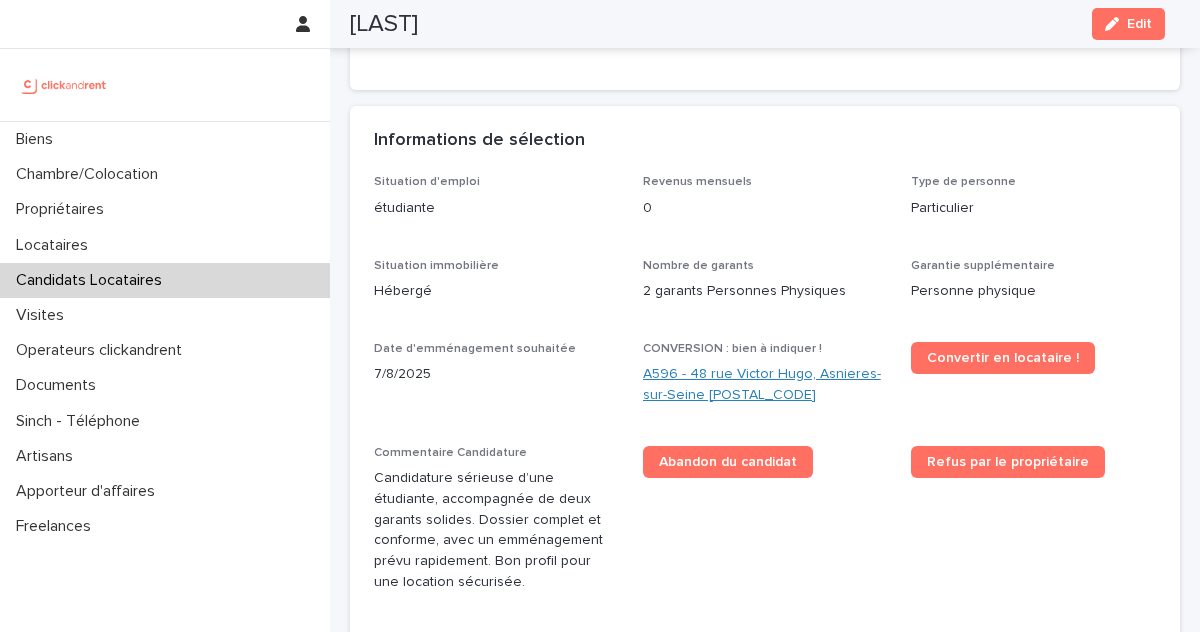 click on "A596 - 48 rue Victor Hugo,  Asnieres-sur-Seine 92600" at bounding box center [765, 385] 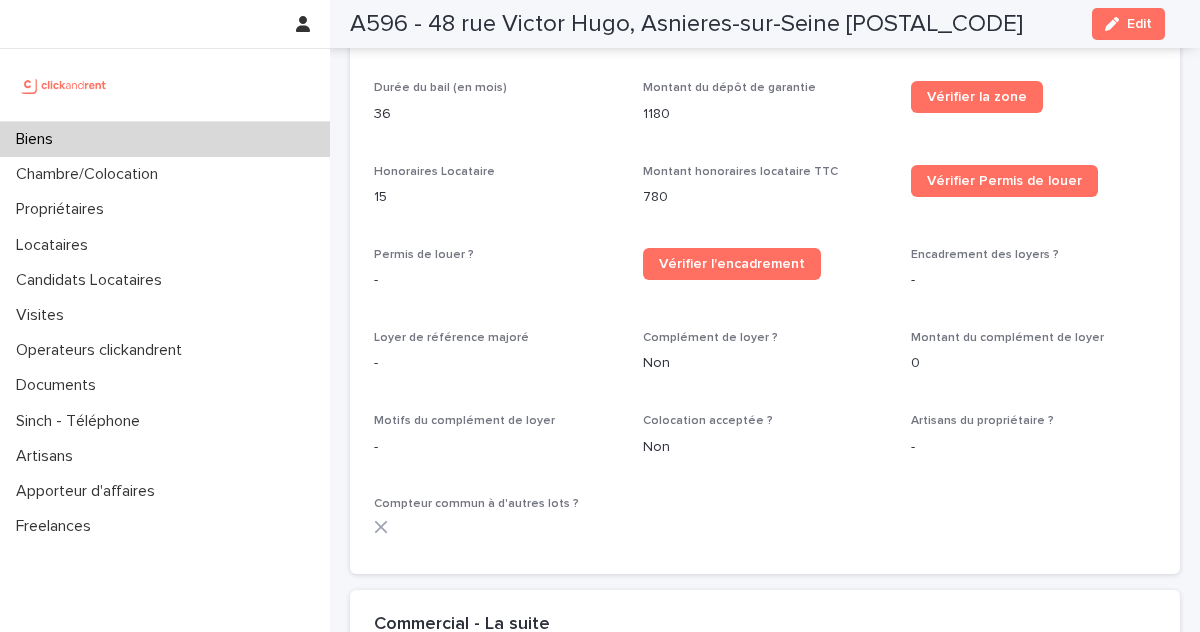 scroll, scrollTop: 3219, scrollLeft: 0, axis: vertical 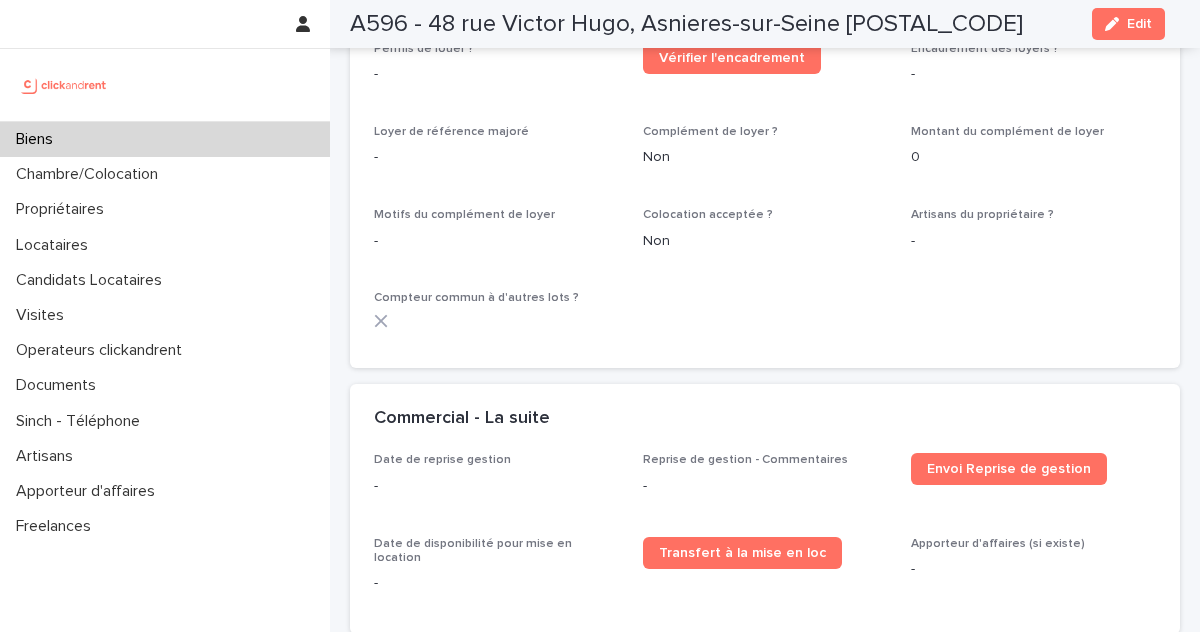 click at bounding box center (1116, 24) 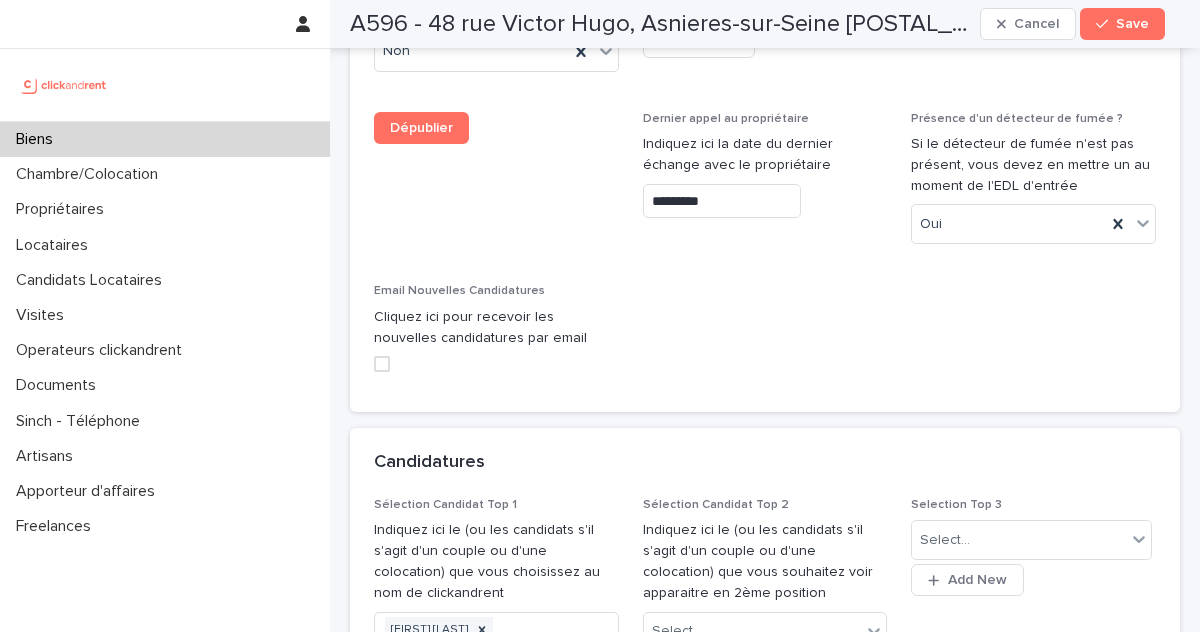 scroll, scrollTop: 10649, scrollLeft: 0, axis: vertical 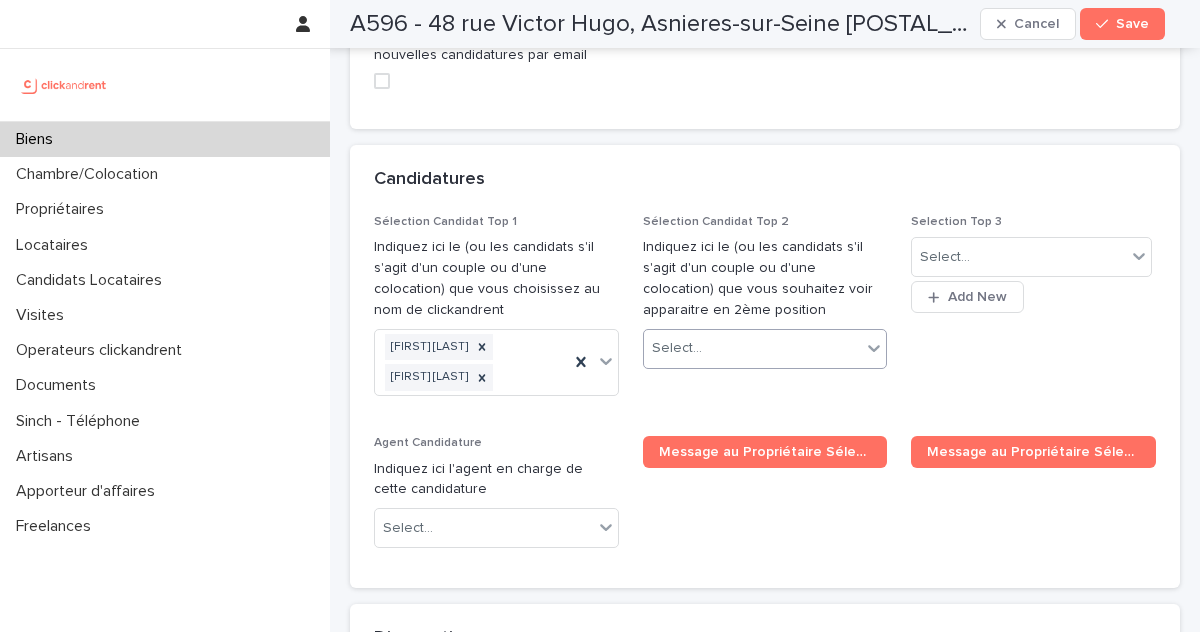 click on "Select..." at bounding box center (753, 348) 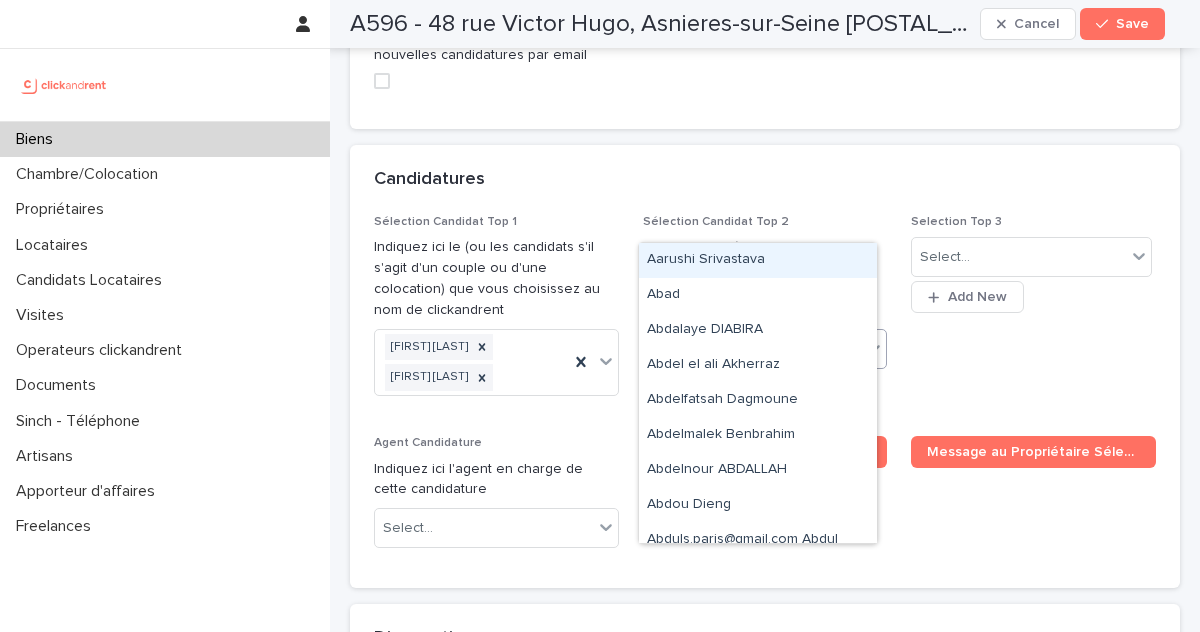 paste on "**********" 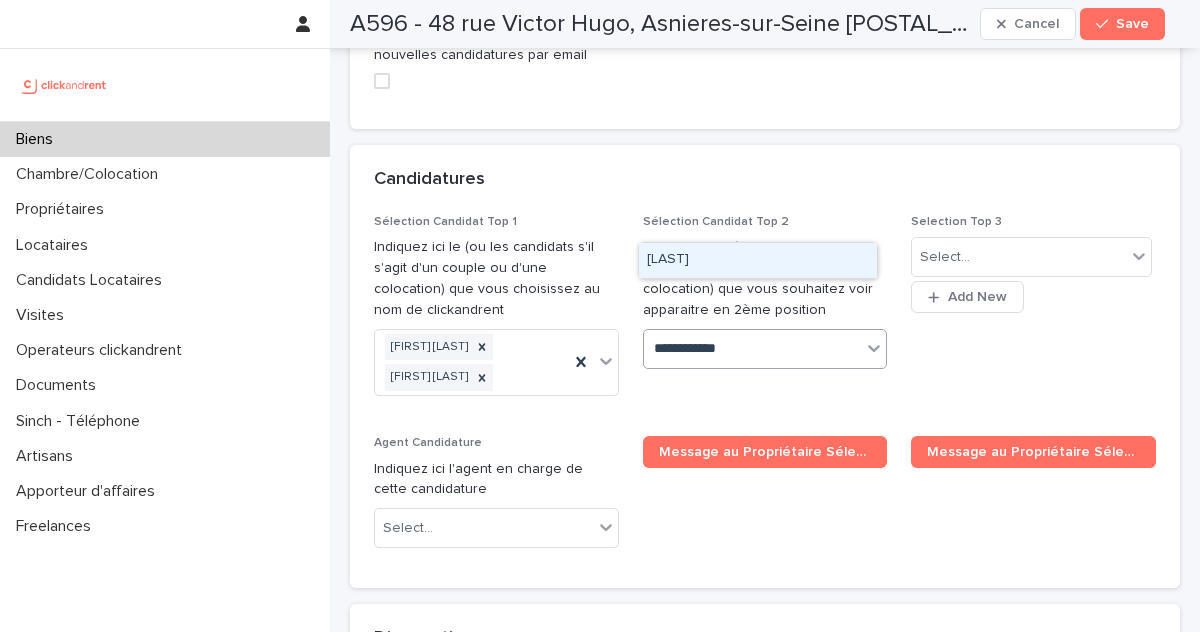 click on "Fanny Marzin" at bounding box center [758, 260] 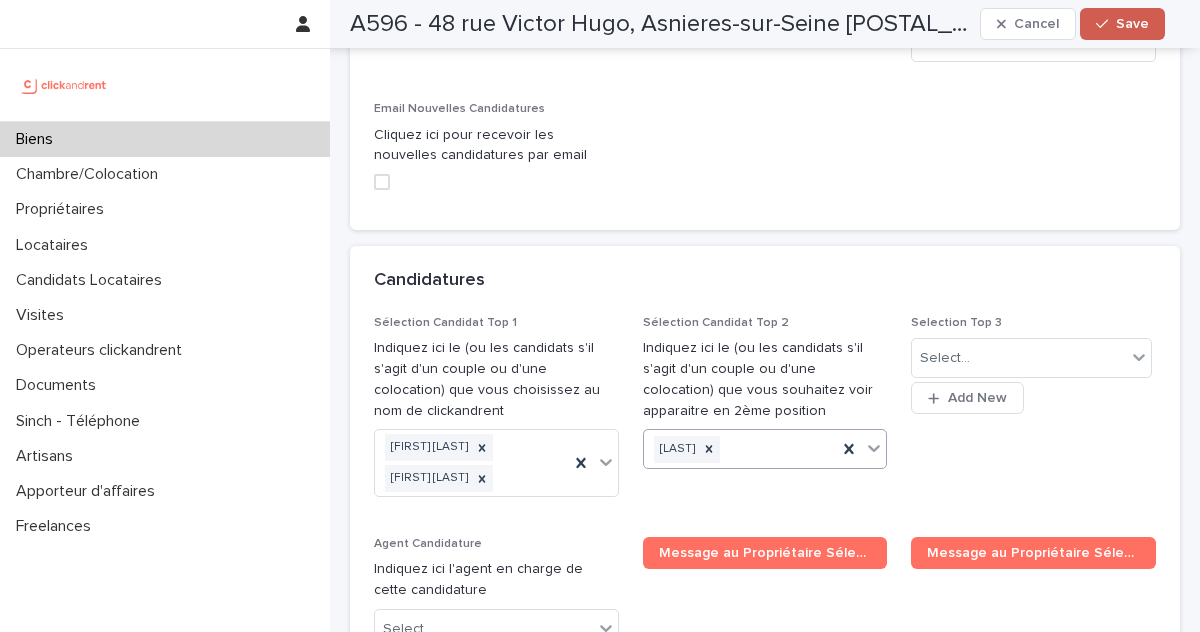 click on "Save" at bounding box center [1132, 24] 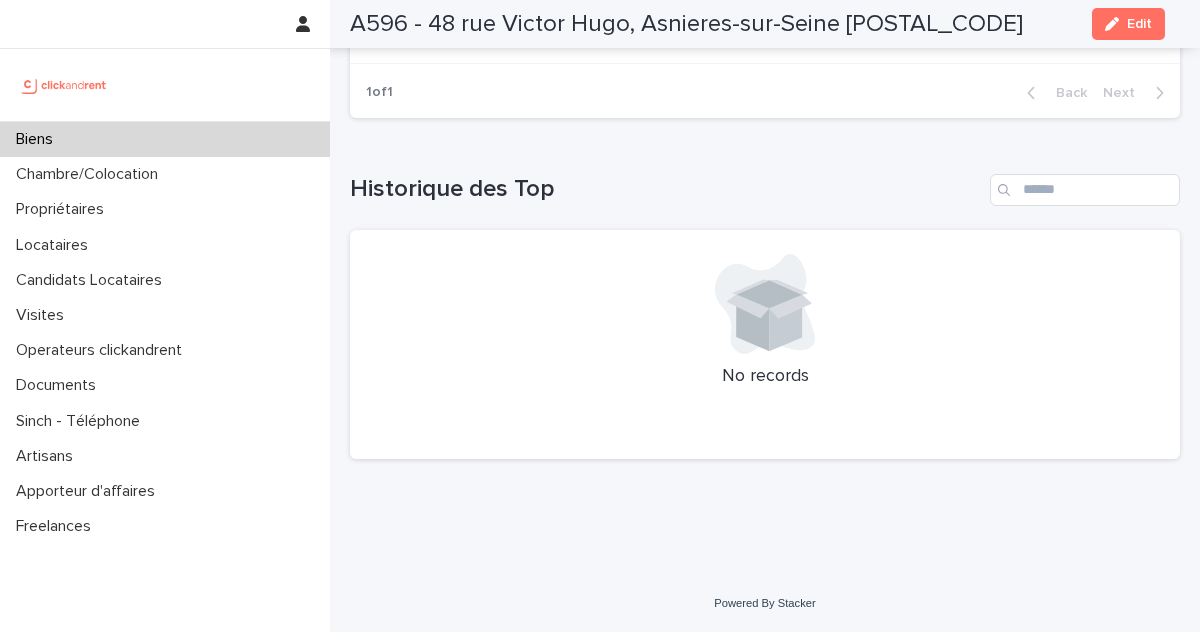 scroll, scrollTop: 8806, scrollLeft: 0, axis: vertical 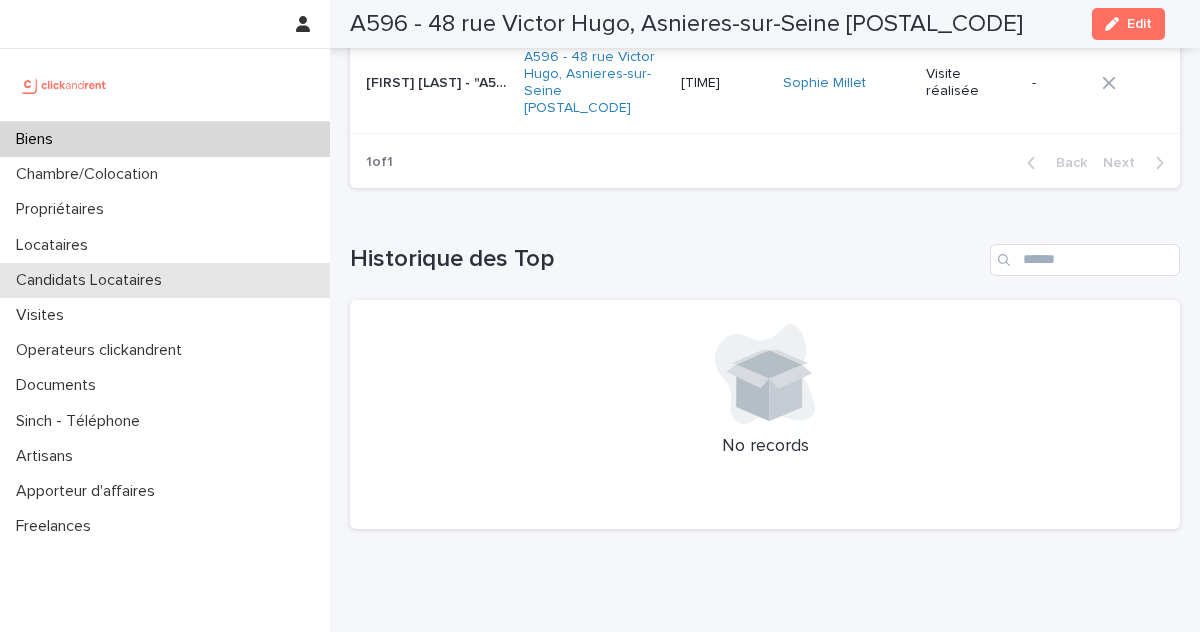 click on "Candidats Locataires" at bounding box center (93, 280) 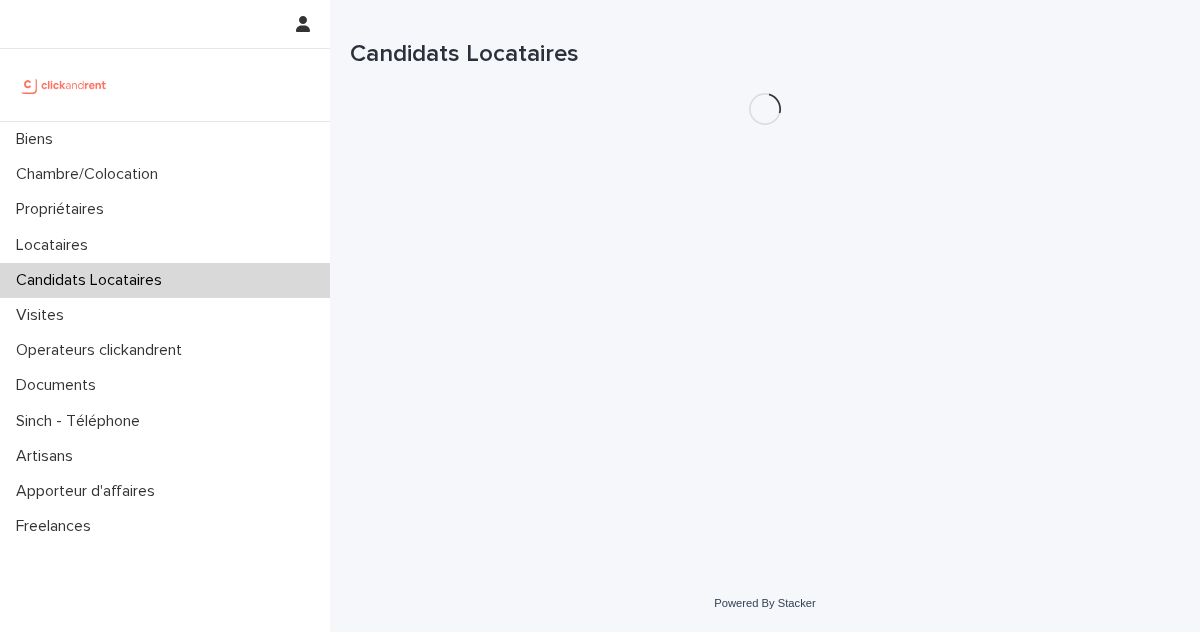 scroll, scrollTop: 0, scrollLeft: 0, axis: both 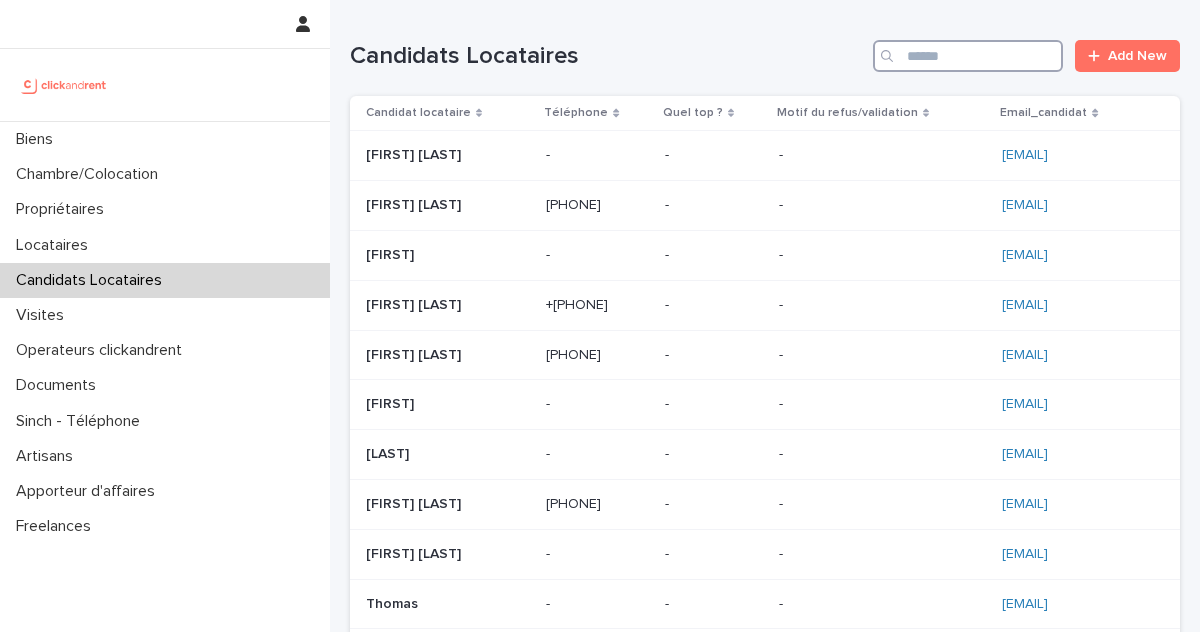 click at bounding box center [968, 56] 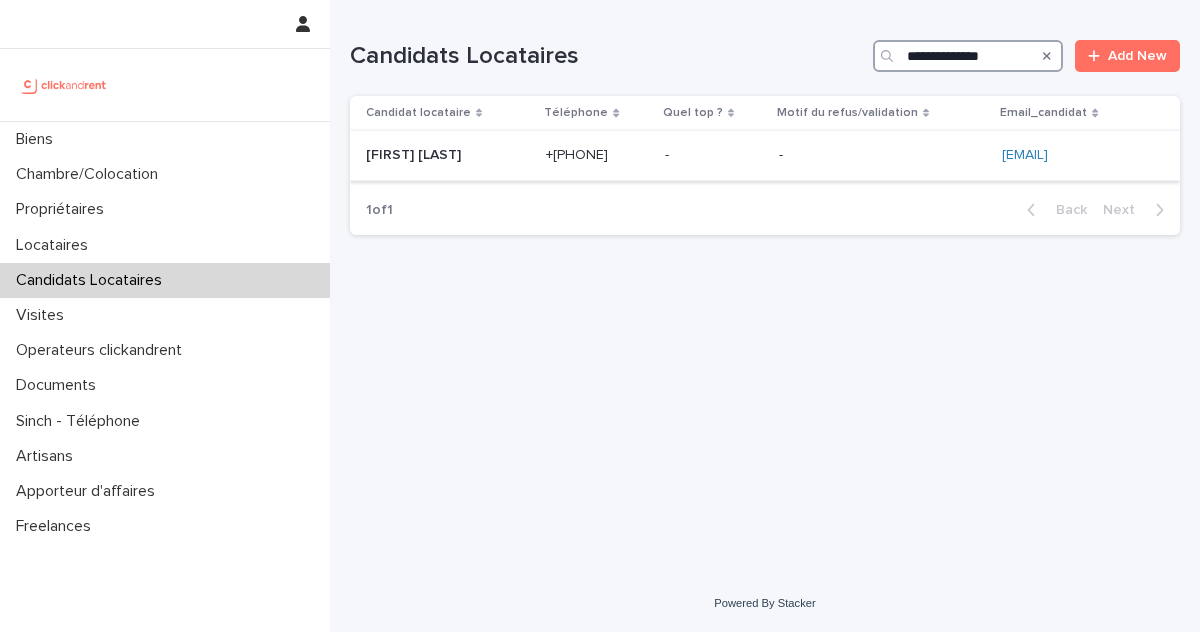 type on "**********" 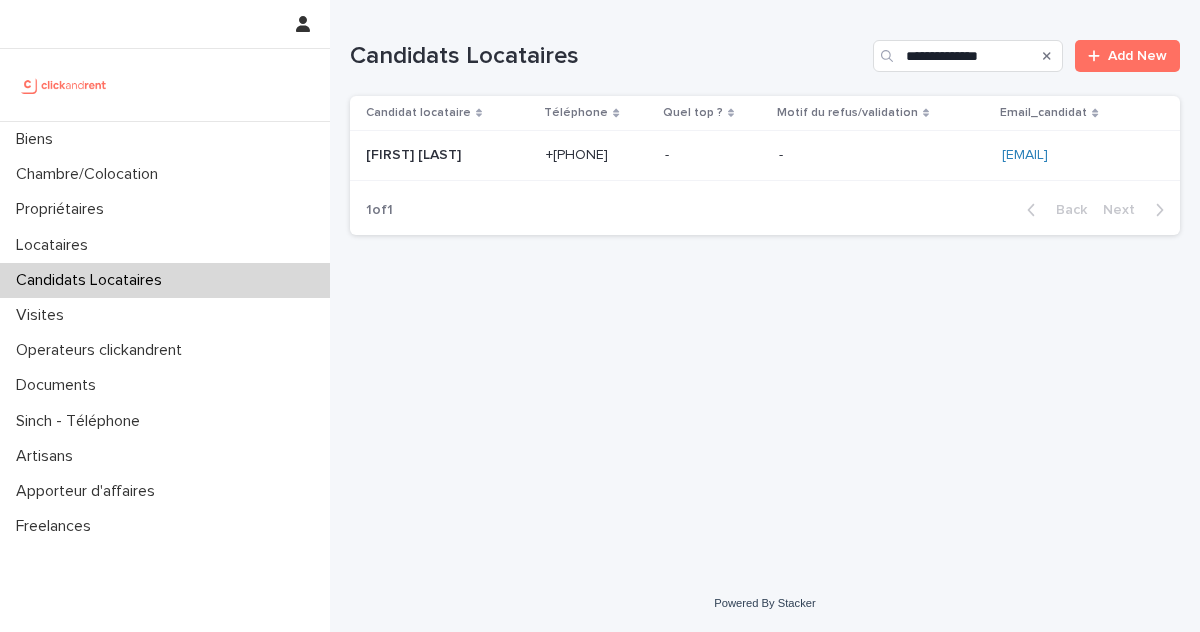 click at bounding box center [448, 155] 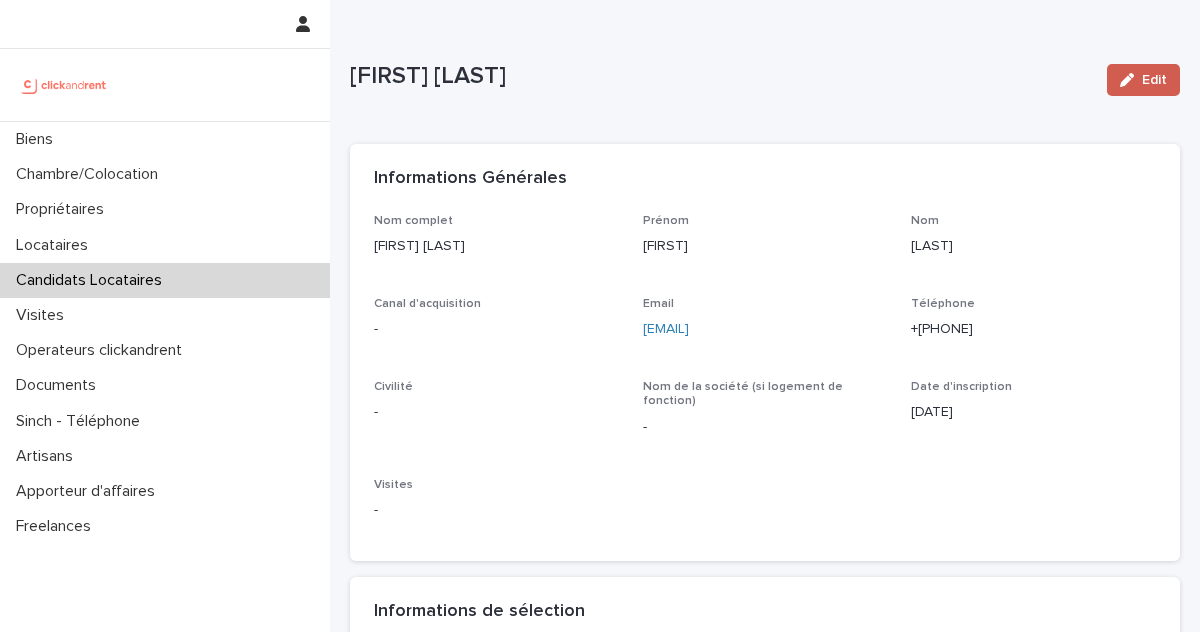 click at bounding box center (1131, 80) 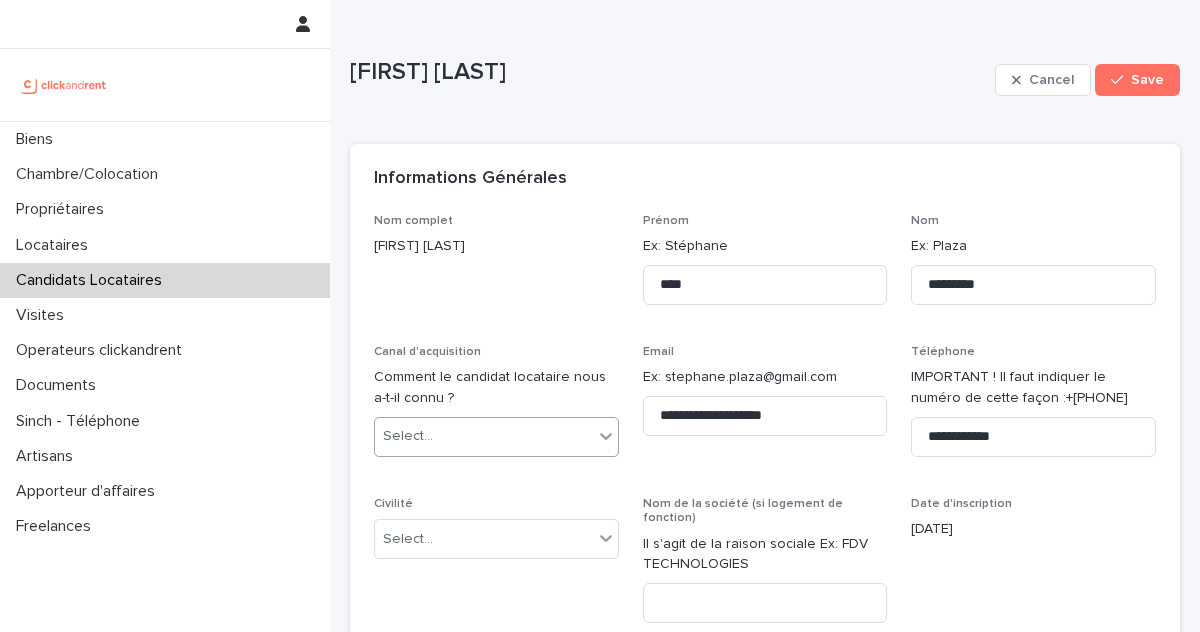 click on "Select..." at bounding box center (484, 436) 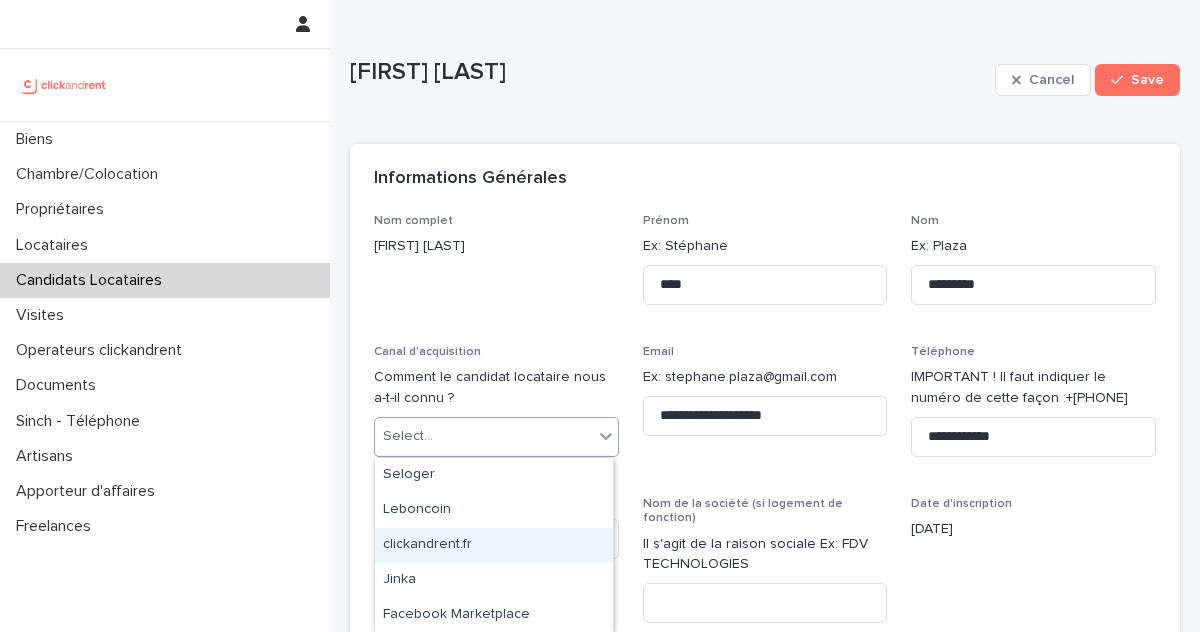 click on "clickandrent.fr" at bounding box center (494, 545) 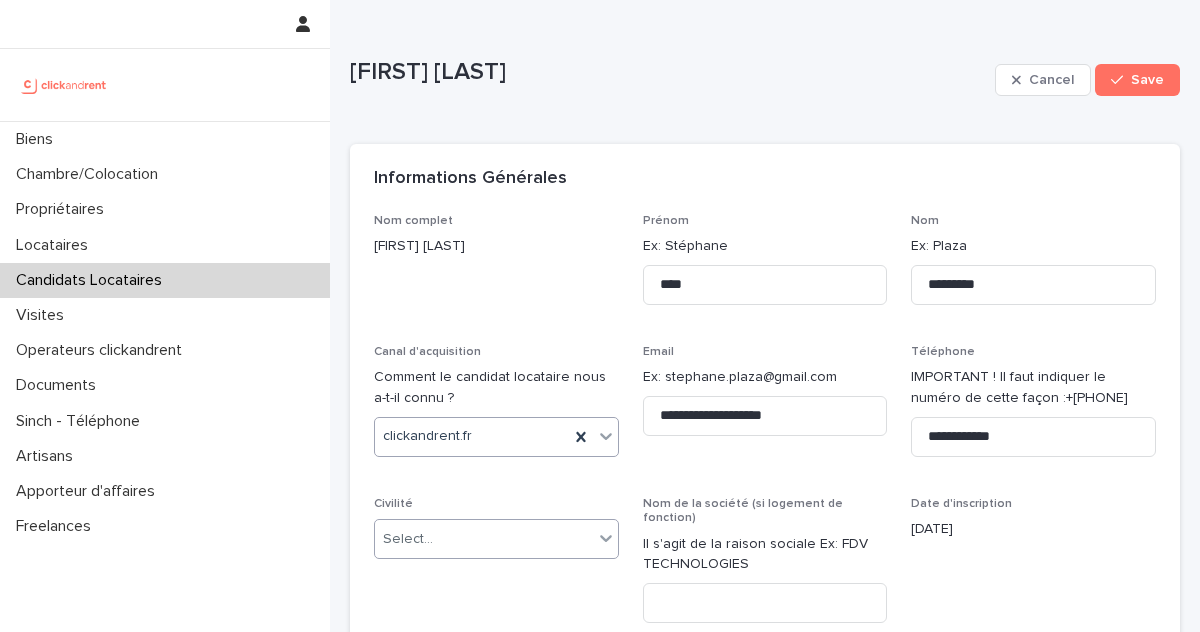 click on "Select..." at bounding box center (484, 539) 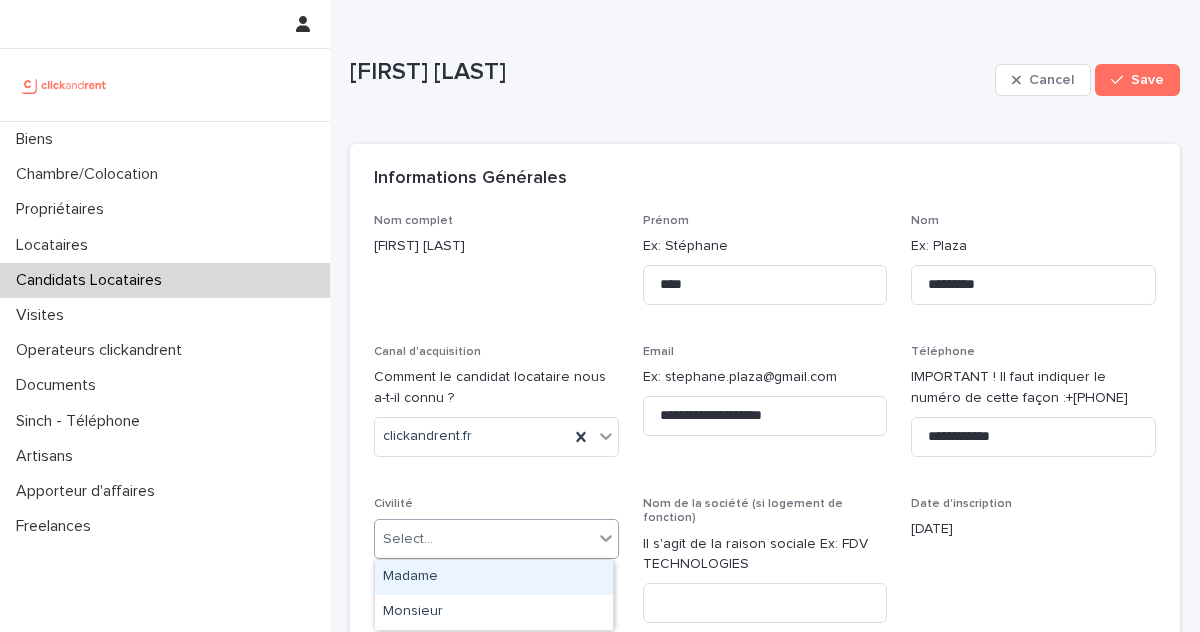 click on "Madame" at bounding box center [494, 577] 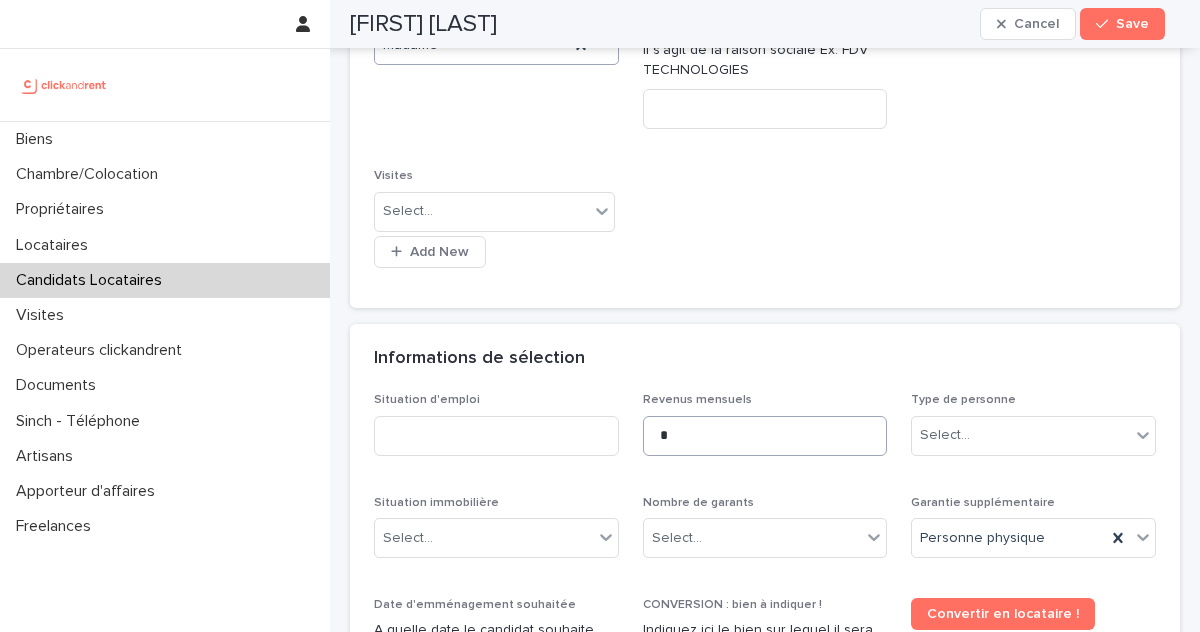 scroll, scrollTop: 501, scrollLeft: 0, axis: vertical 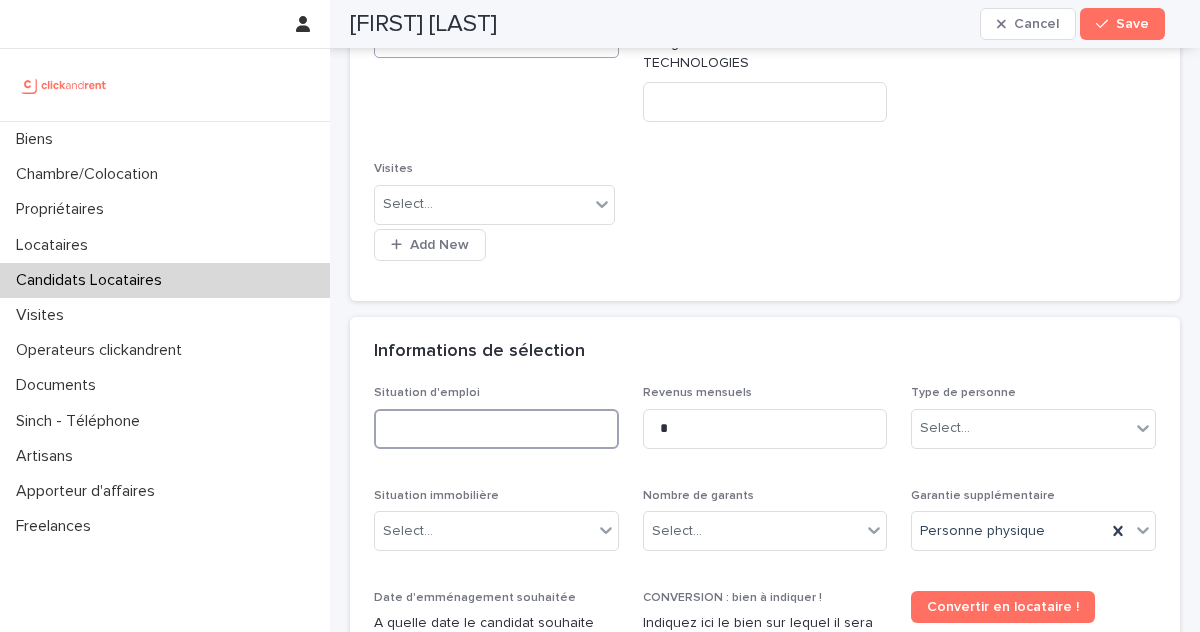 click at bounding box center (496, 429) 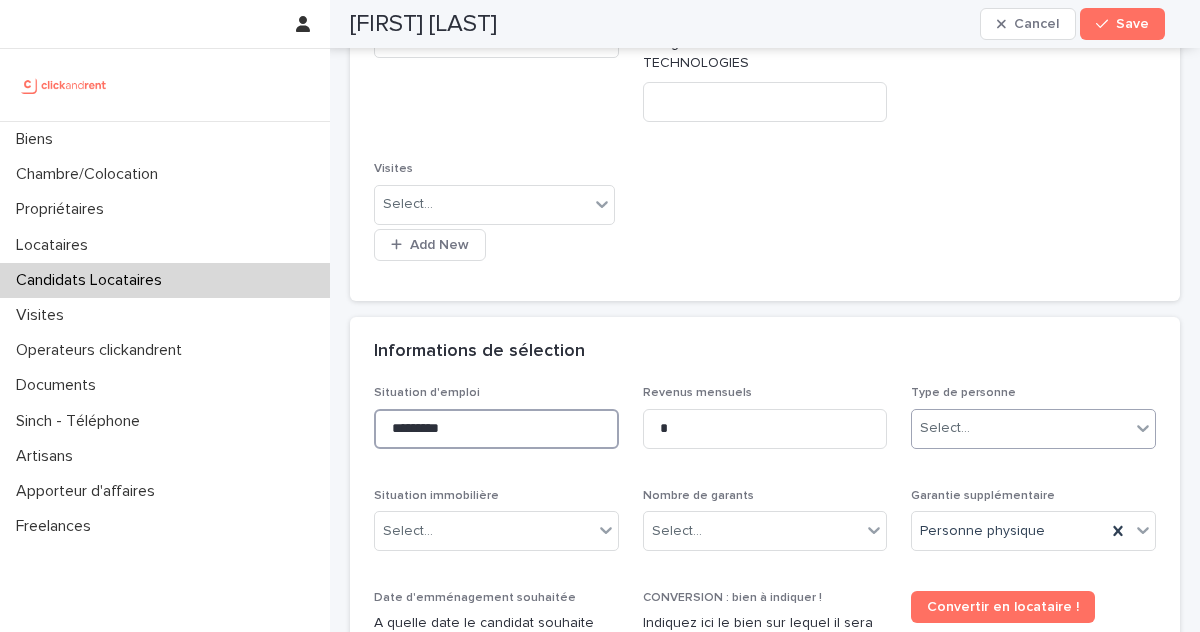 type on "*********" 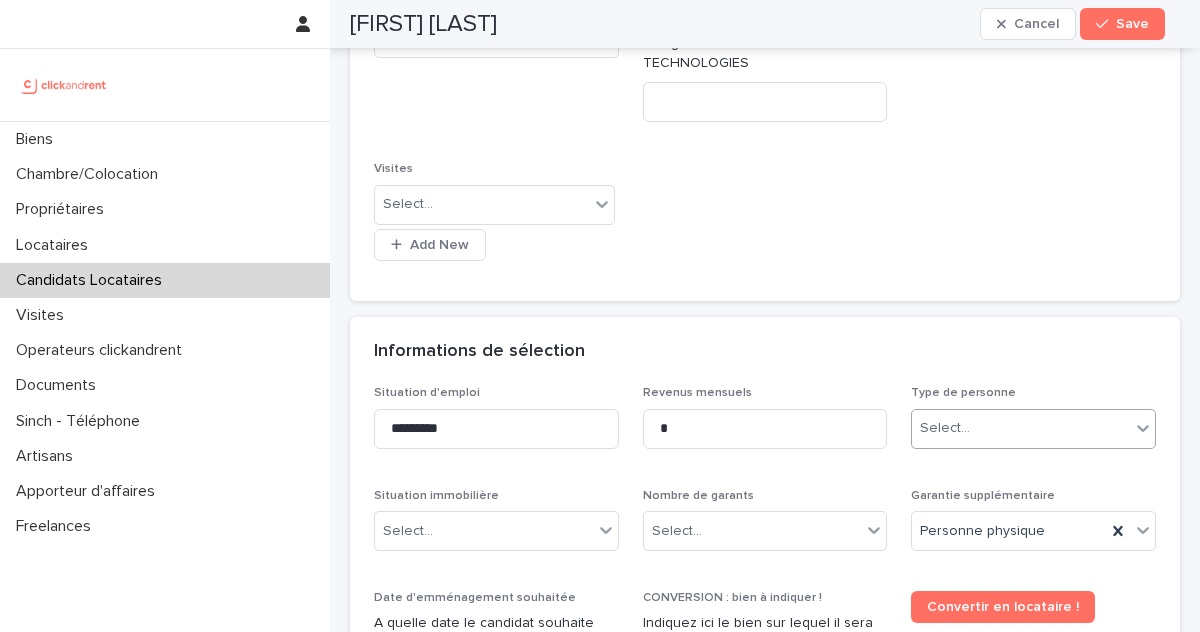 click on "Select..." at bounding box center [1021, 428] 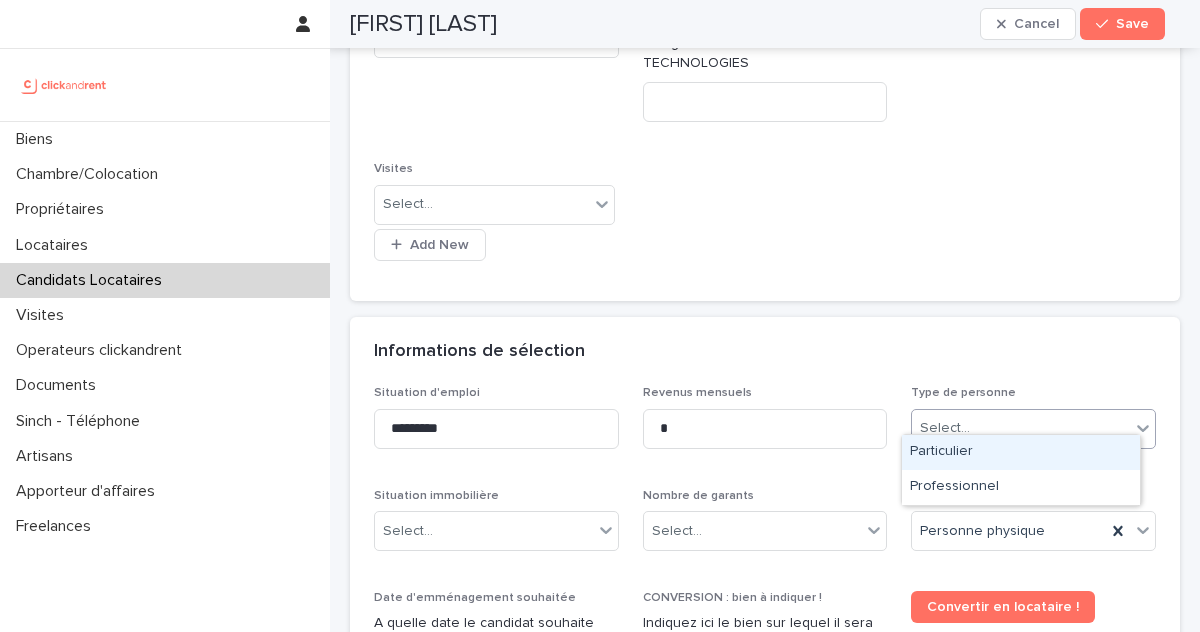 click on "Particulier" at bounding box center (1021, 452) 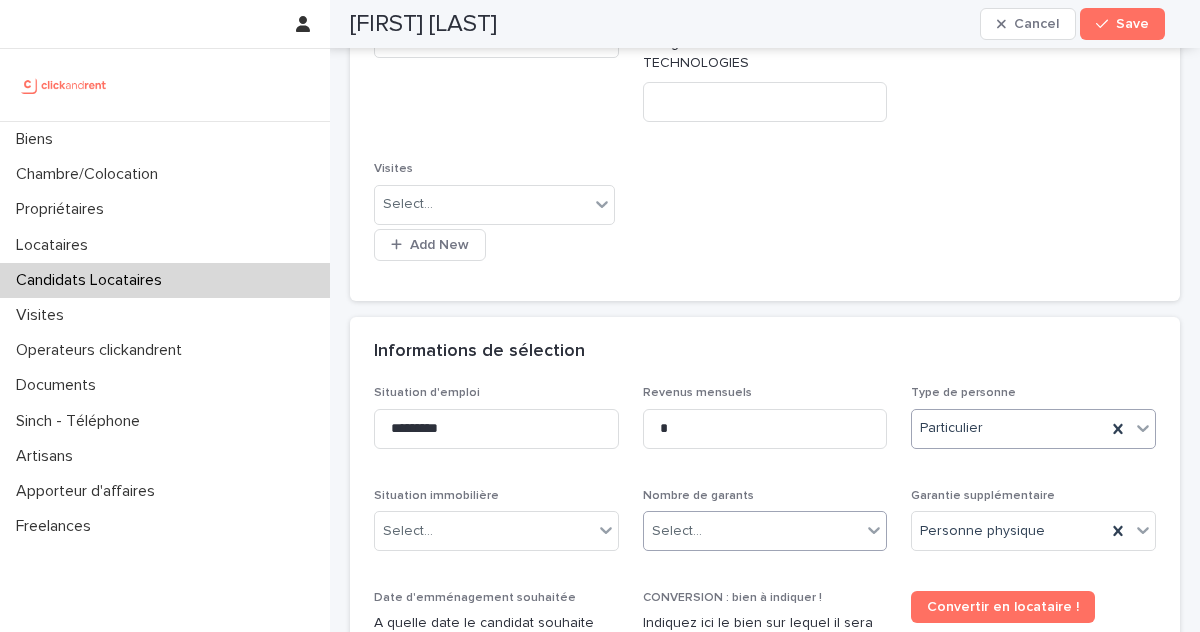 click on "Select..." at bounding box center (753, 531) 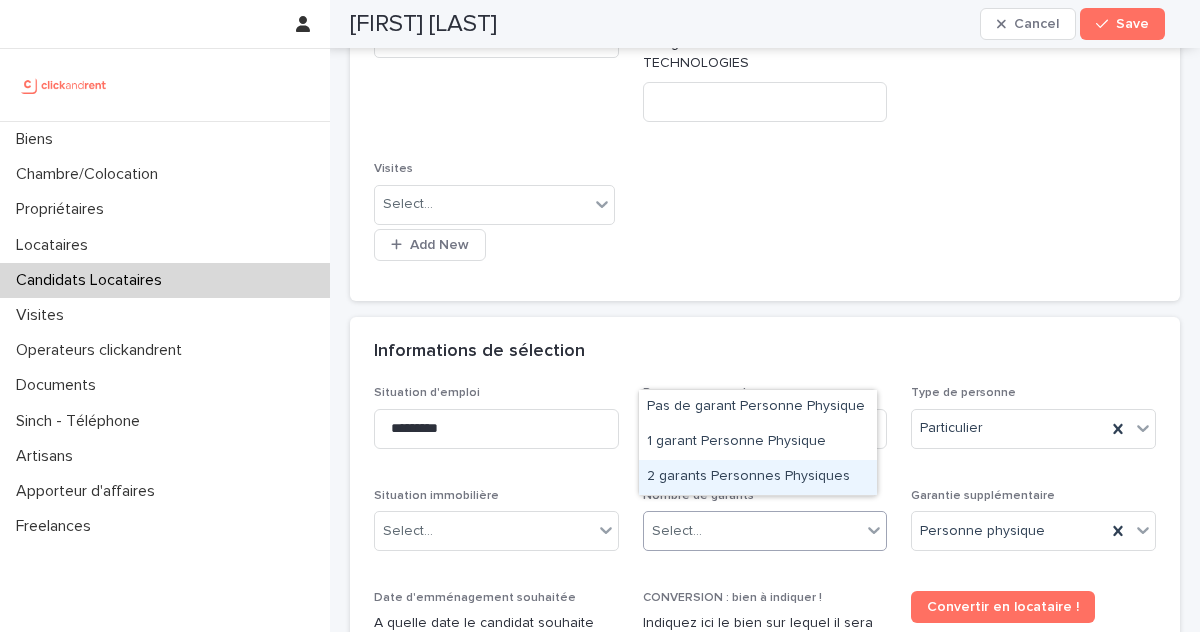 click on "2 garants Personnes Physiques" at bounding box center [758, 477] 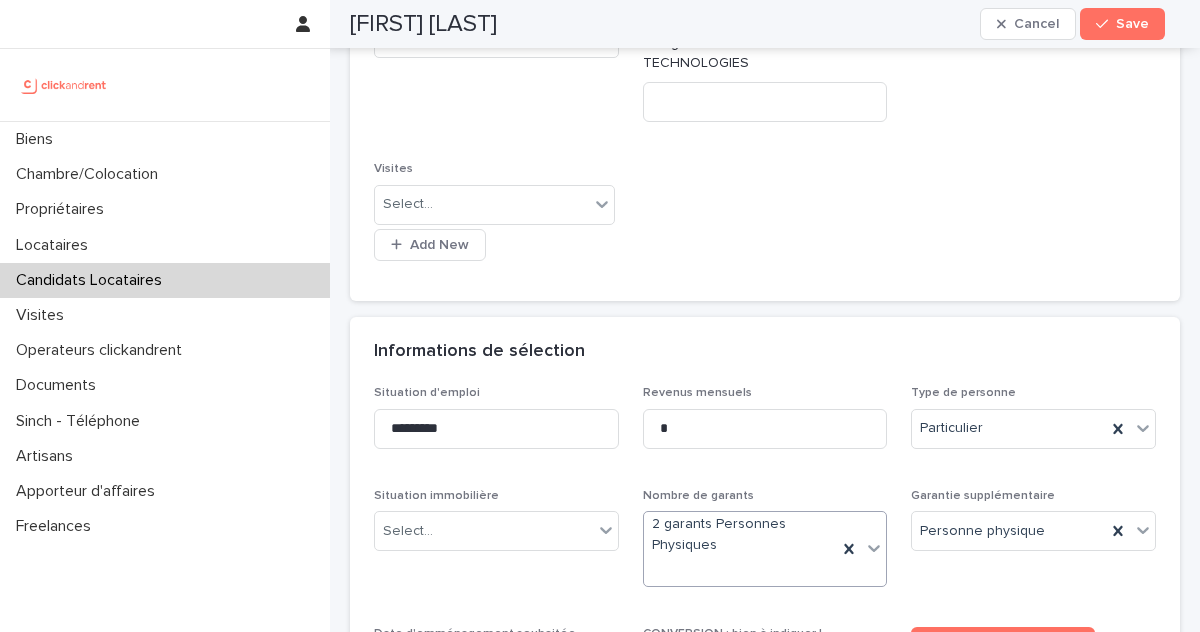 scroll, scrollTop: 520, scrollLeft: 0, axis: vertical 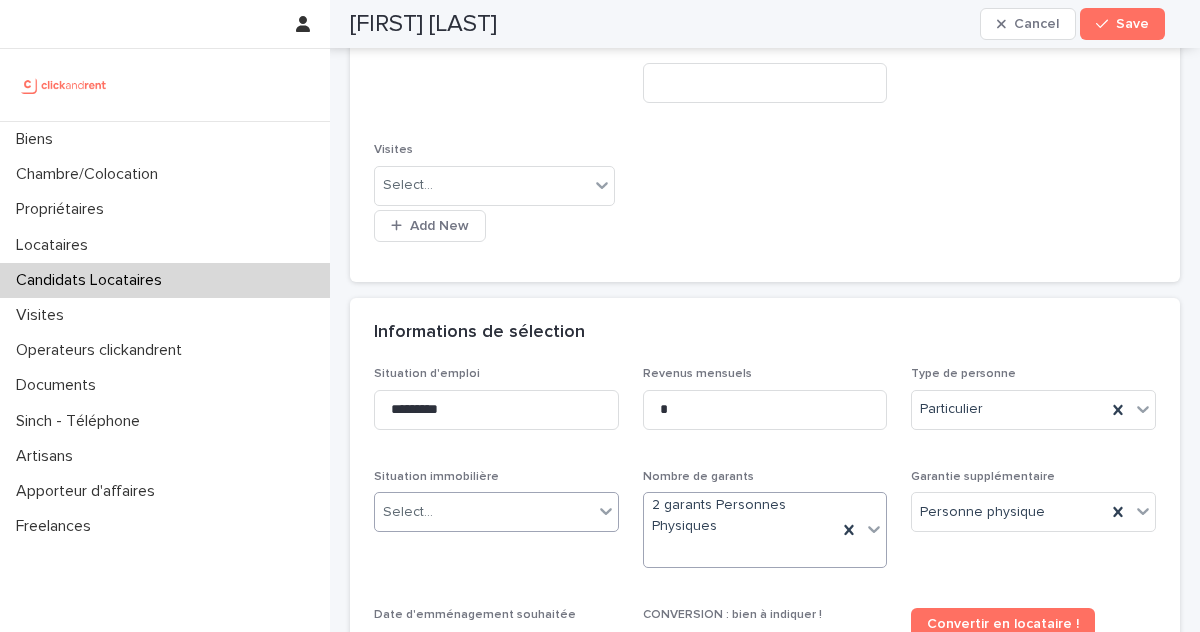 click on "Select..." at bounding box center [484, 512] 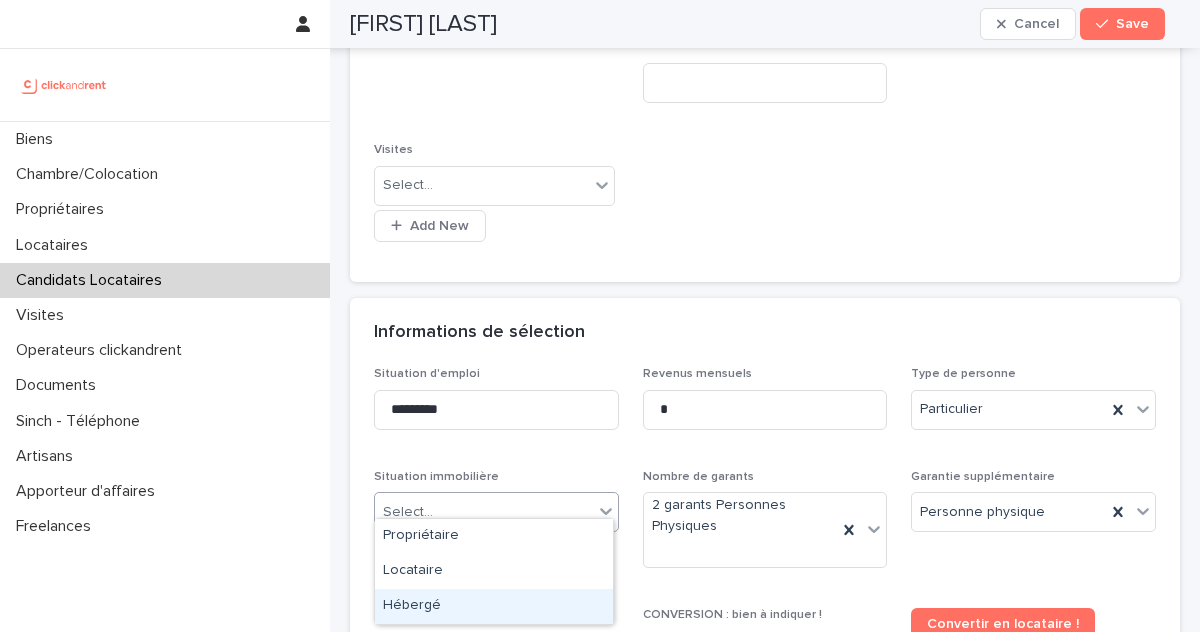 click on "Hébergé" at bounding box center (494, 606) 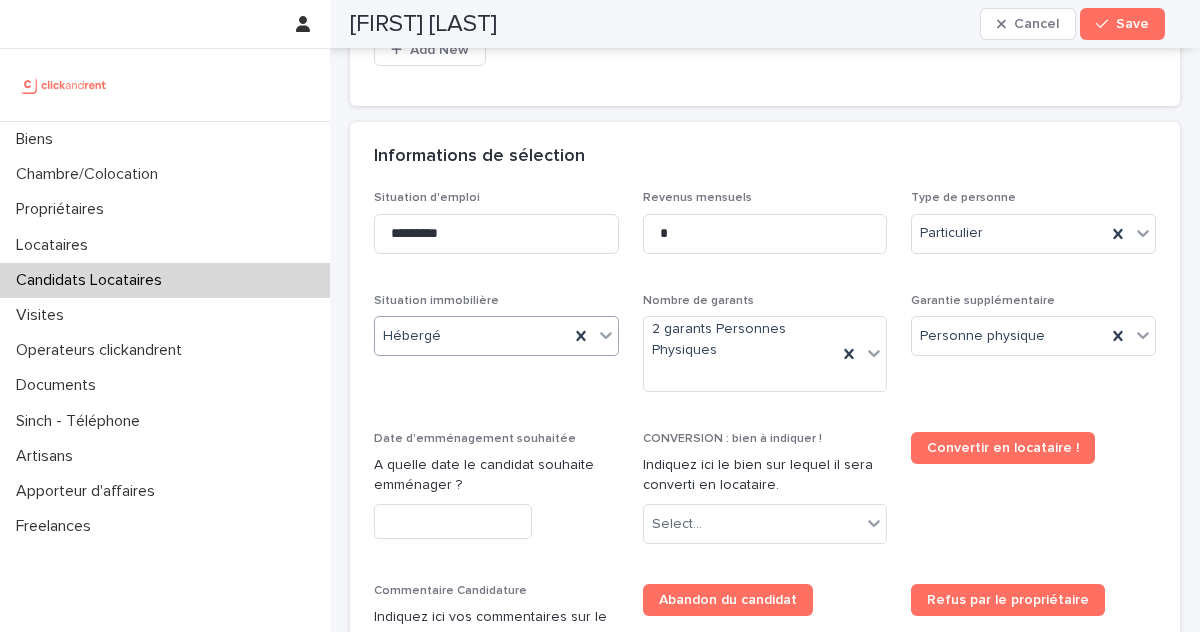 scroll, scrollTop: 725, scrollLeft: 0, axis: vertical 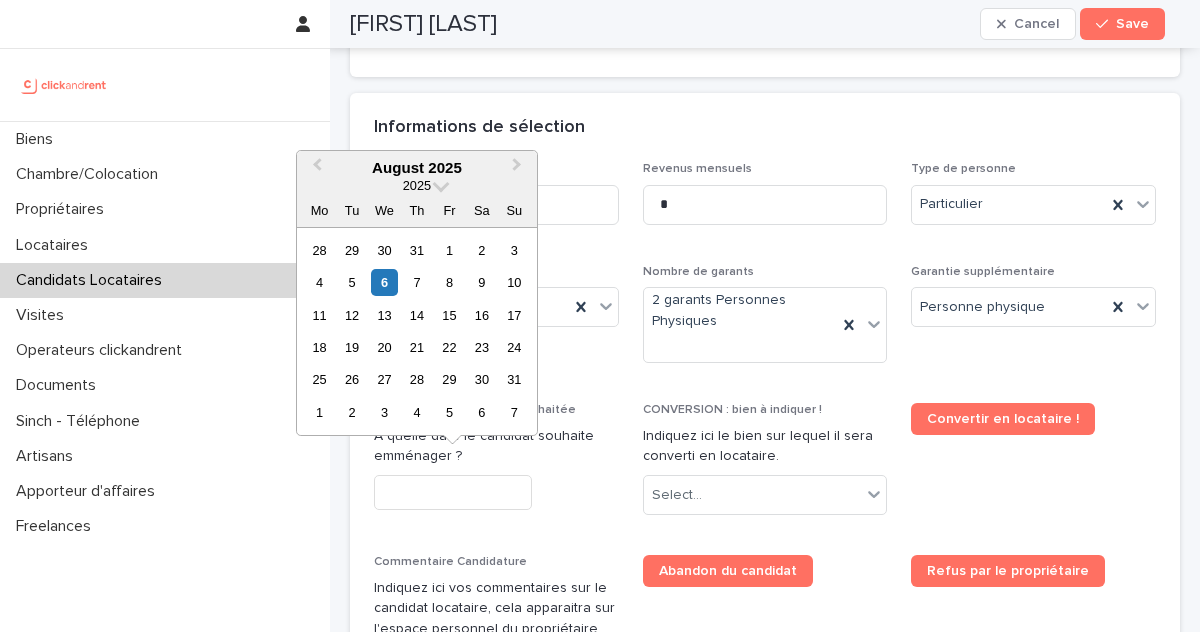 click at bounding box center [453, 492] 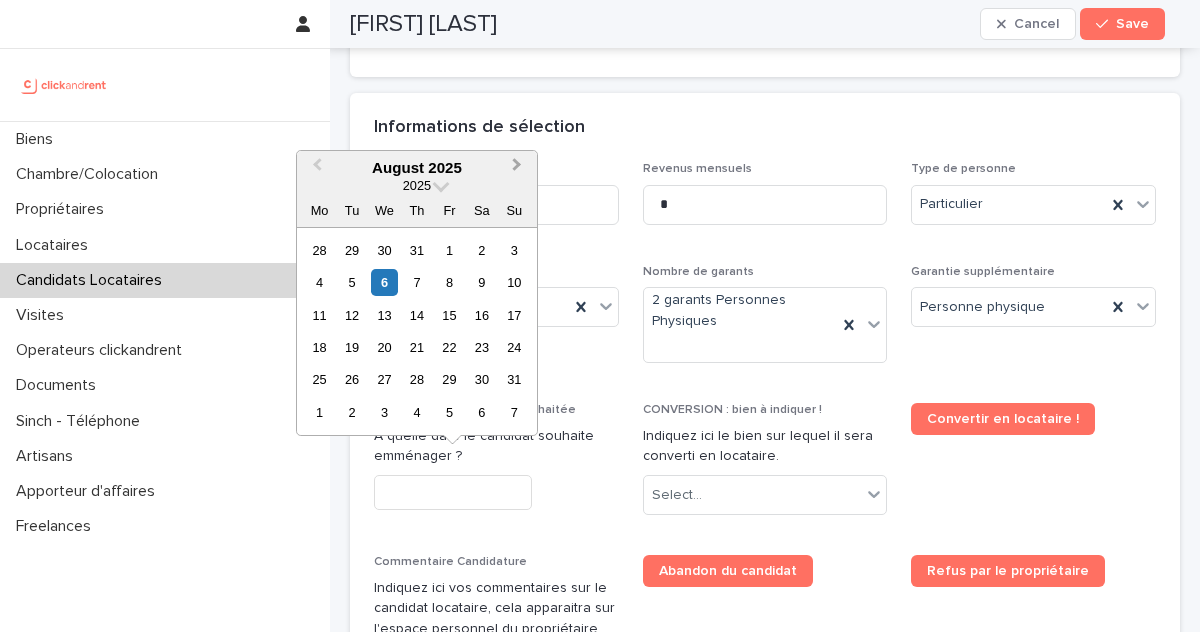 click on "Next Month" at bounding box center [519, 169] 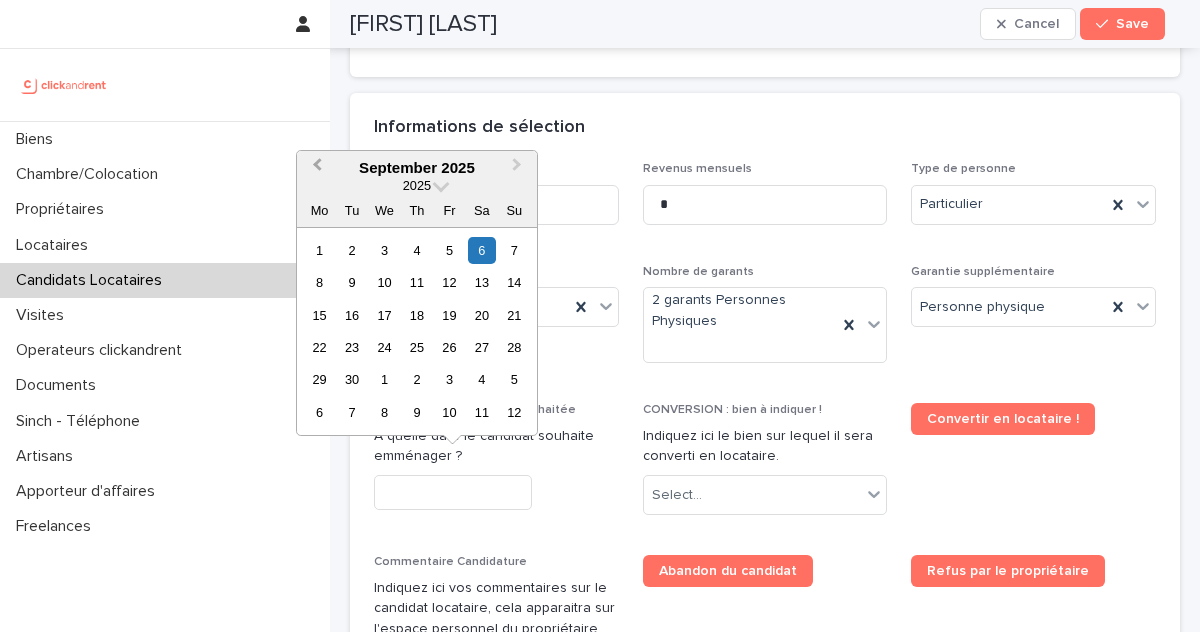 click on "Previous Month" at bounding box center (317, 167) 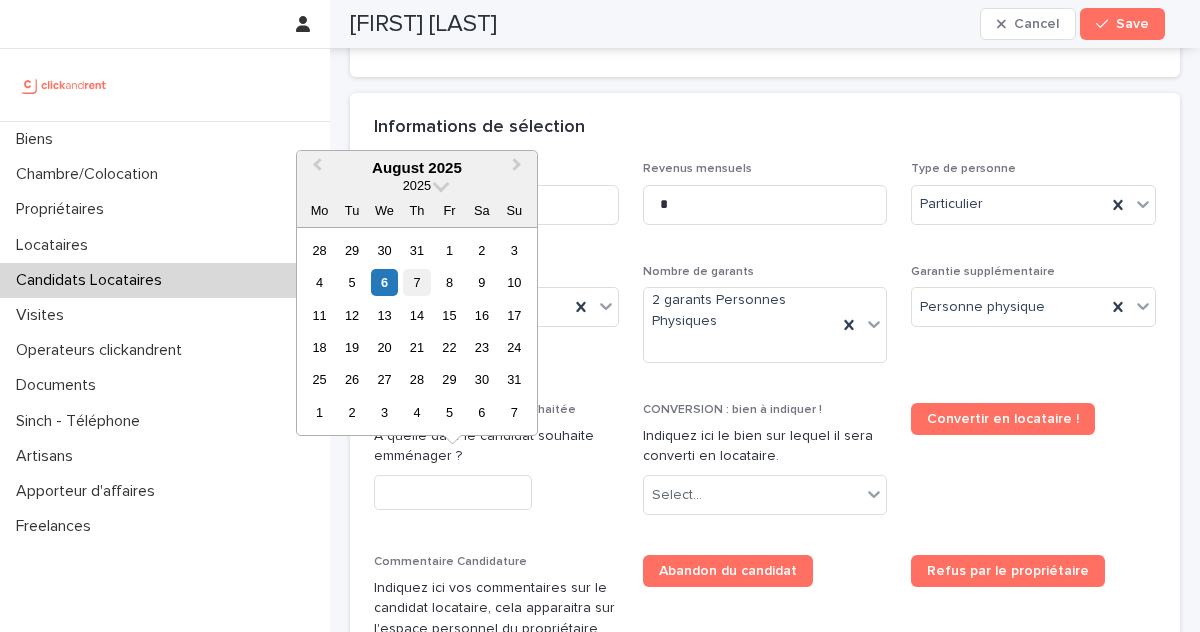 click on "7" at bounding box center [416, 282] 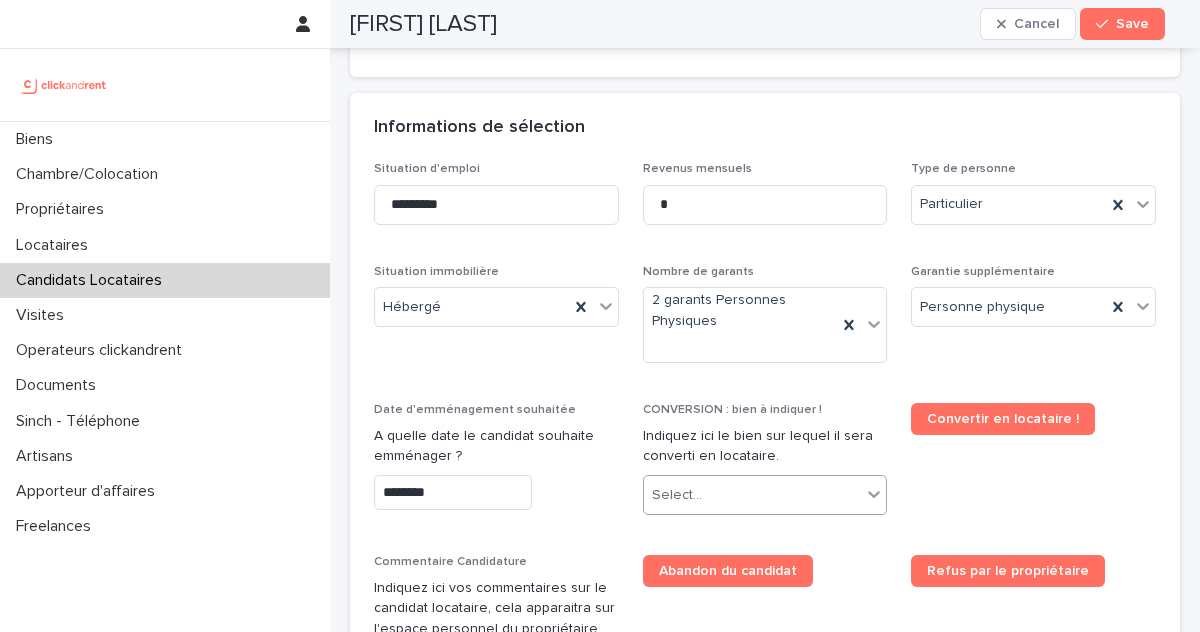 click on "Select..." at bounding box center (753, 495) 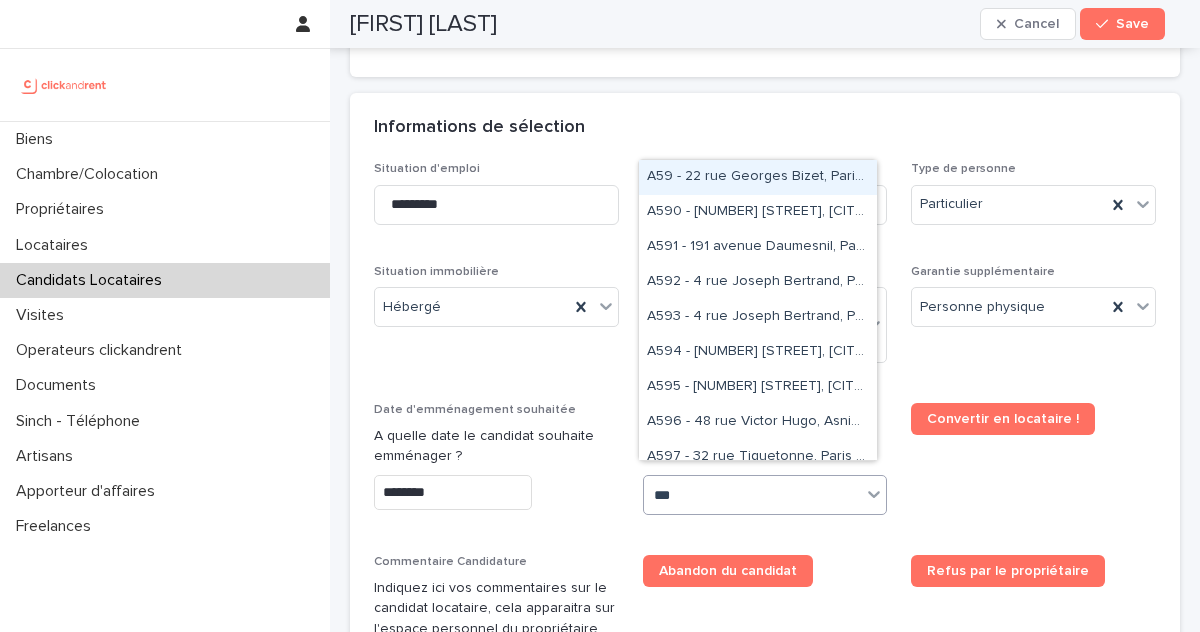 type on "****" 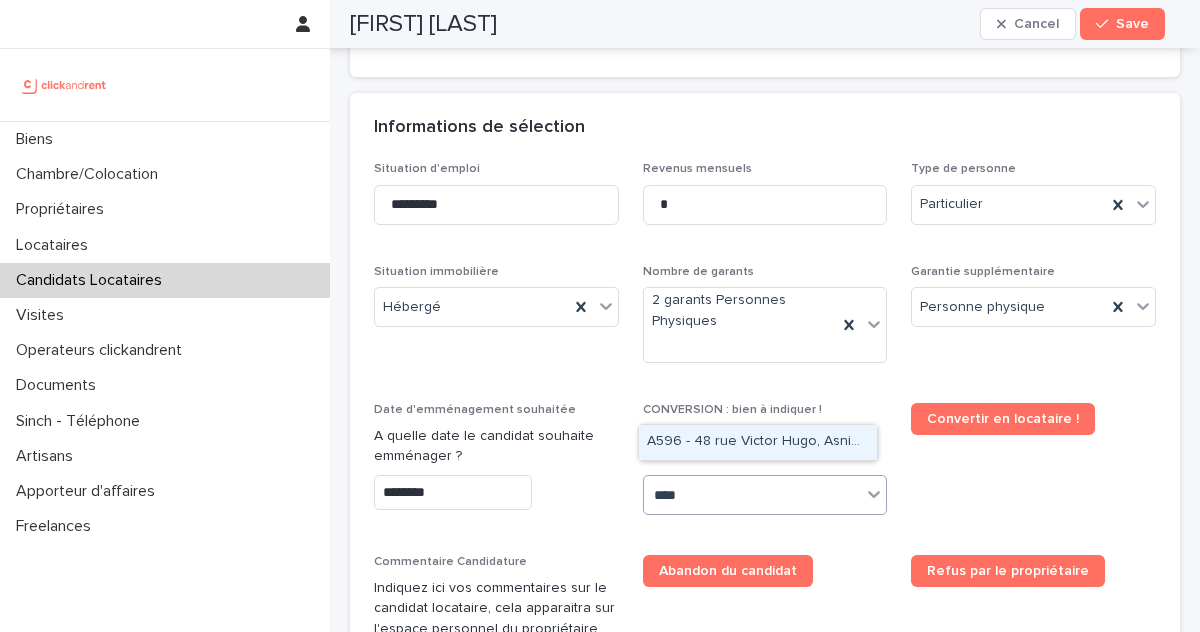 click on "A596 - 48 rue Victor Hugo,  Asnieres-sur-Seine 92600" at bounding box center (758, 442) 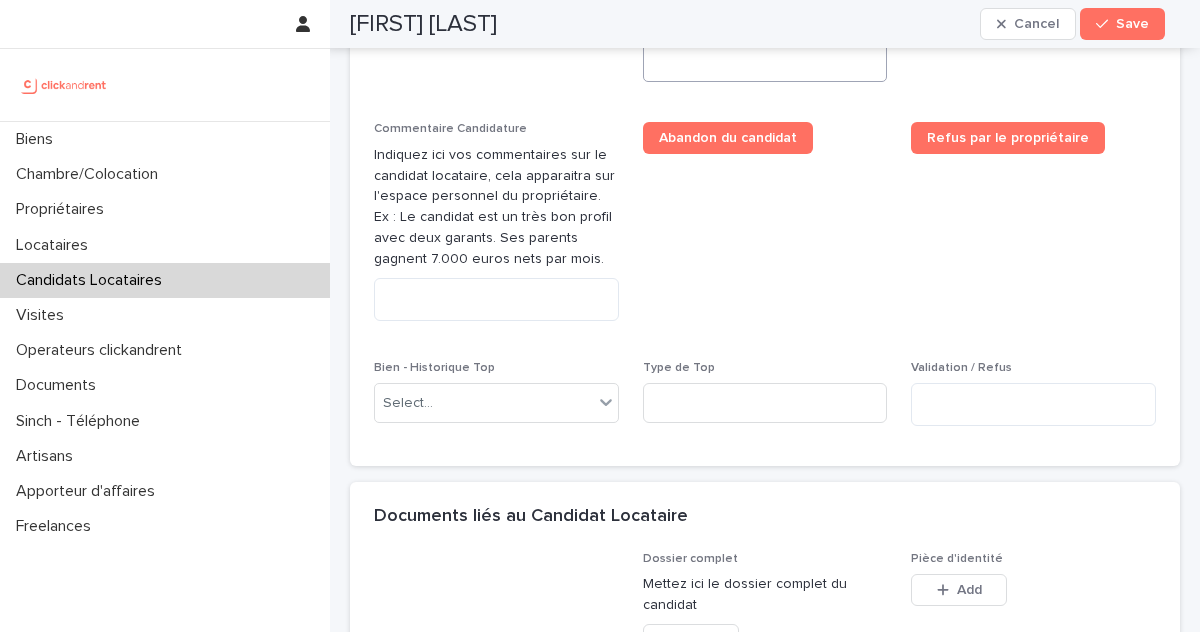 scroll, scrollTop: 1407, scrollLeft: 0, axis: vertical 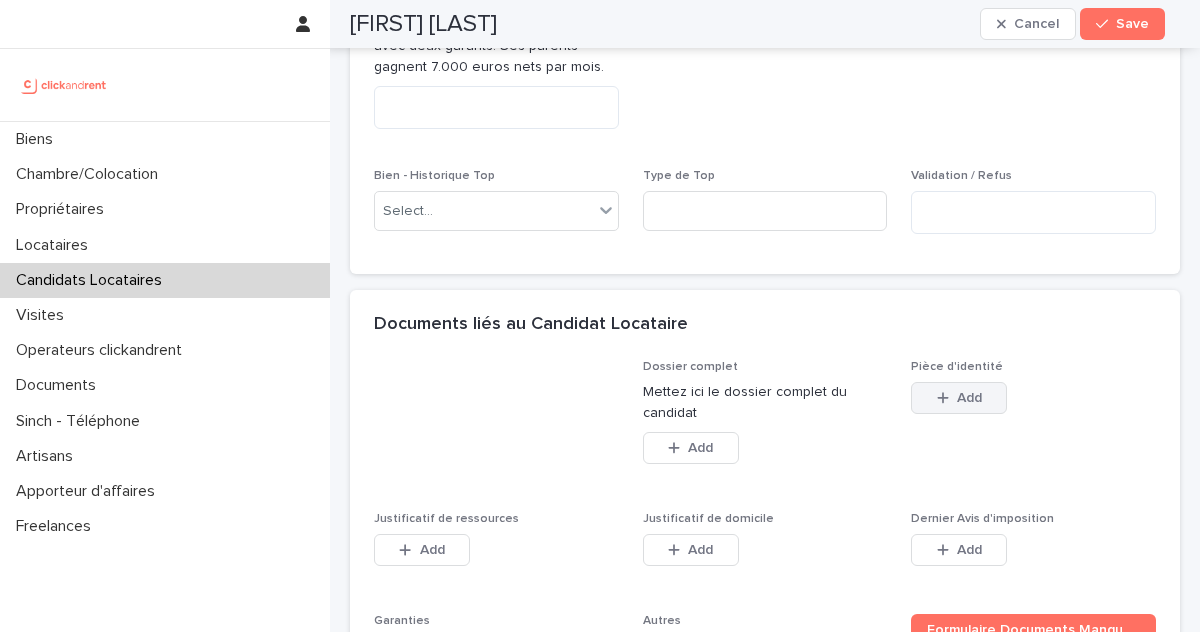 click 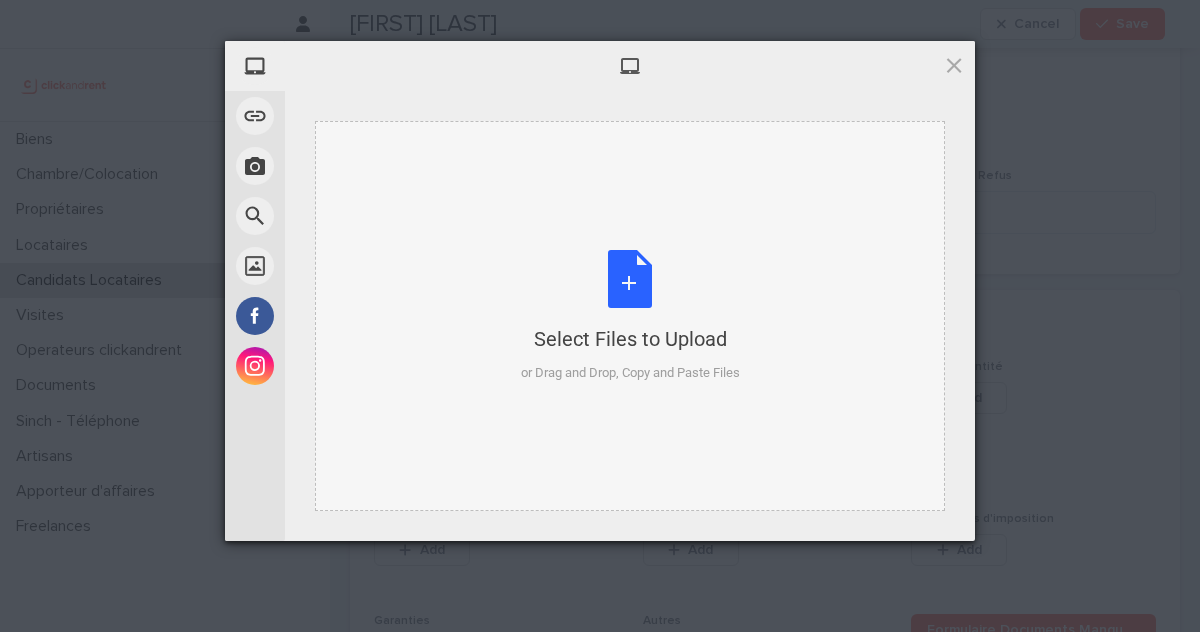 click on "Select Files to Upload" at bounding box center (630, 339) 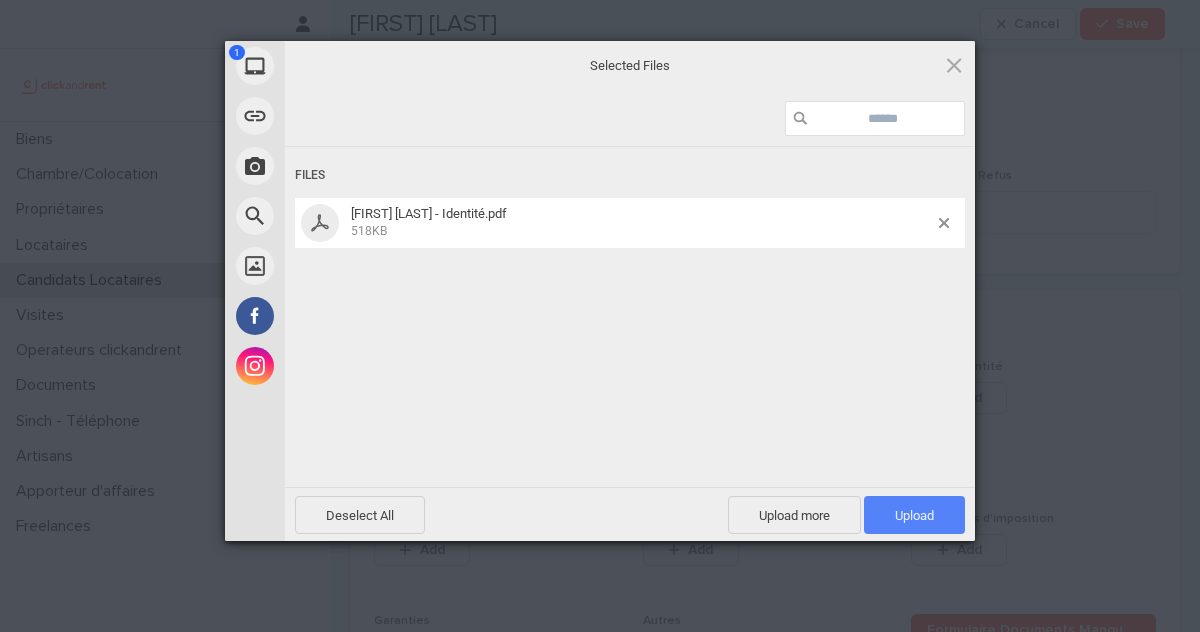 click on "Upload
1" at bounding box center [914, 515] 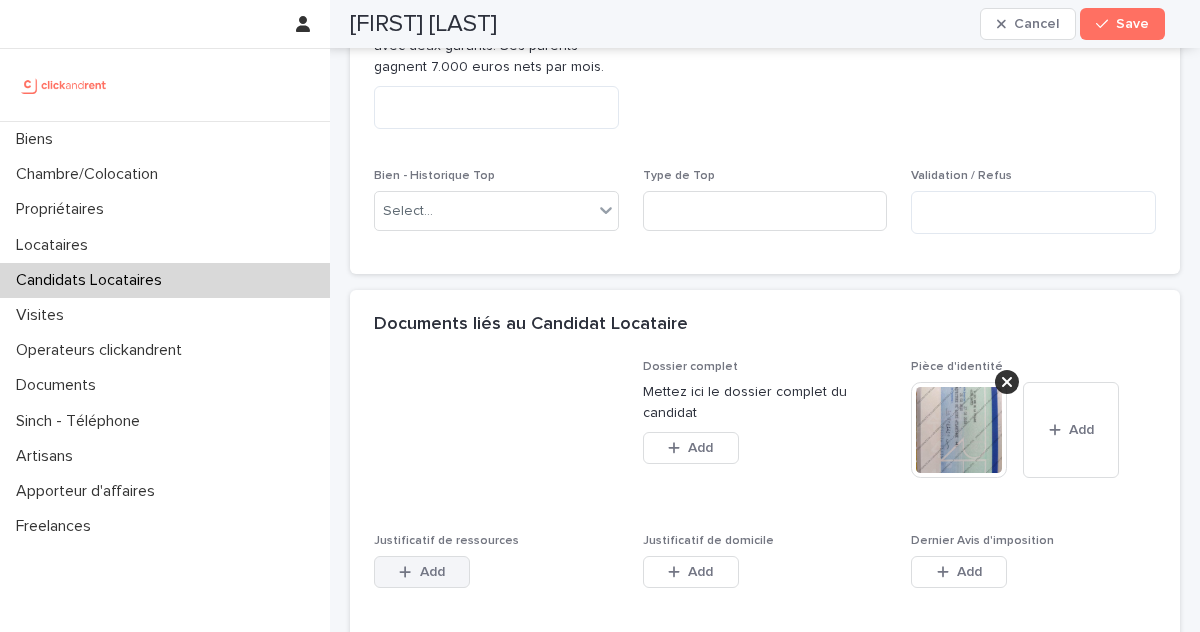 drag, startPoint x: 438, startPoint y: 529, endPoint x: 515, endPoint y: 429, distance: 126.210144 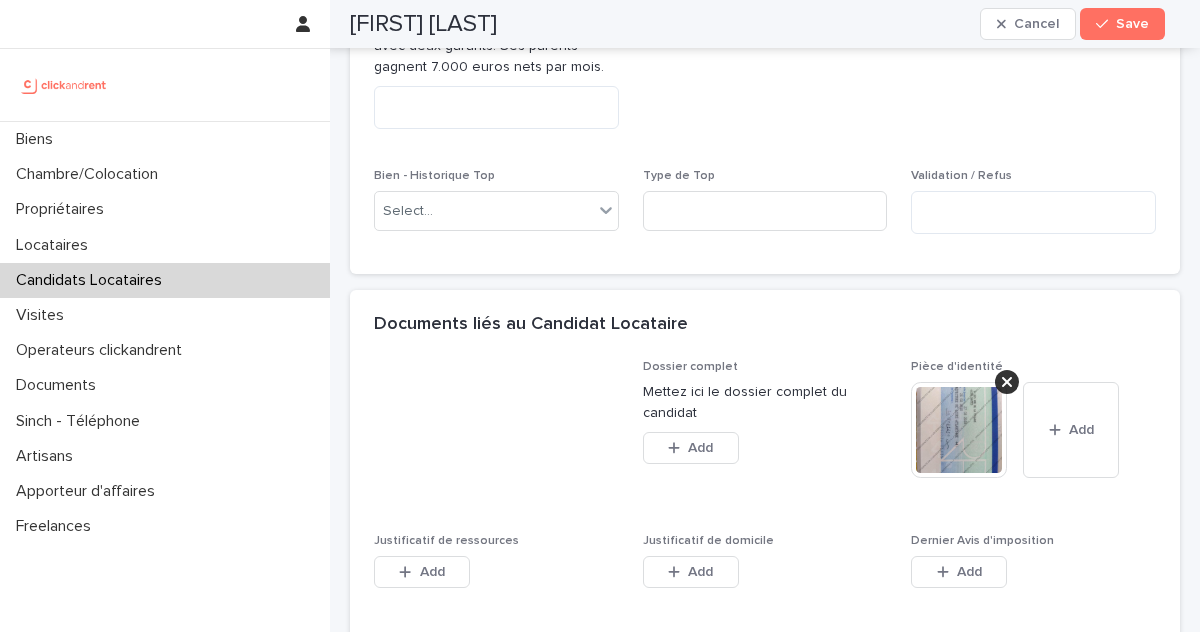 click on "Add" at bounding box center [422, 572] 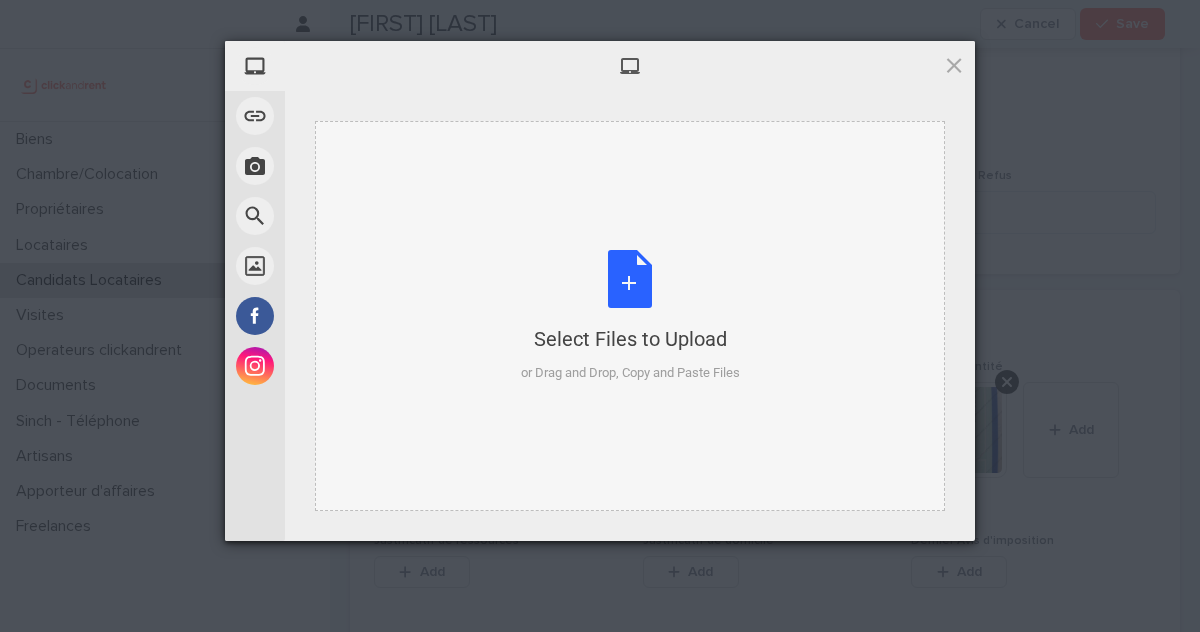 click on "Select Files to Upload" at bounding box center [630, 339] 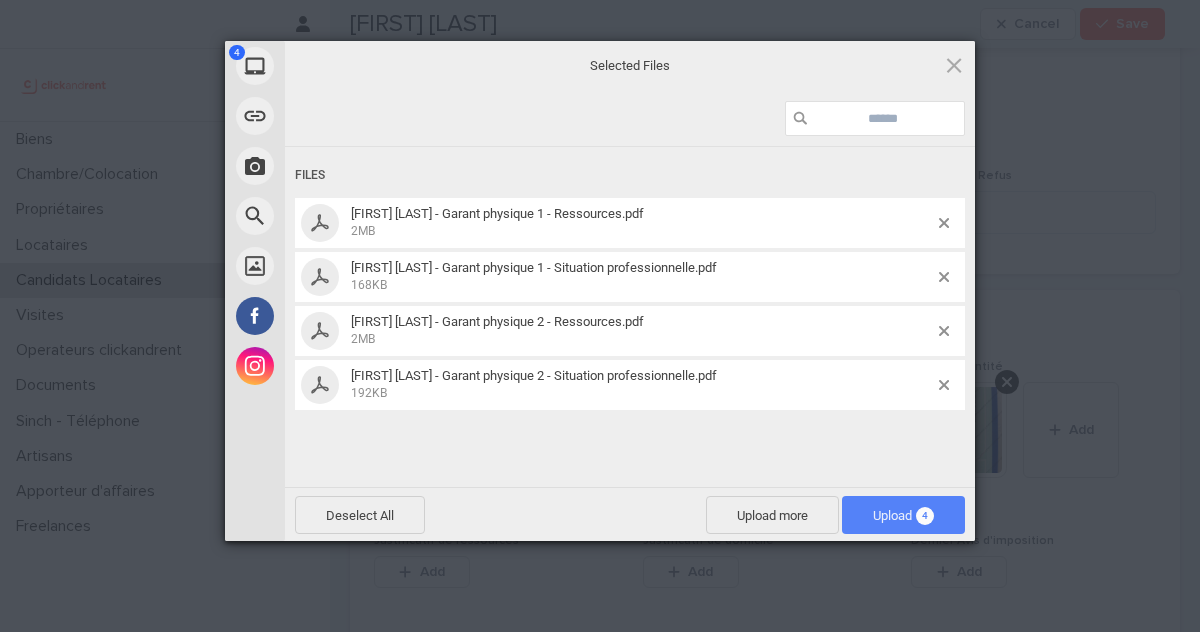 click on "Upload
4" at bounding box center [903, 515] 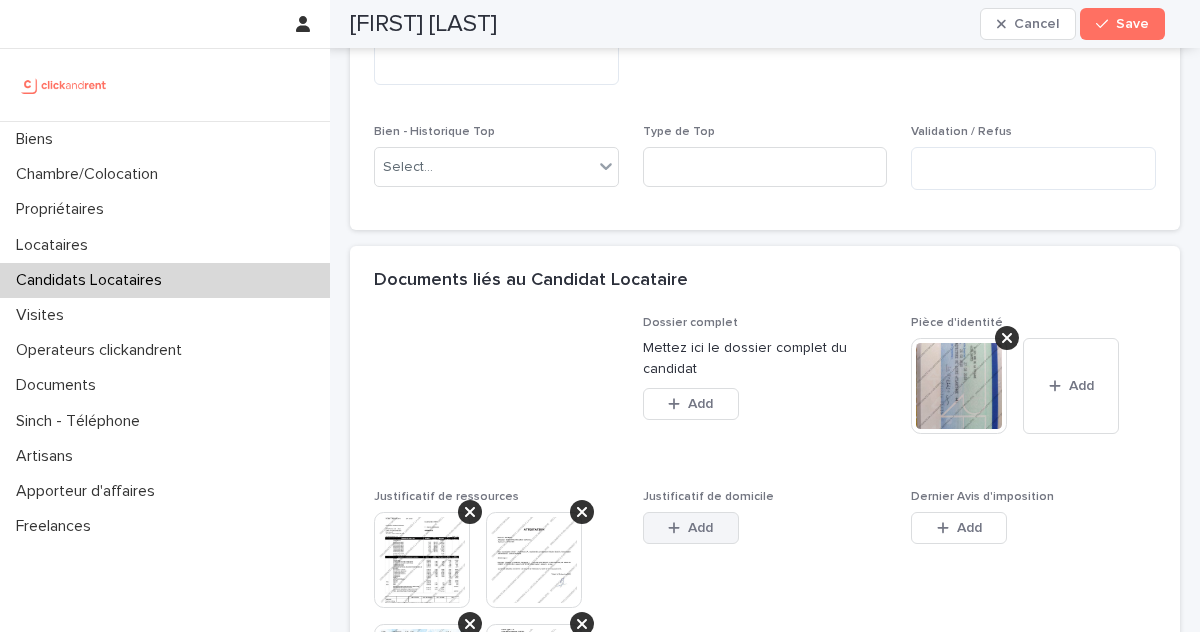 scroll, scrollTop: 1452, scrollLeft: 0, axis: vertical 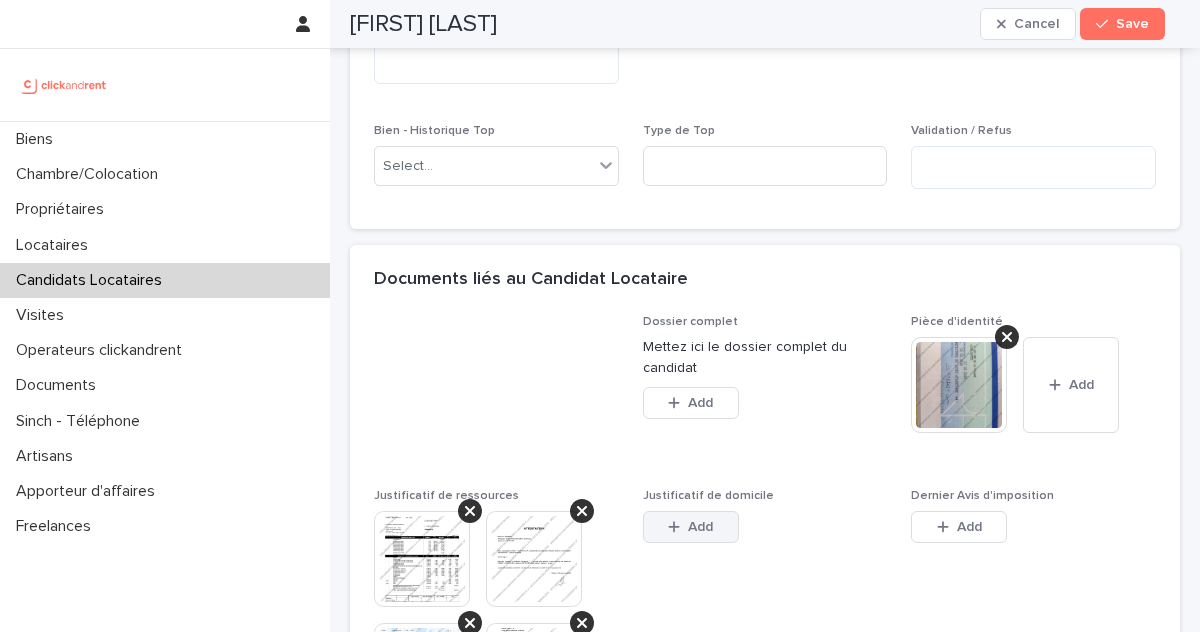 click on "Add" at bounding box center [691, 527] 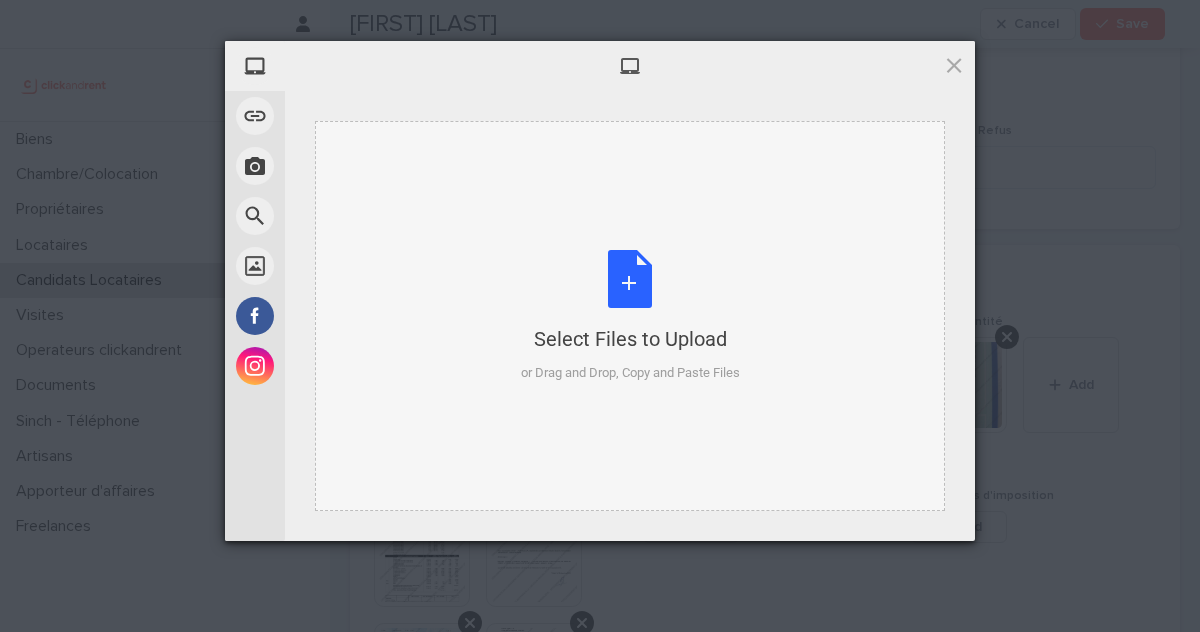 click on "Select Files to Upload" at bounding box center (630, 339) 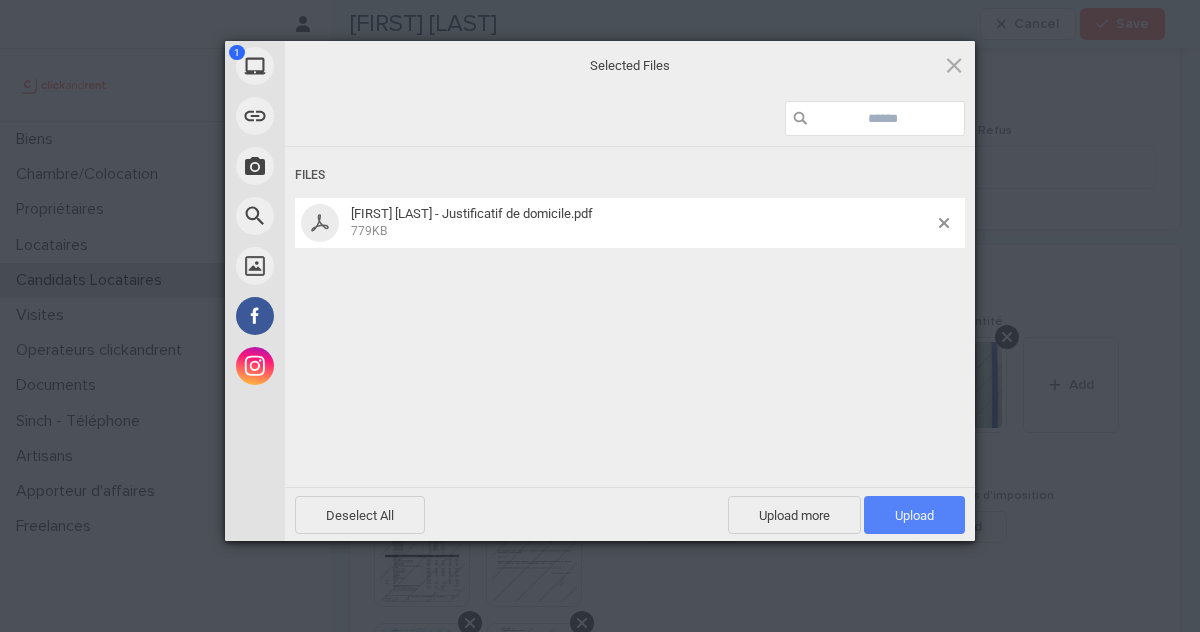click on "Upload
1" at bounding box center [914, 515] 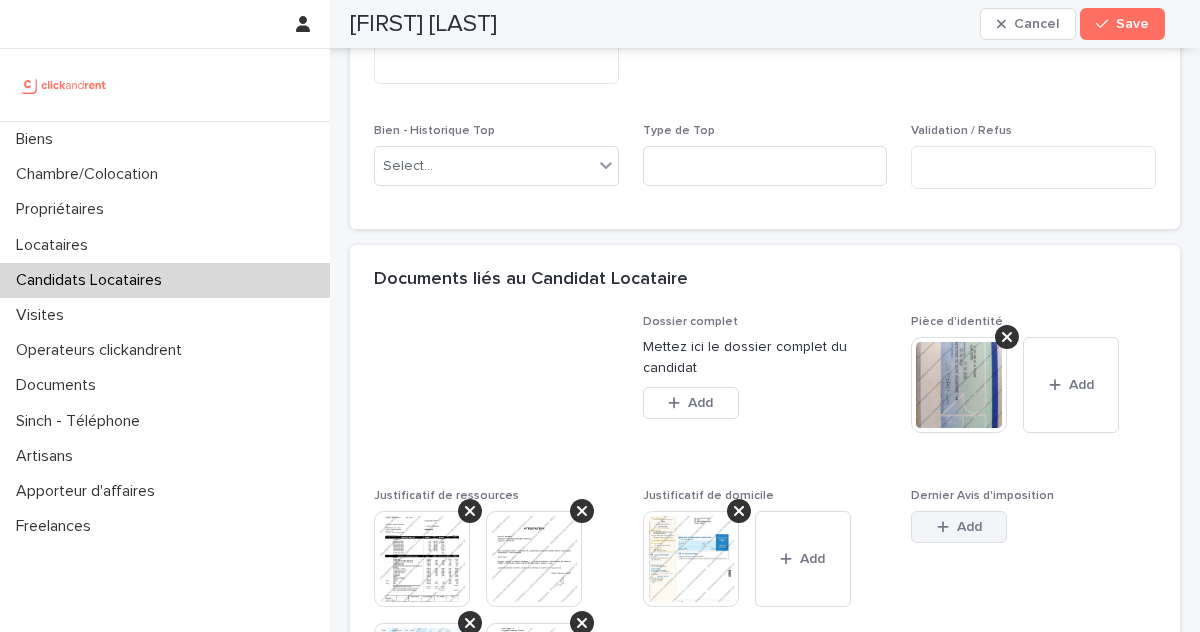 click at bounding box center (947, 527) 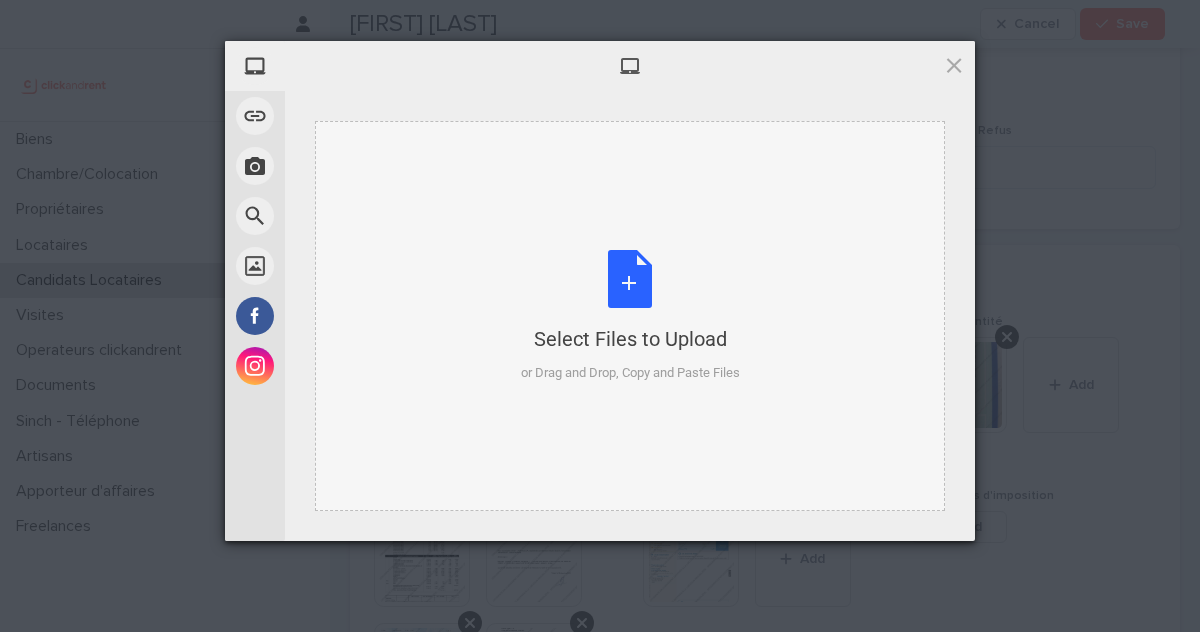 click on "Select Files to Upload
or Drag and Drop, Copy and Paste Files" at bounding box center (630, 316) 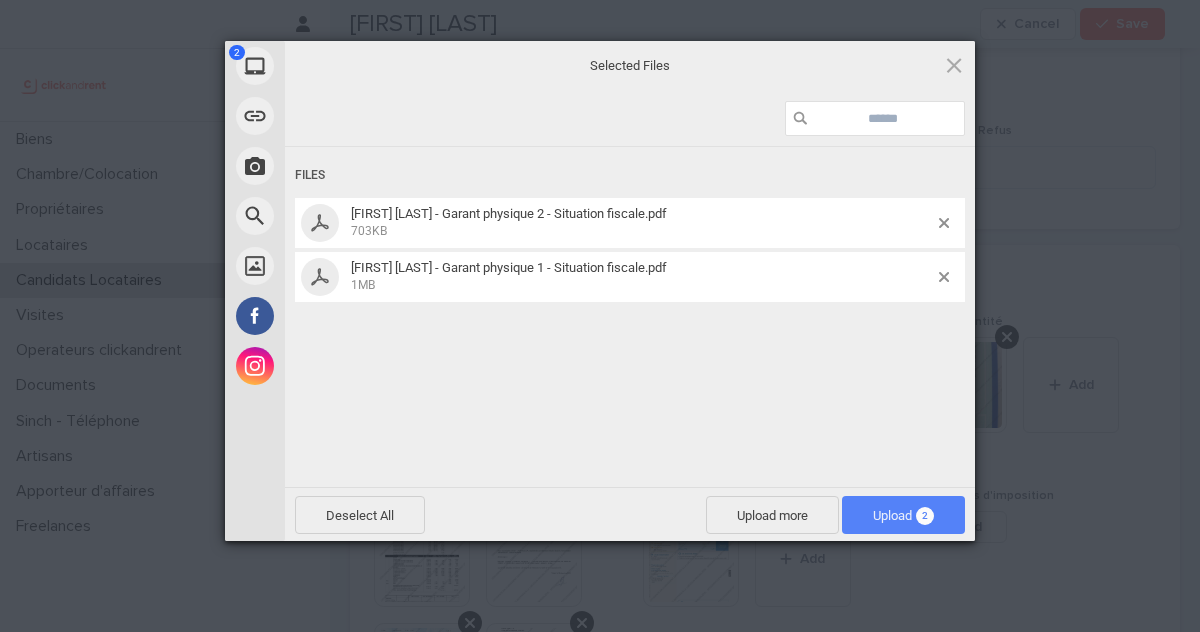 click on "Upload
2" at bounding box center (903, 515) 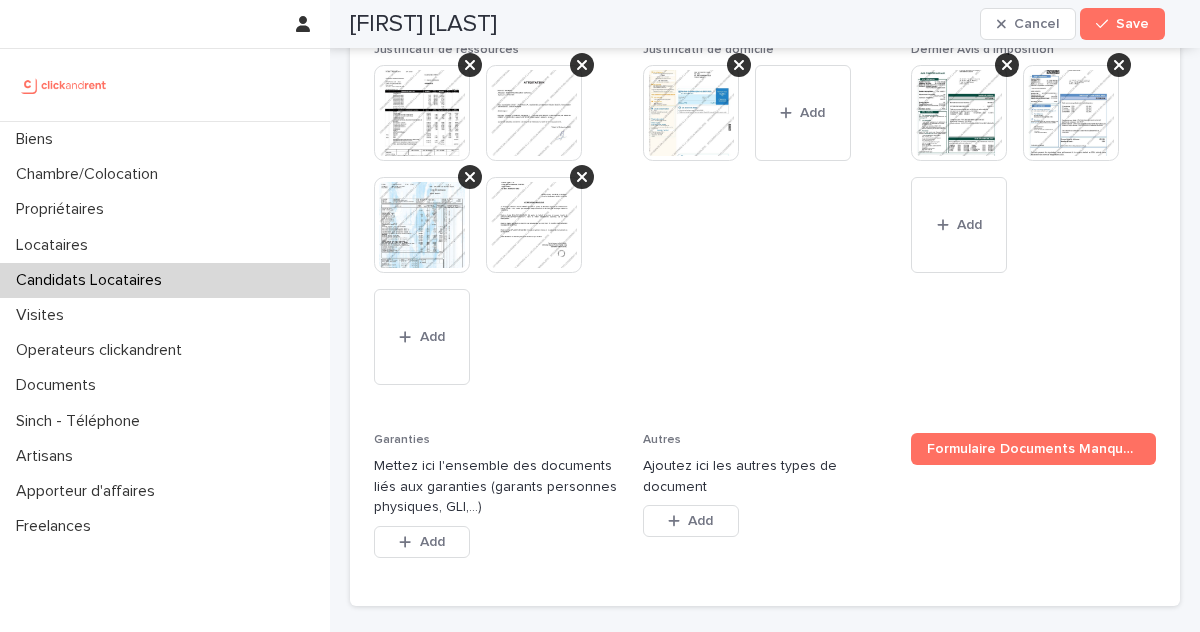 scroll, scrollTop: 2010, scrollLeft: 0, axis: vertical 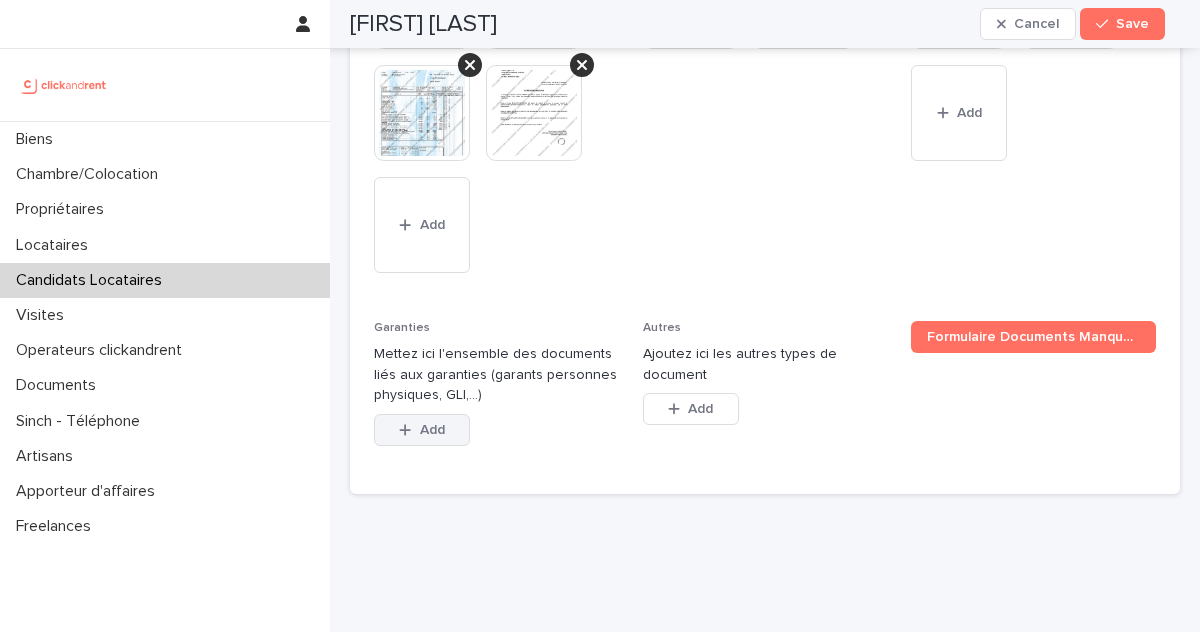 click on "Add" at bounding box center (432, 430) 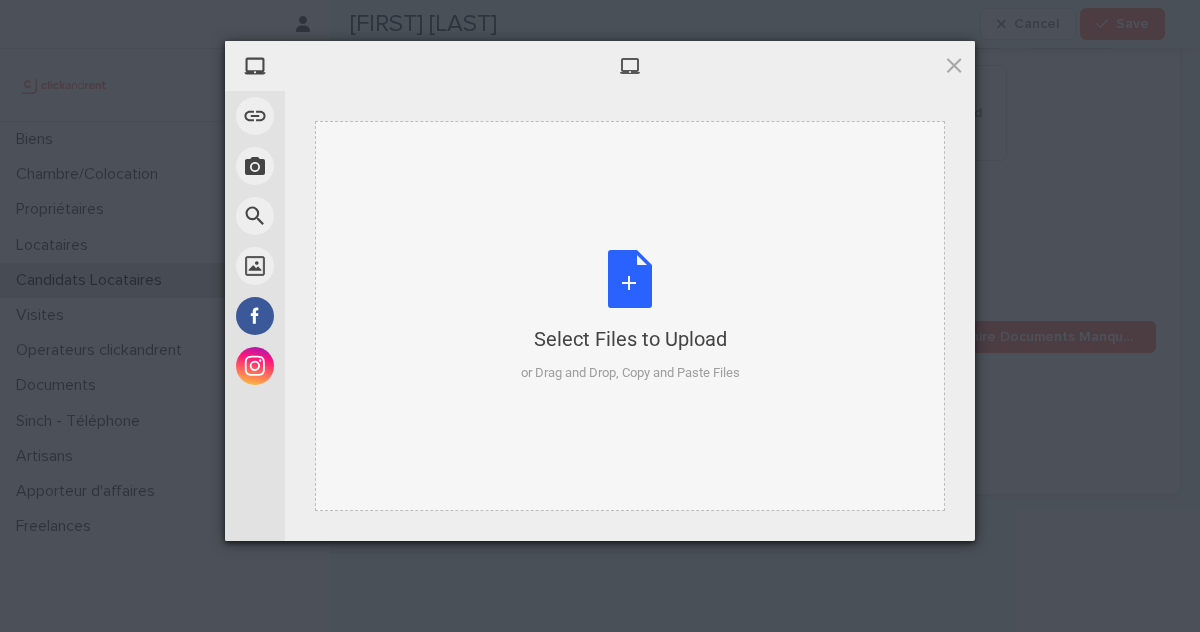 click on "Select Files to Upload
or Drag and Drop, Copy and Paste Files" at bounding box center [630, 316] 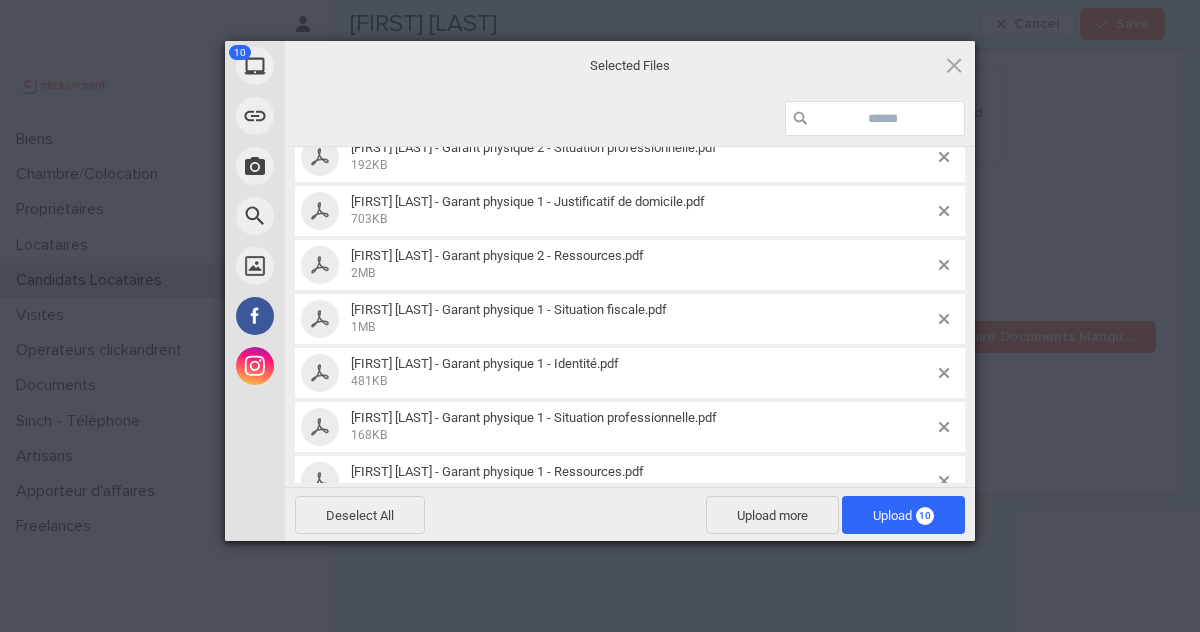 scroll, scrollTop: 265, scrollLeft: 0, axis: vertical 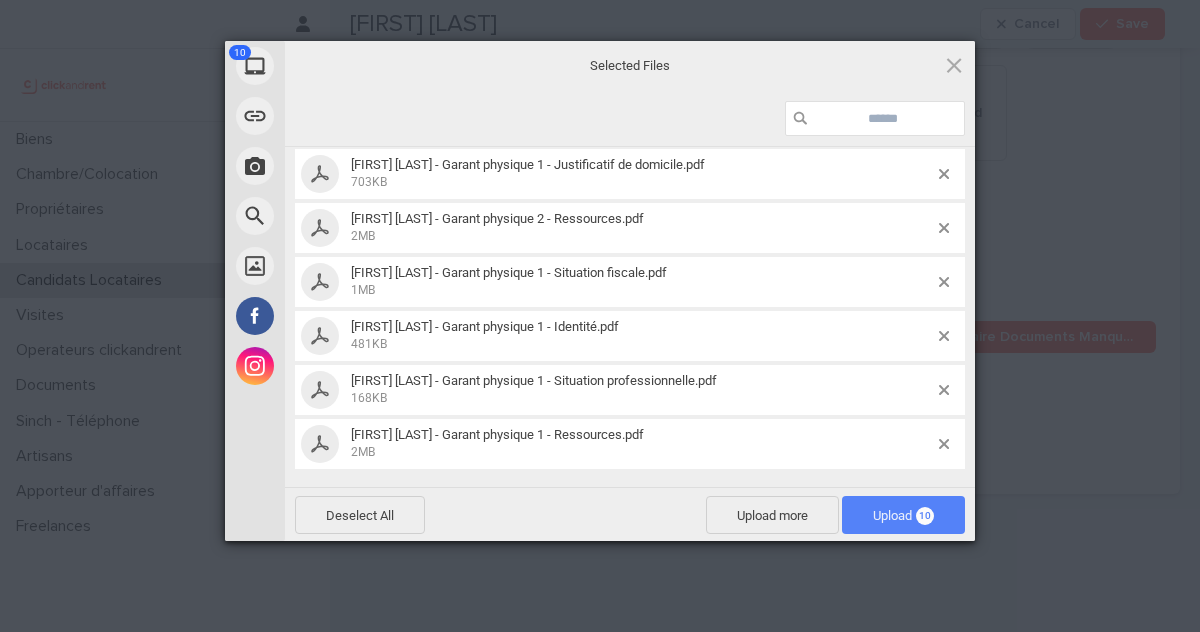 click on "Upload
10" at bounding box center (903, 515) 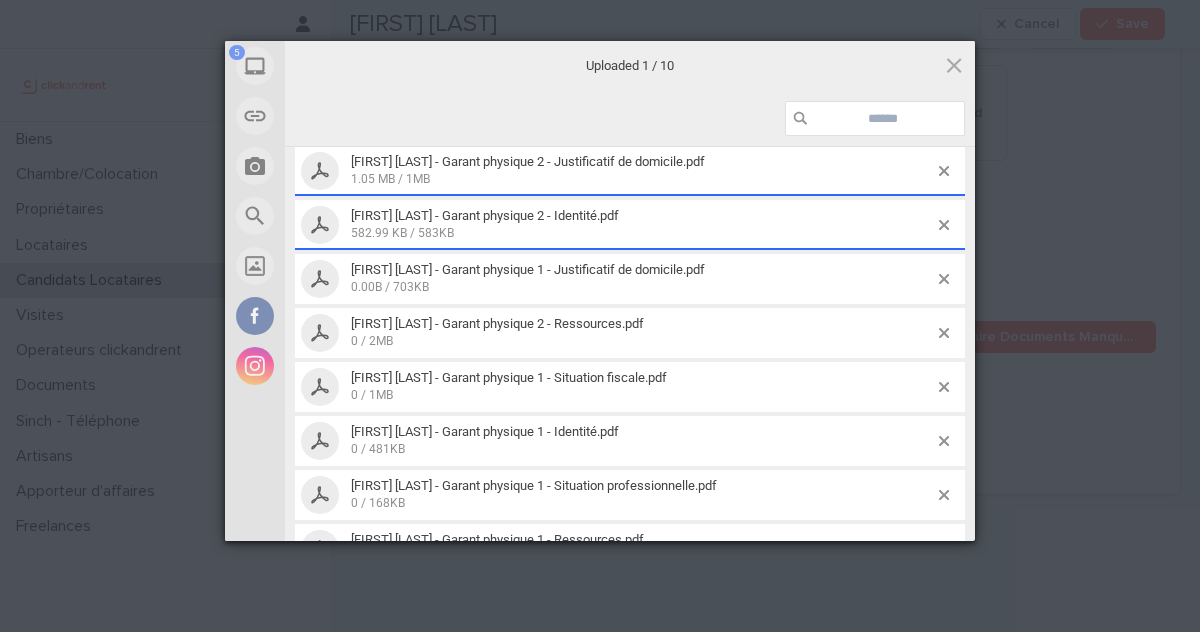 scroll, scrollTop: 241, scrollLeft: 0, axis: vertical 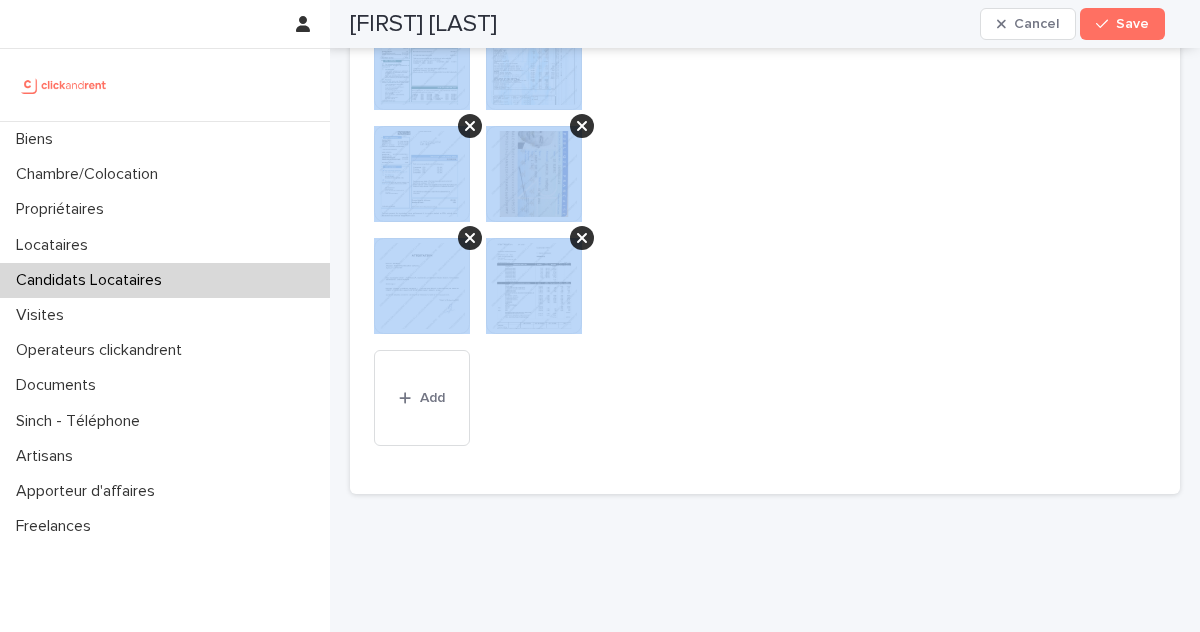drag, startPoint x: 364, startPoint y: 214, endPoint x: 701, endPoint y: 369, distance: 370.93665 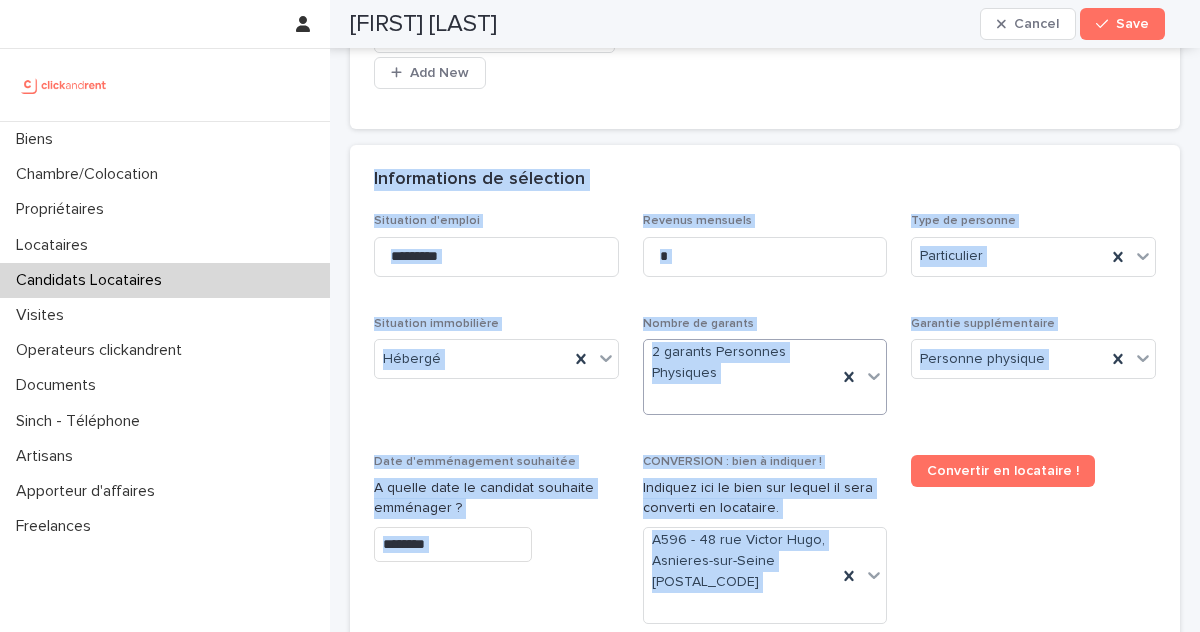 scroll, scrollTop: 0, scrollLeft: 0, axis: both 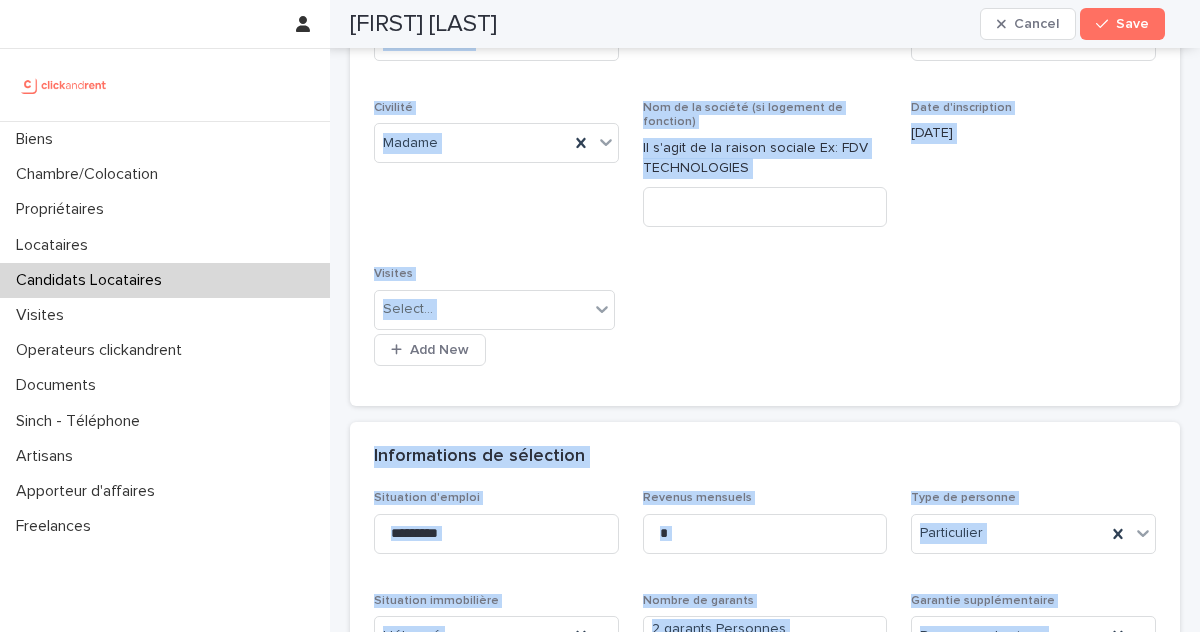 click on "Civilité Madame" at bounding box center [496, 172] 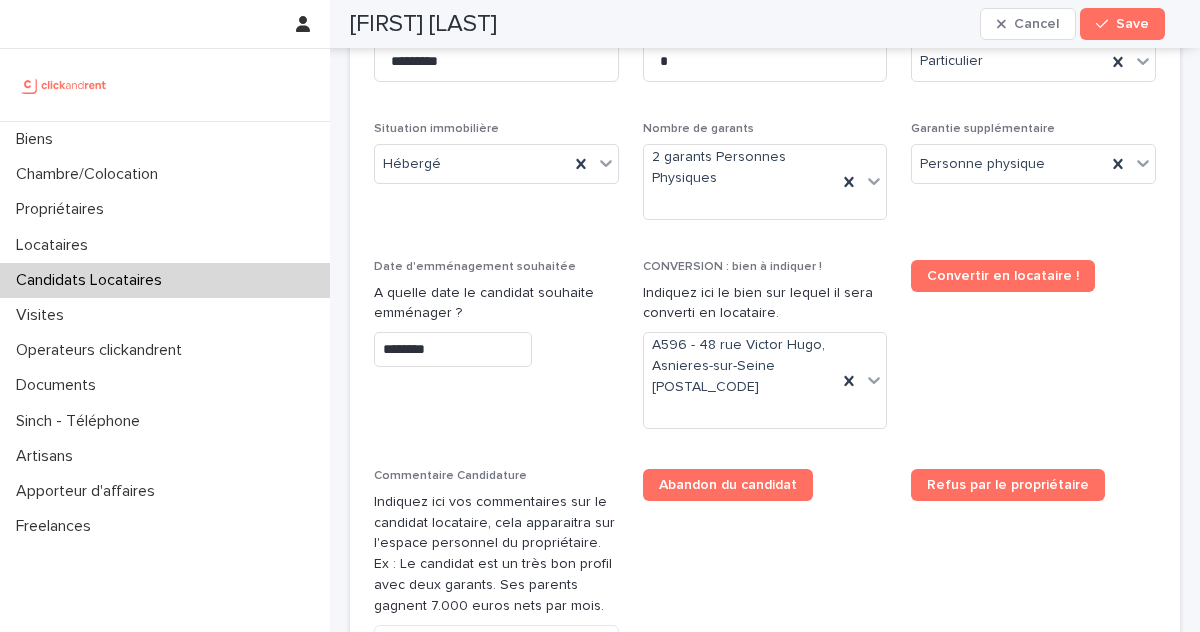 scroll, scrollTop: 893, scrollLeft: 0, axis: vertical 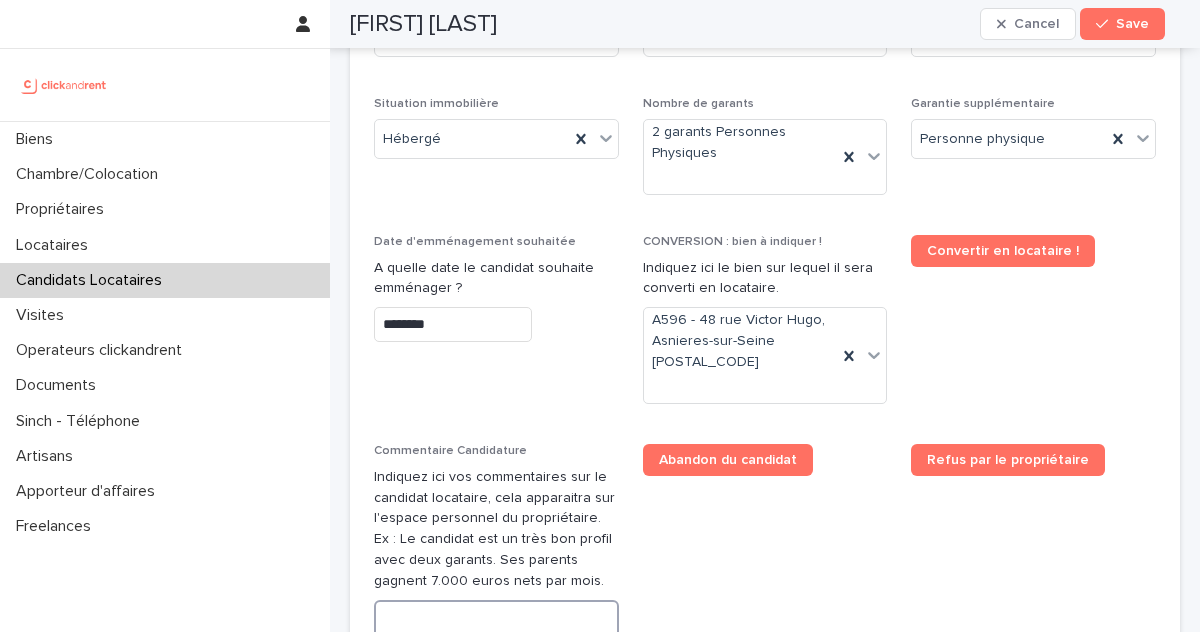 click at bounding box center (496, 621) 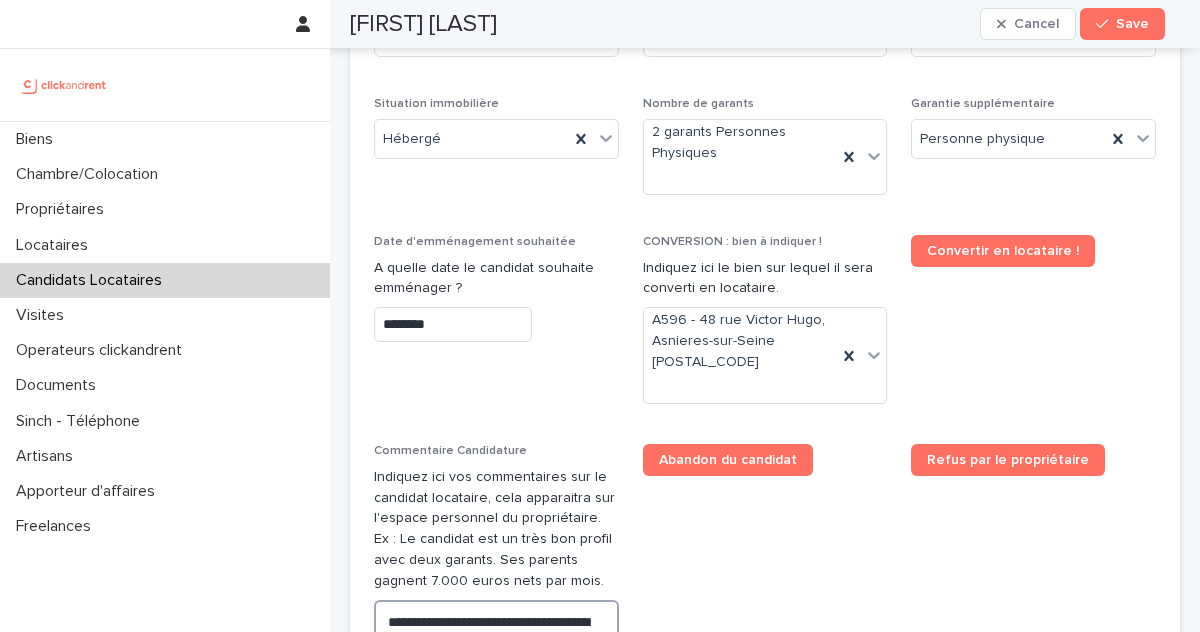 scroll, scrollTop: 938, scrollLeft: 0, axis: vertical 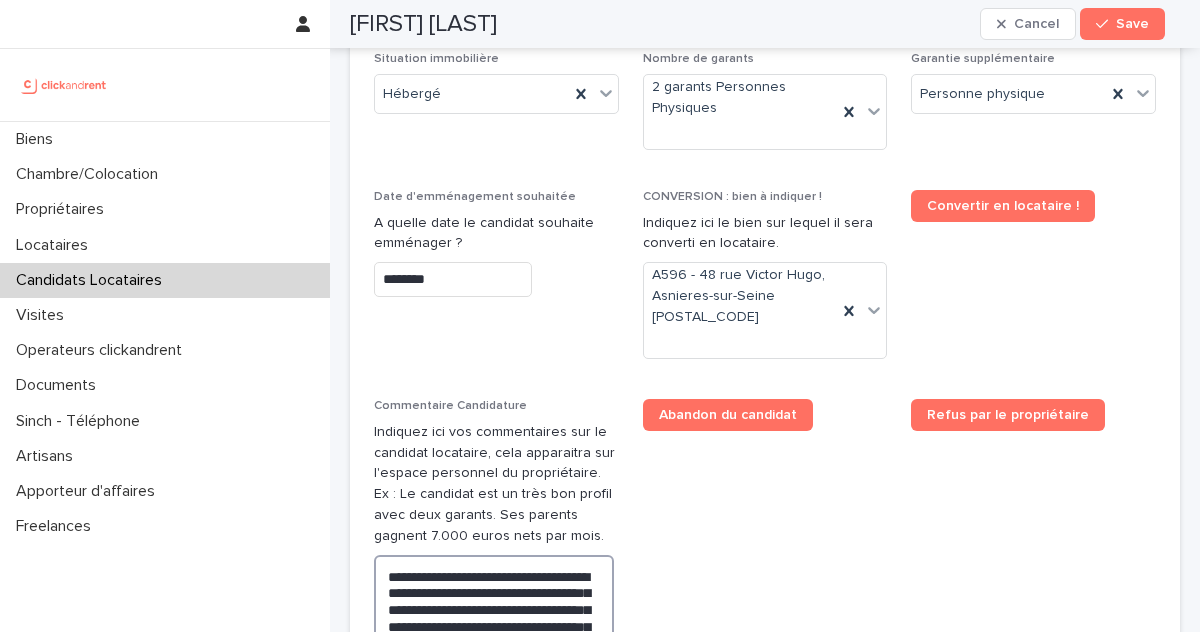 type on "**********" 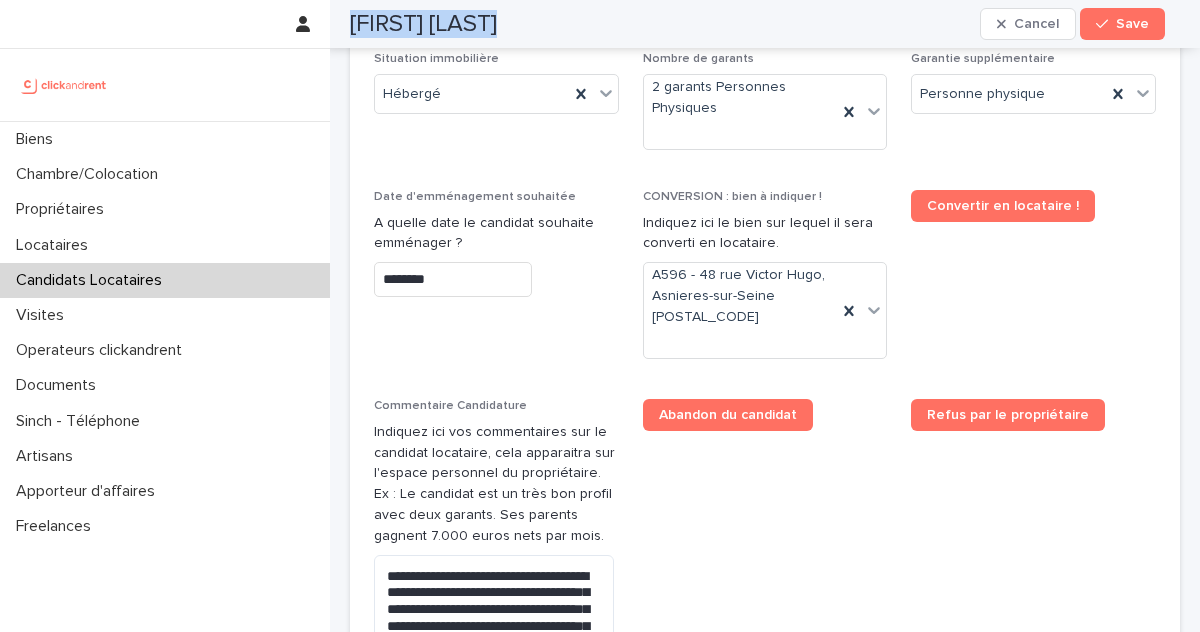 drag, startPoint x: 451, startPoint y: 23, endPoint x: 345, endPoint y: 24, distance: 106.004715 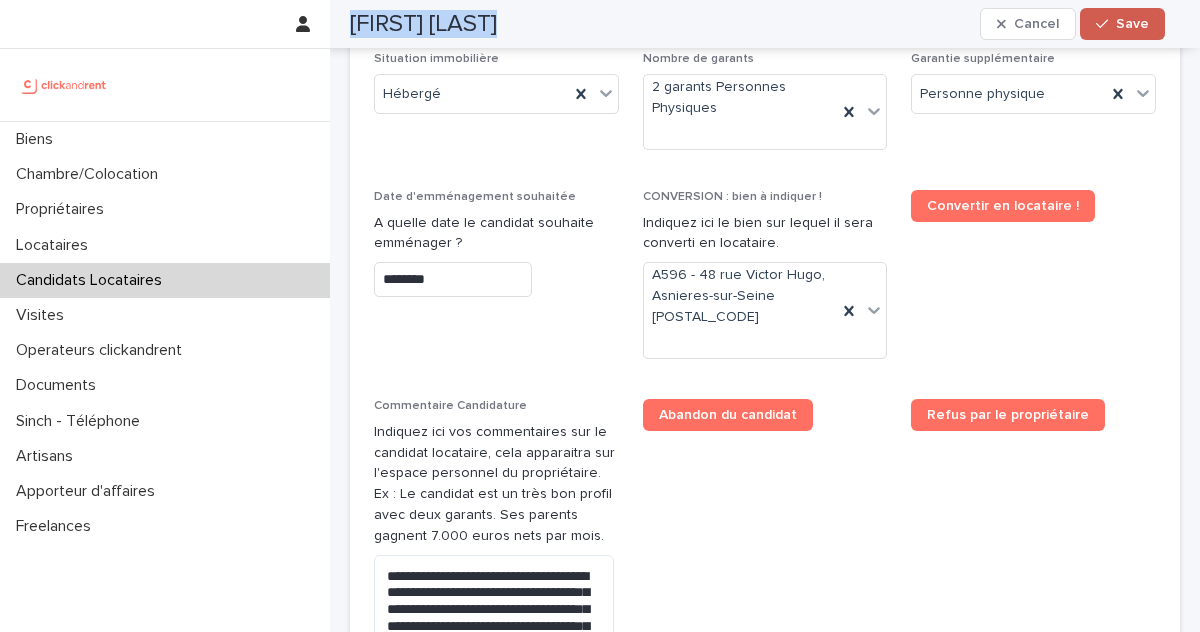 click at bounding box center [1106, 24] 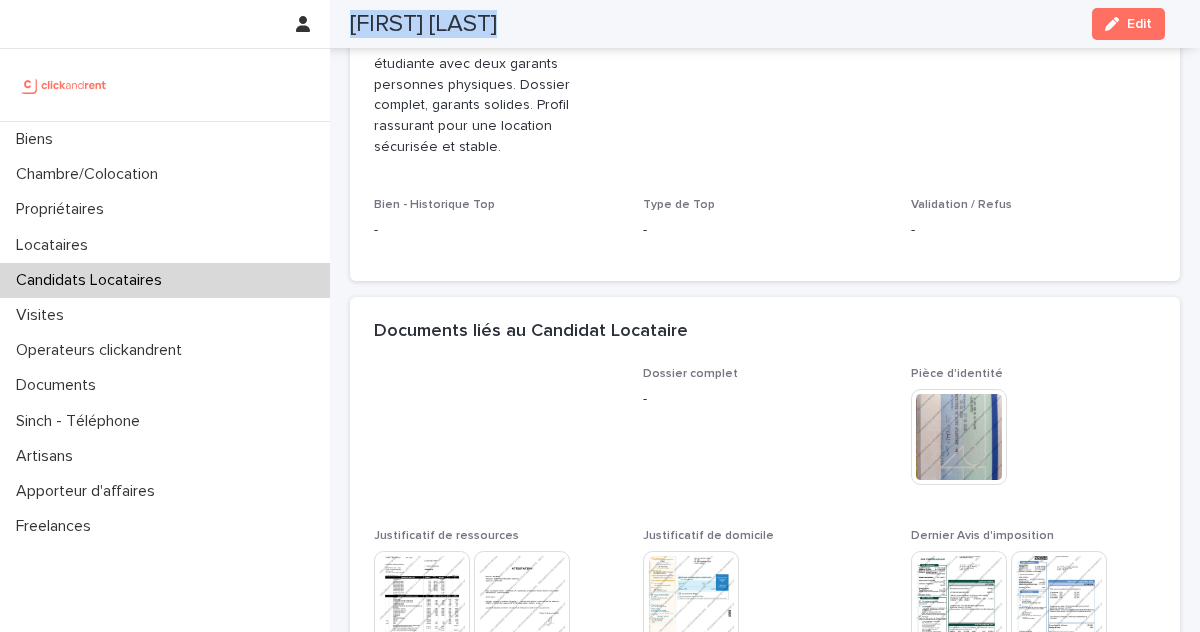 scroll, scrollTop: 496, scrollLeft: 0, axis: vertical 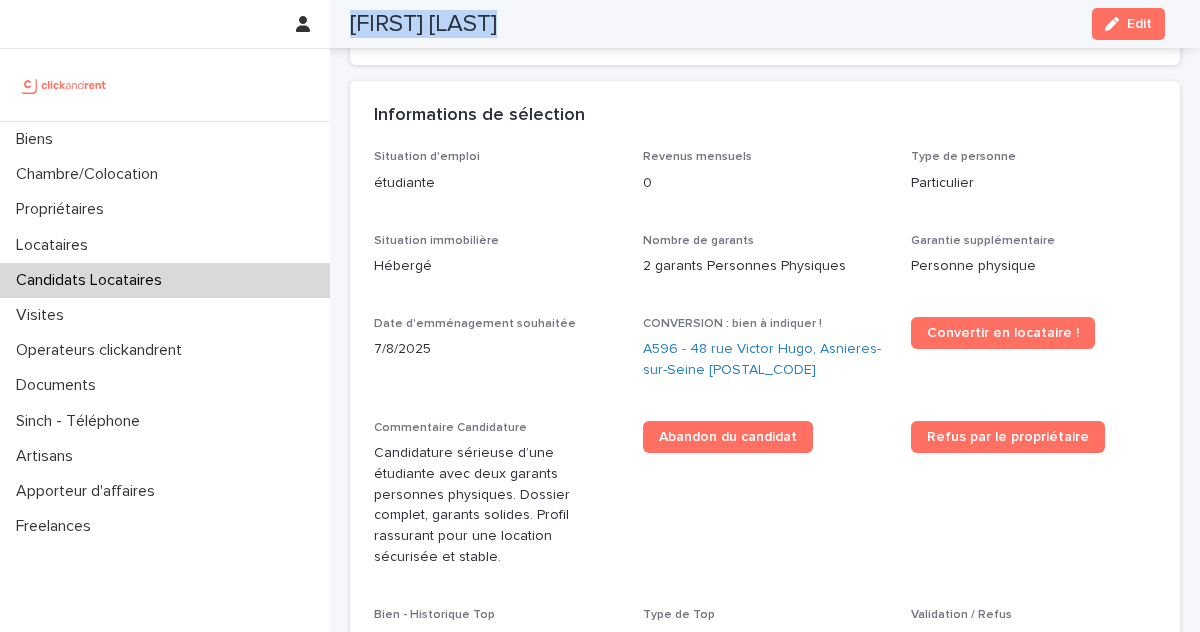copy on "Lena Le blevec" 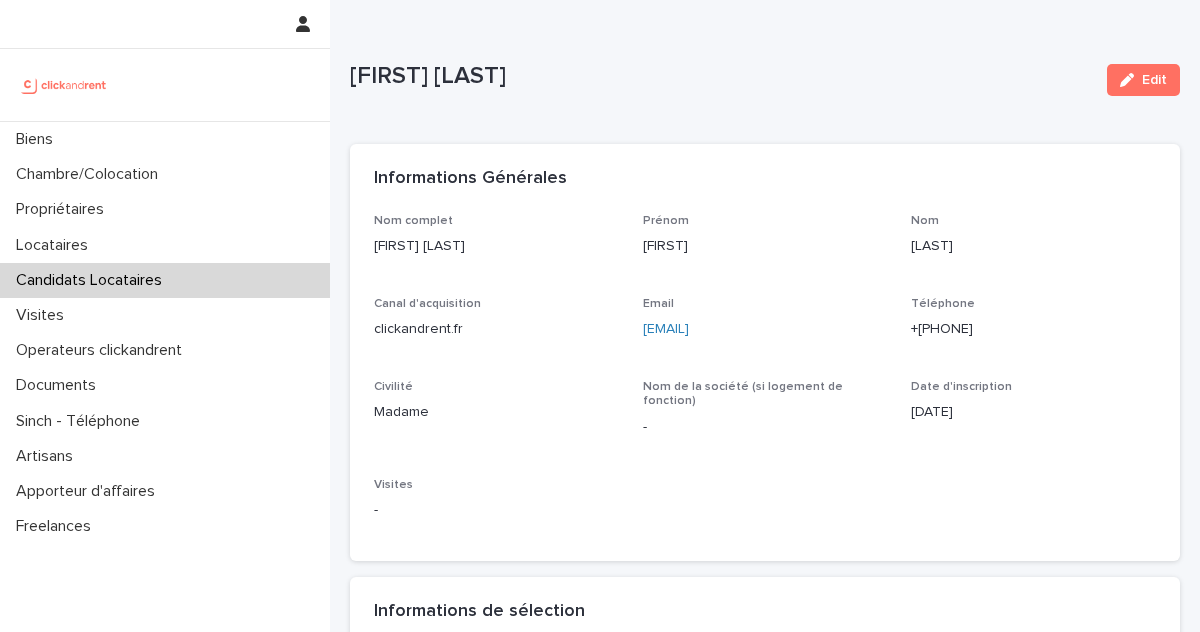 scroll, scrollTop: 425, scrollLeft: 0, axis: vertical 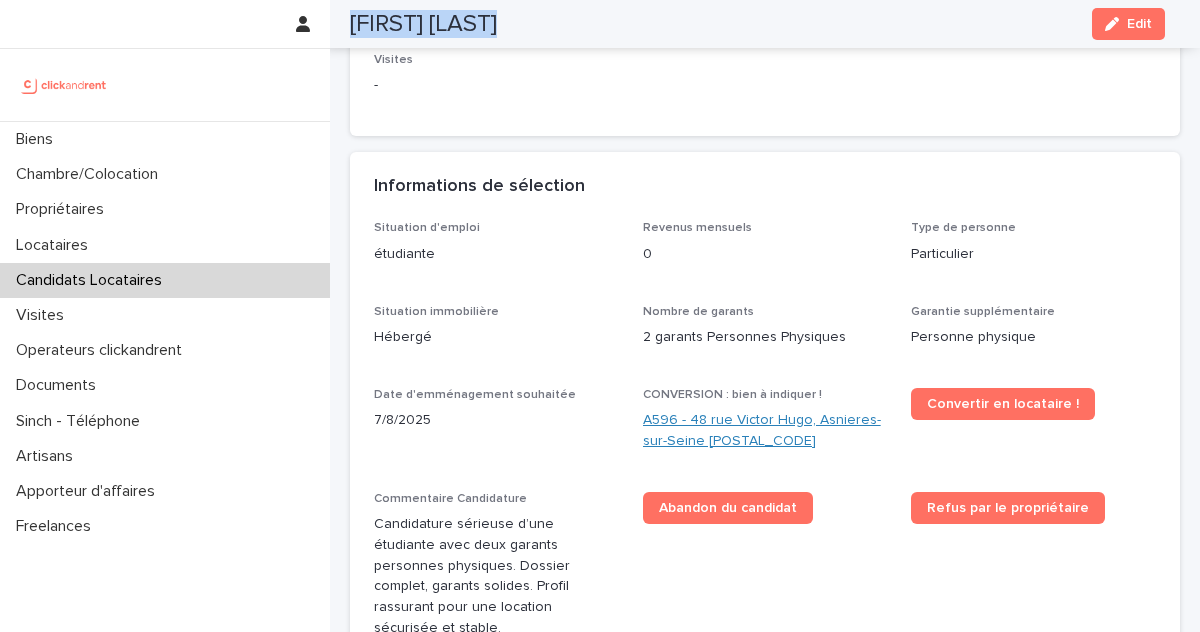 click on "A596 - 48 rue Victor Hugo,  Asnieres-sur-Seine 92600" at bounding box center [765, 431] 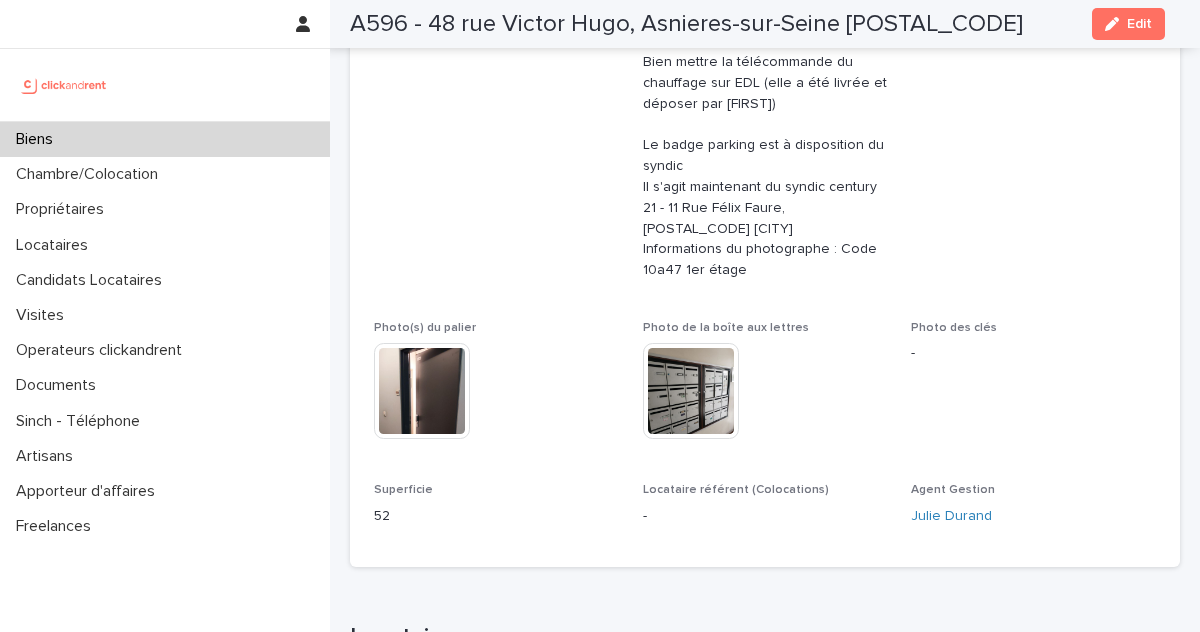 scroll, scrollTop: 1315, scrollLeft: 0, axis: vertical 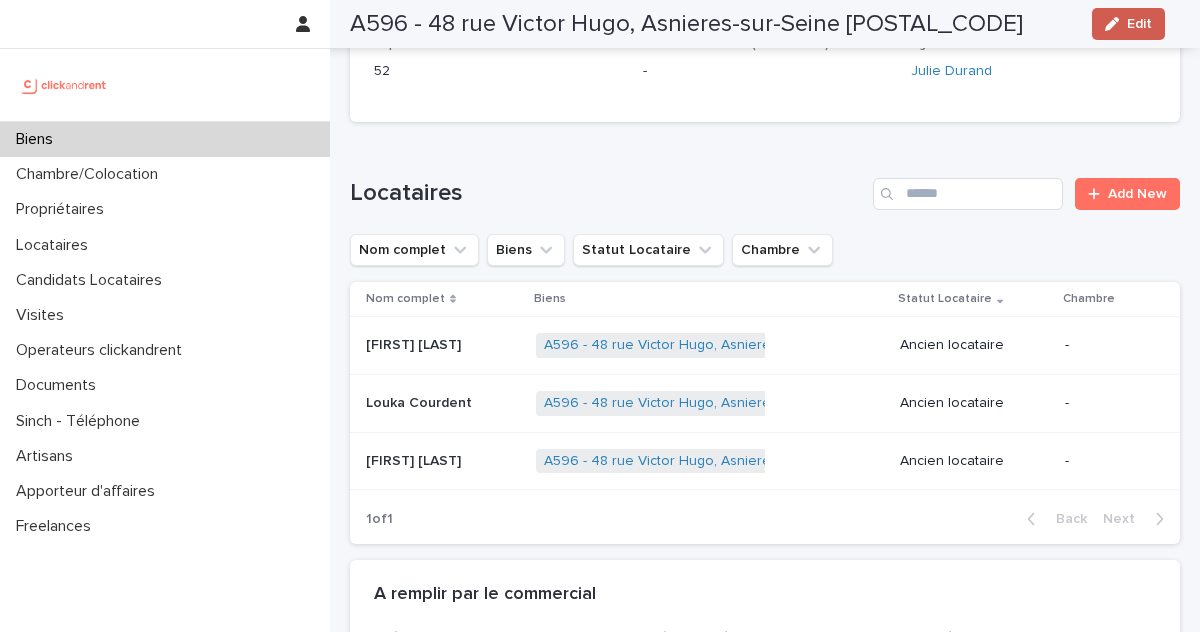 click at bounding box center (1116, 24) 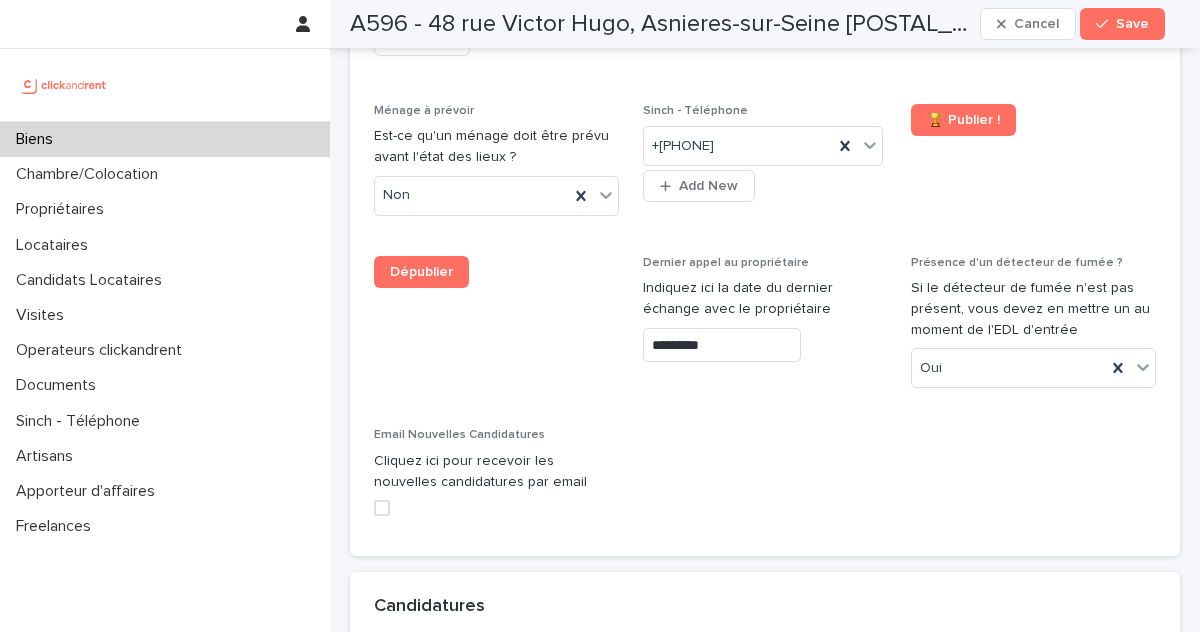 scroll, scrollTop: 10648, scrollLeft: 0, axis: vertical 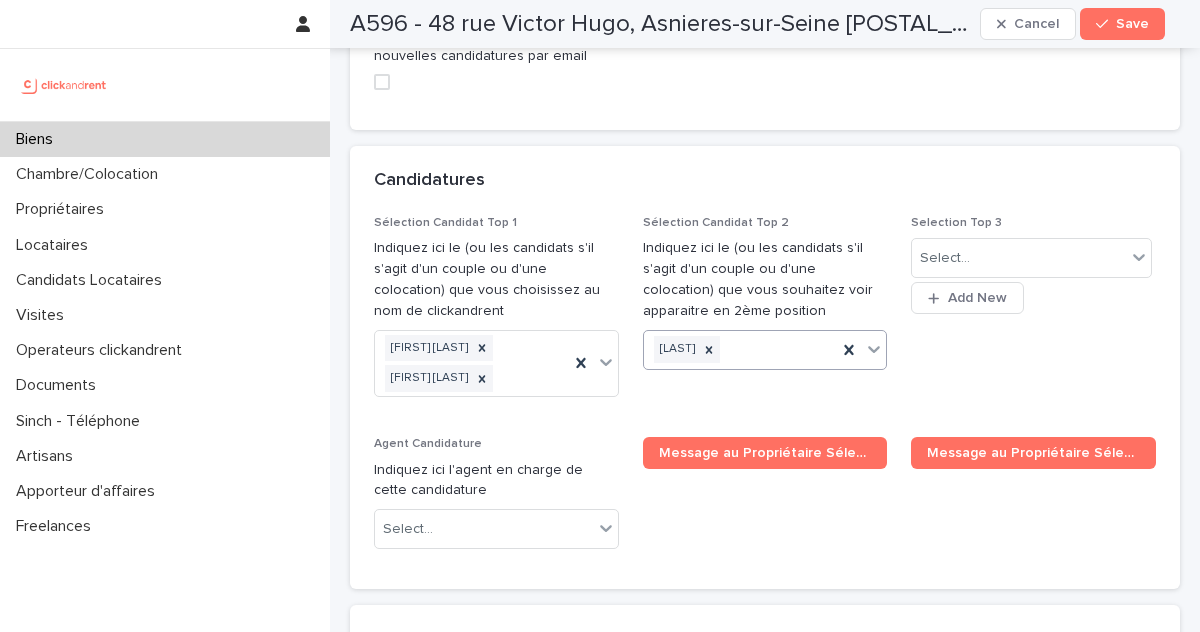 click on "Fanny Marzin" at bounding box center [741, 349] 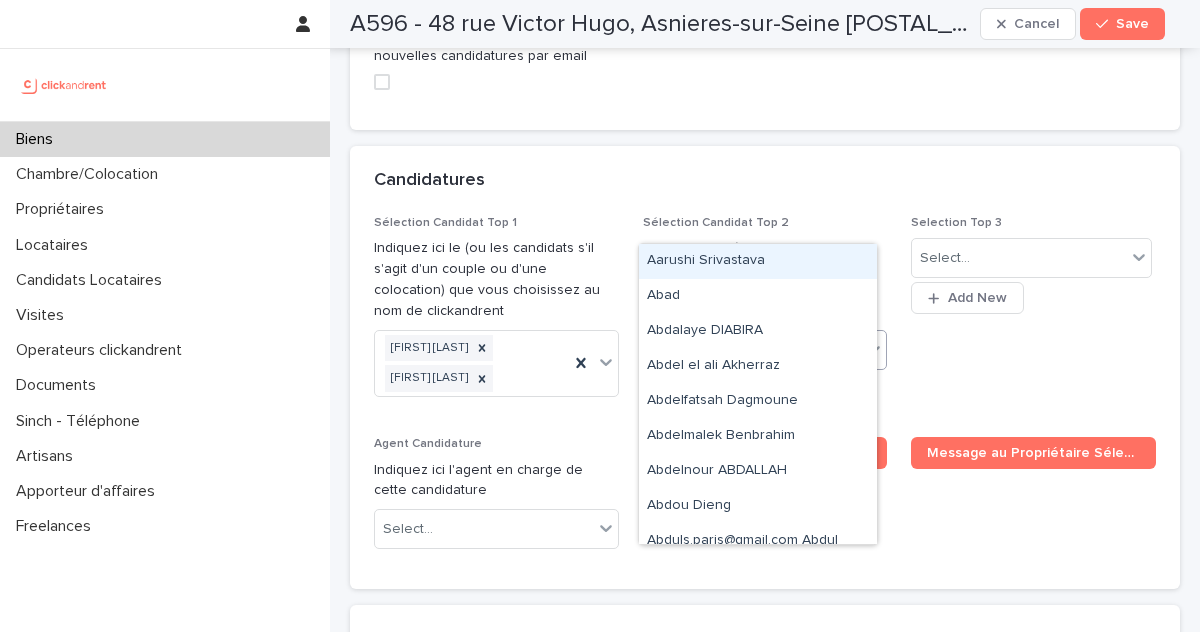 paste on "**********" 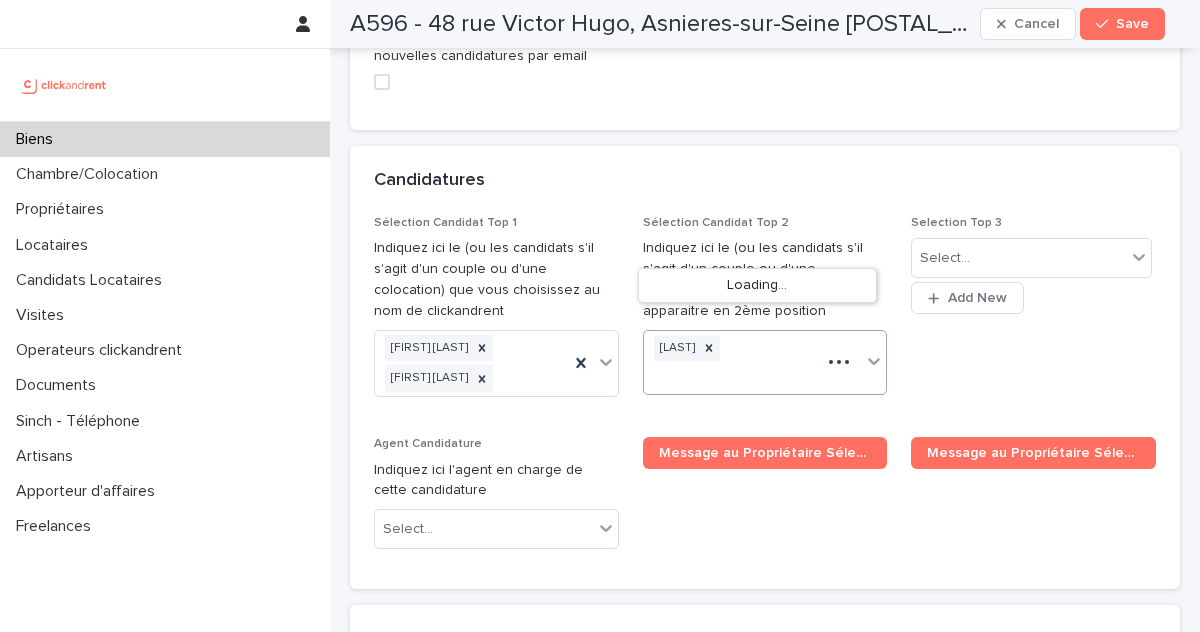 click on "Sélection Candidat Top 2 Indiquez ici le (ou les candidats s'il s'agit d'un couple ou d'une colocation) que vous souhaitez voir apparaitre en 2ème position       0 results available for search term Lena Le blevec. Use Up and Down to choose options, press Enter to select the currently focused option, press Escape to exit the menu, press Tab to select the option and exit the menu. Fanny Marzin Lena Le blevec" at bounding box center (765, 313) 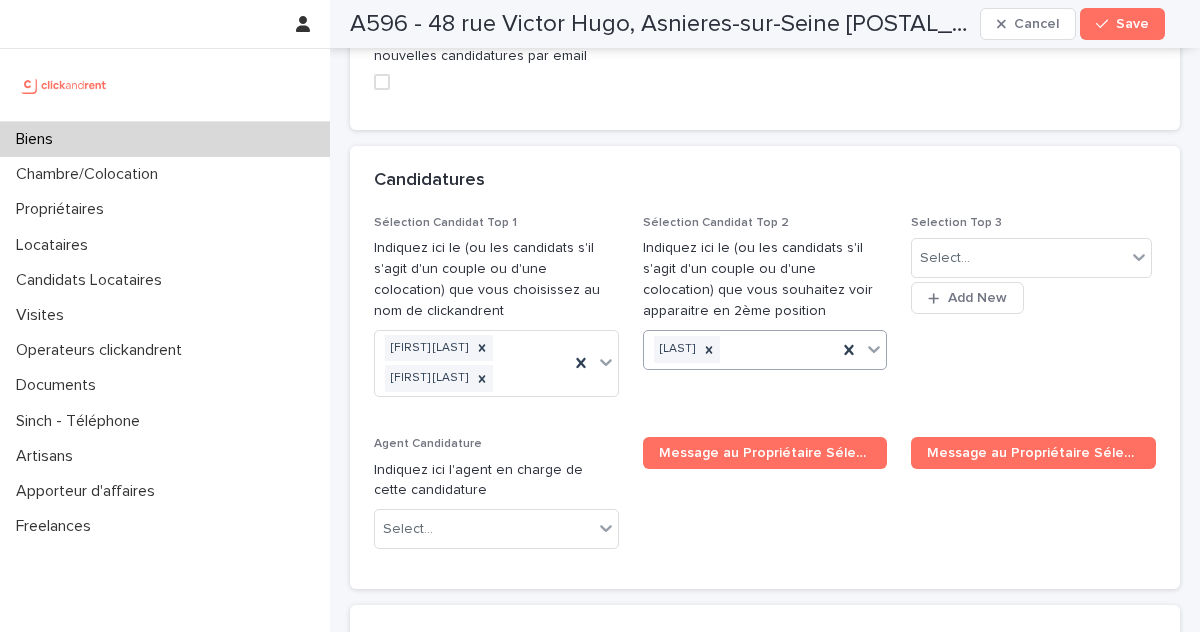 click on "Fanny Marzin" at bounding box center (741, 349) 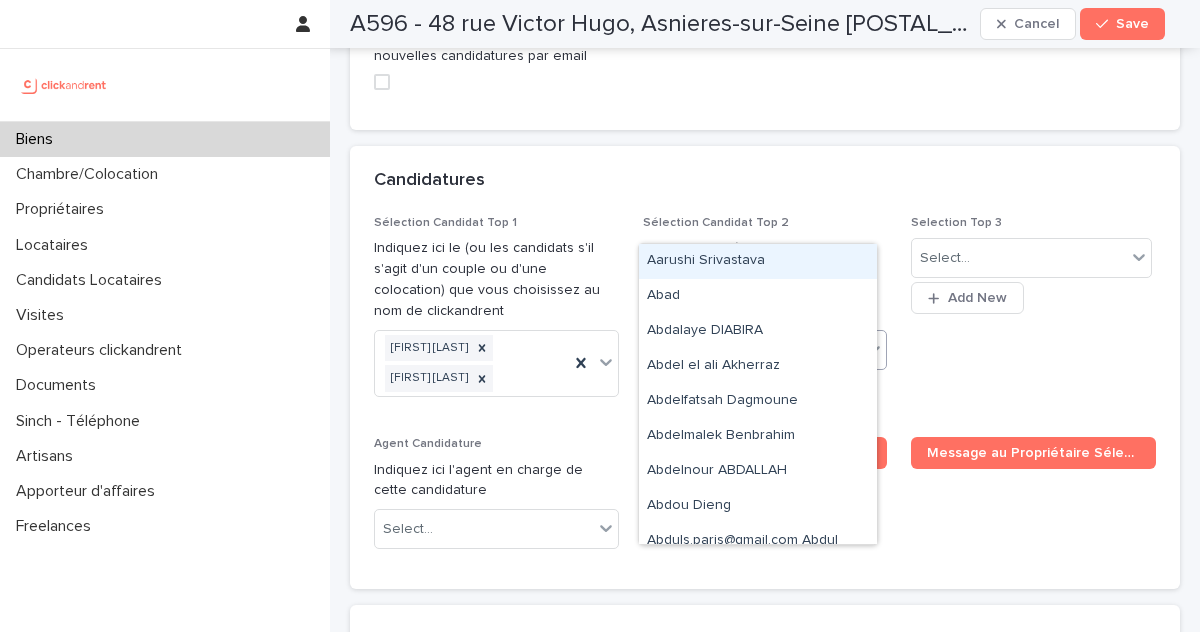 paste on "**********" 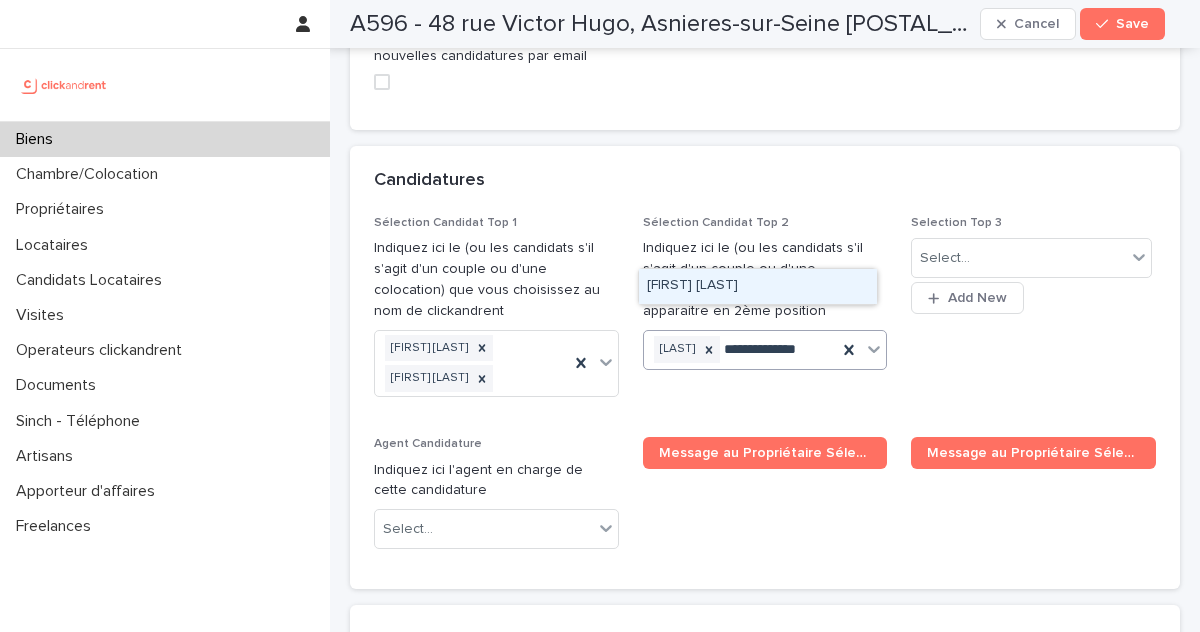 click on "Lena Le blevec" at bounding box center [758, 286] 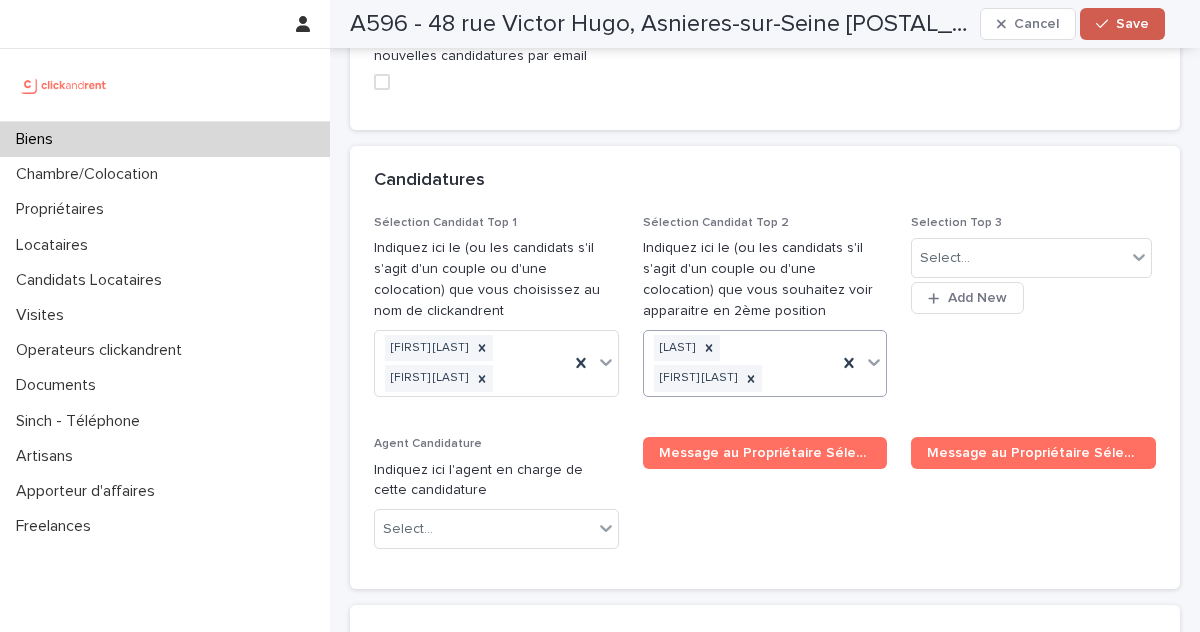 click on "Save" at bounding box center (1132, 24) 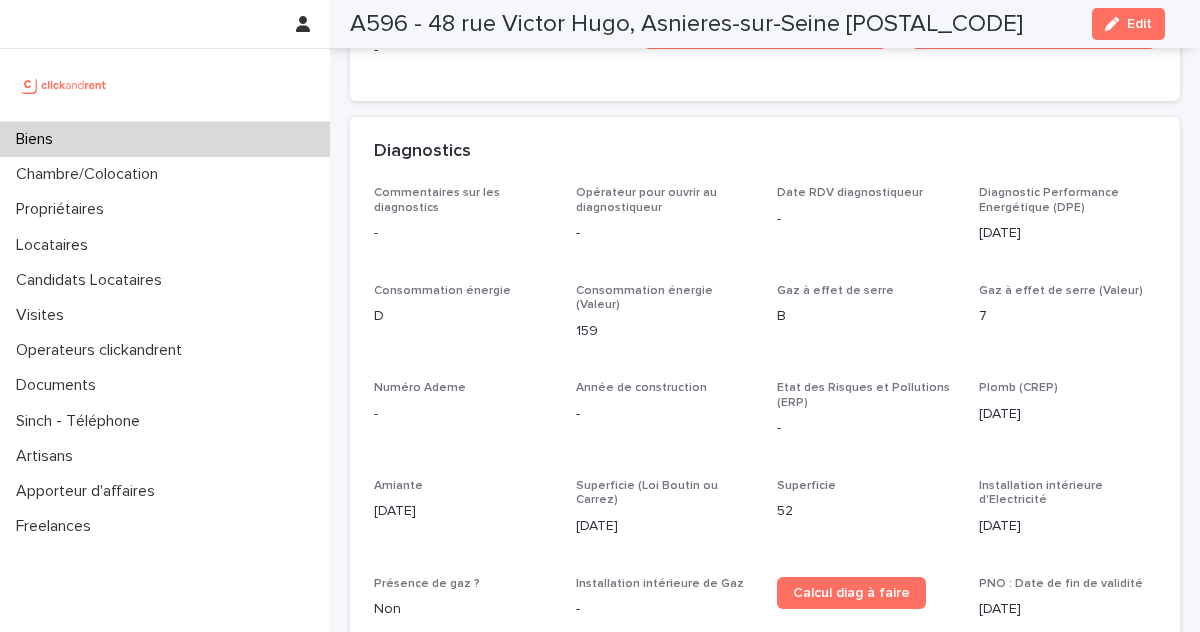 scroll, scrollTop: 6562, scrollLeft: 0, axis: vertical 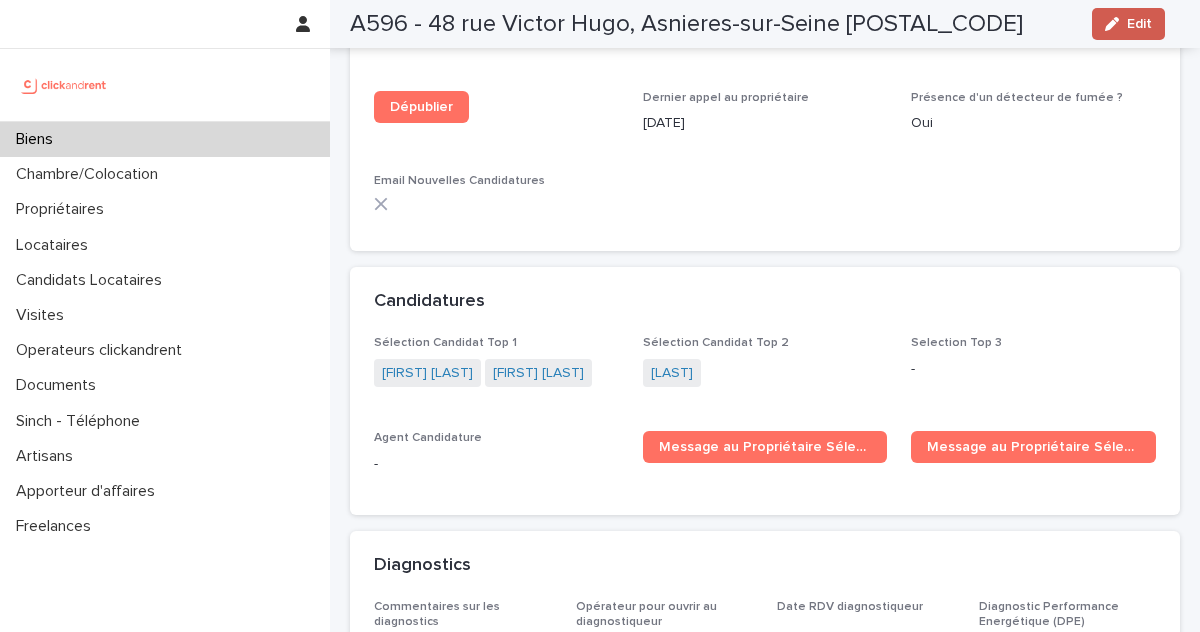 click 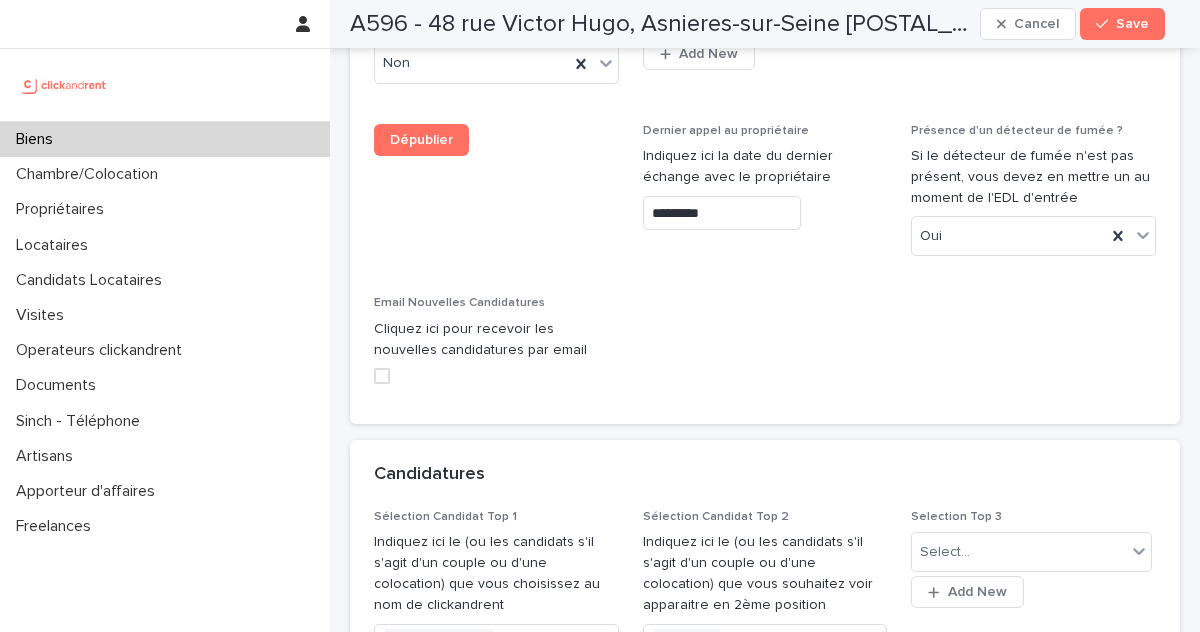 scroll, scrollTop: 10369, scrollLeft: 0, axis: vertical 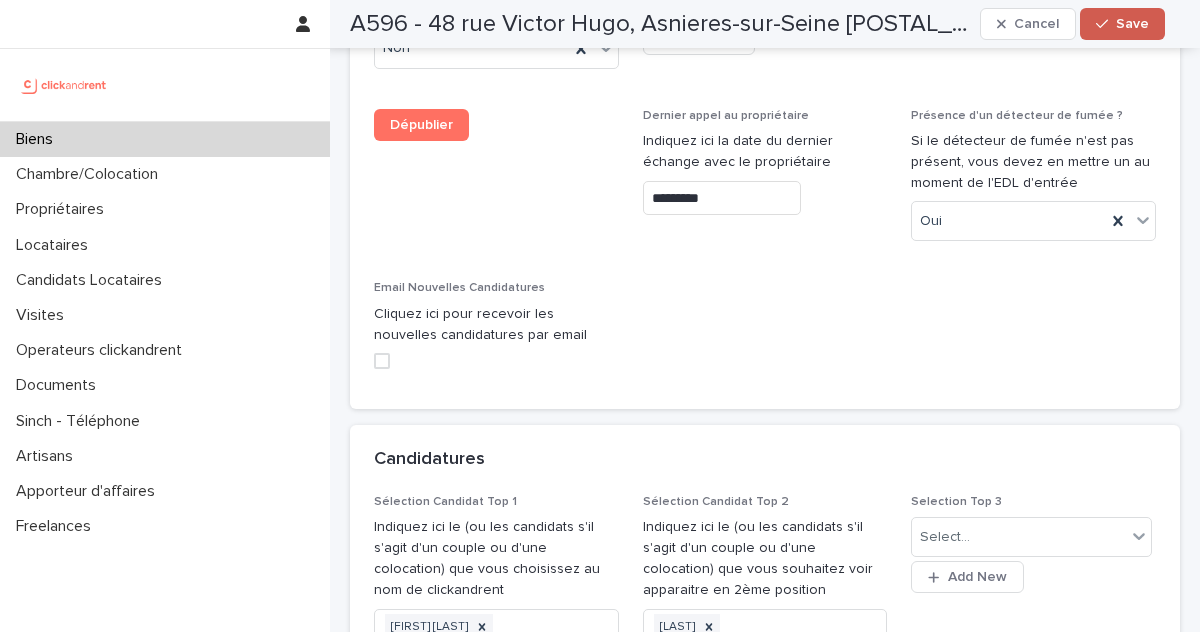 click on "Save" at bounding box center [1122, 24] 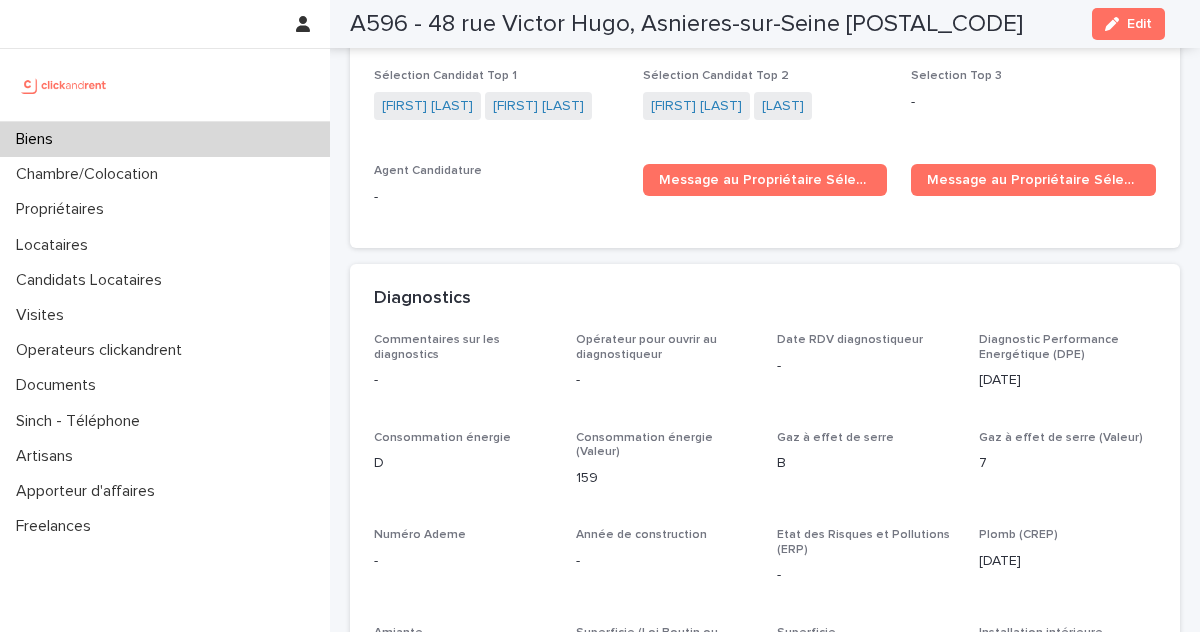 scroll, scrollTop: 6605, scrollLeft: 0, axis: vertical 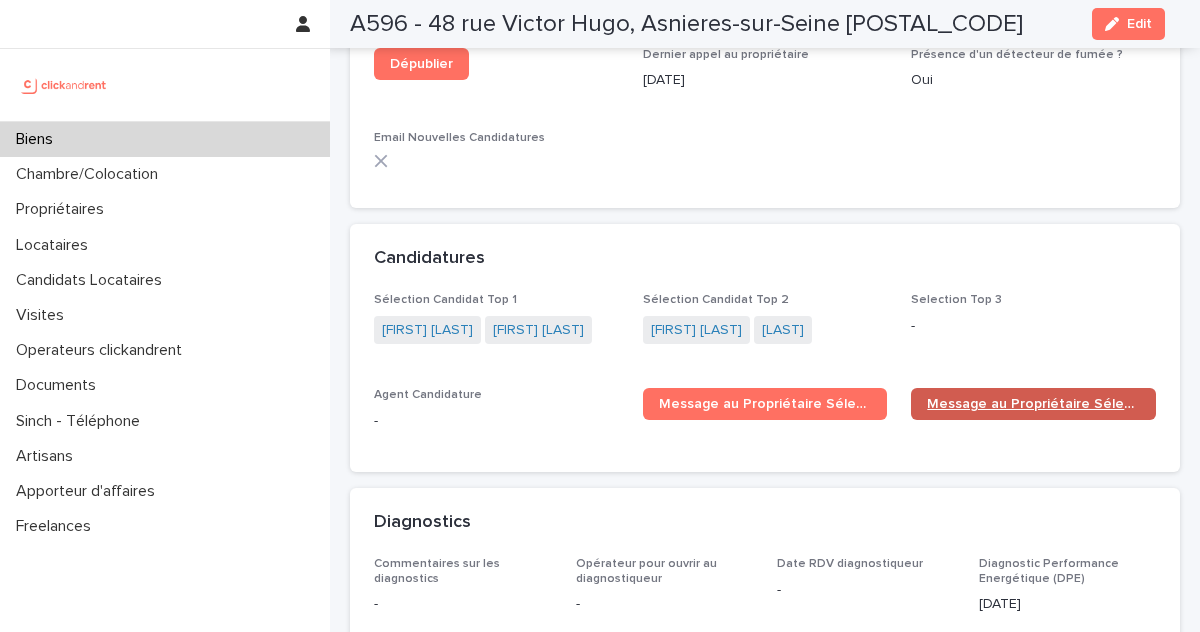 click on "Message au Propriétaire Sélection Top 2" at bounding box center (1033, 404) 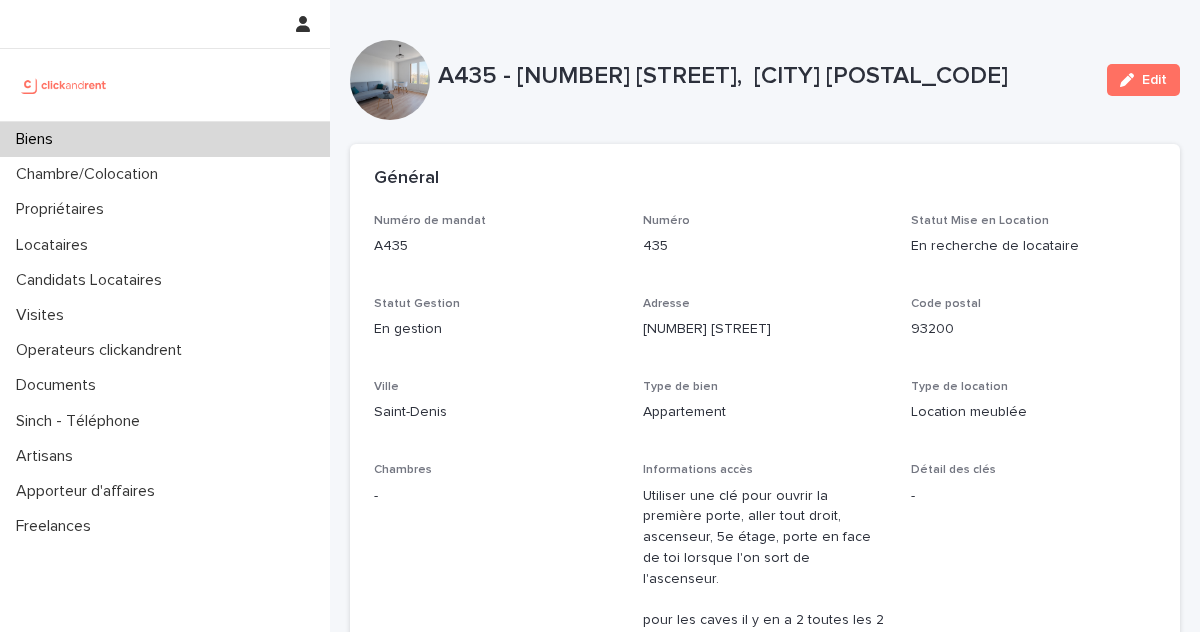 scroll, scrollTop: 0, scrollLeft: 0, axis: both 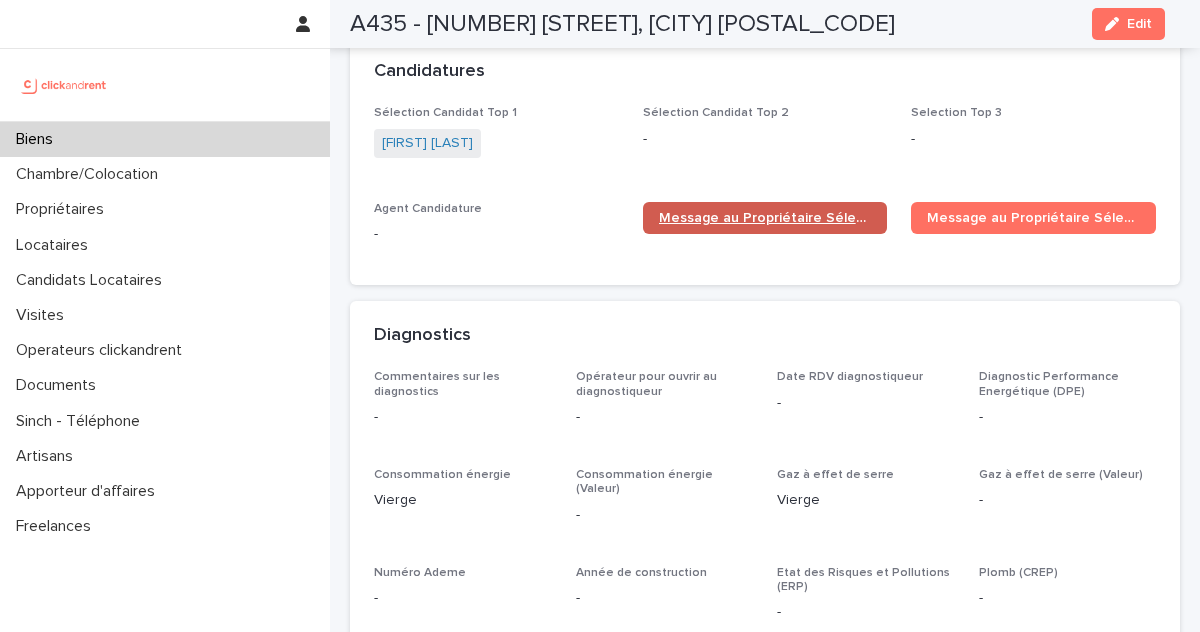 click on "Message au Propriétaire Sélection Top 1" at bounding box center (765, 218) 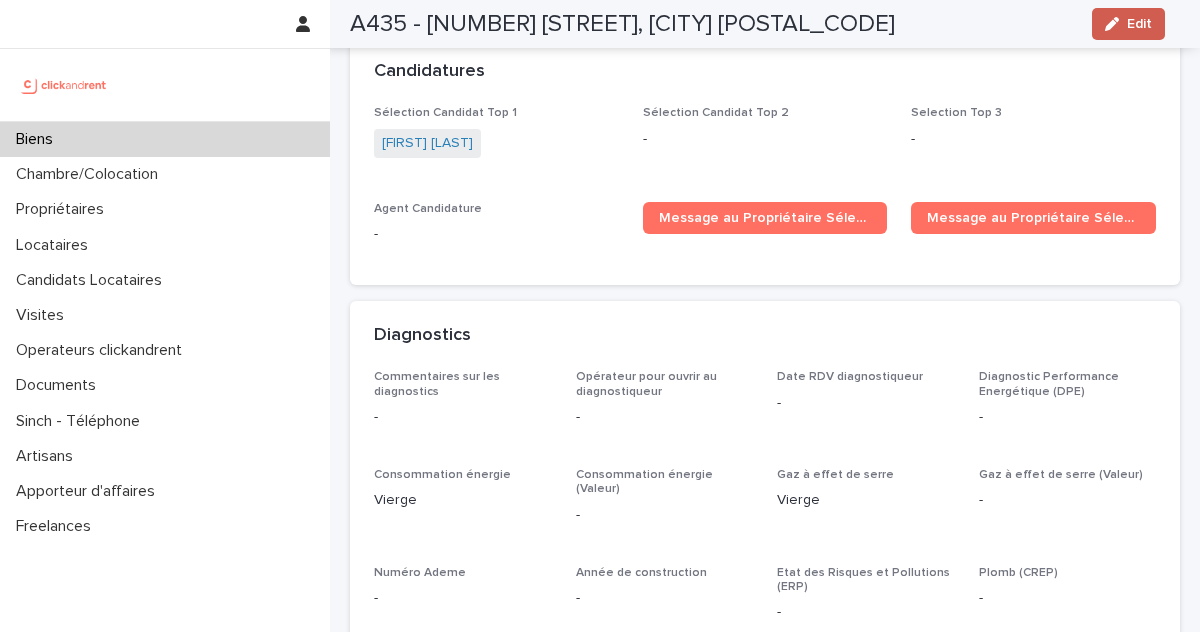 click 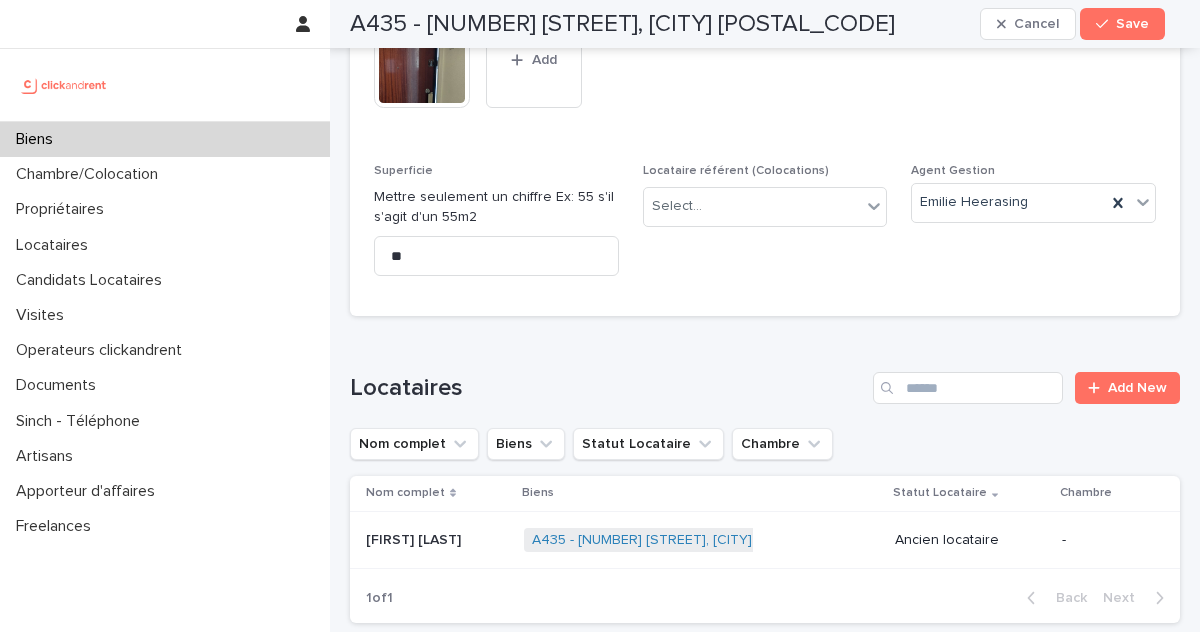 scroll, scrollTop: 978, scrollLeft: 0, axis: vertical 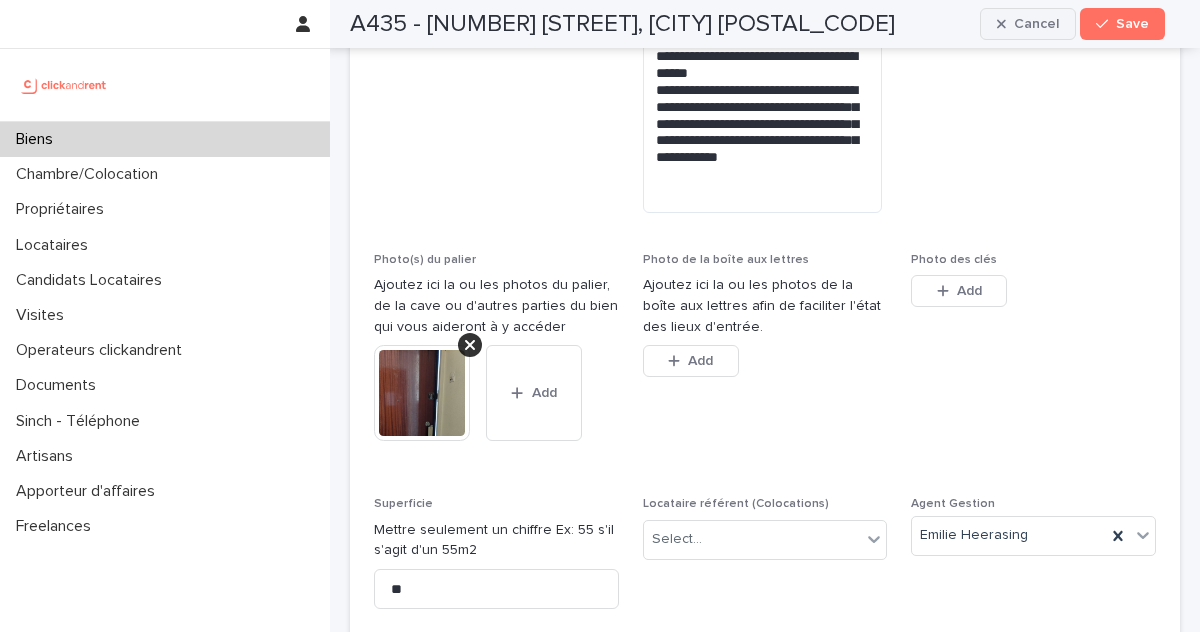 click on "Cancel" at bounding box center [1036, 24] 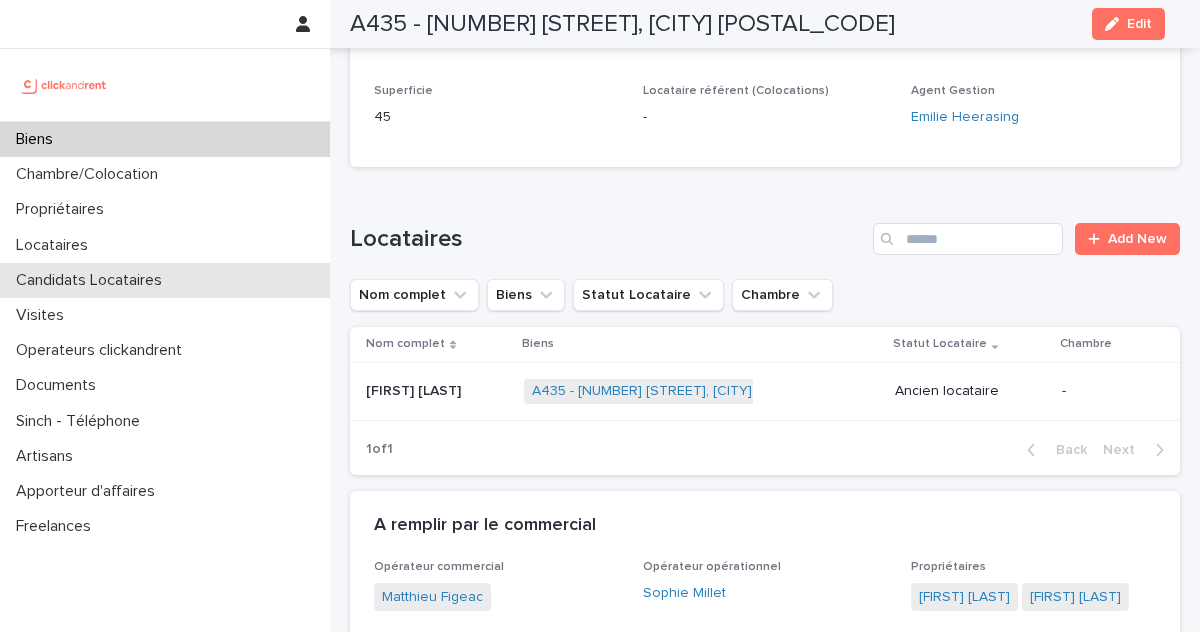 click on "Candidats Locataires" at bounding box center [93, 280] 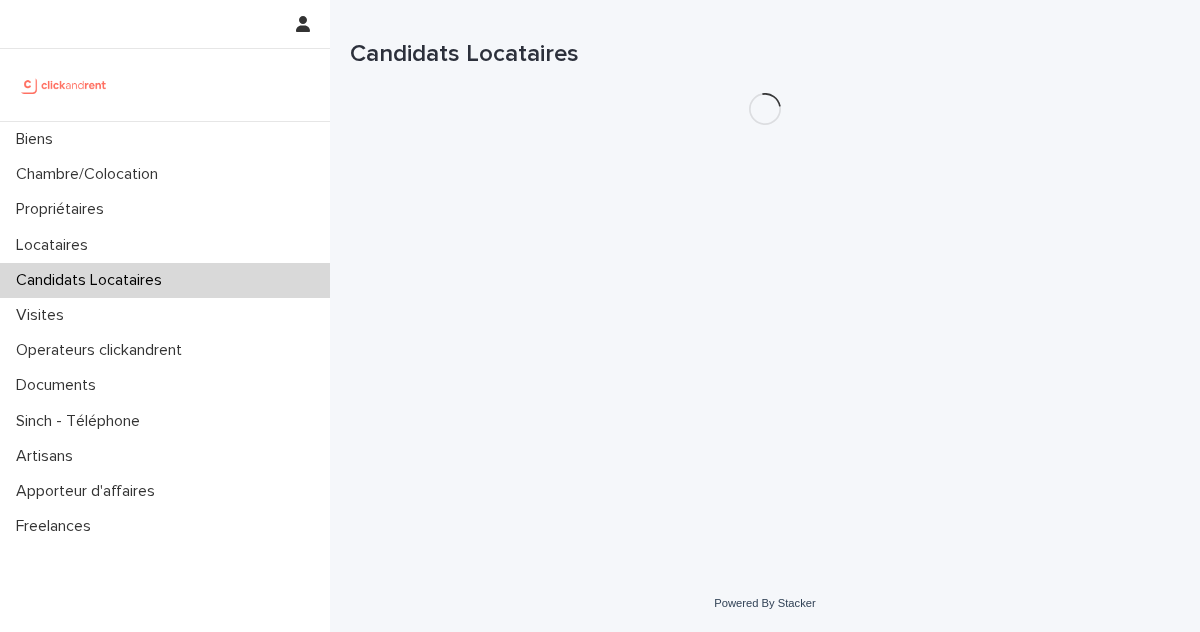 scroll, scrollTop: 0, scrollLeft: 0, axis: both 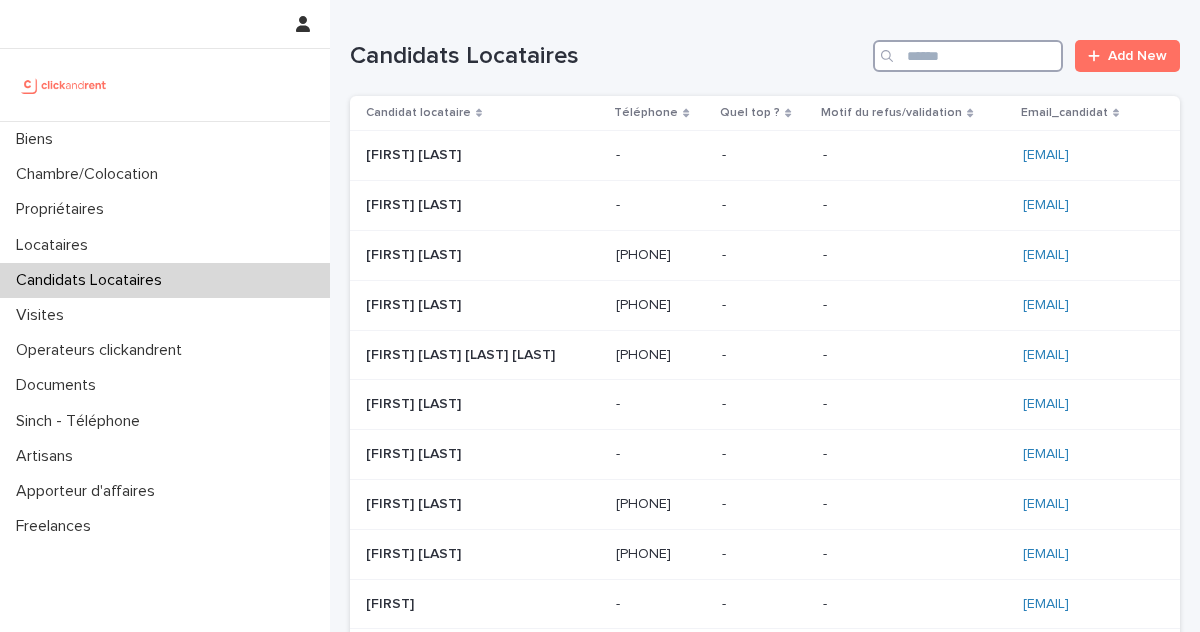 click at bounding box center (968, 56) 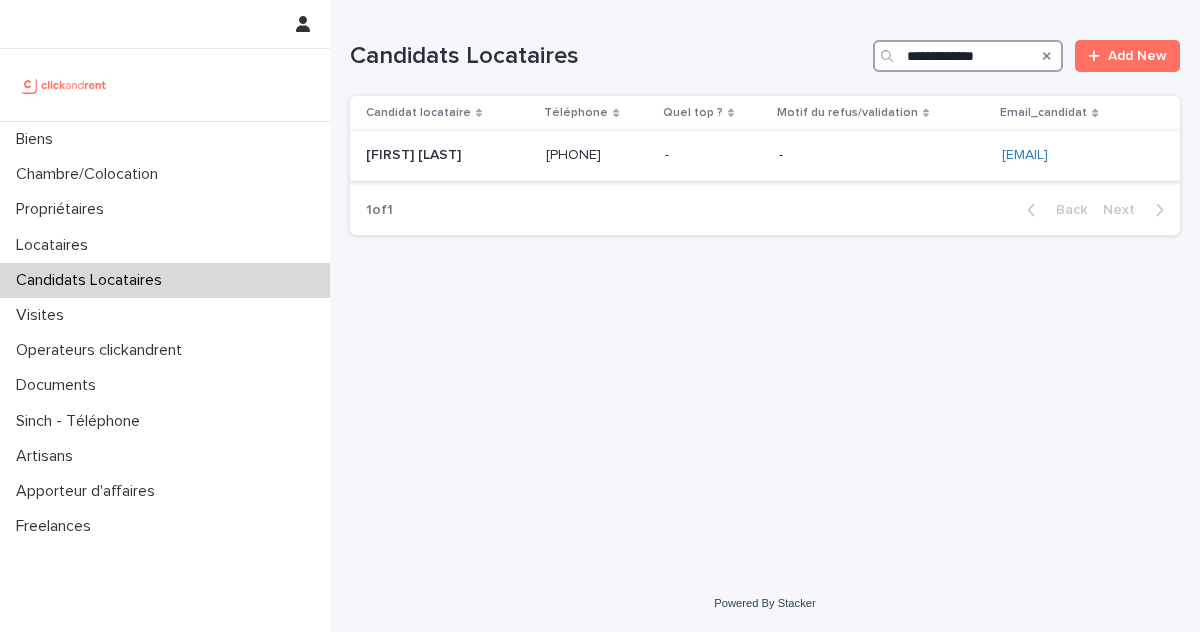type on "**********" 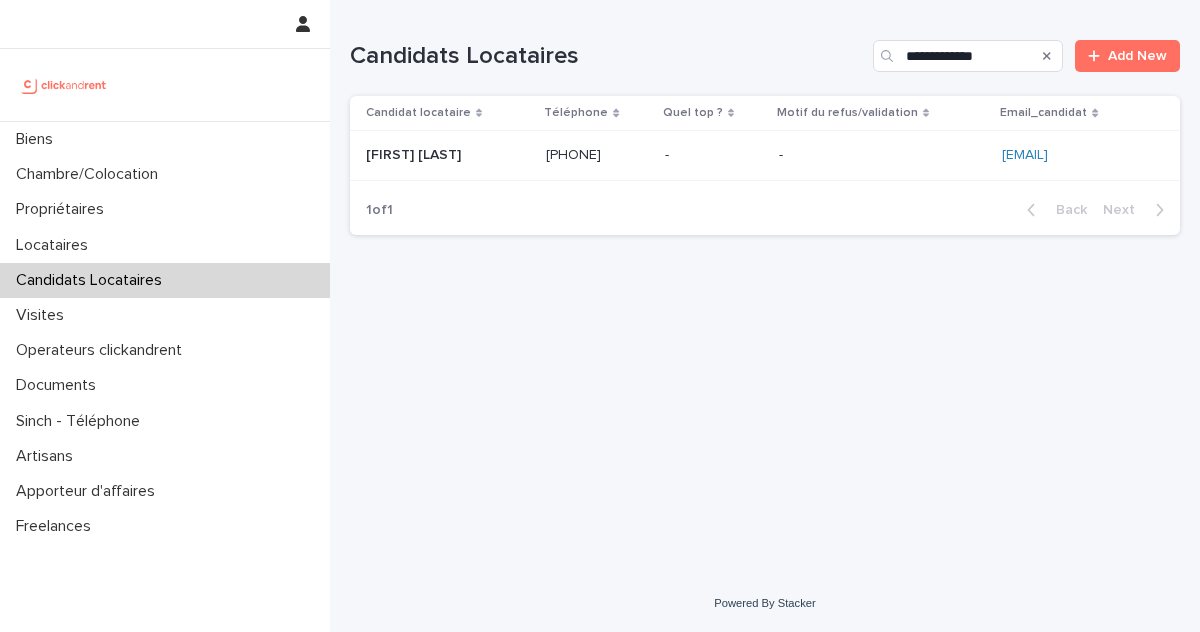 click on "[PHONE] [PHONE]" at bounding box center (597, 156) 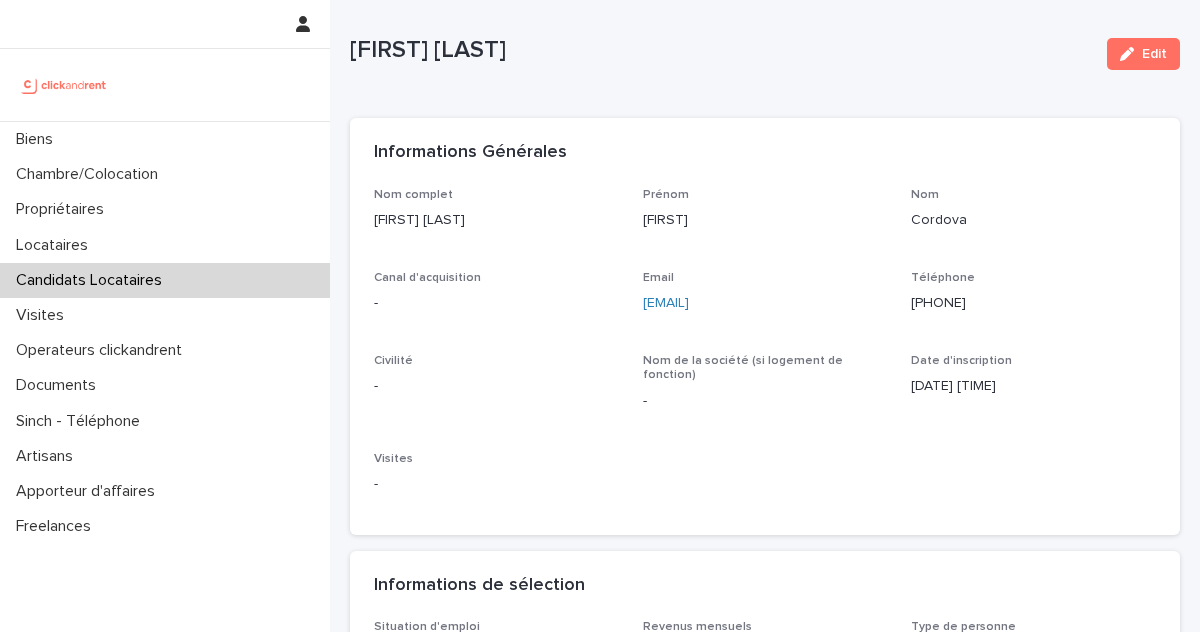 scroll, scrollTop: 41, scrollLeft: 0, axis: vertical 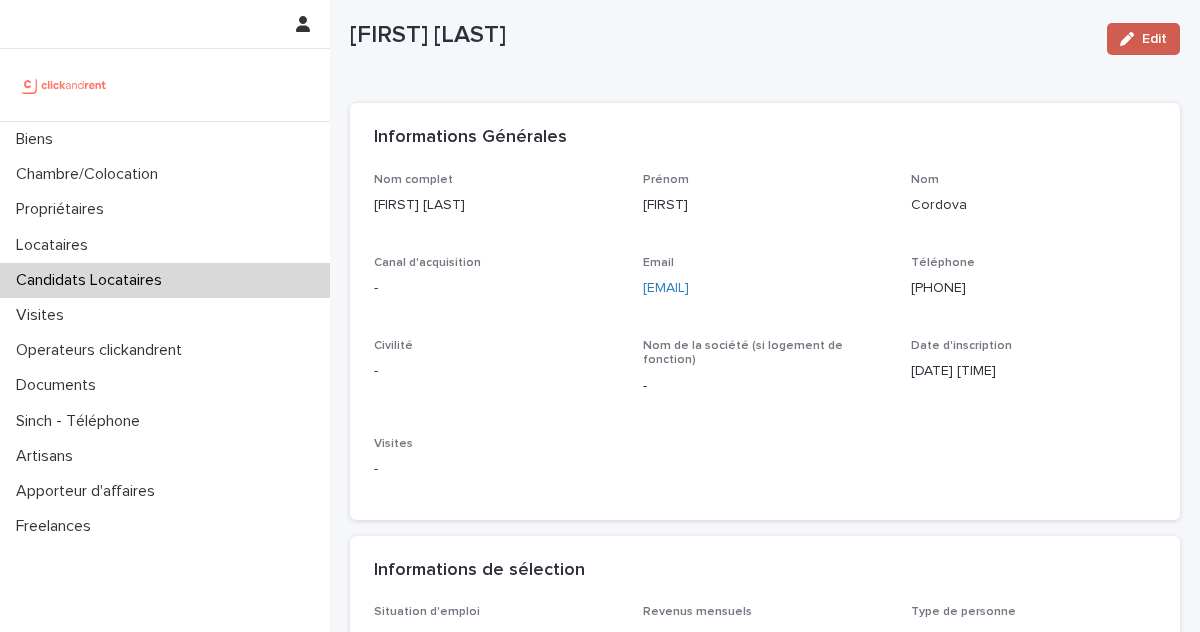 click on "Edit" at bounding box center (1143, 39) 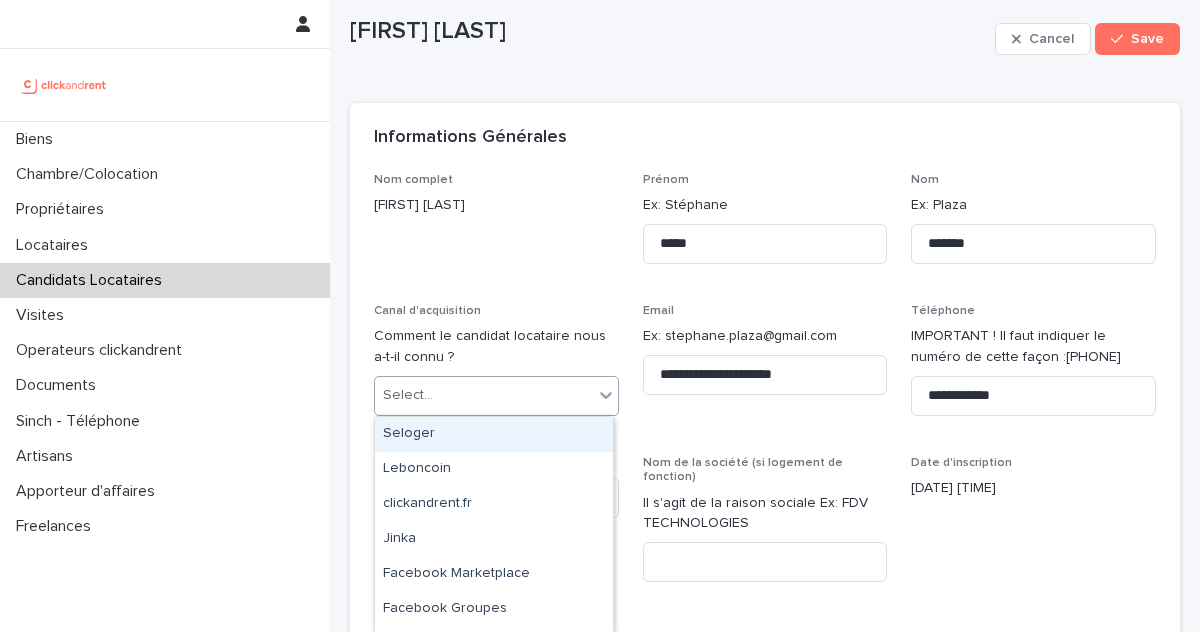 click on "Select..." at bounding box center (484, 395) 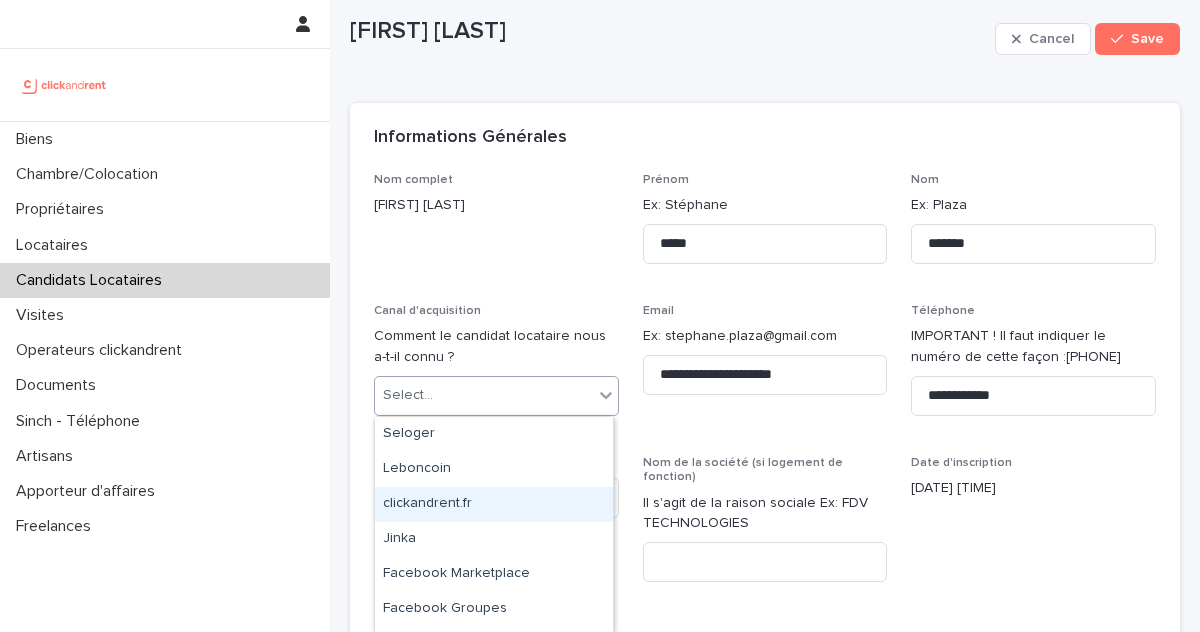click on "clickandrent.fr" at bounding box center (494, 504) 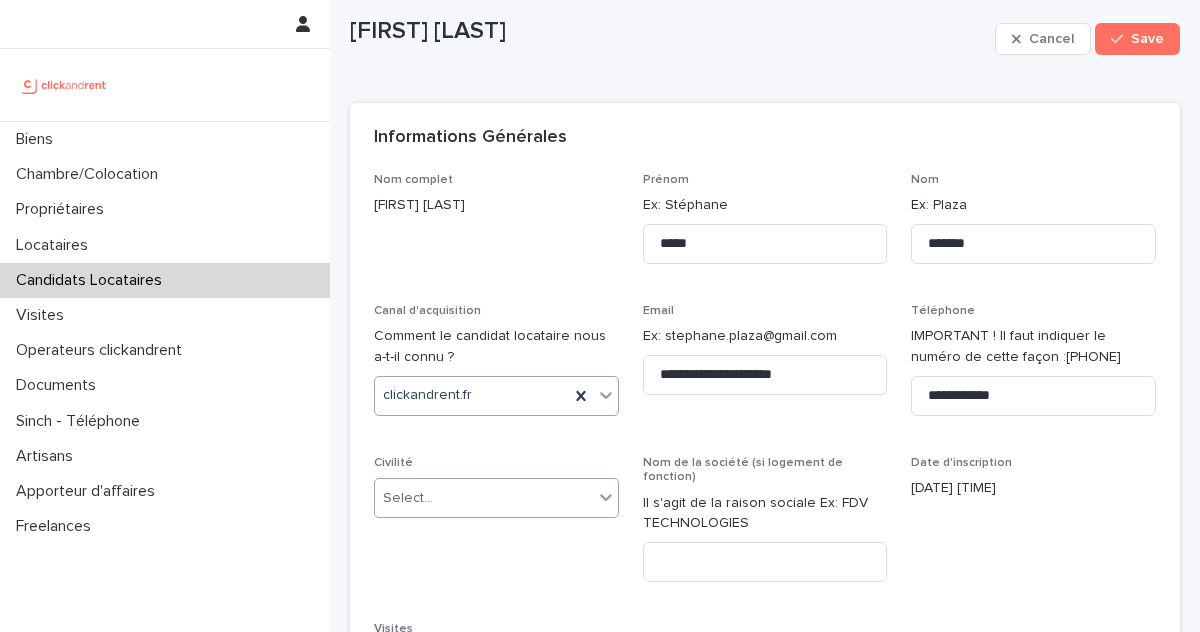 click on "Select..." at bounding box center (484, 498) 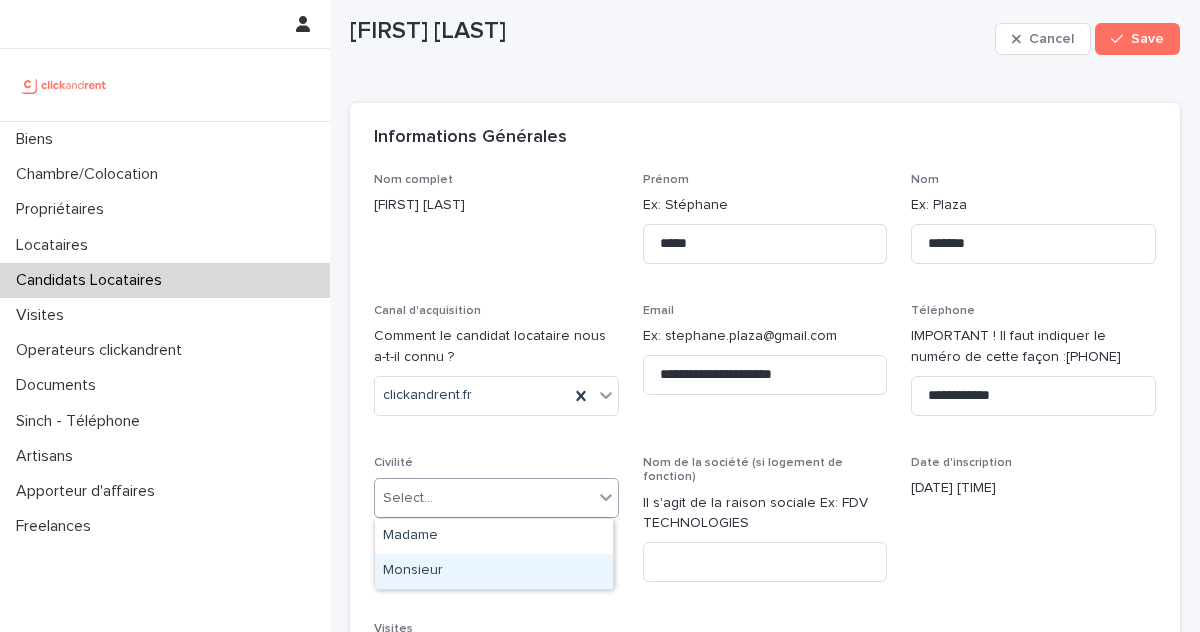 click on "Monsieur" at bounding box center (494, 571) 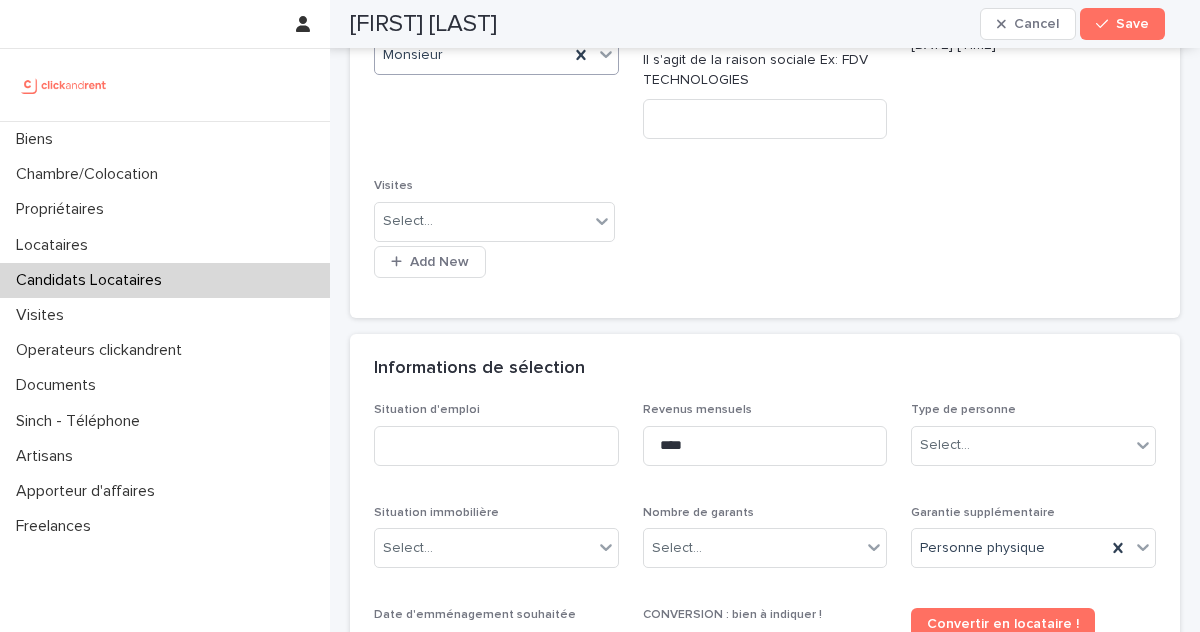 scroll, scrollTop: 740, scrollLeft: 0, axis: vertical 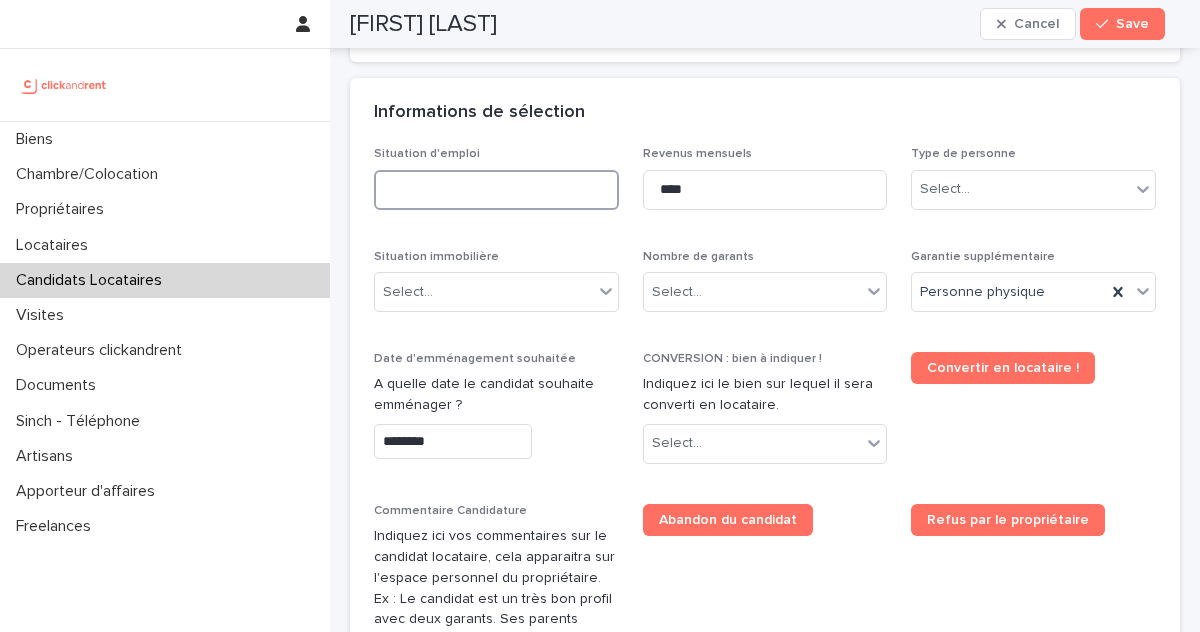 click at bounding box center (496, 190) 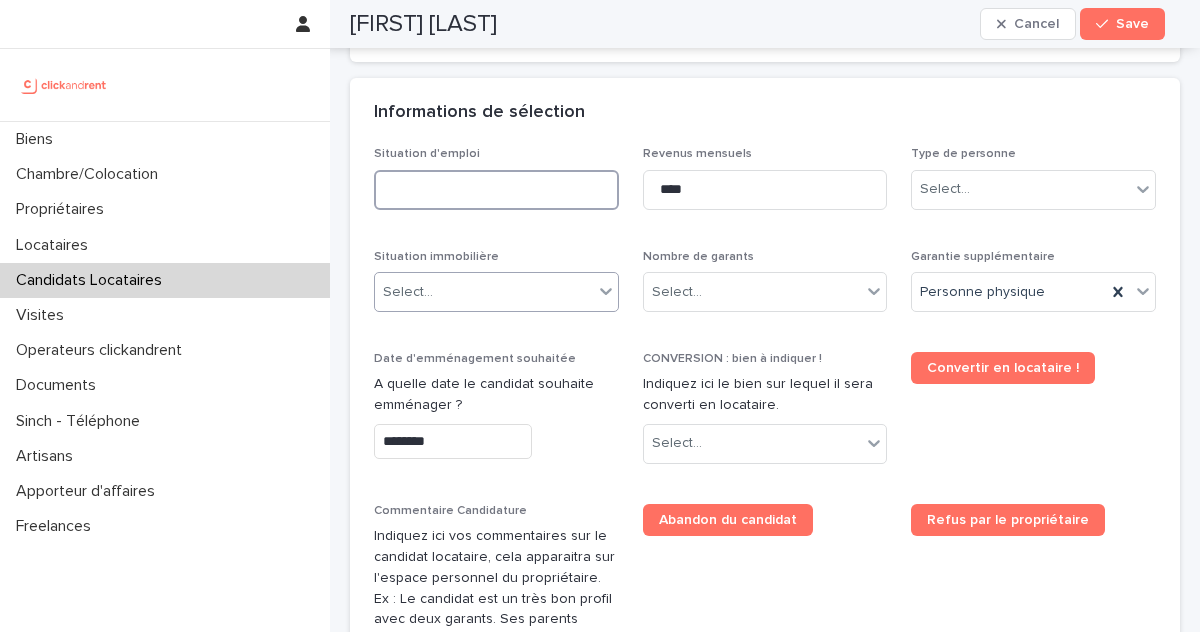 paste on "**********" 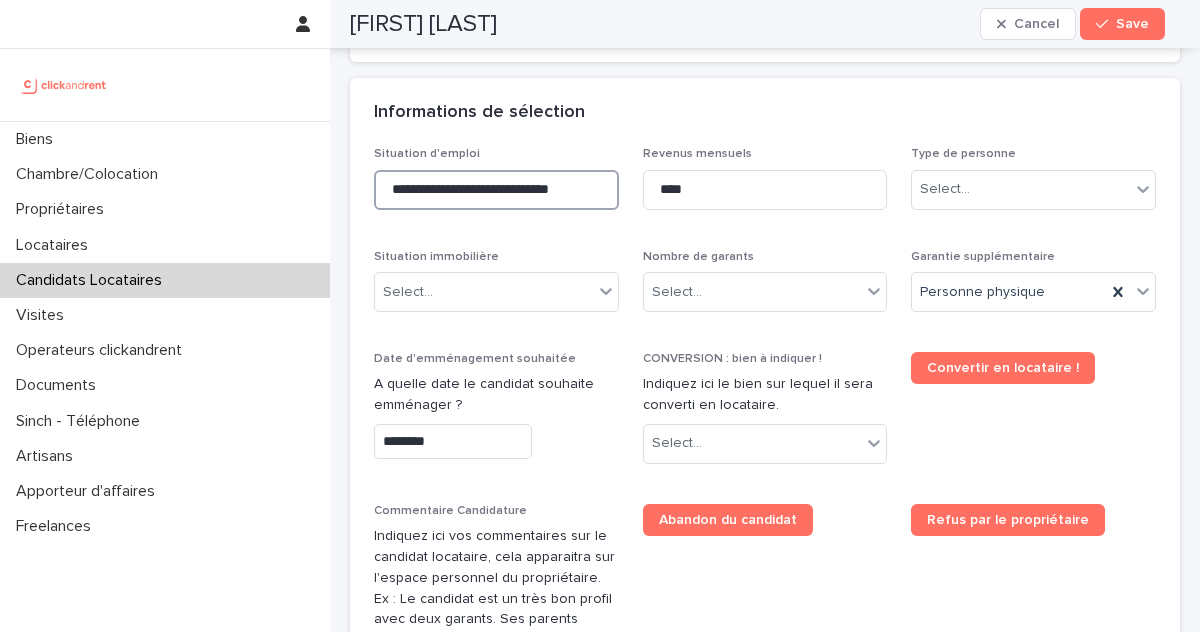 click on "**********" at bounding box center [496, 190] 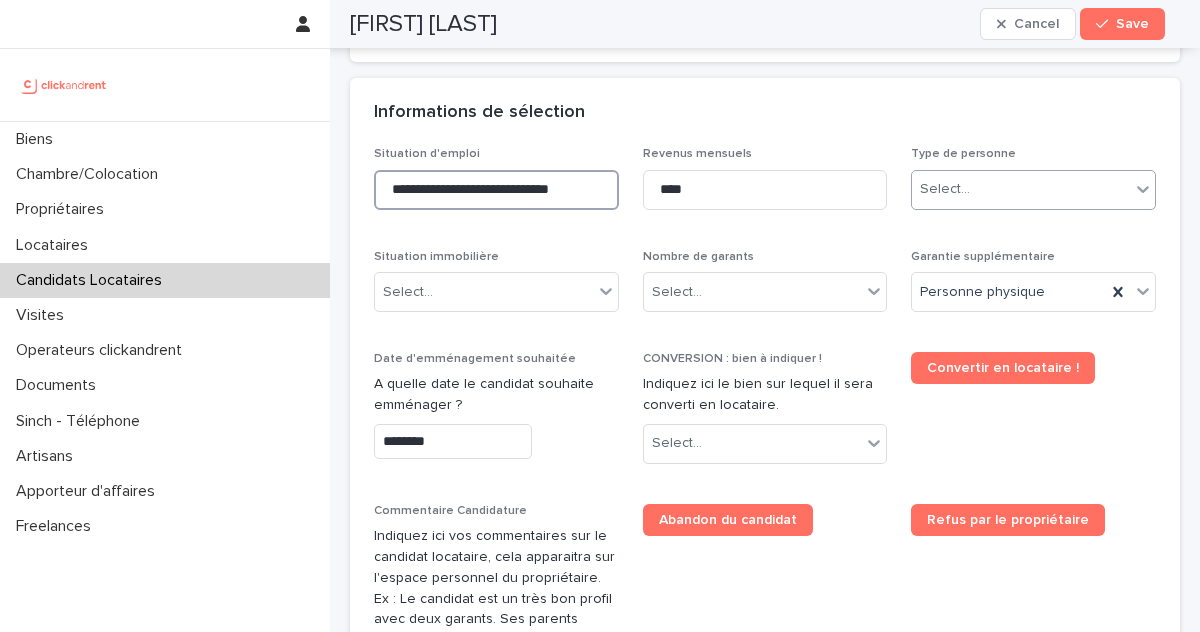 type on "**********" 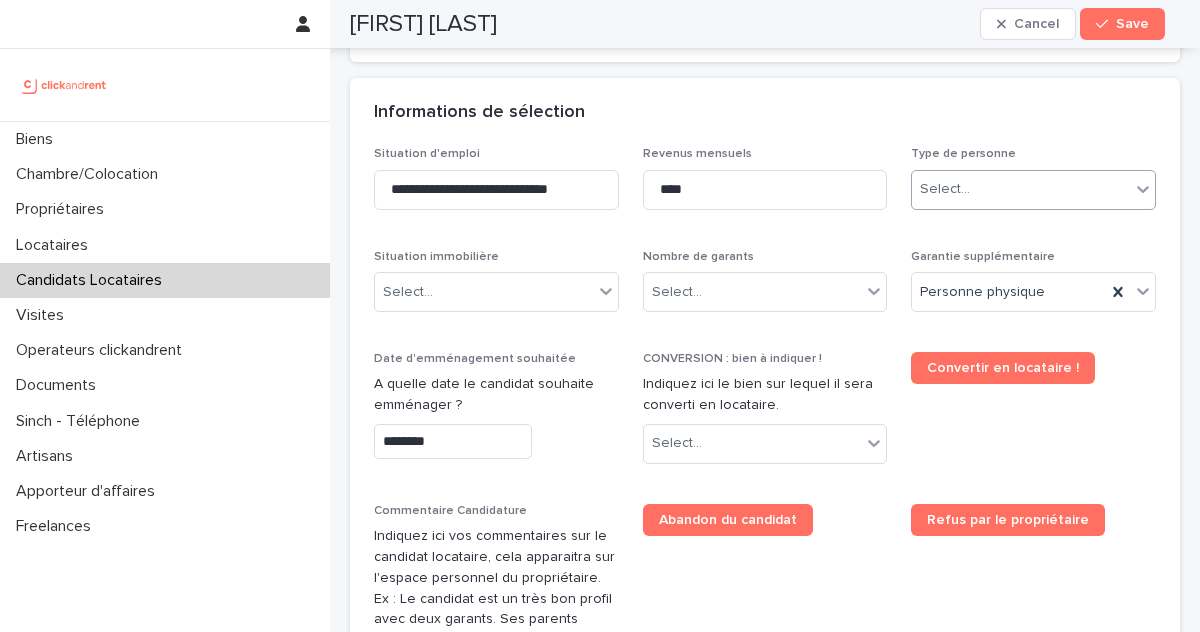 click on "Select..." at bounding box center [945, 189] 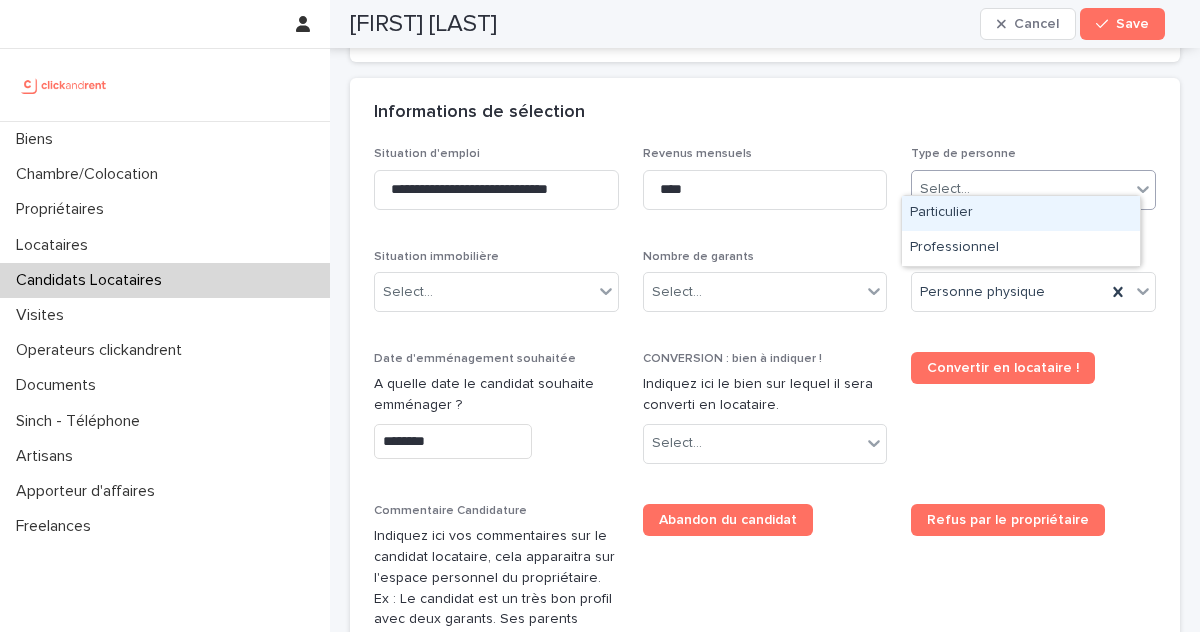 click on "Particulier" at bounding box center [1021, 213] 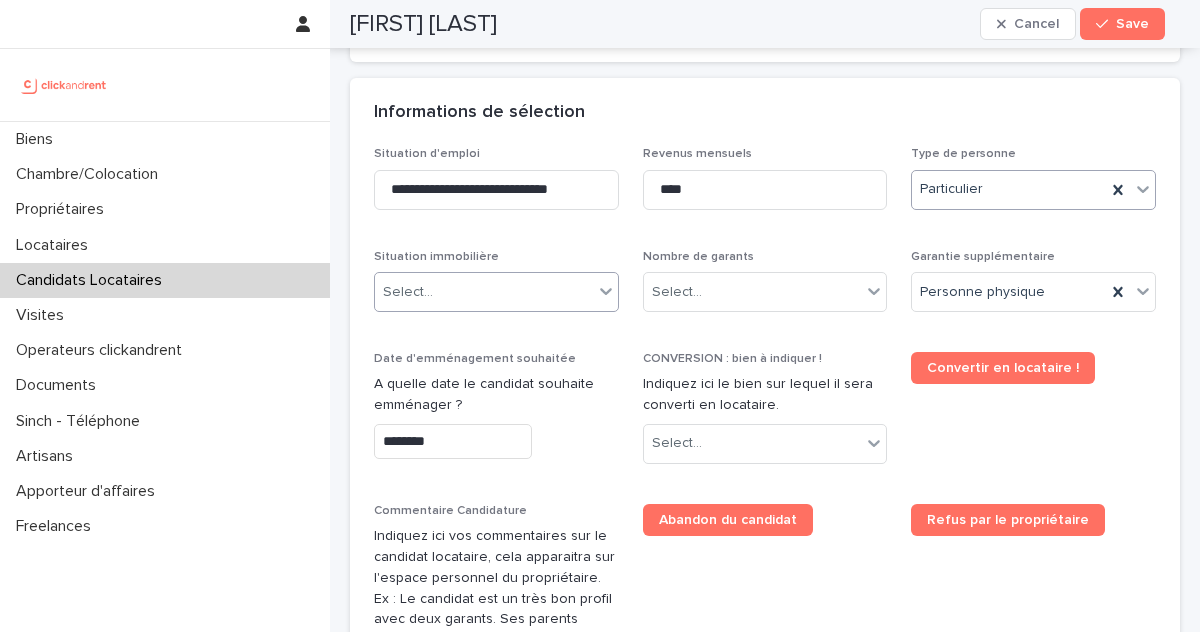 click on "Select..." at bounding box center [484, 292] 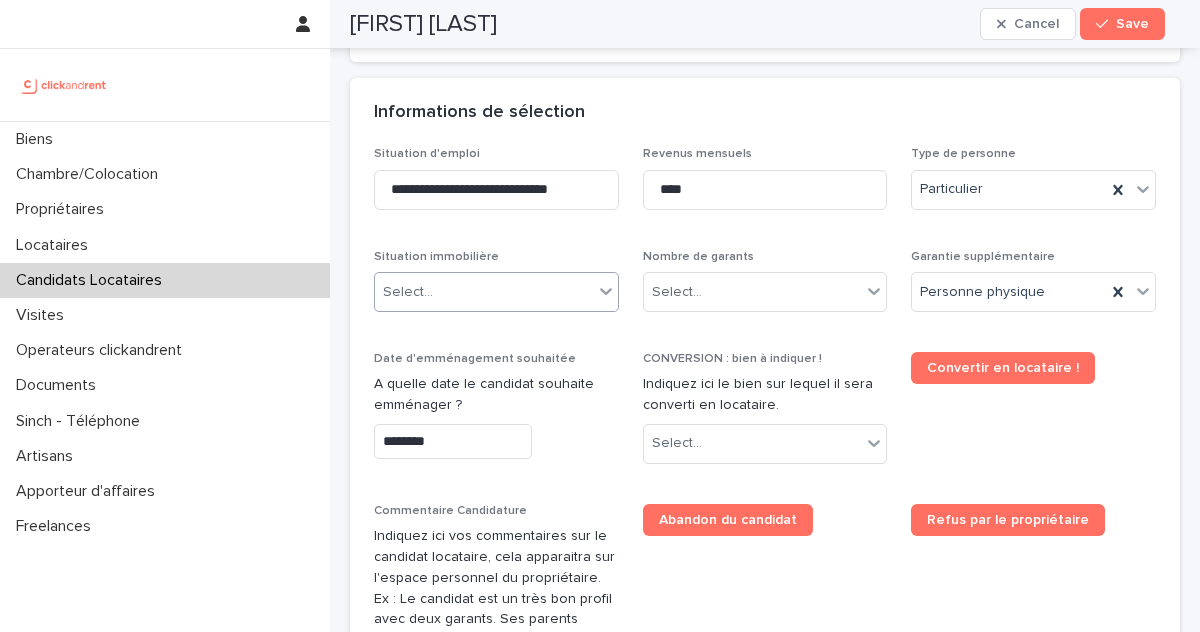 click on "Candidats Locataires" at bounding box center [93, 280] 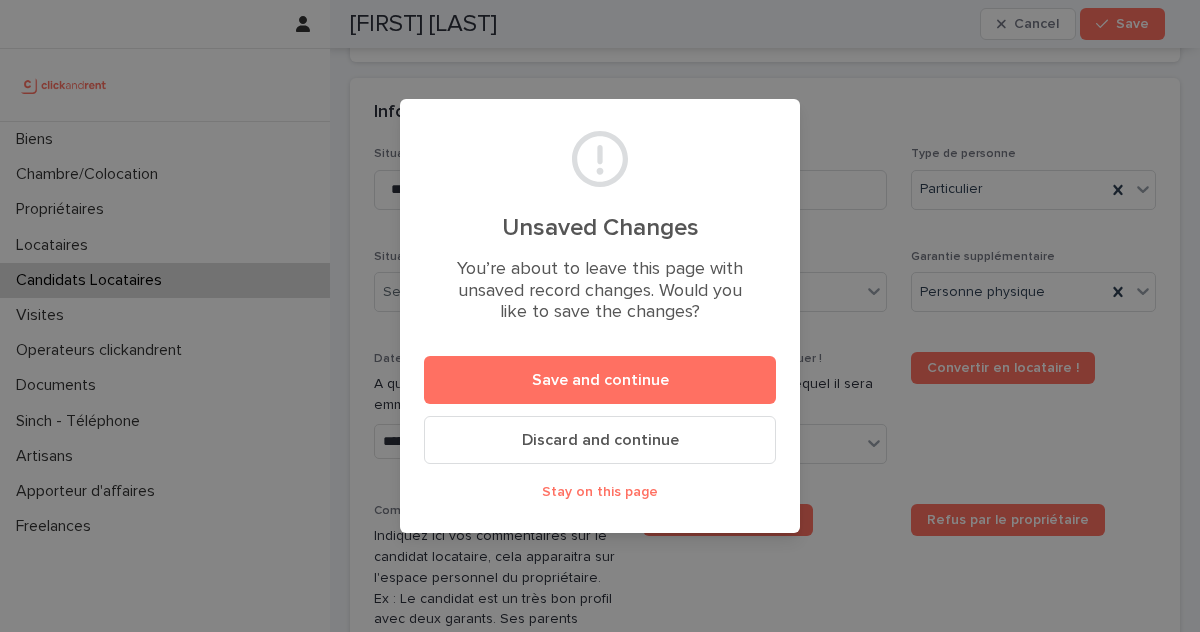 click on "Discard and continue" at bounding box center [600, 440] 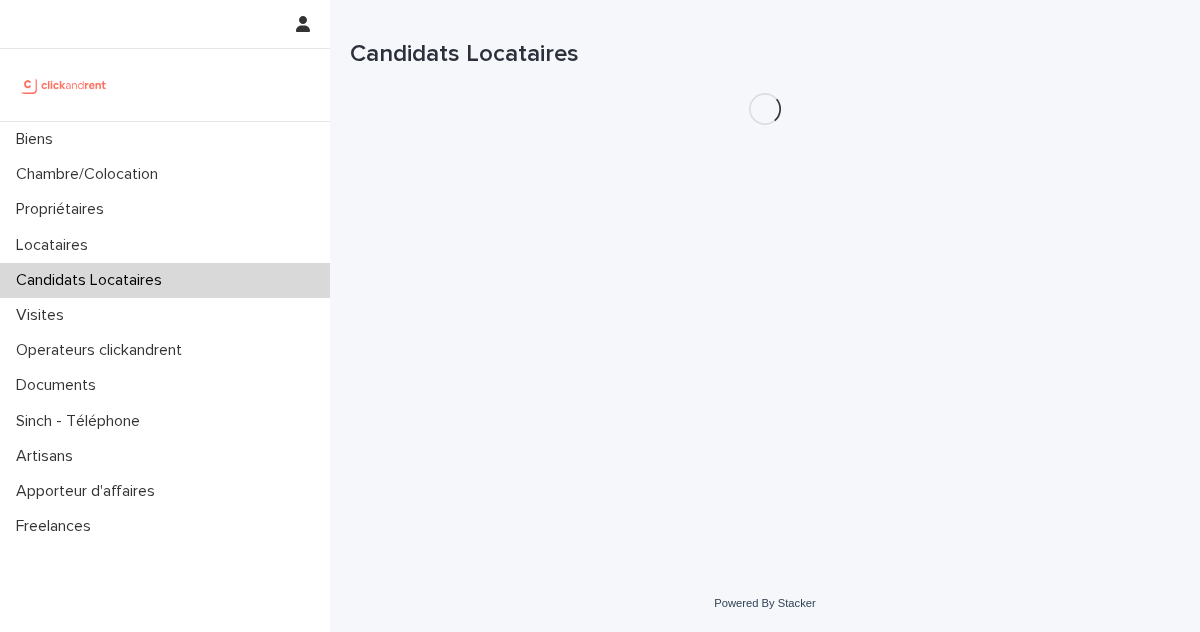 scroll, scrollTop: 0, scrollLeft: 0, axis: both 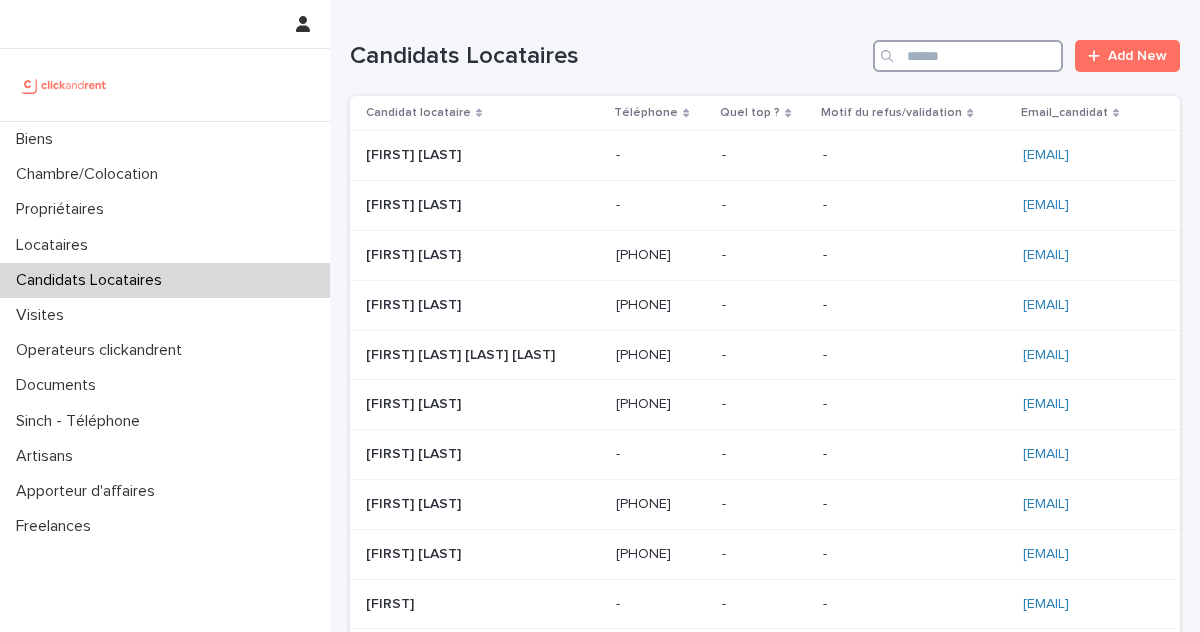 click at bounding box center [968, 56] 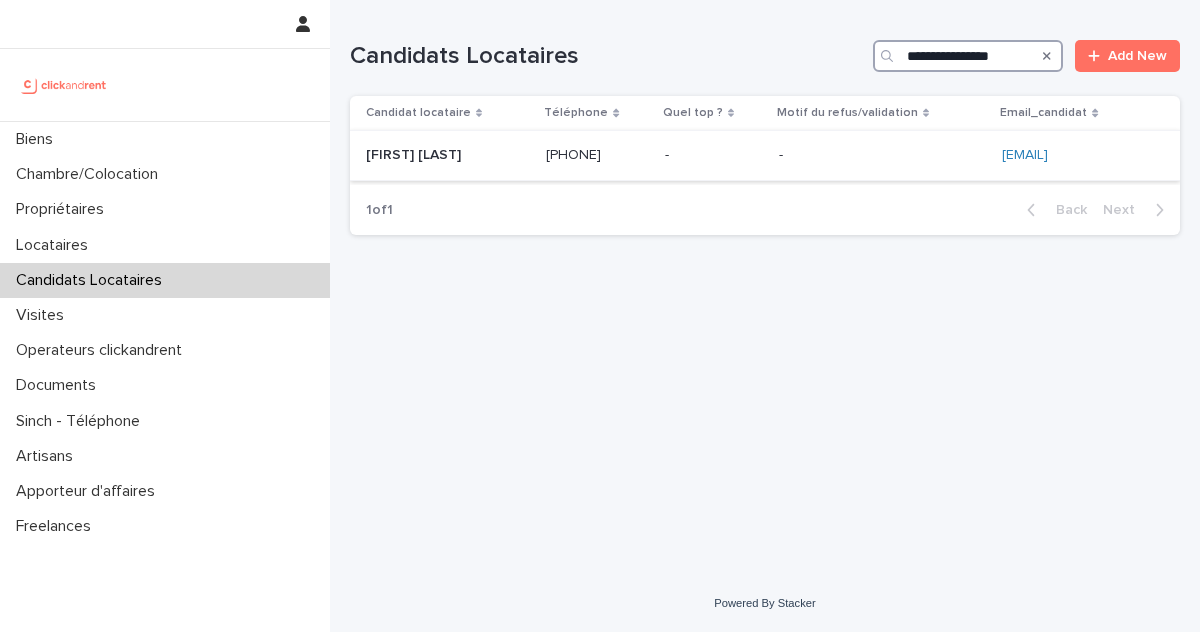type on "**********" 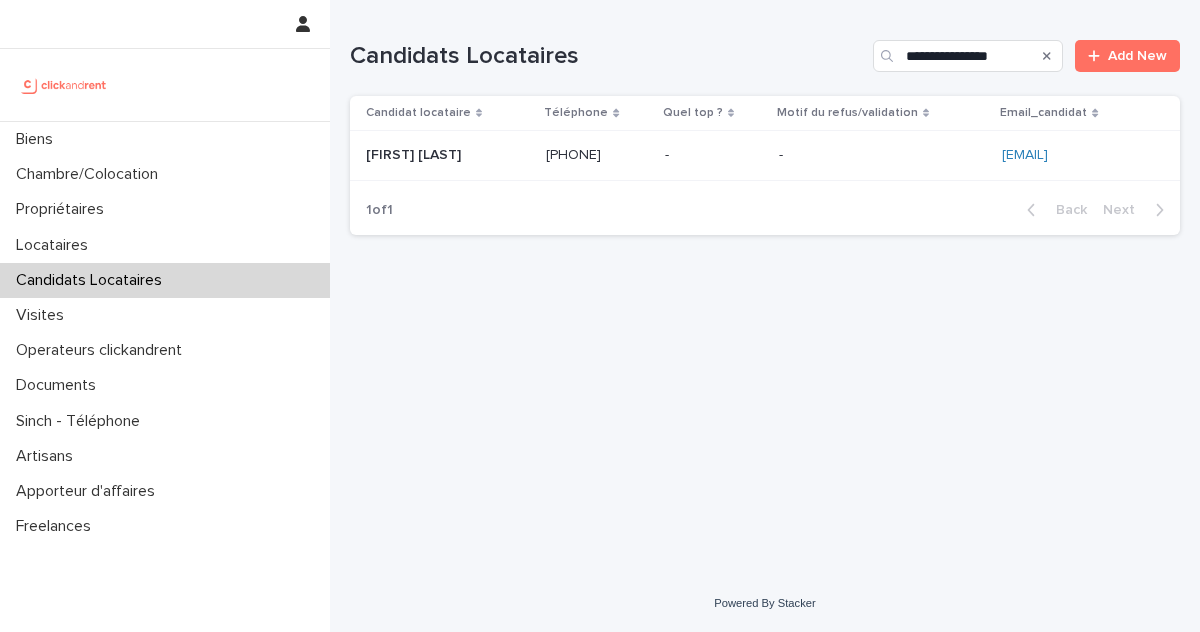 click on "[FIRST] [LAST]" at bounding box center (415, 153) 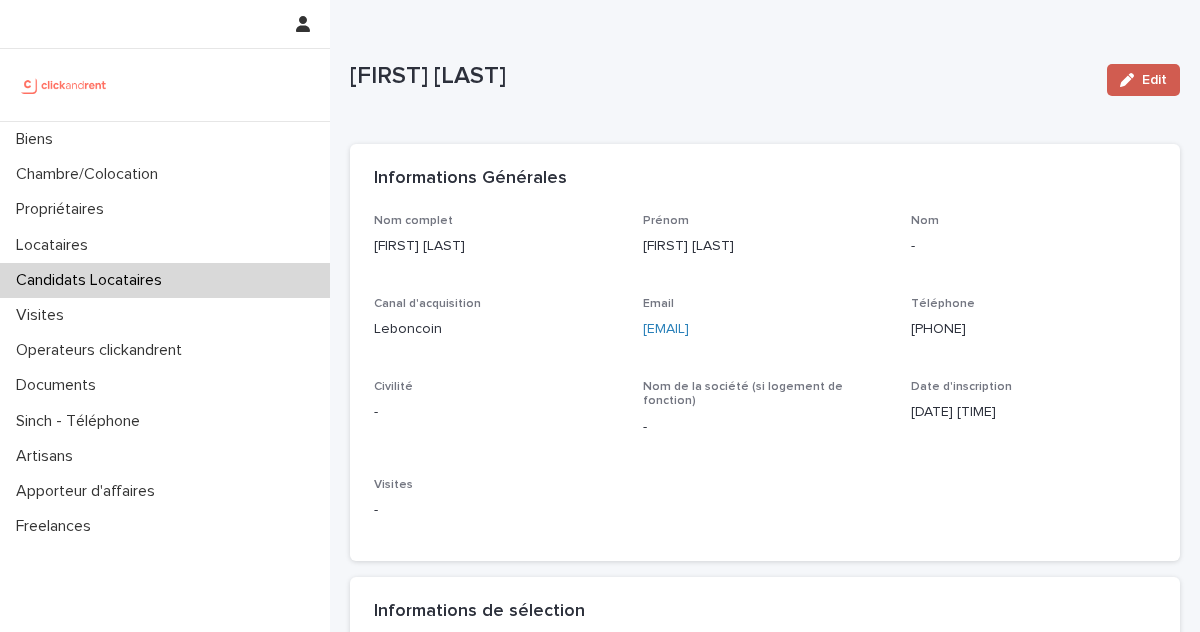 click on "Edit" at bounding box center (1154, 80) 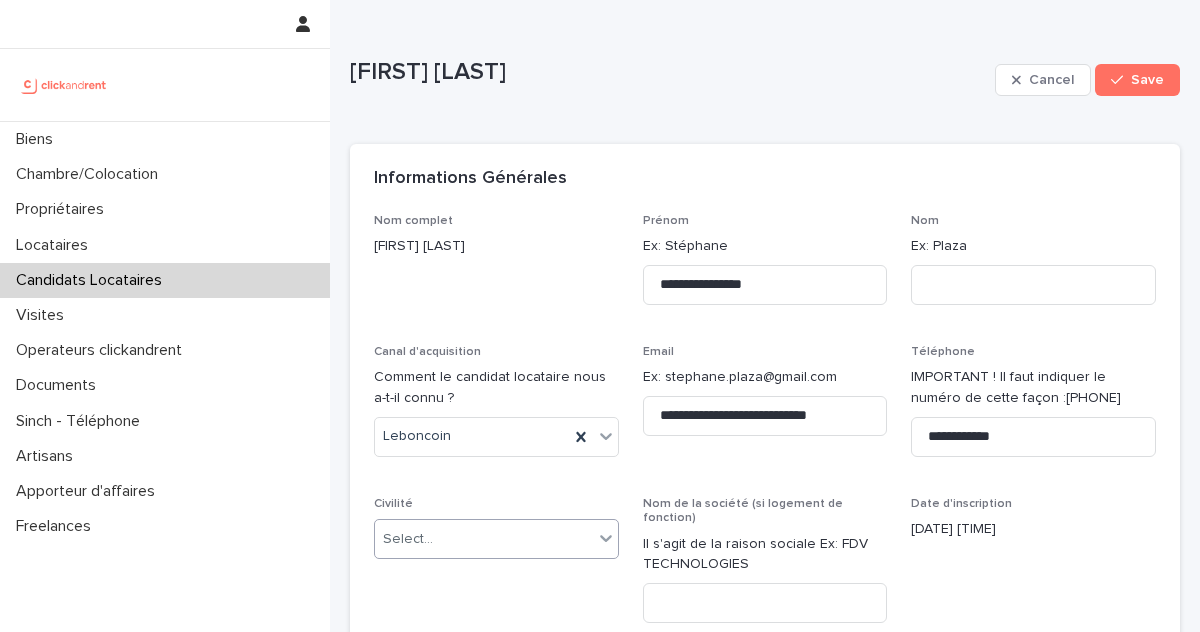 click on "Select..." at bounding box center (484, 539) 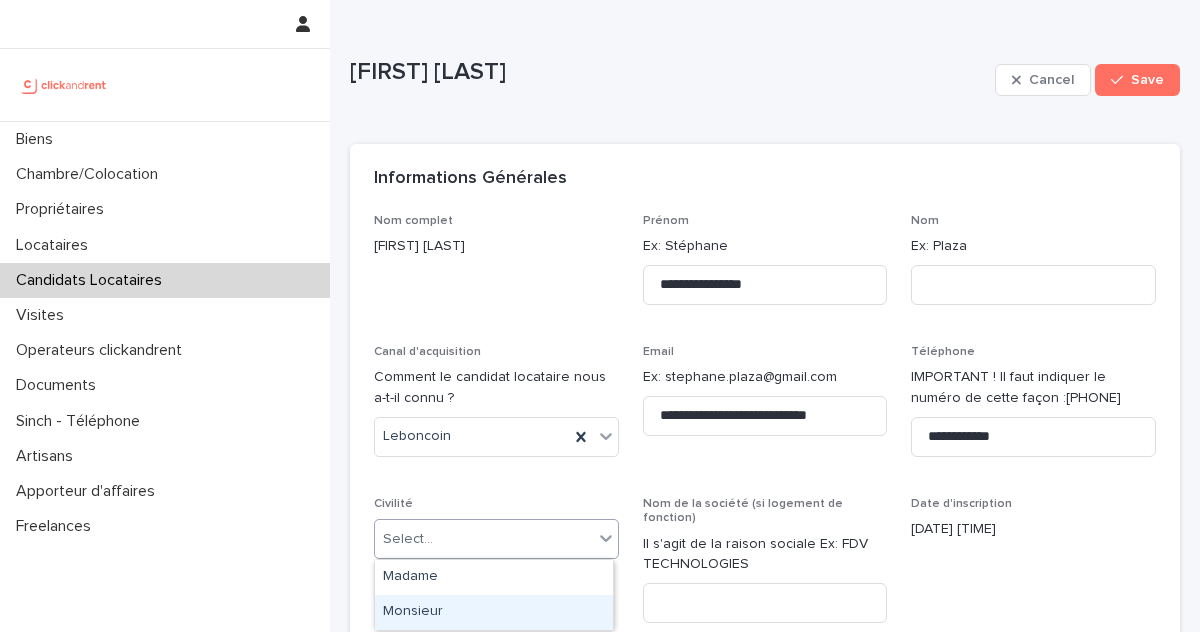 click on "Monsieur" at bounding box center [494, 612] 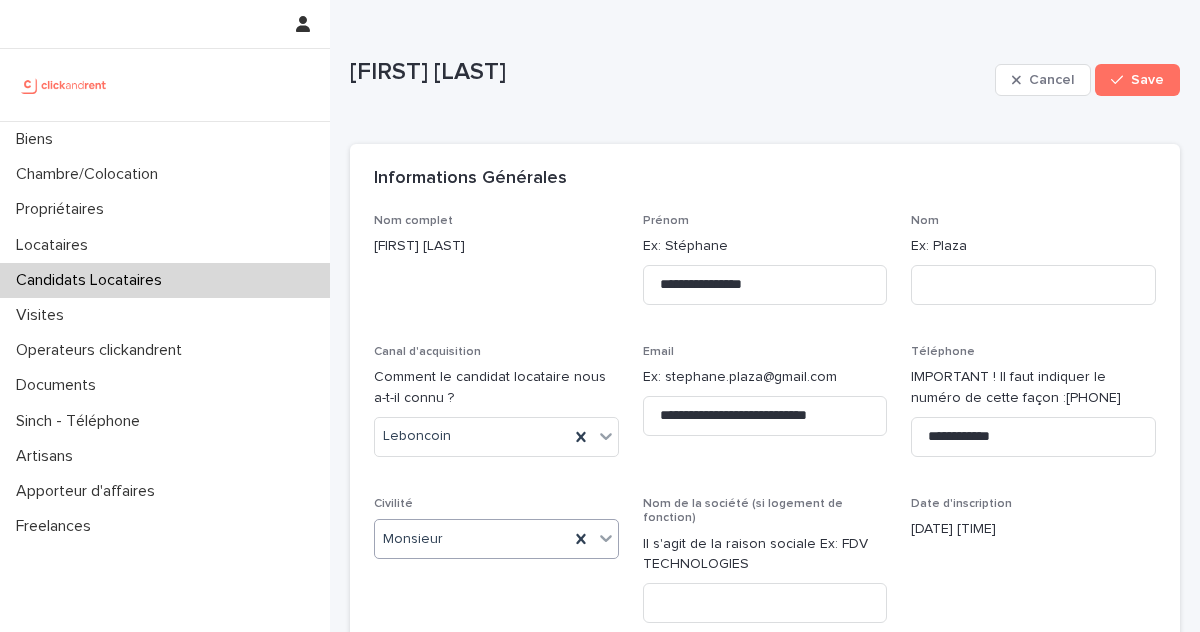click on "Monsieur" at bounding box center [472, 539] 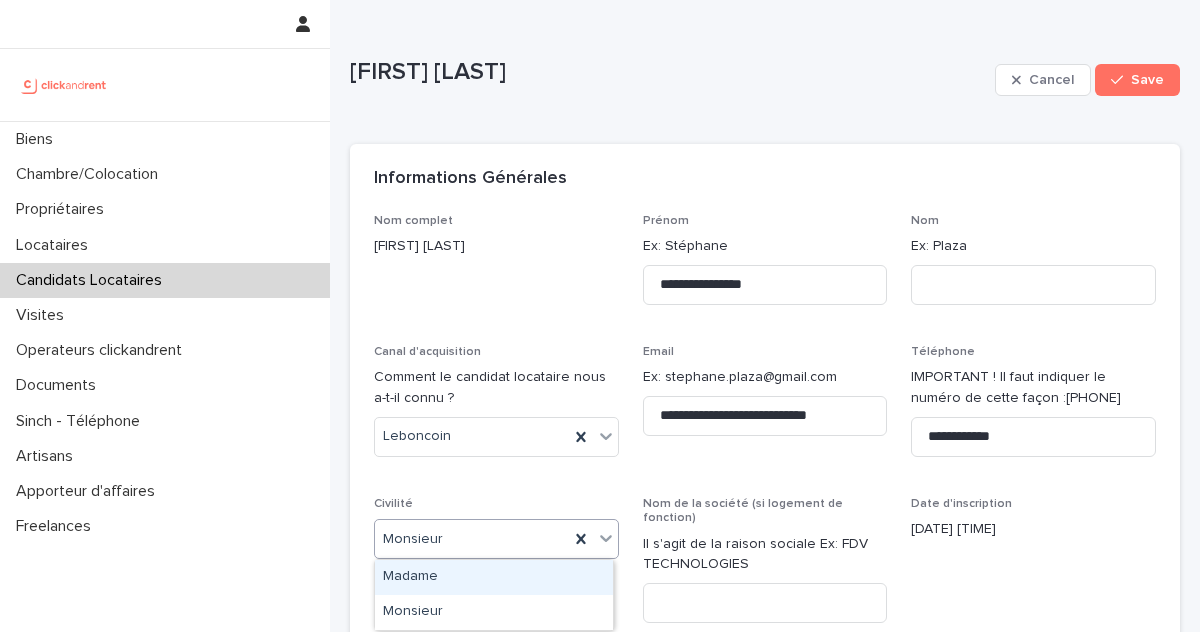 click on "Madame" at bounding box center (494, 577) 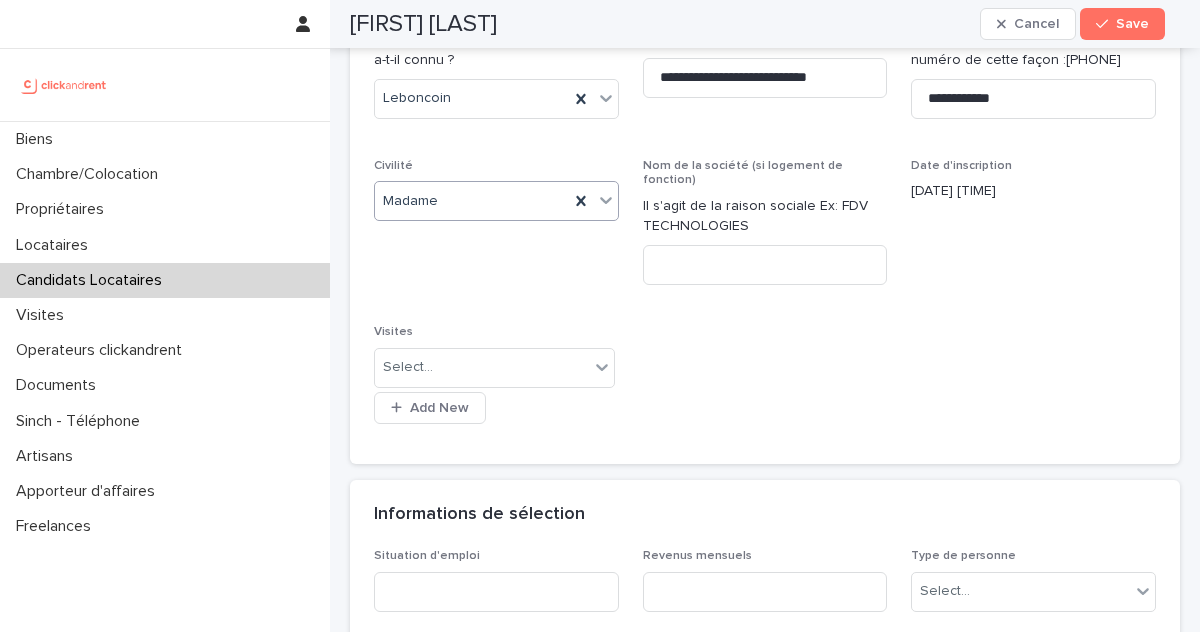 scroll, scrollTop: 507, scrollLeft: 0, axis: vertical 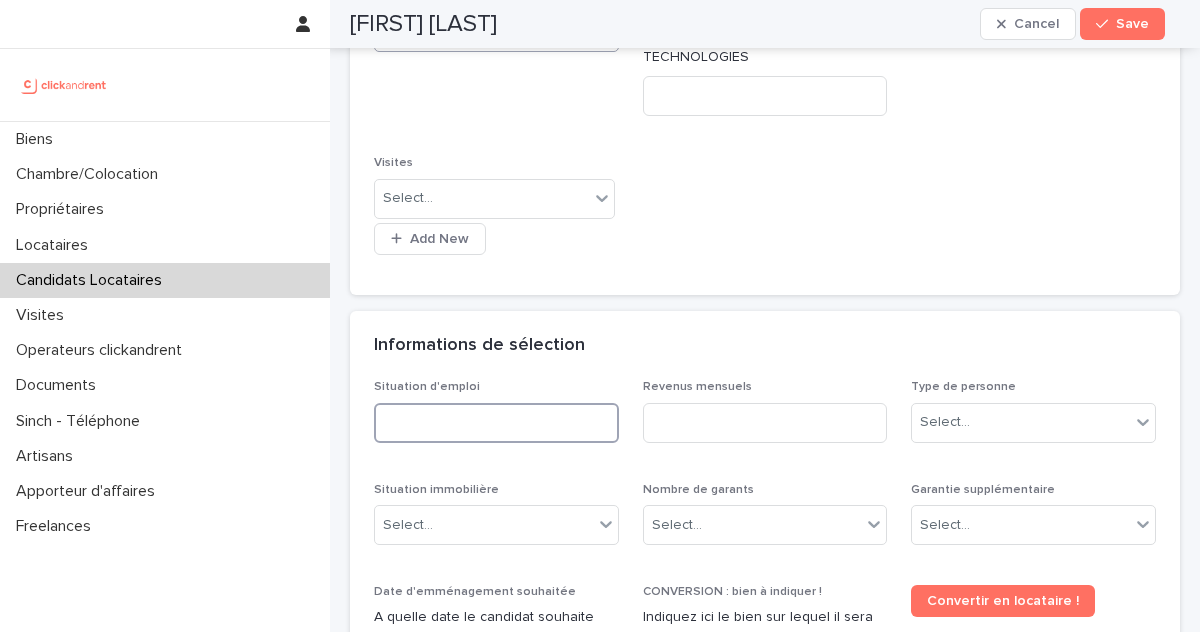 click at bounding box center (496, 423) 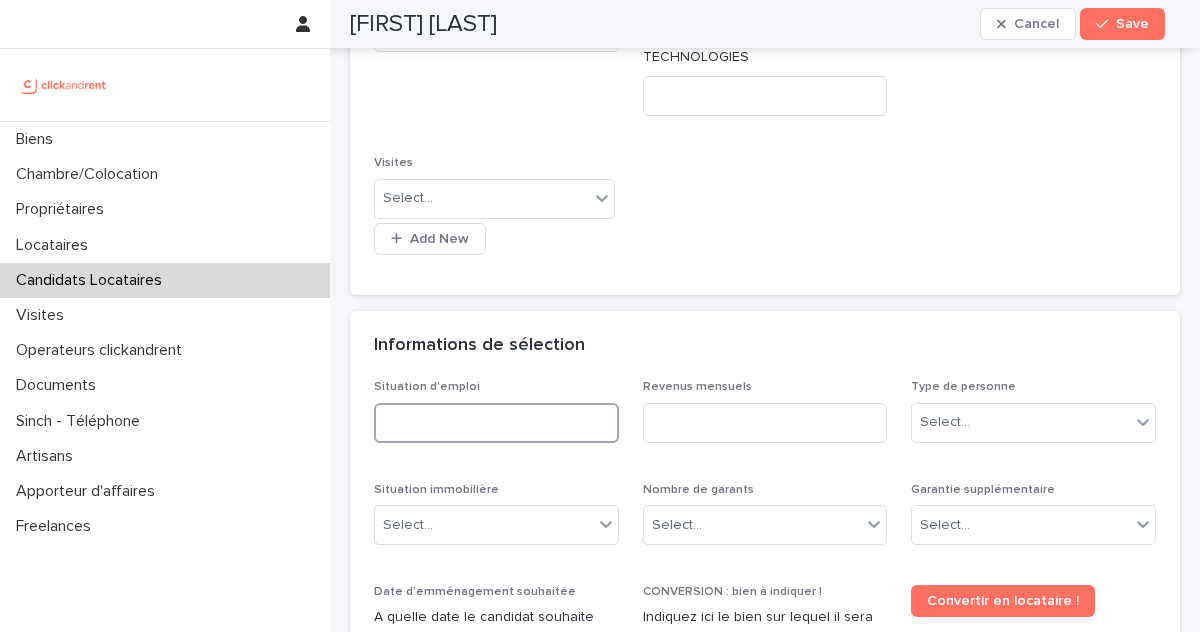 click at bounding box center [496, 423] 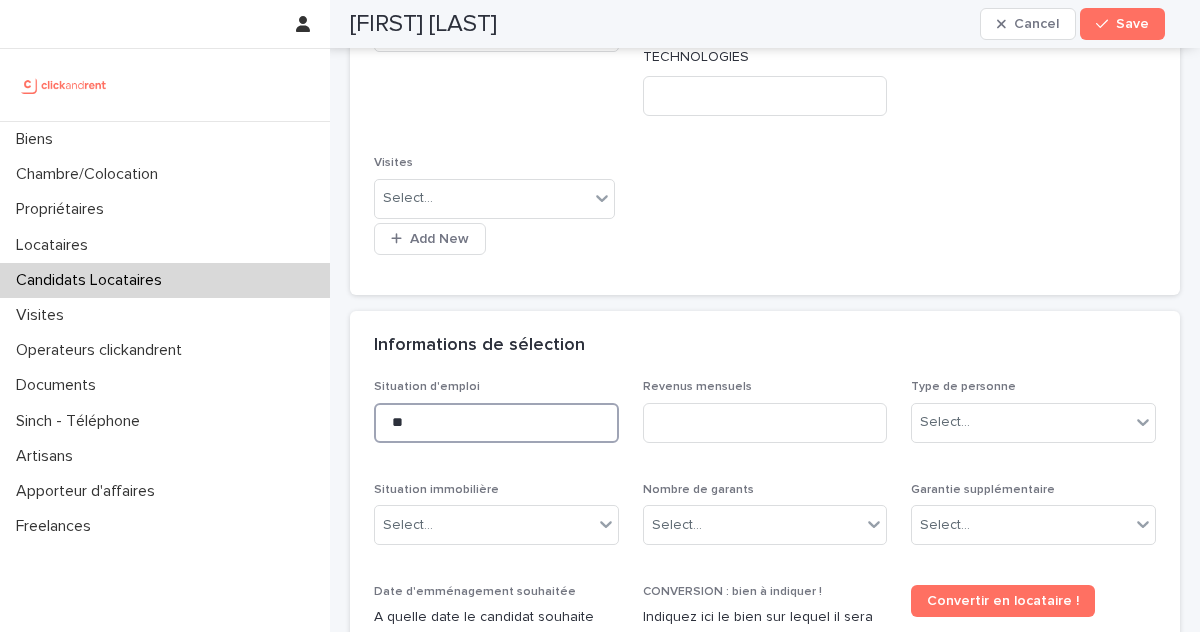 type on "*" 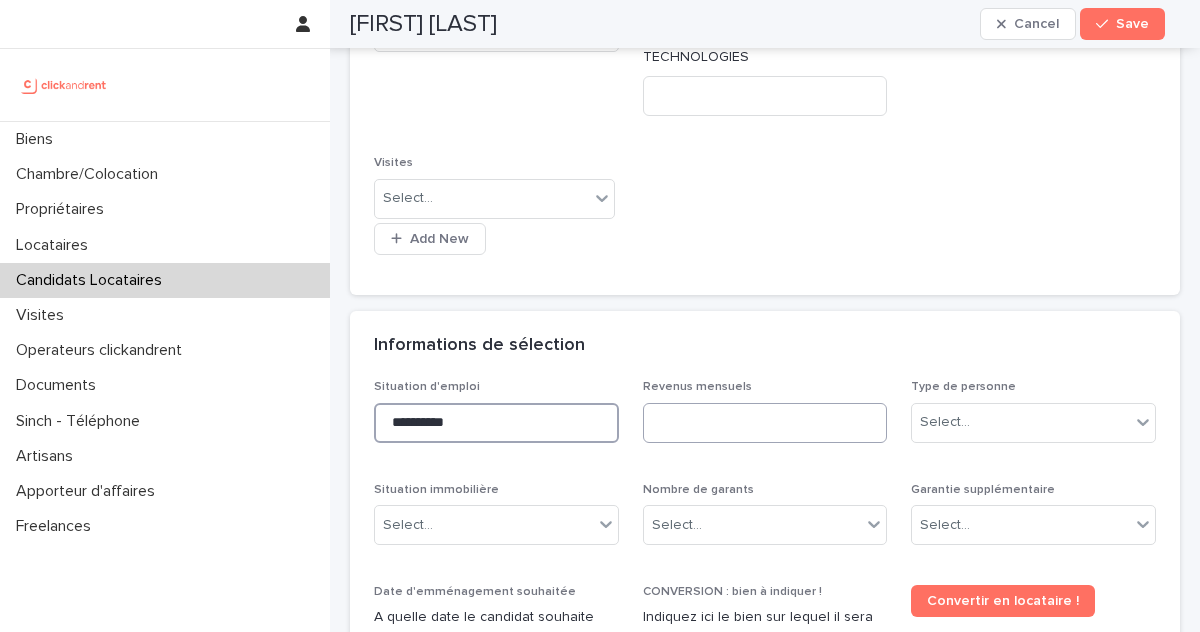 type on "**********" 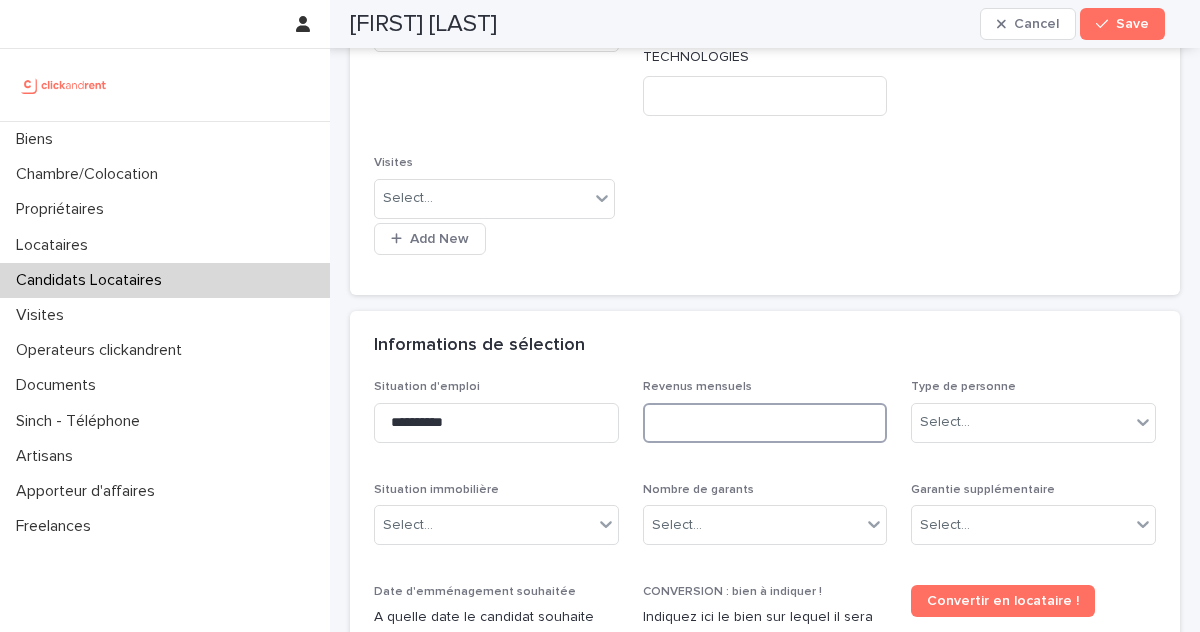 click at bounding box center (765, 423) 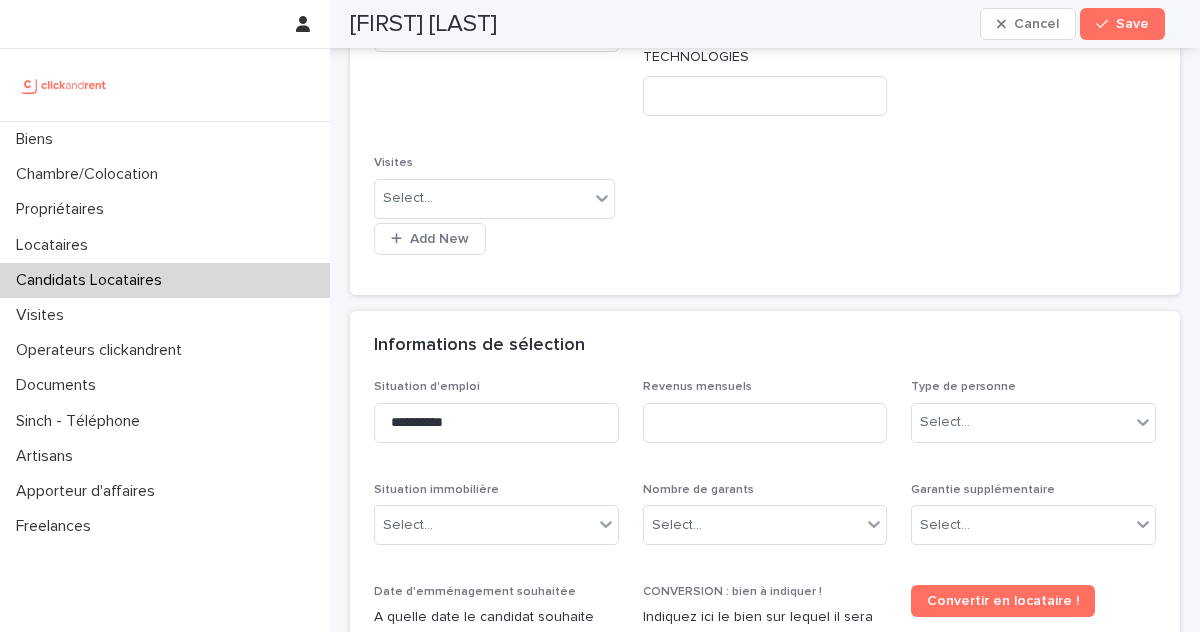 click on "Candidats Locataires" at bounding box center [93, 280] 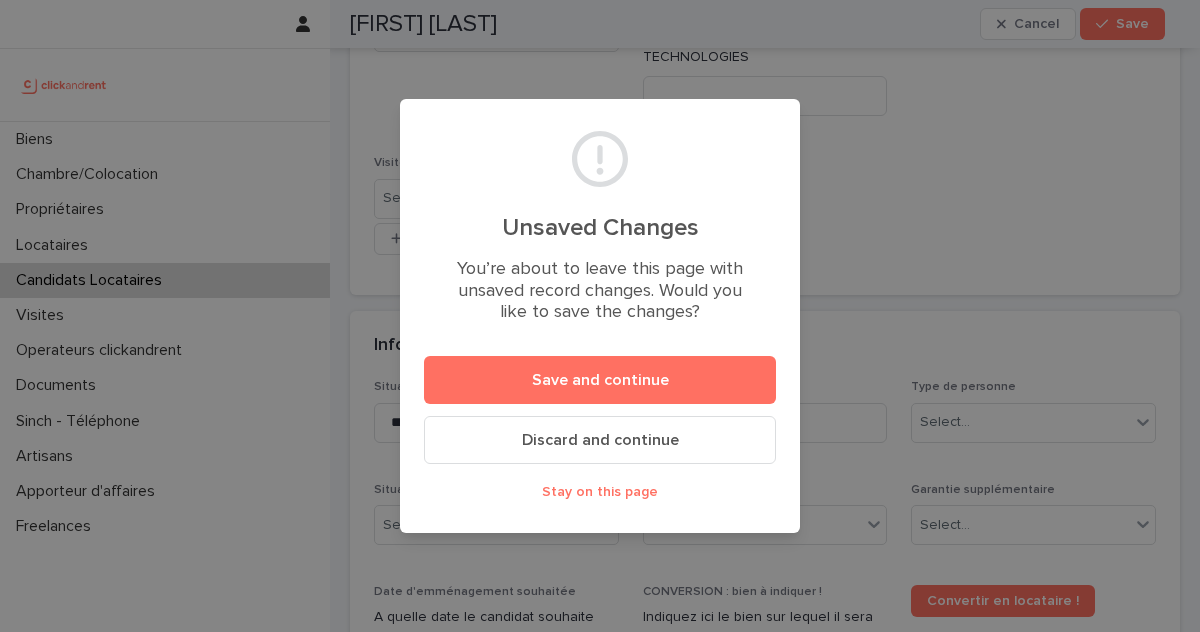 click on "Stay on this page" at bounding box center (600, 492) 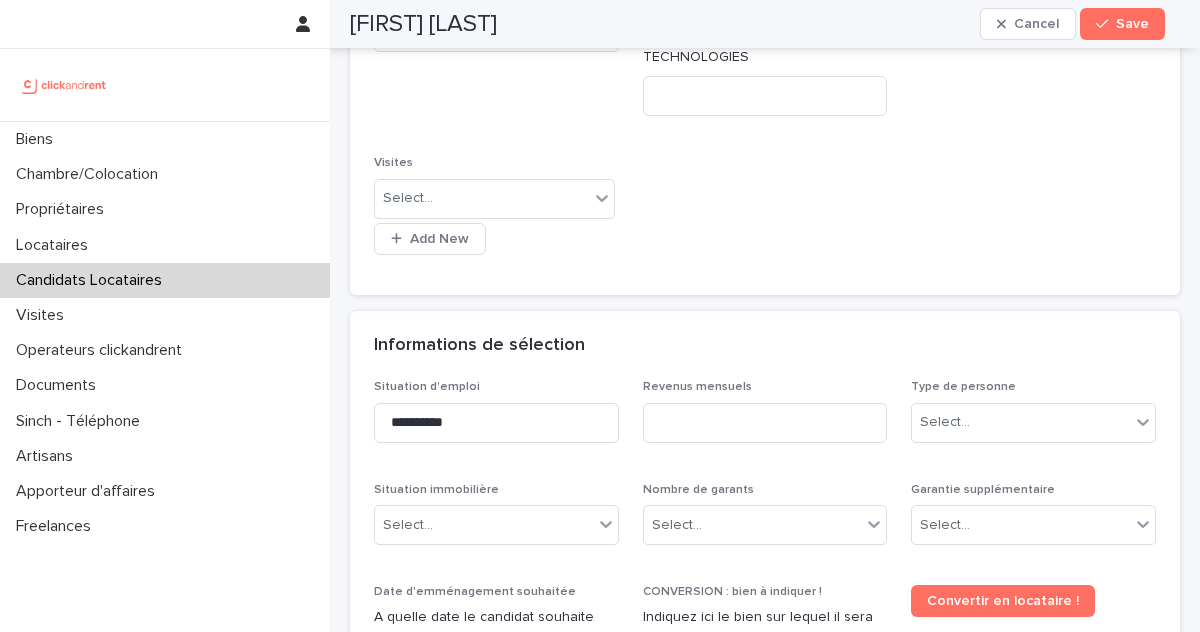 click on "Candidats Locataires" at bounding box center (93, 280) 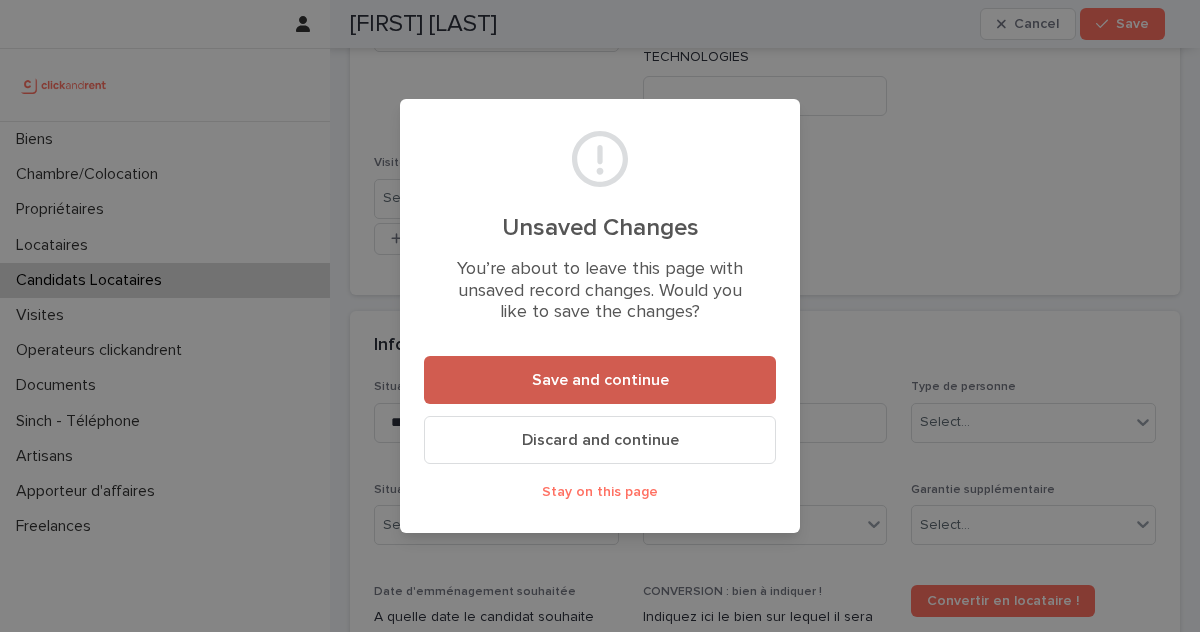 click on "Save and continue" at bounding box center (600, 380) 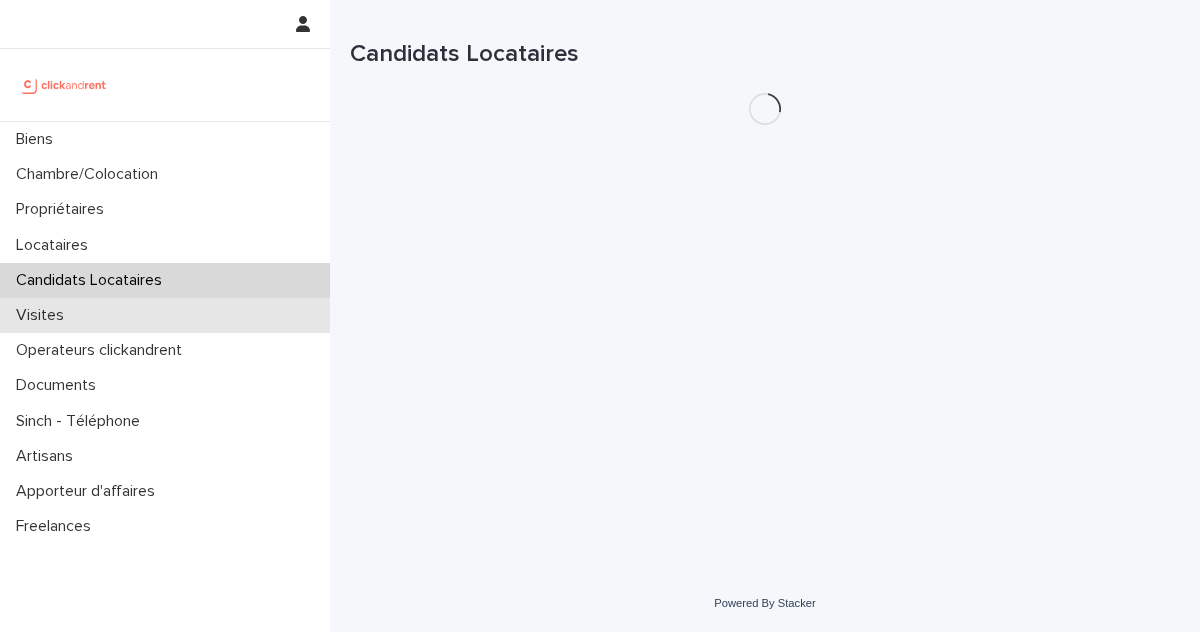 scroll, scrollTop: 0, scrollLeft: 0, axis: both 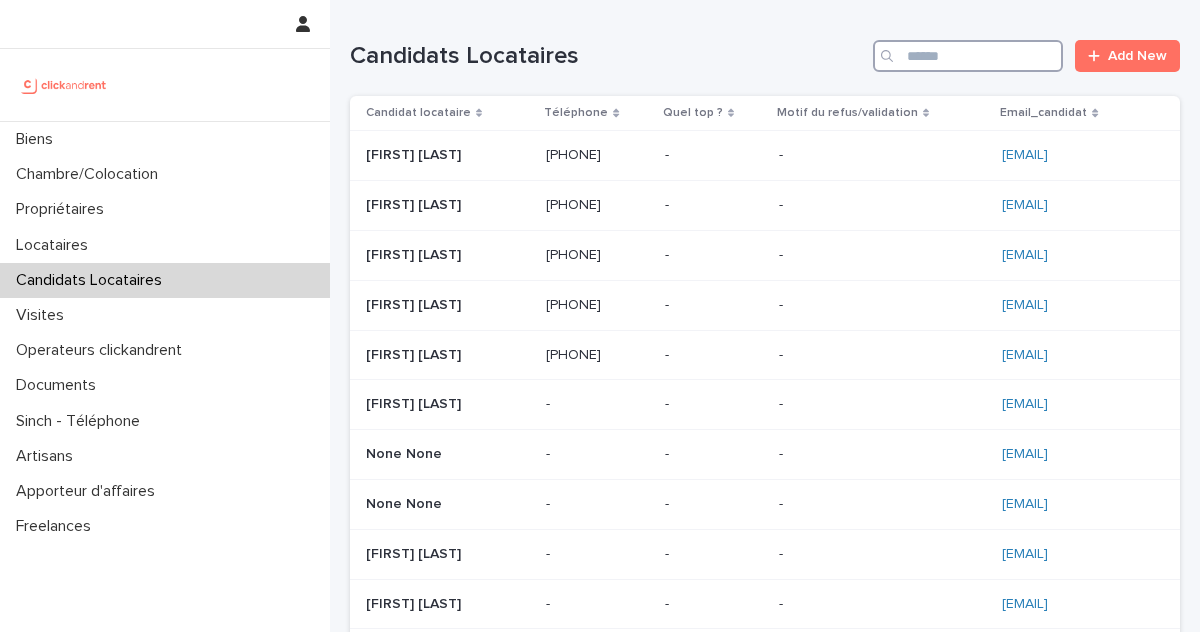 click at bounding box center (968, 56) 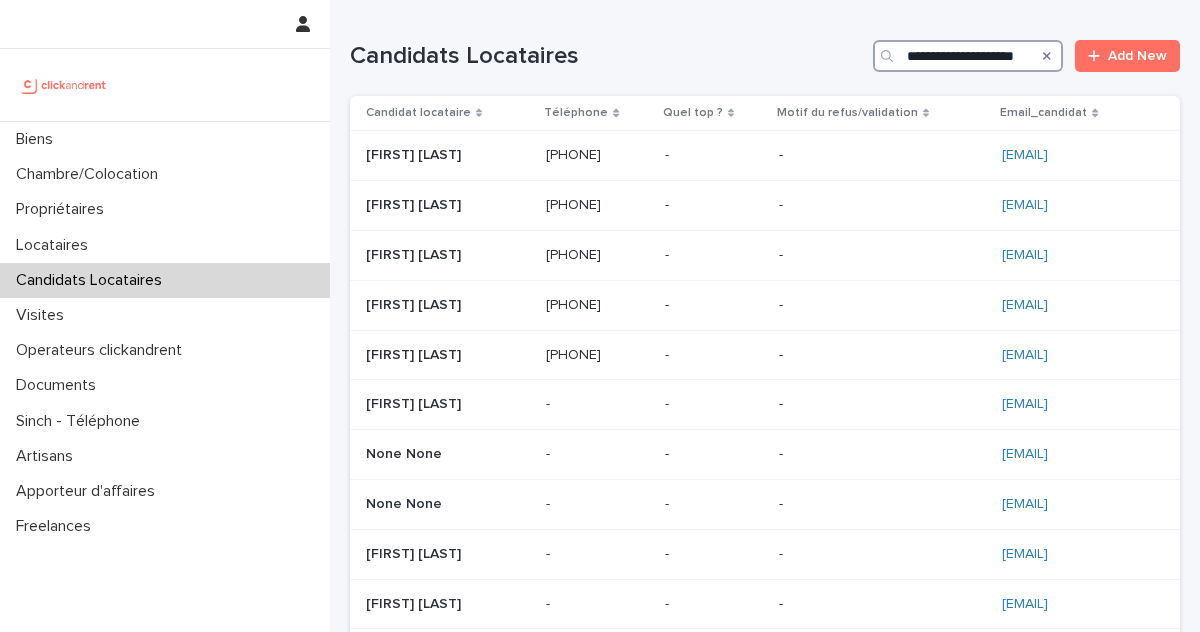 scroll, scrollTop: 0, scrollLeft: 17, axis: horizontal 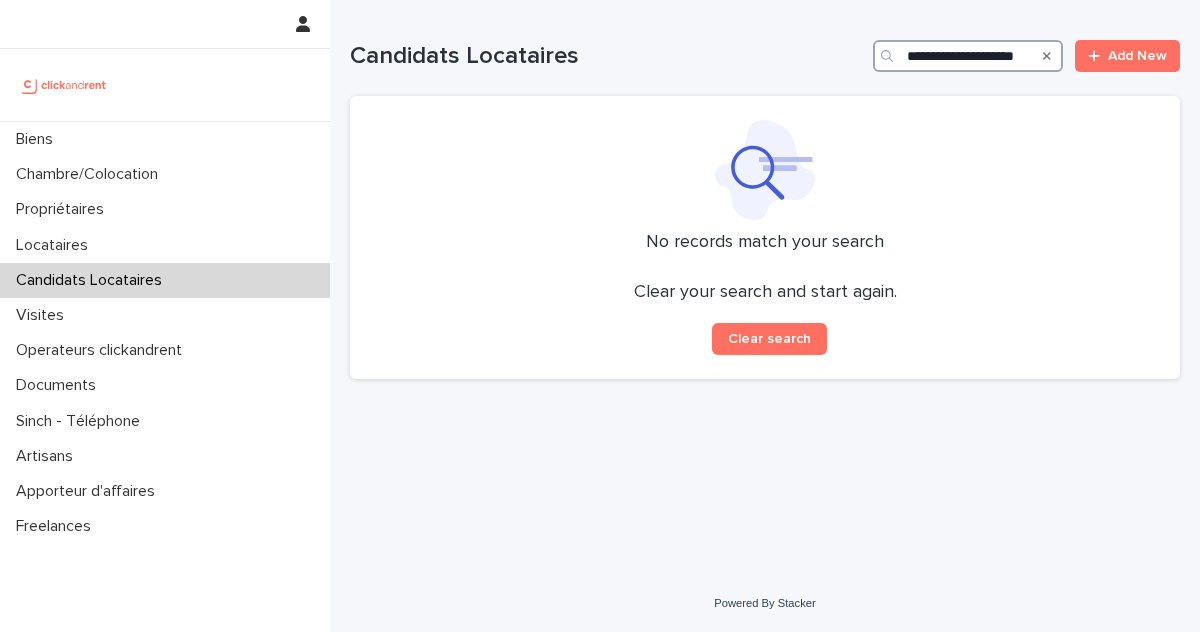 drag, startPoint x: 952, startPoint y: 57, endPoint x: 801, endPoint y: 56, distance: 151.00331 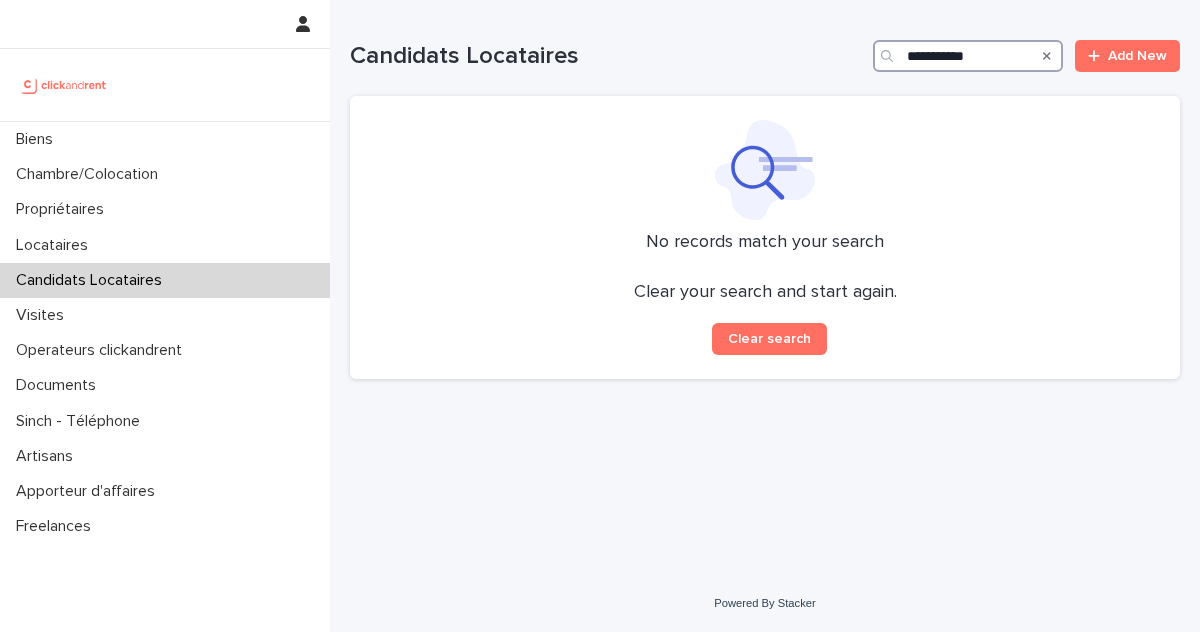 drag, startPoint x: 952, startPoint y: 55, endPoint x: 802, endPoint y: 72, distance: 150.96027 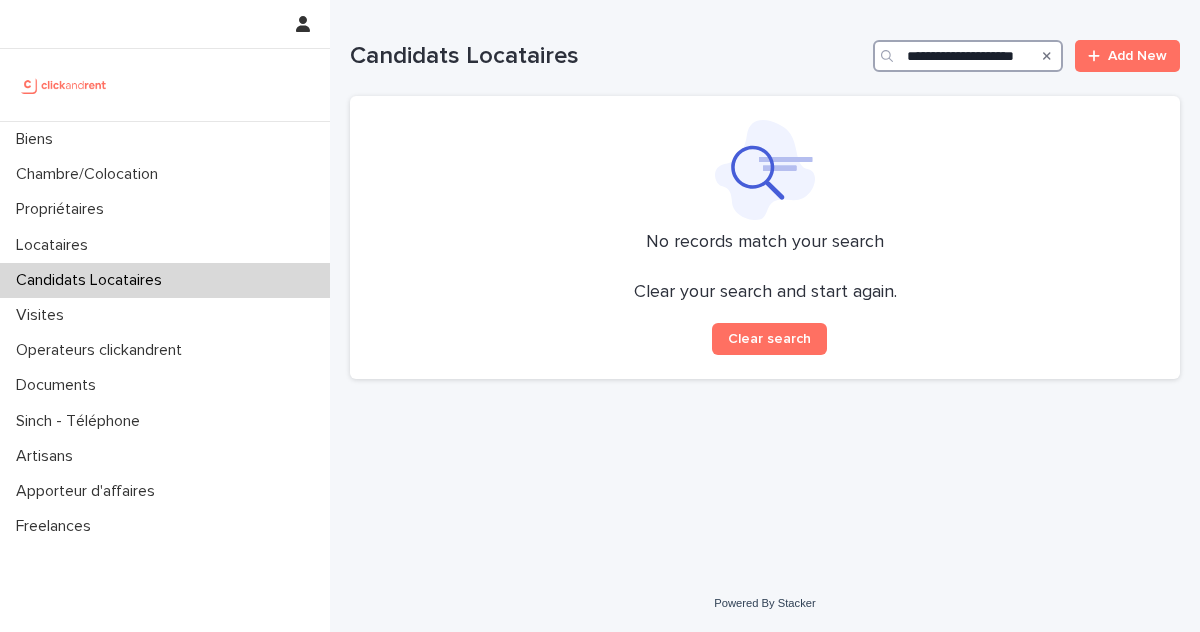 scroll, scrollTop: 0, scrollLeft: 17, axis: horizontal 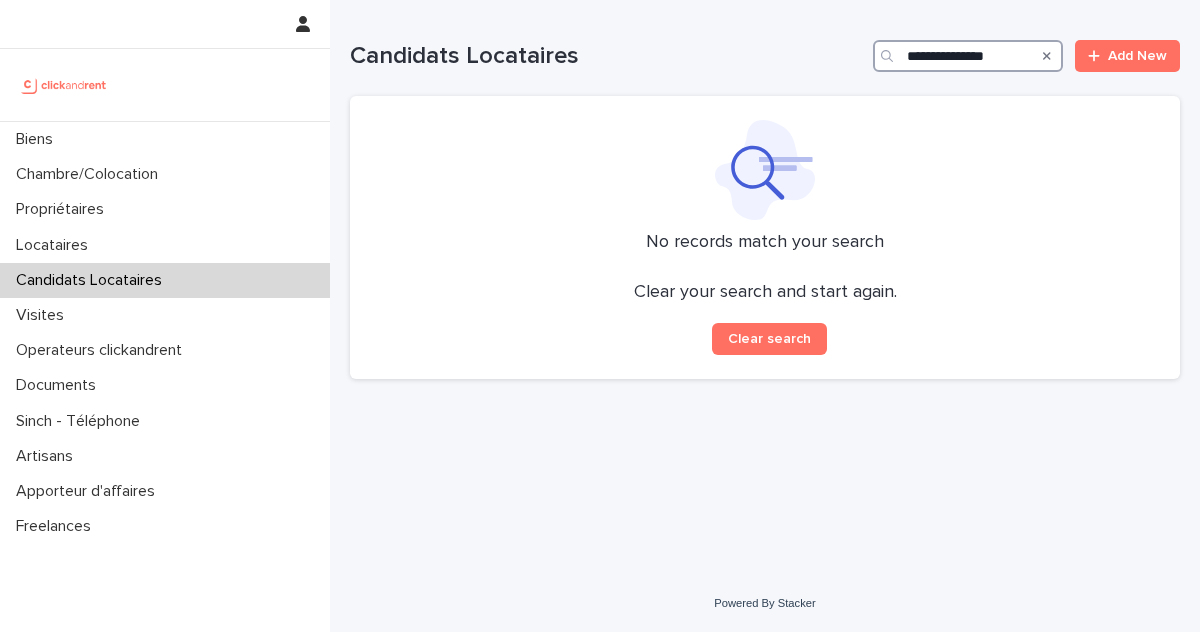 drag, startPoint x: 1012, startPoint y: 57, endPoint x: 967, endPoint y: 56, distance: 45.01111 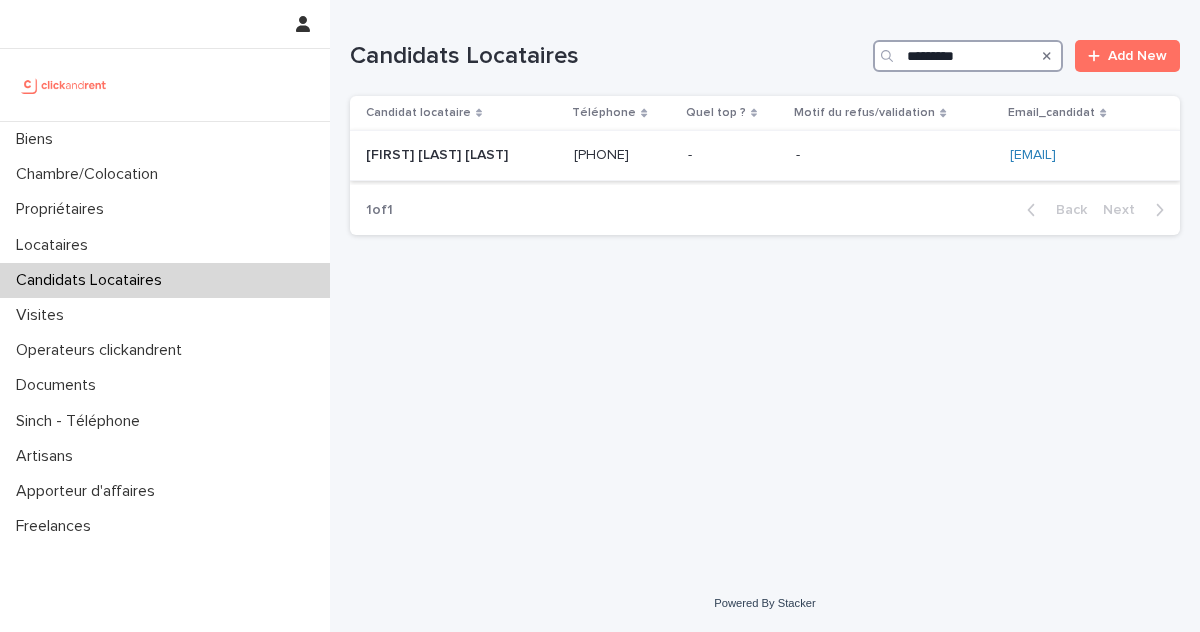 type on "*********" 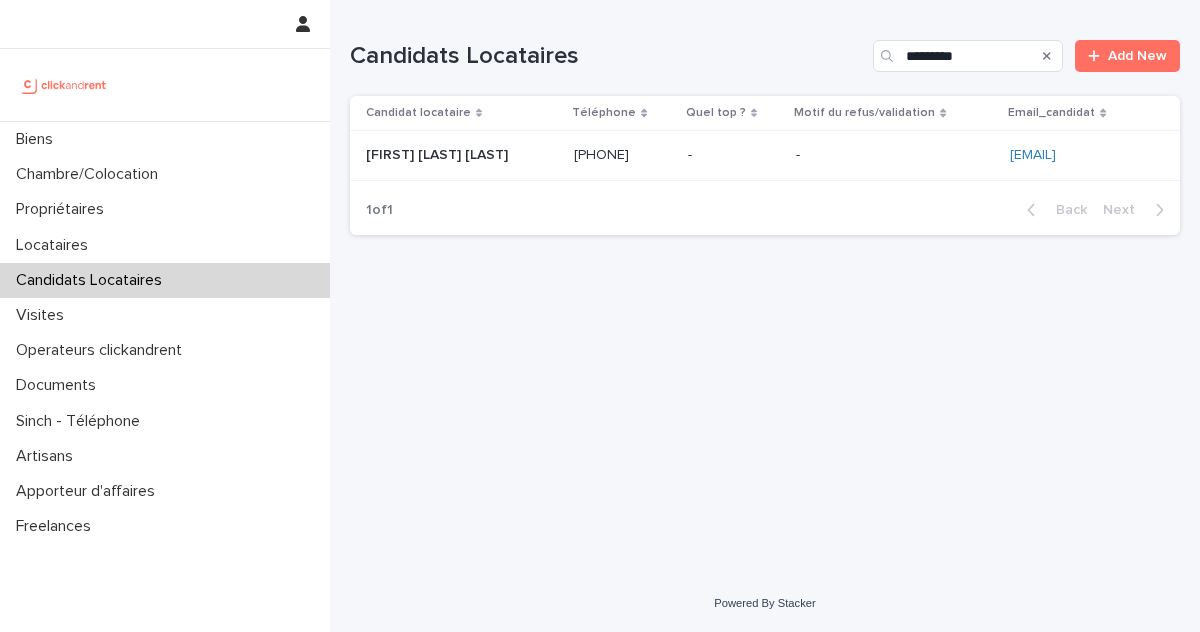 click on "[FIRST] [LAST] [FIRST] [LAST]" at bounding box center (462, 155) 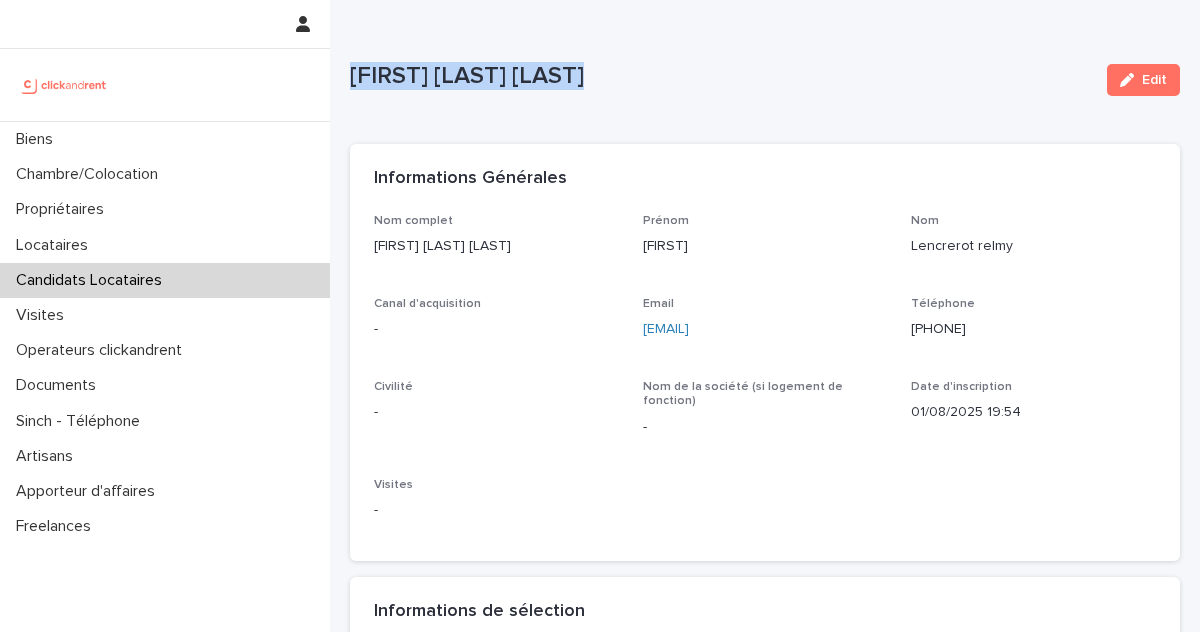 drag, startPoint x: 353, startPoint y: 77, endPoint x: 609, endPoint y: 97, distance: 256.78006 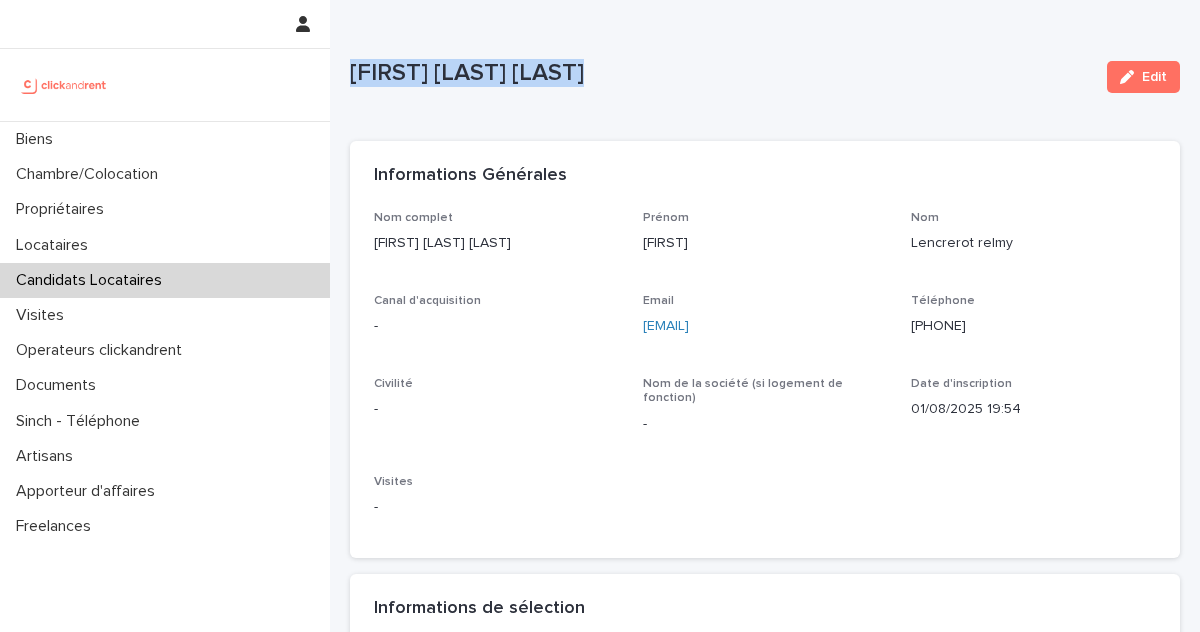 scroll, scrollTop: 4, scrollLeft: 0, axis: vertical 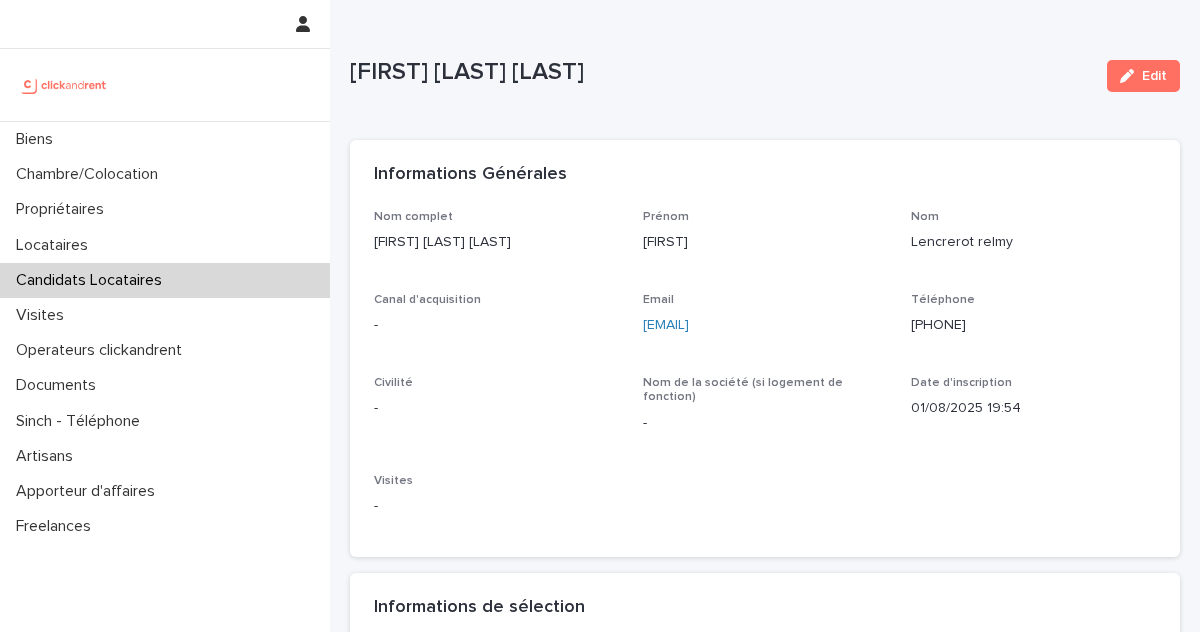 click on "Edit" at bounding box center [1139, 76] 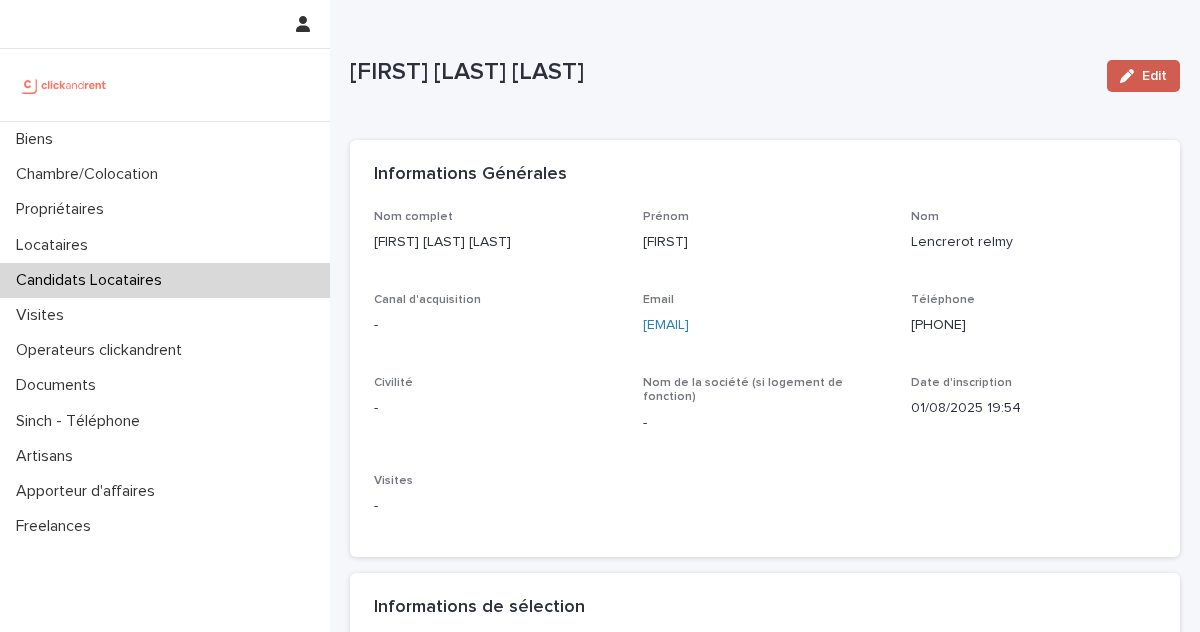 click on "Edit" at bounding box center (1143, 76) 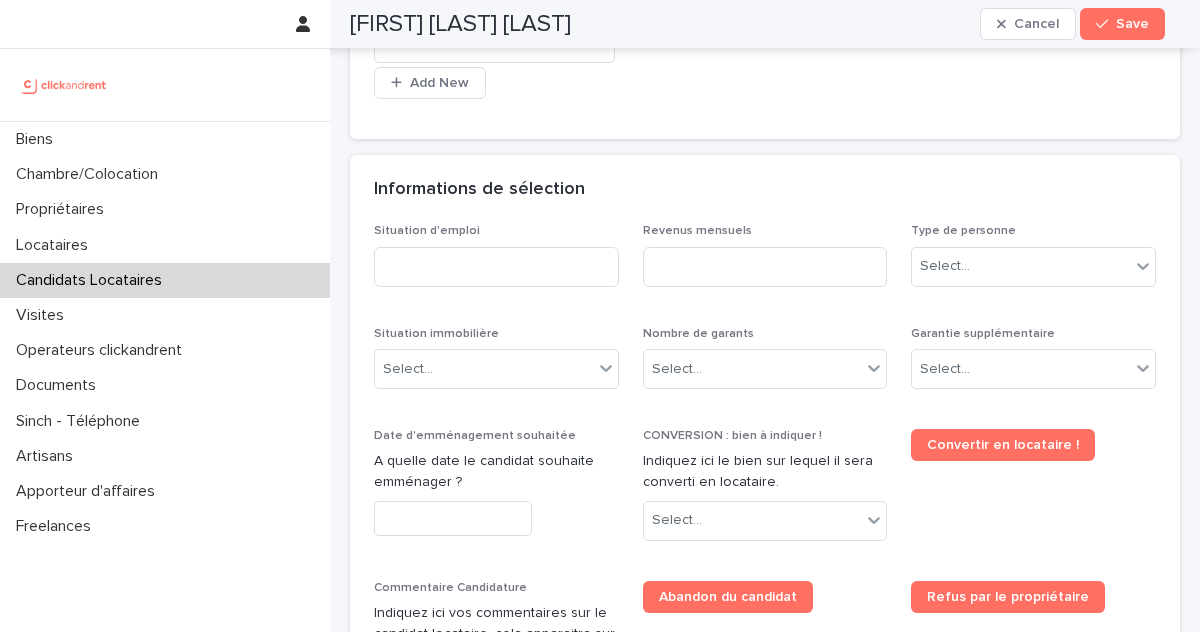 scroll, scrollTop: 593, scrollLeft: 0, axis: vertical 